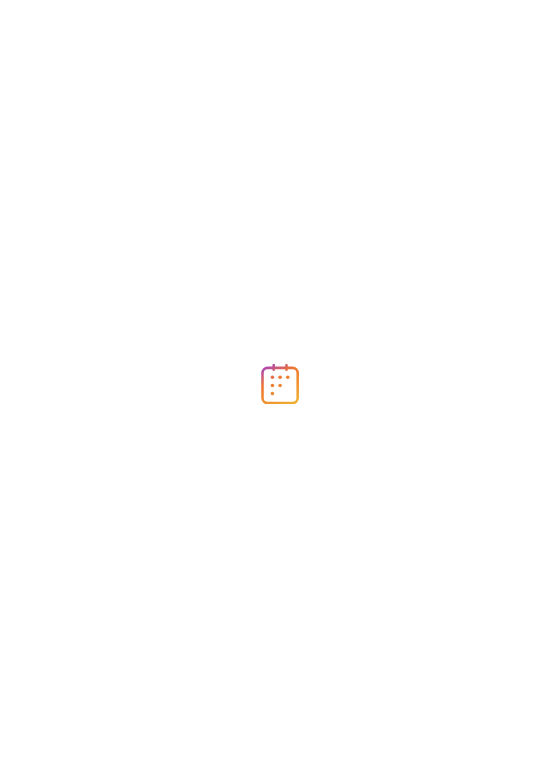 scroll, scrollTop: 0, scrollLeft: 0, axis: both 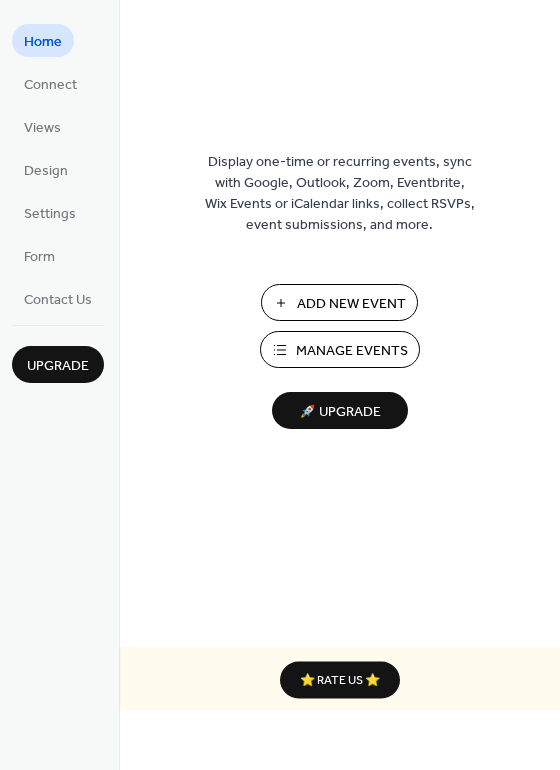 click on "Add New Event" at bounding box center (351, 304) 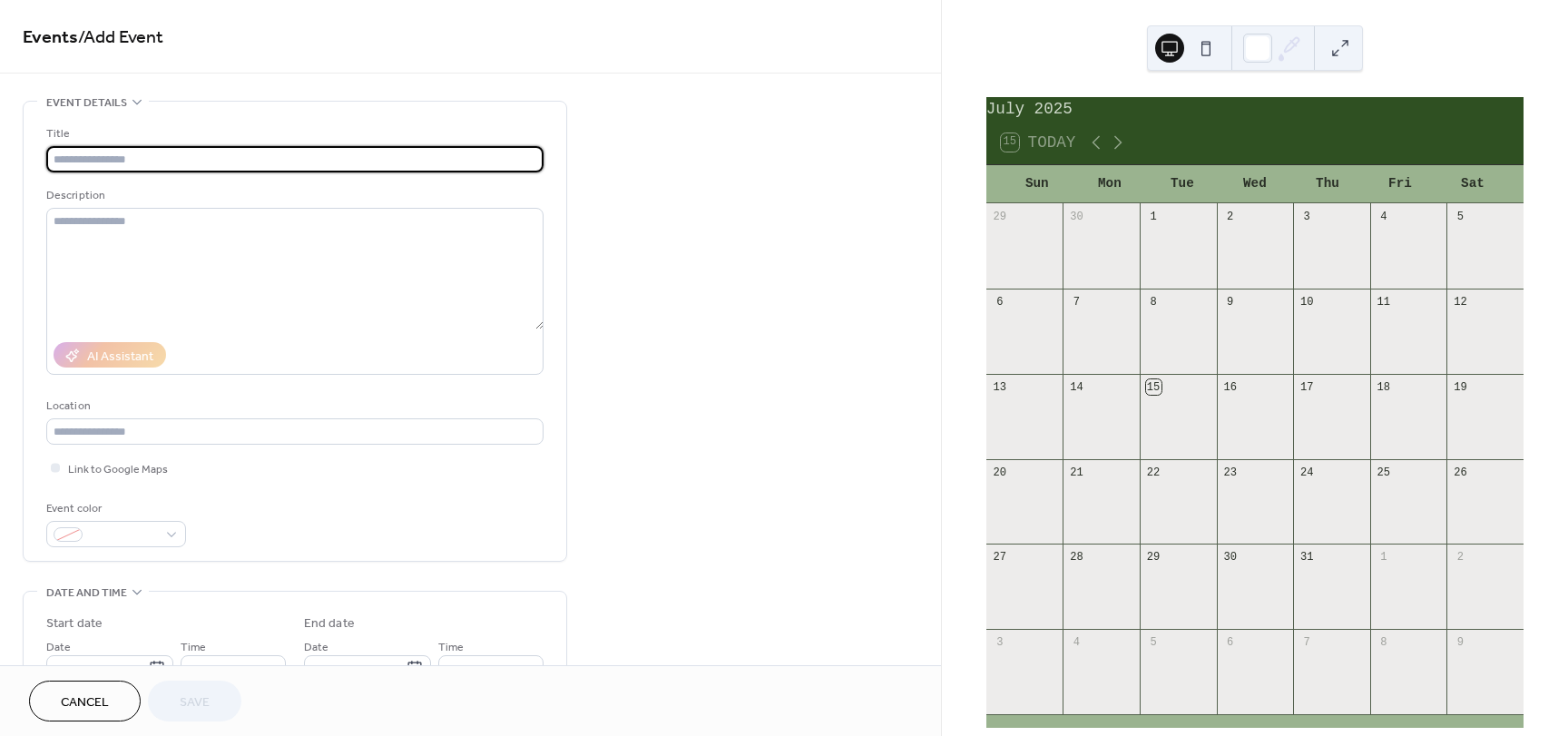 scroll, scrollTop: 0, scrollLeft: 0, axis: both 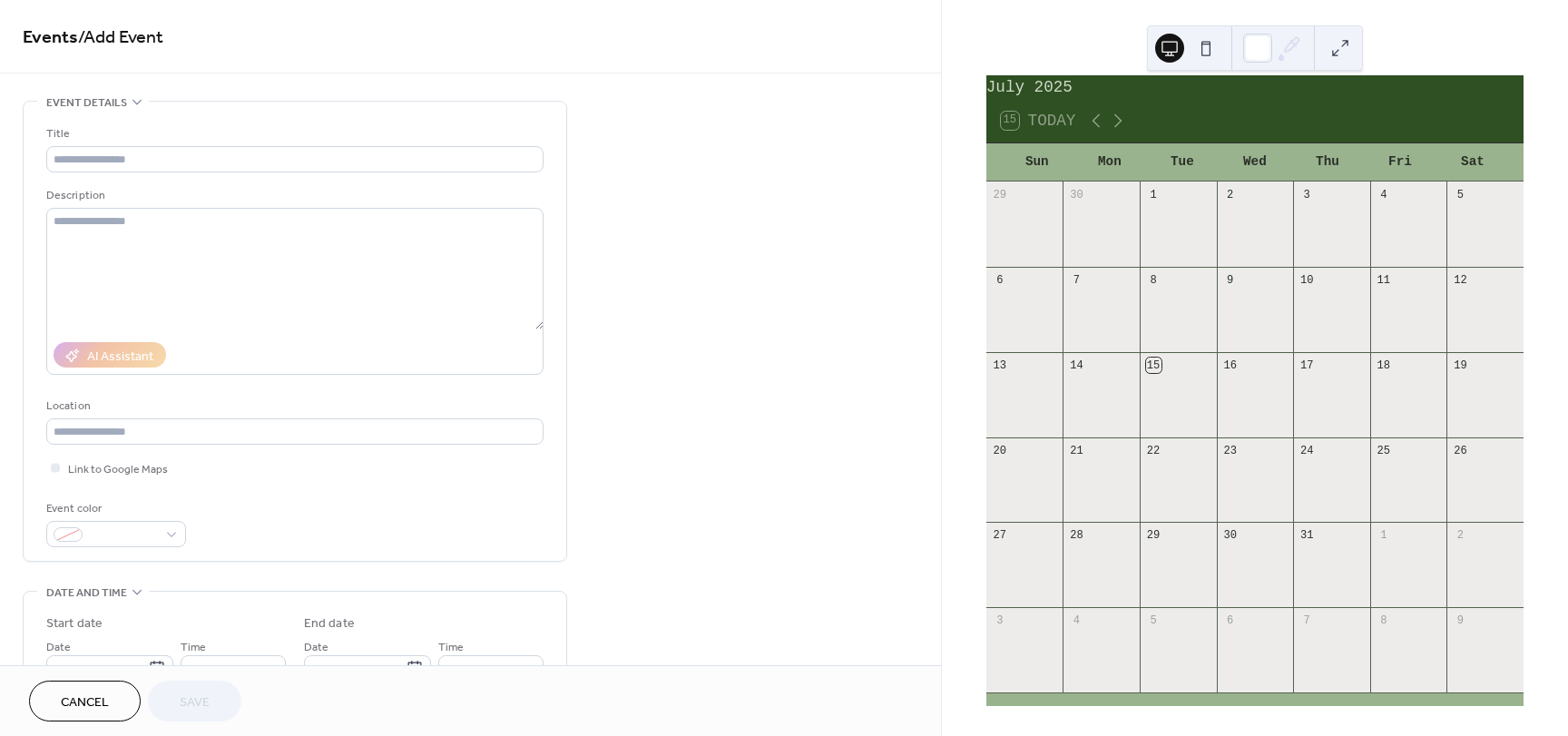 click at bounding box center (1408, 405) 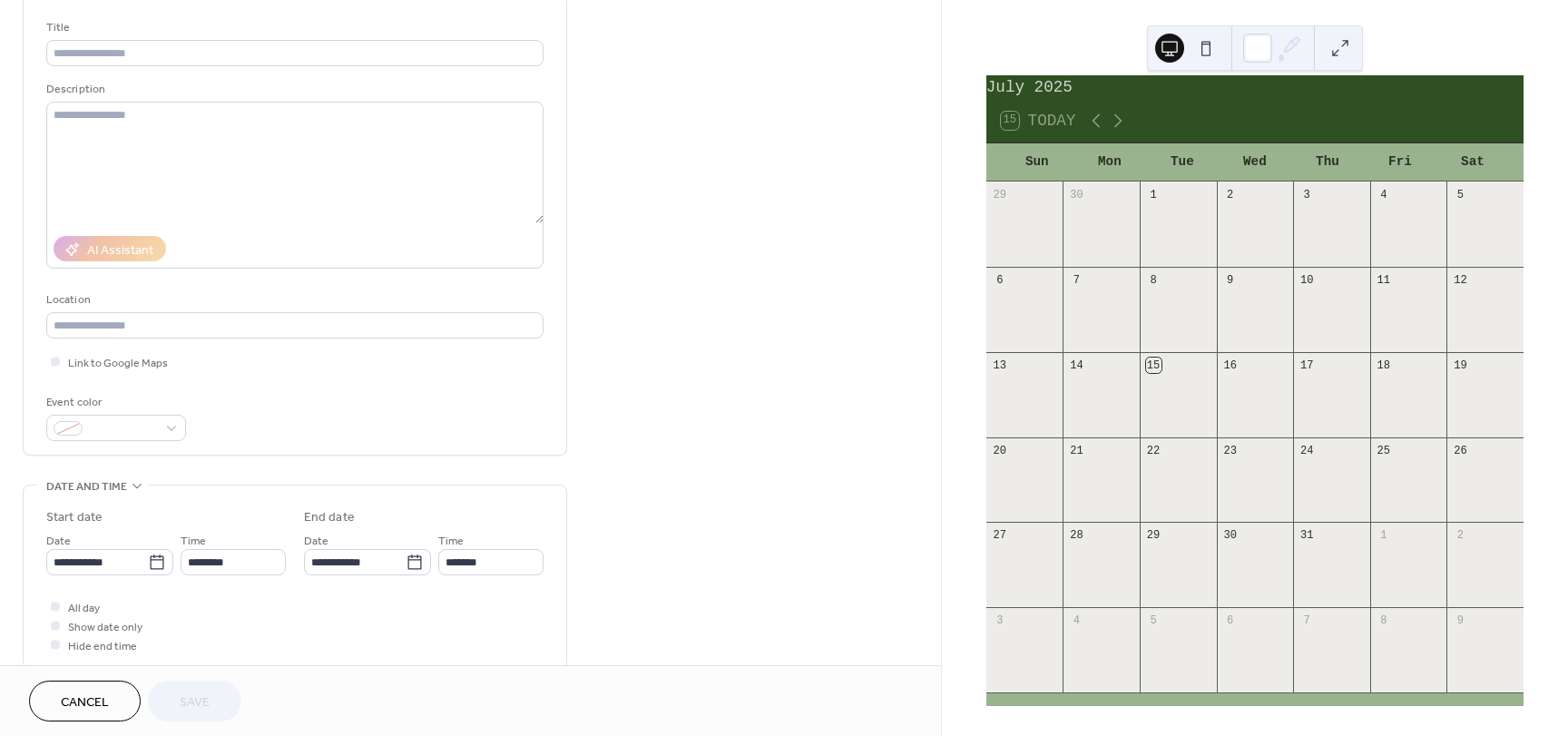 scroll, scrollTop: 363, scrollLeft: 0, axis: vertical 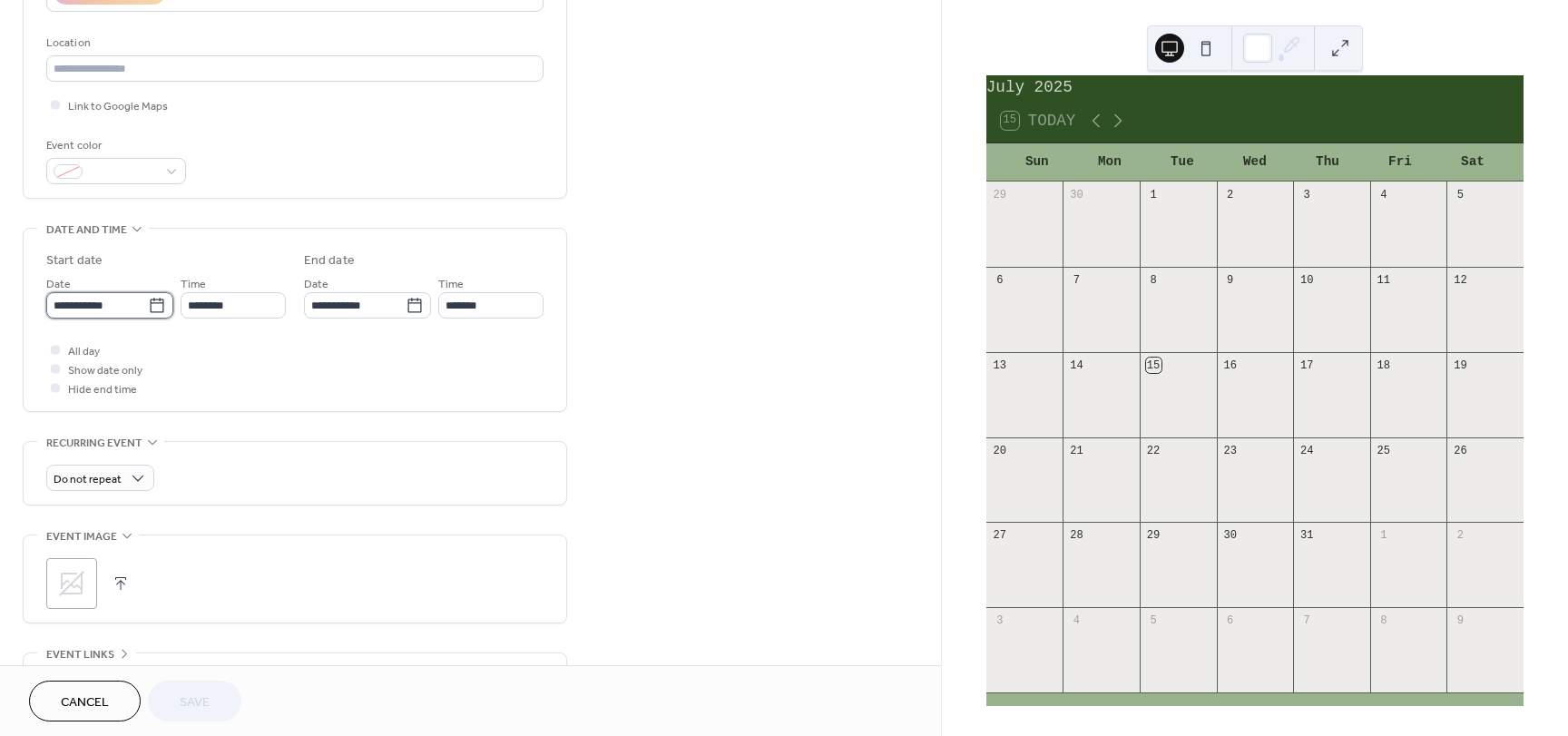 click on "**********" at bounding box center [97, 305] 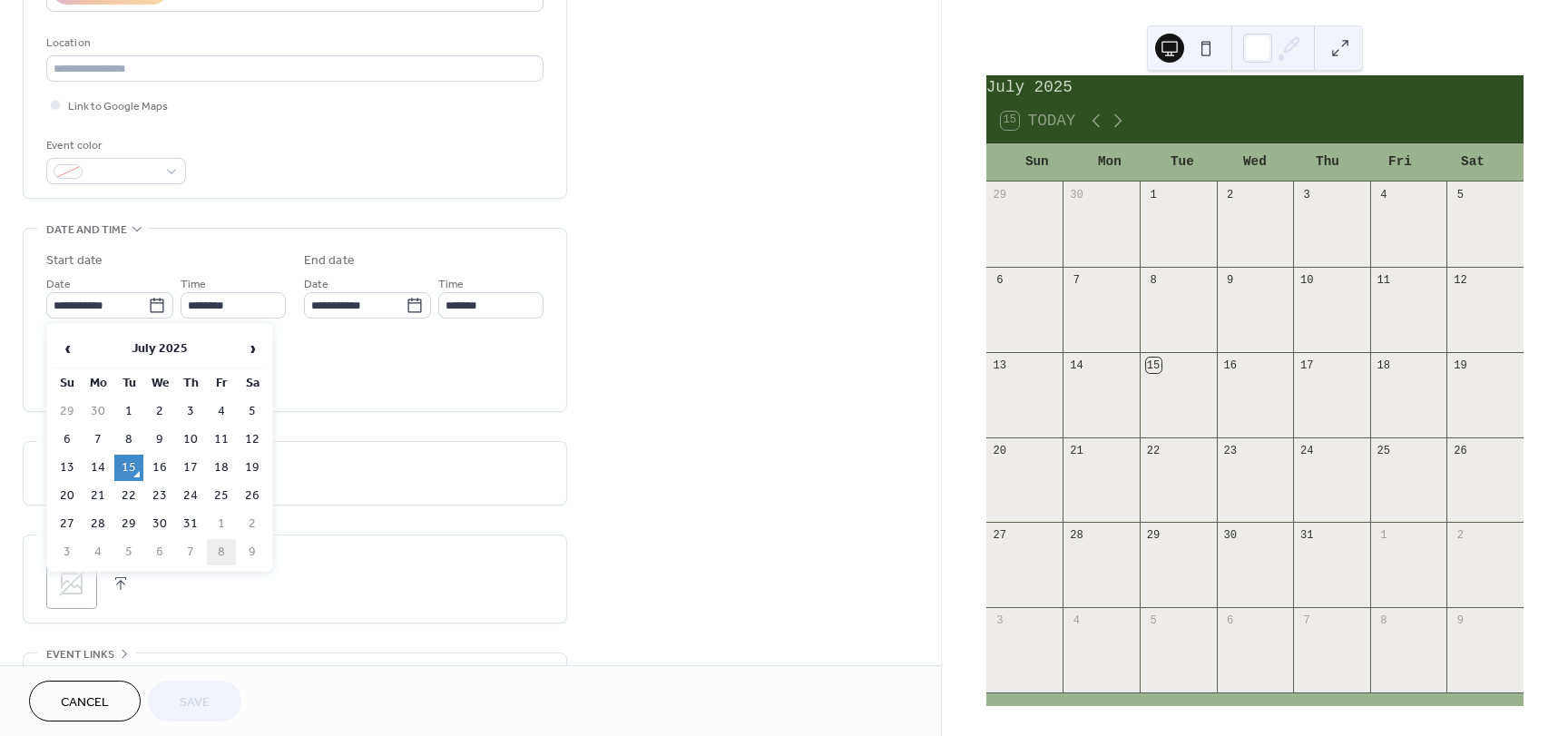 click on "8" at bounding box center (221, 552) 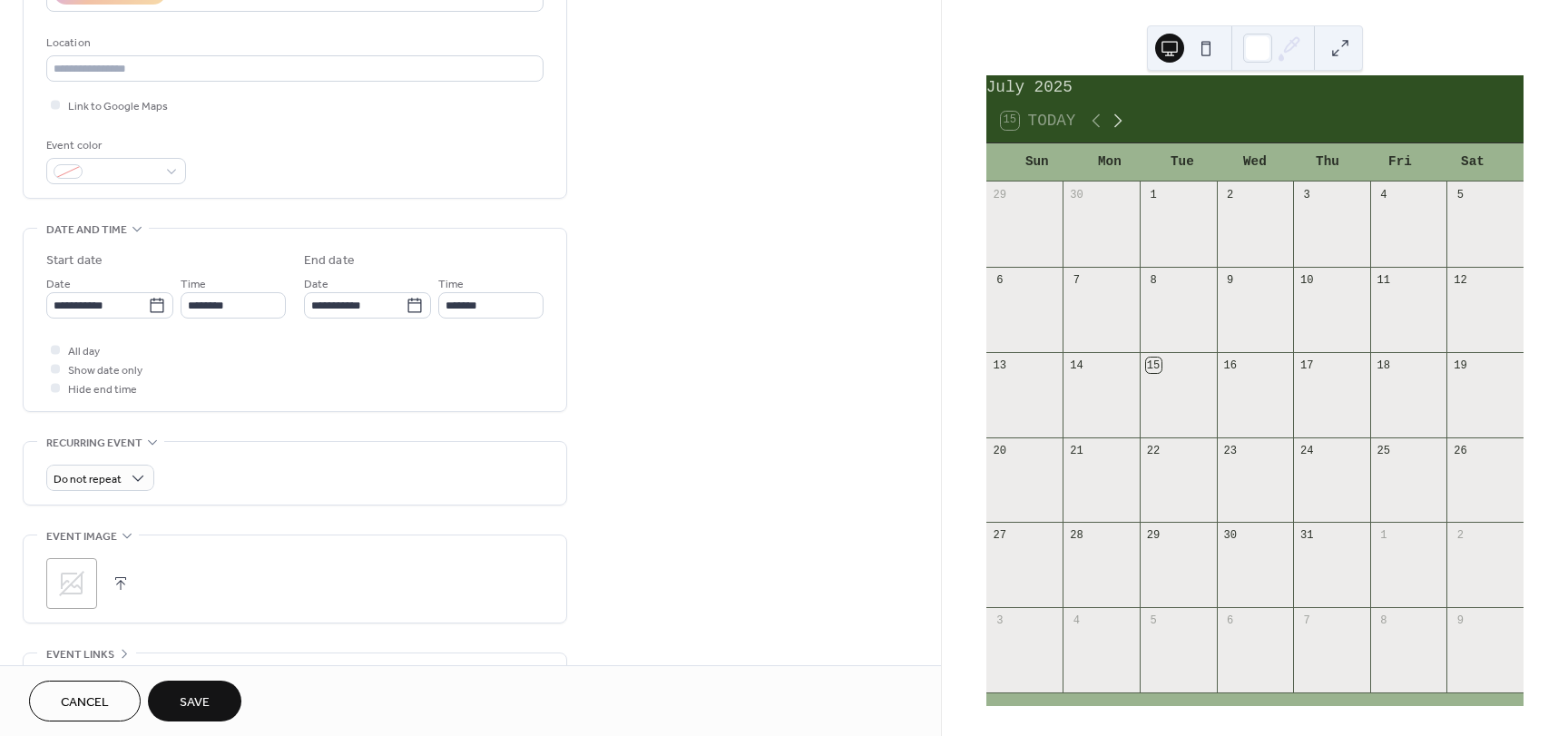 click 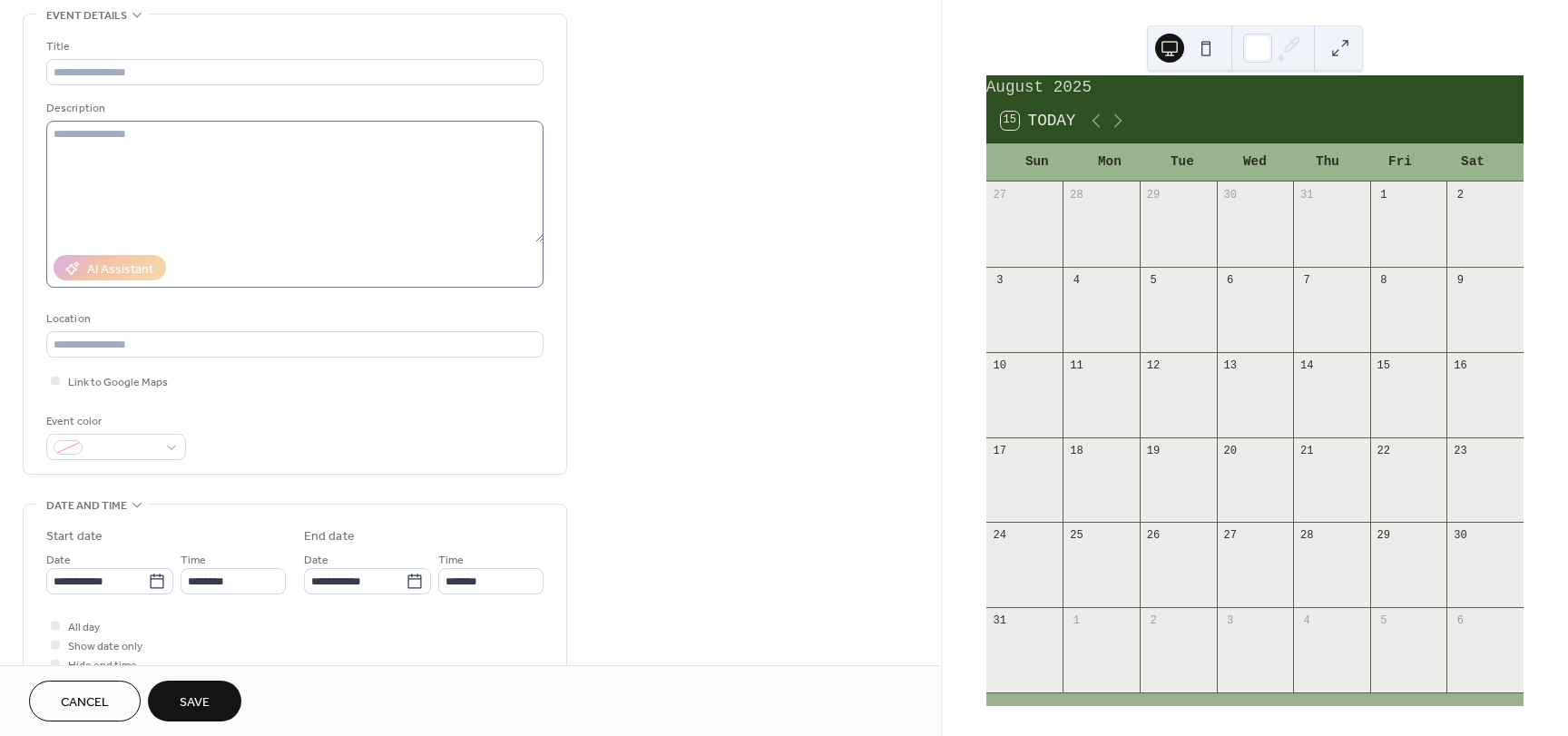 scroll, scrollTop: 91, scrollLeft: 0, axis: vertical 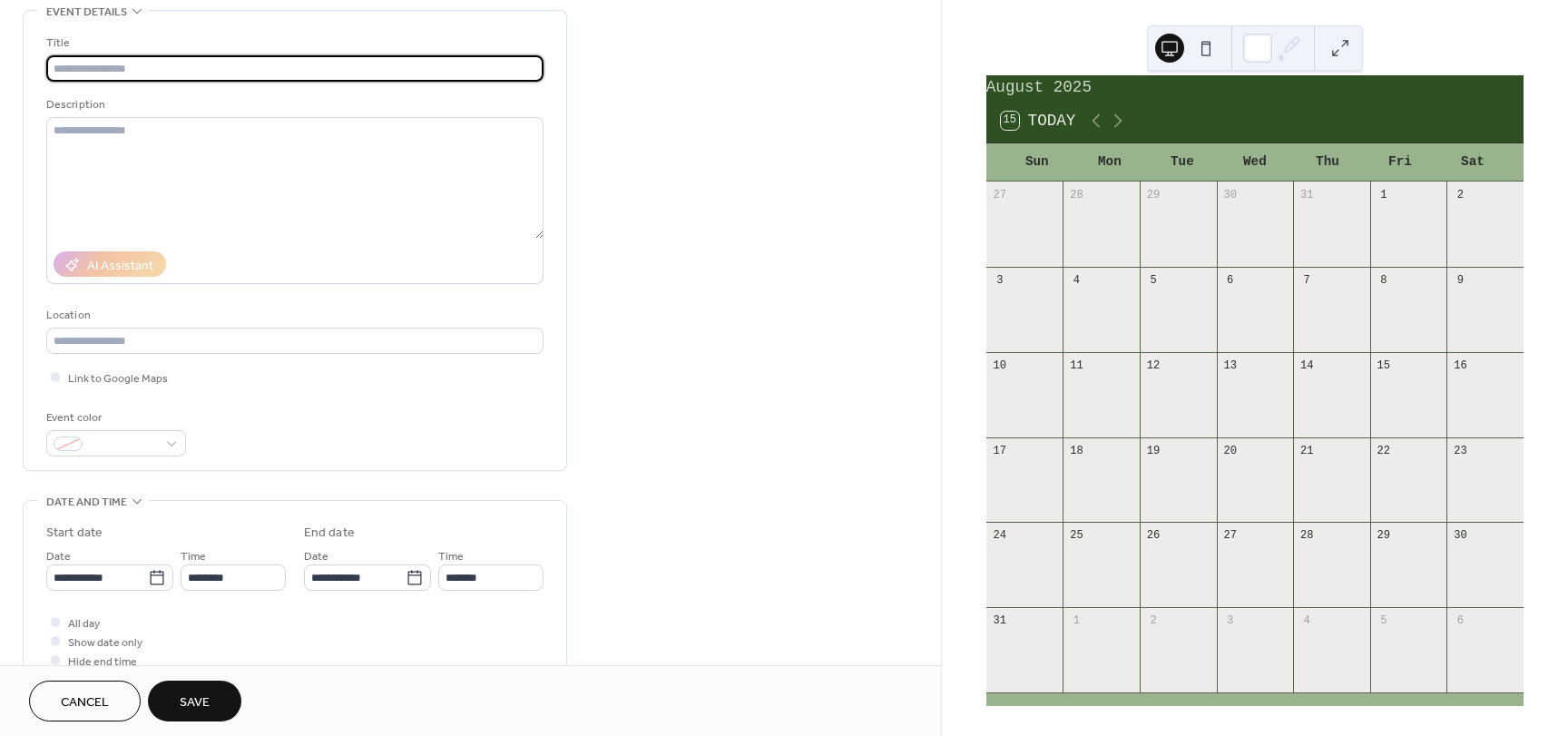 click at bounding box center [295, 68] 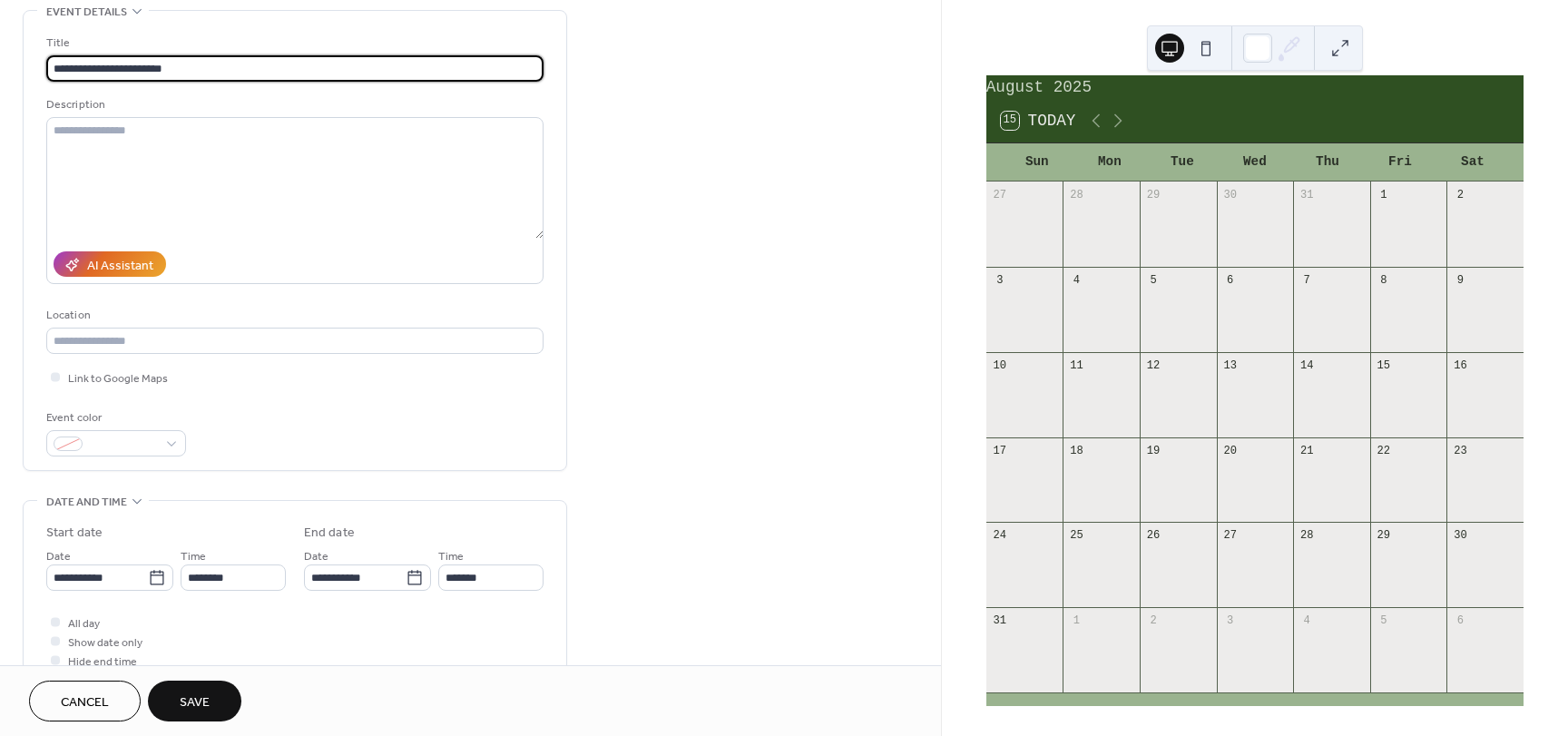 type on "**********" 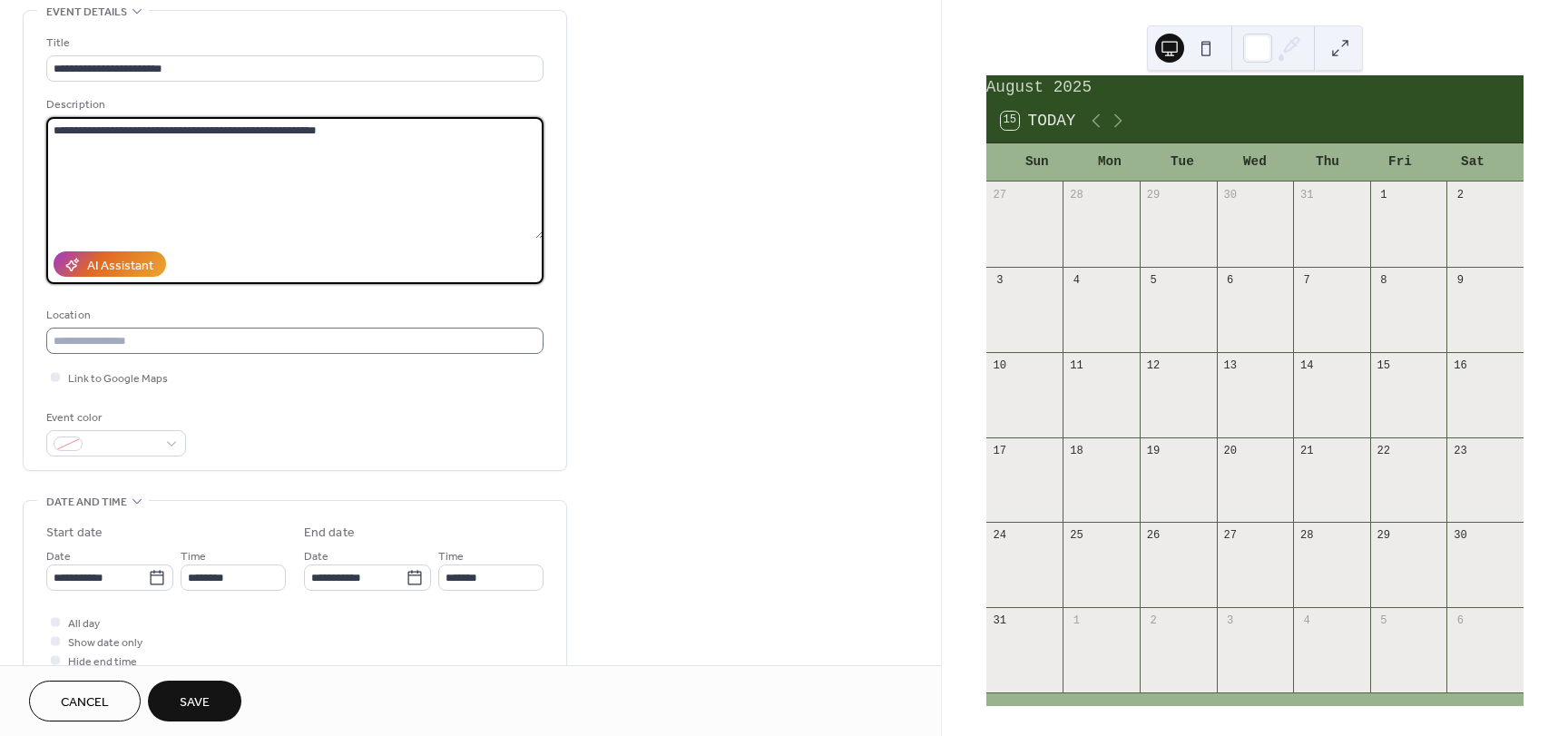 type on "**********" 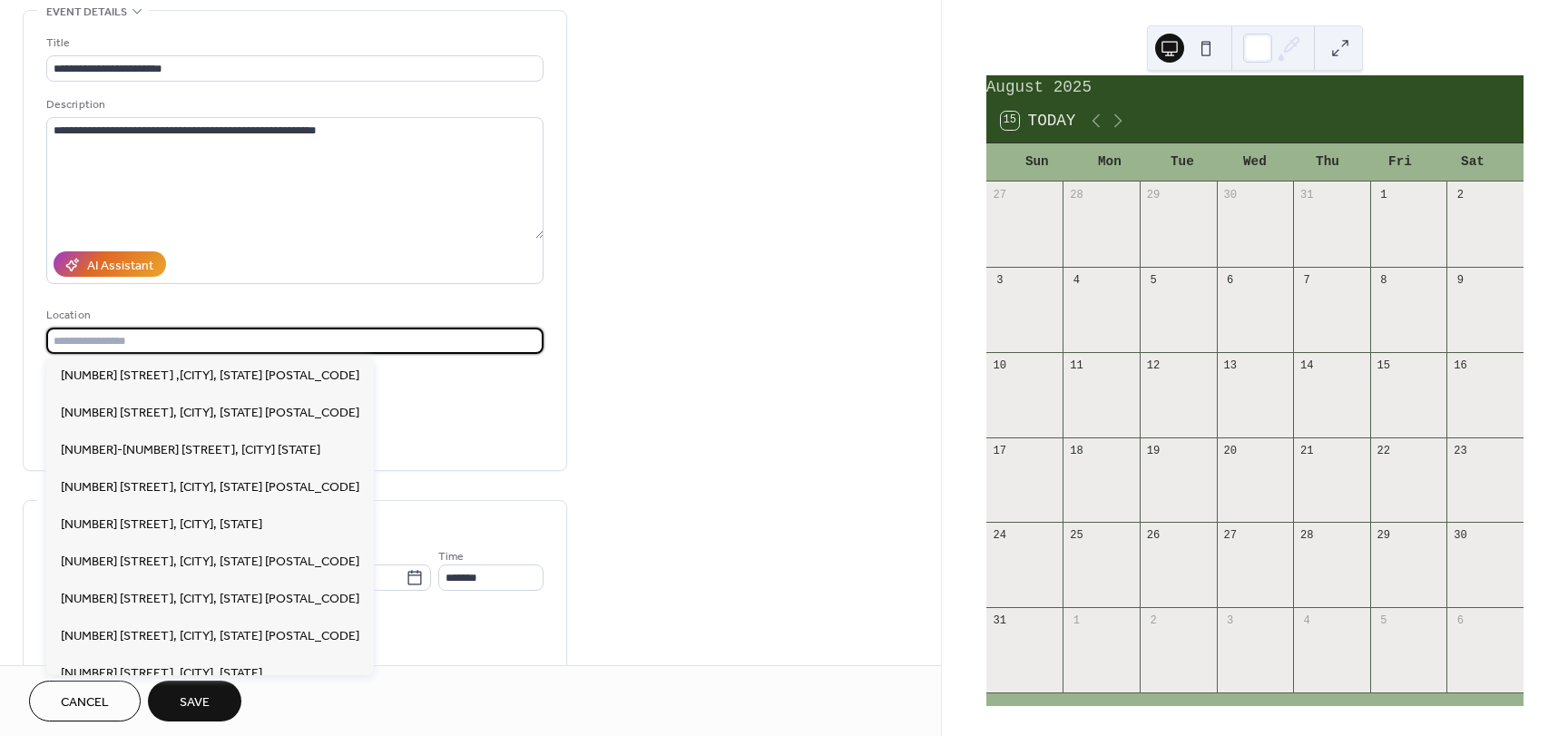 click at bounding box center (295, 340) 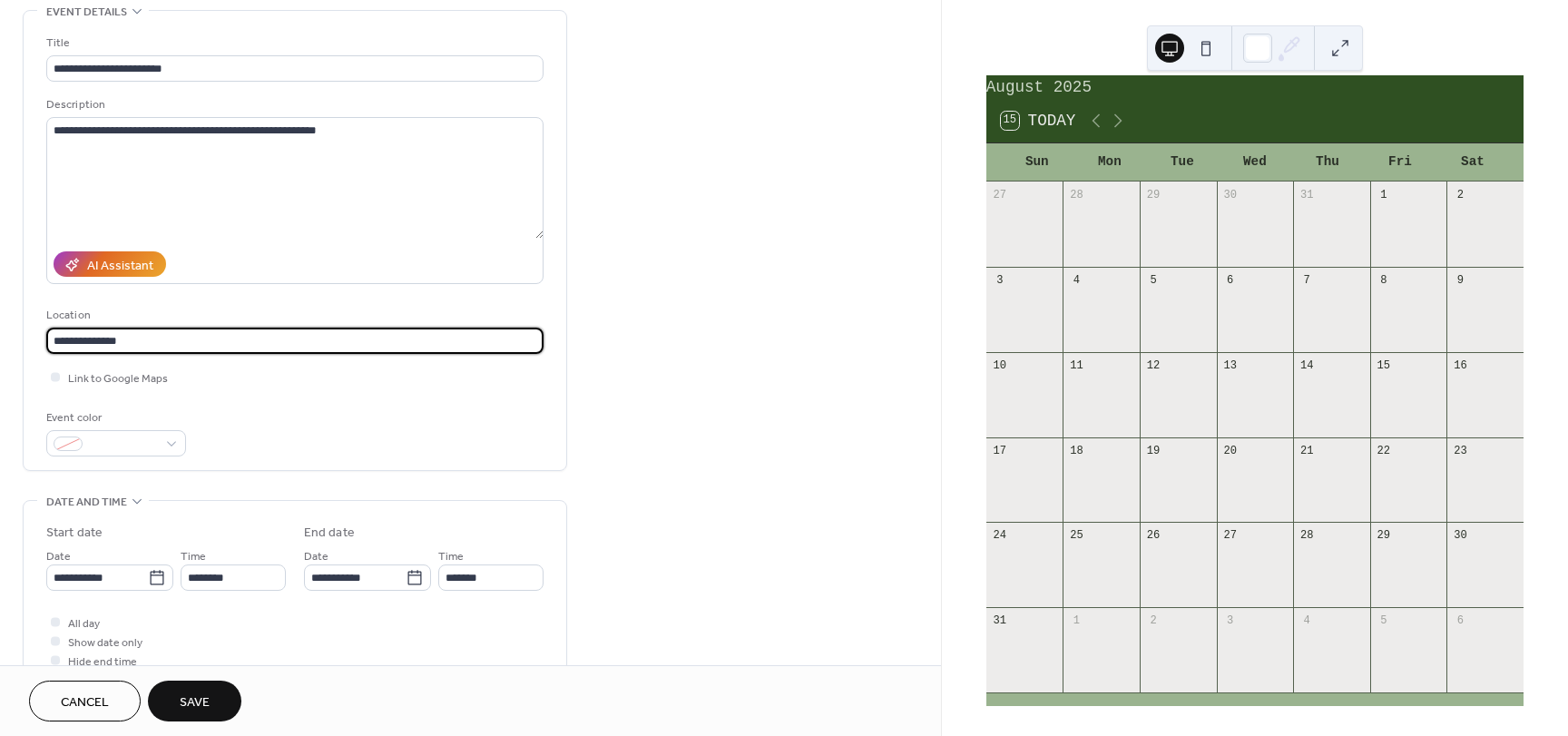 drag, startPoint x: 166, startPoint y: 349, endPoint x: -83, endPoint y: 332, distance: 249.57965 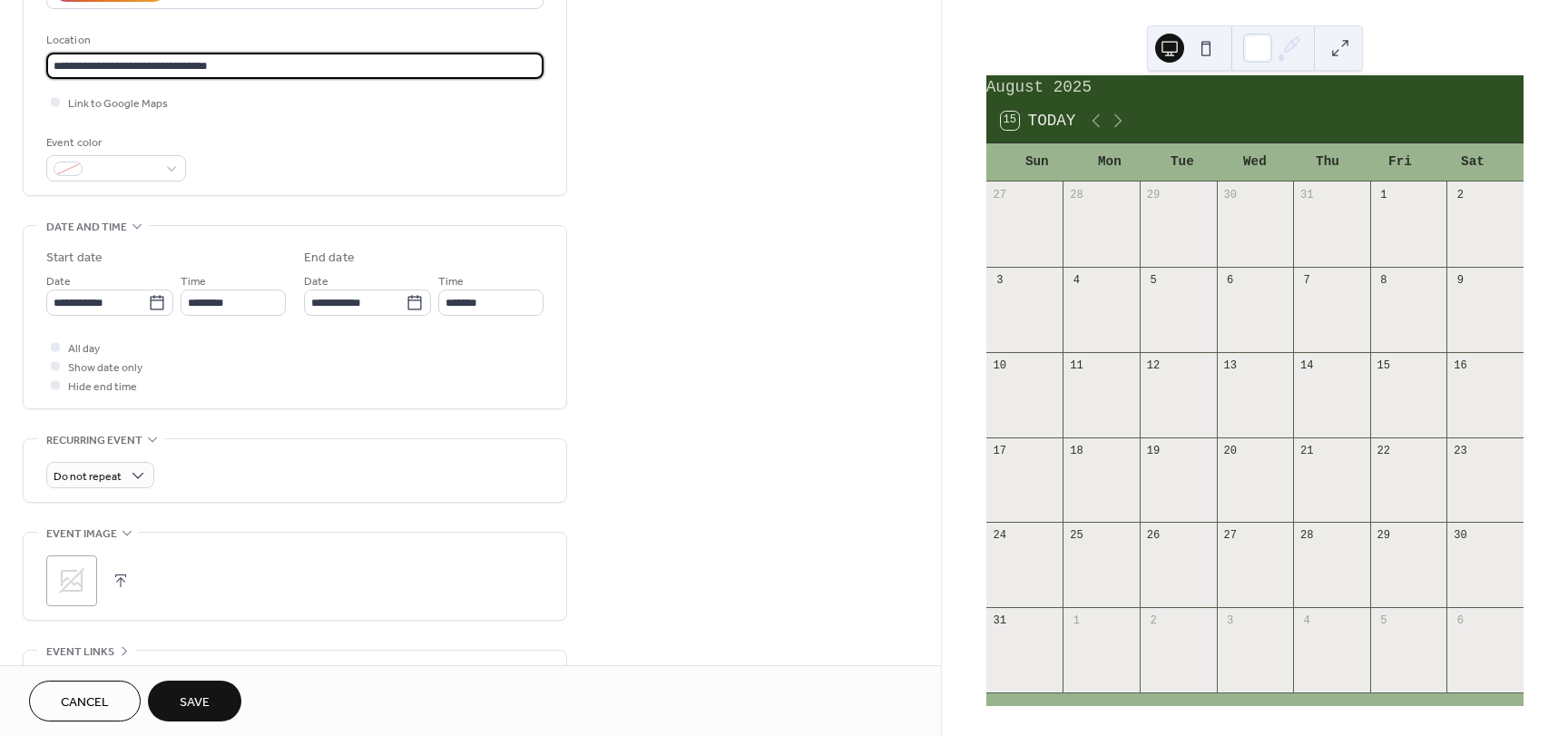 scroll, scrollTop: 363, scrollLeft: 0, axis: vertical 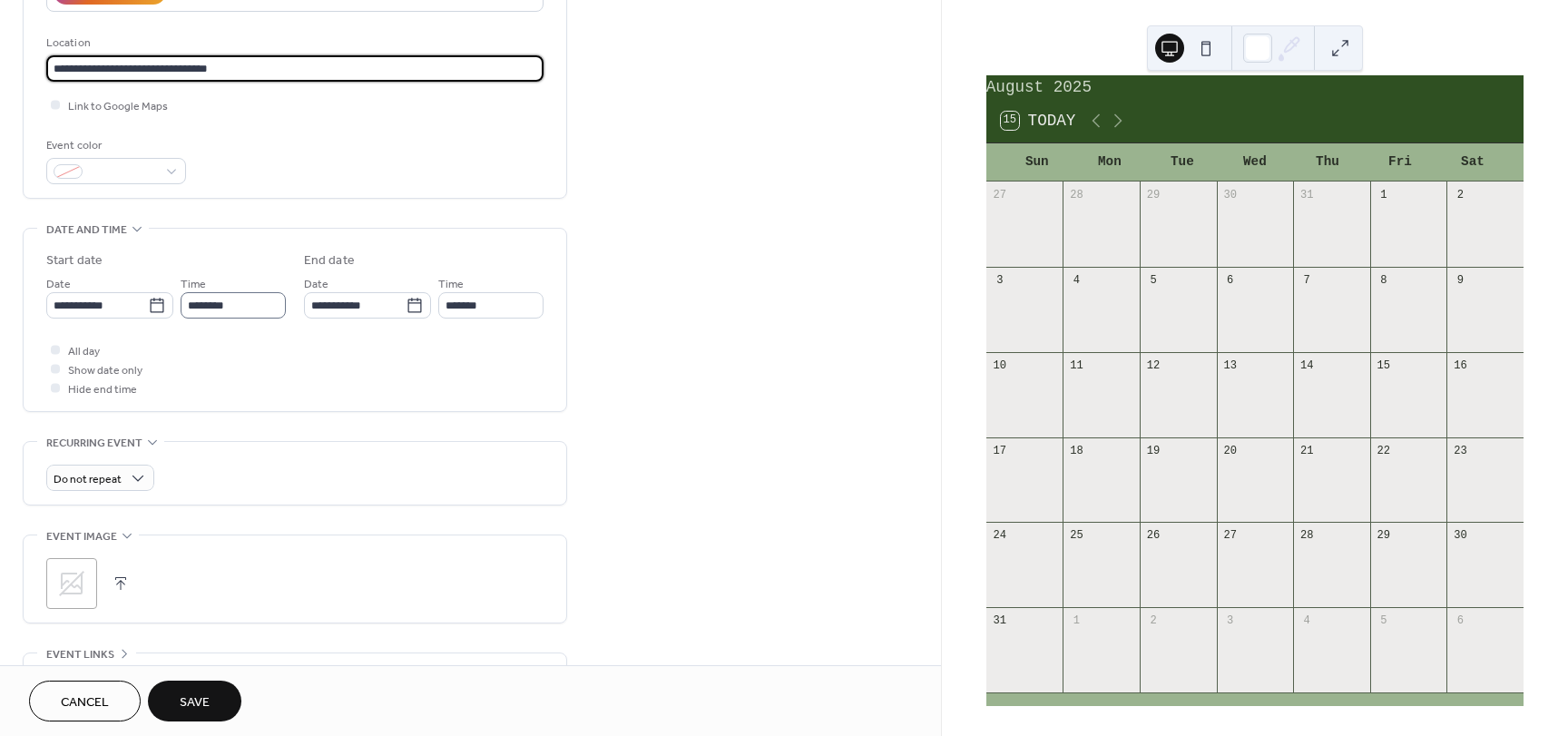 type on "**********" 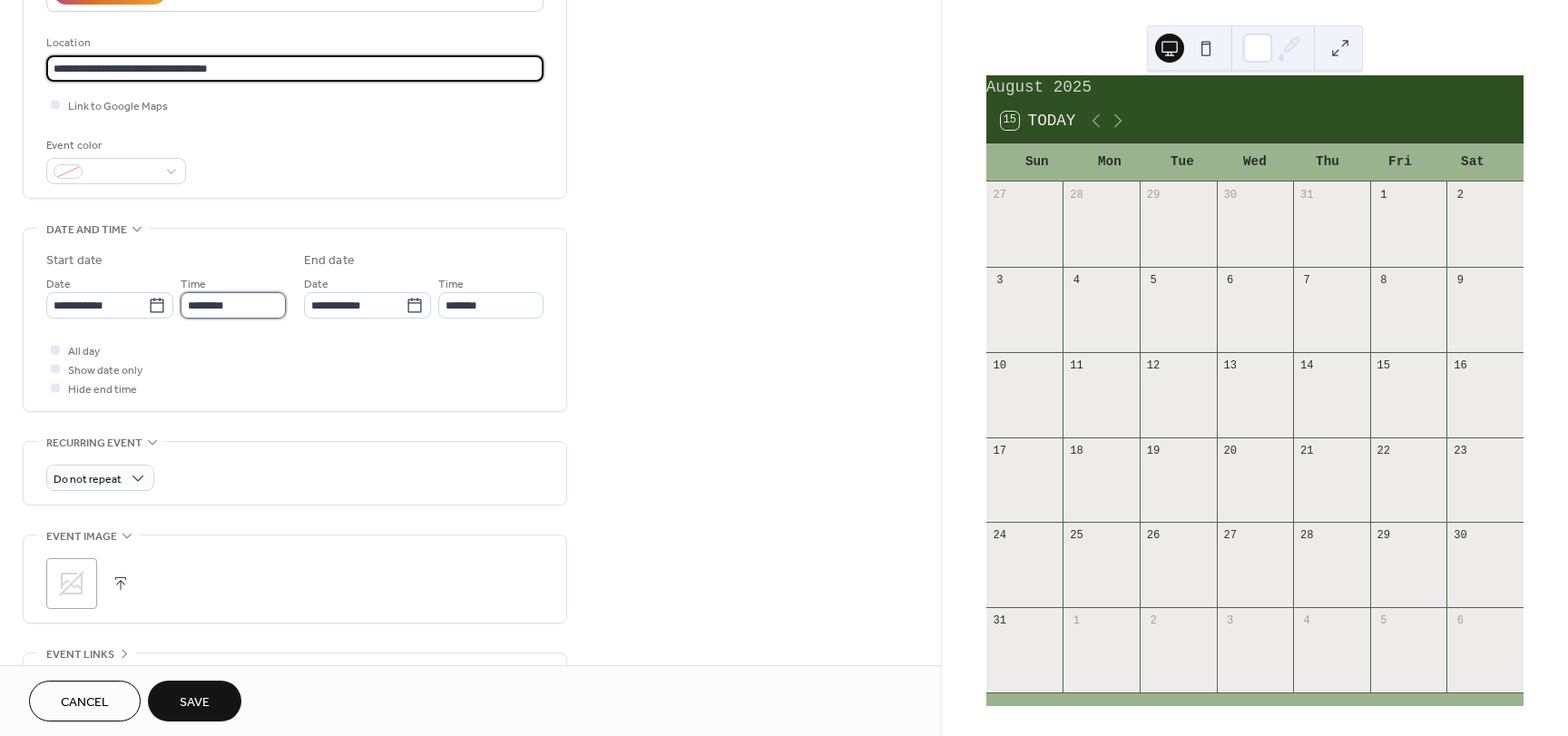 click on "********" at bounding box center [233, 305] 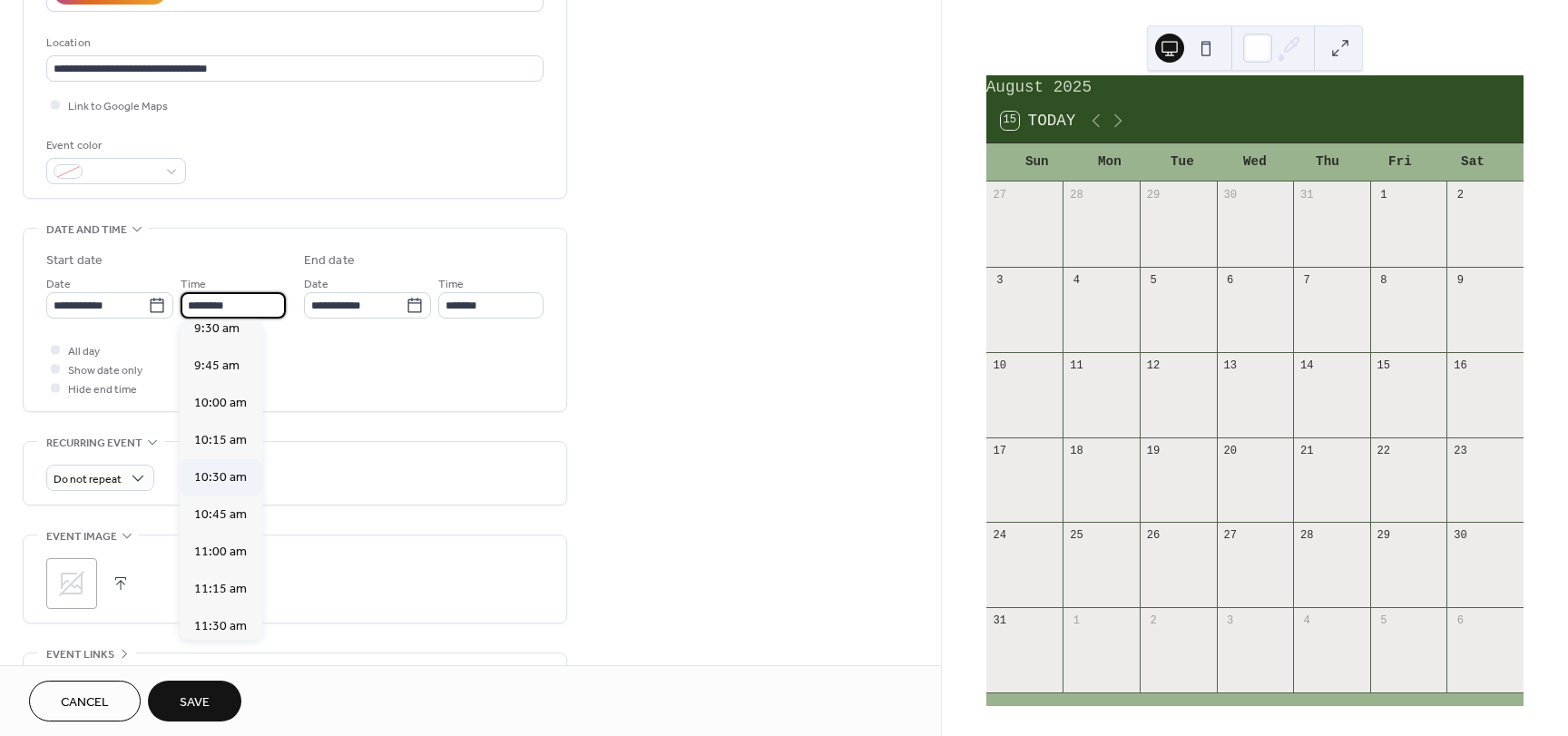 scroll, scrollTop: 1423, scrollLeft: 0, axis: vertical 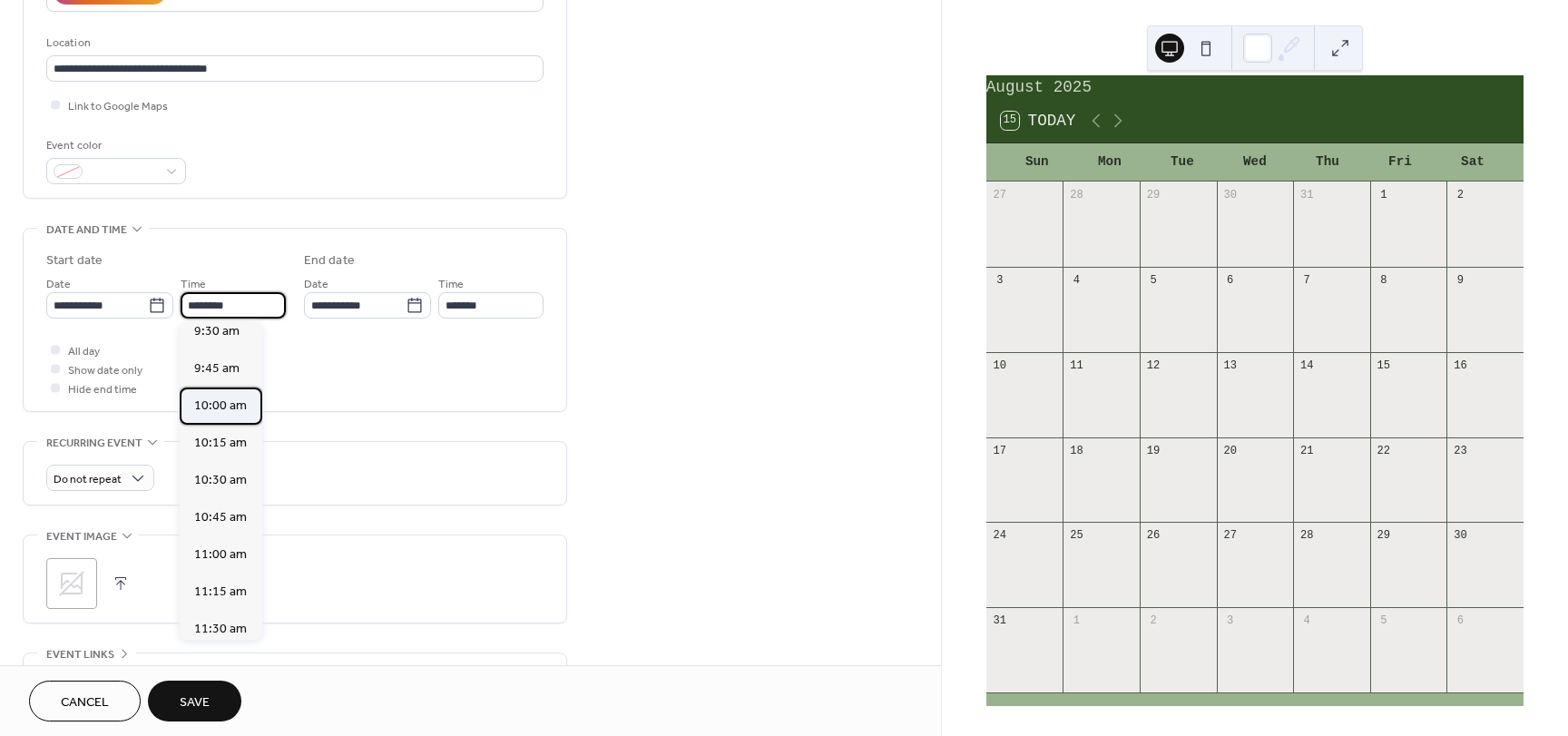 click on "10:00 am" at bounding box center (220, 406) 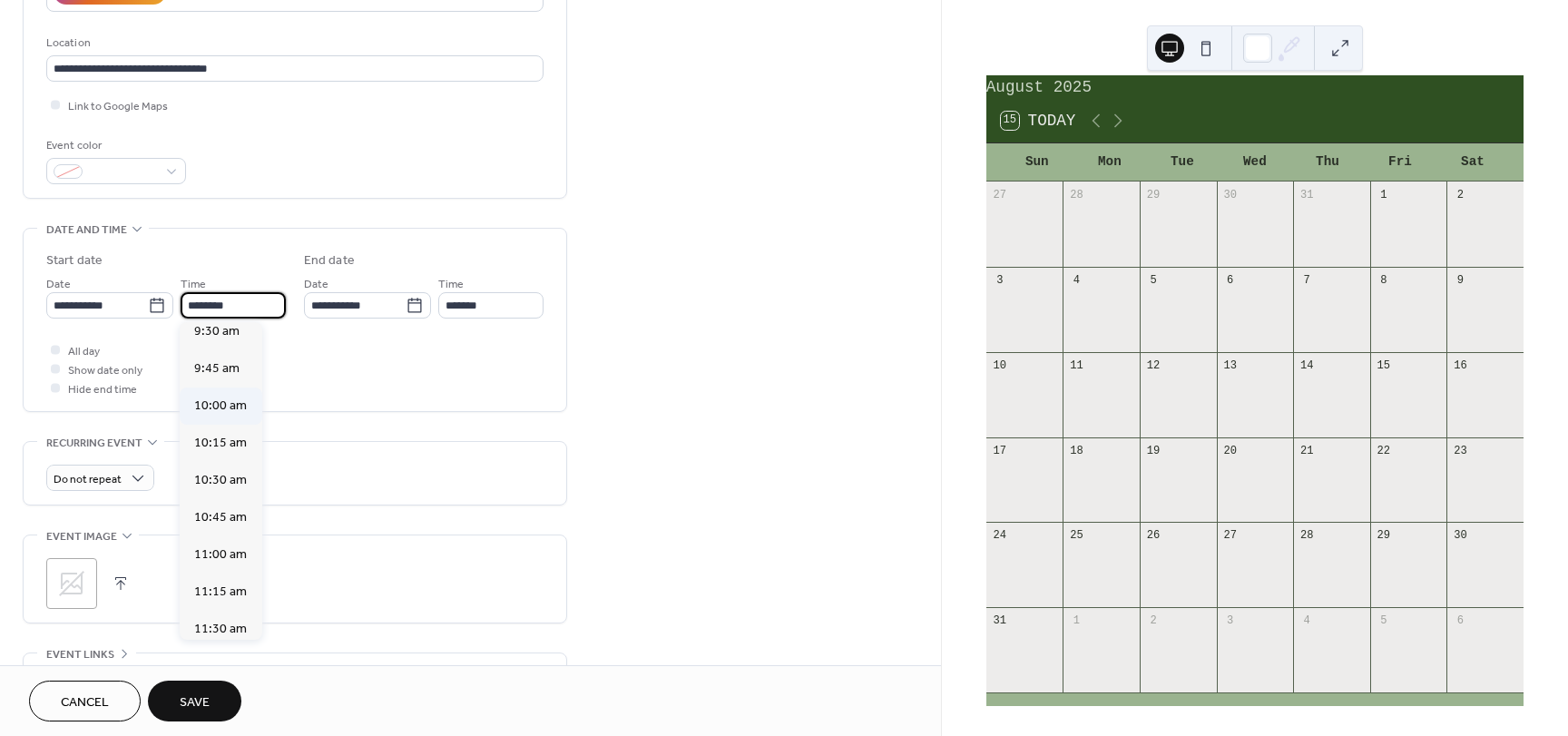type on "********" 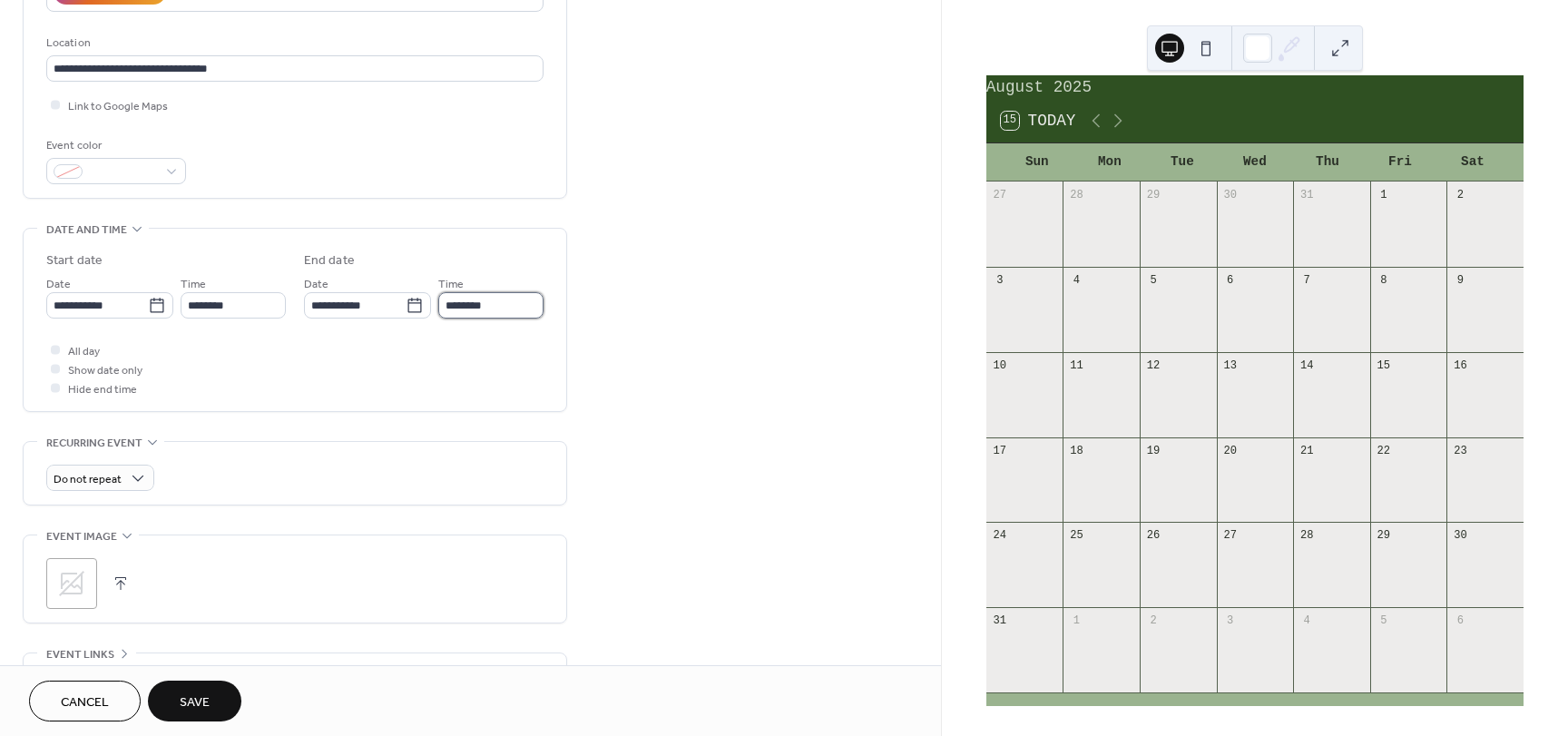 click on "********" at bounding box center (491, 305) 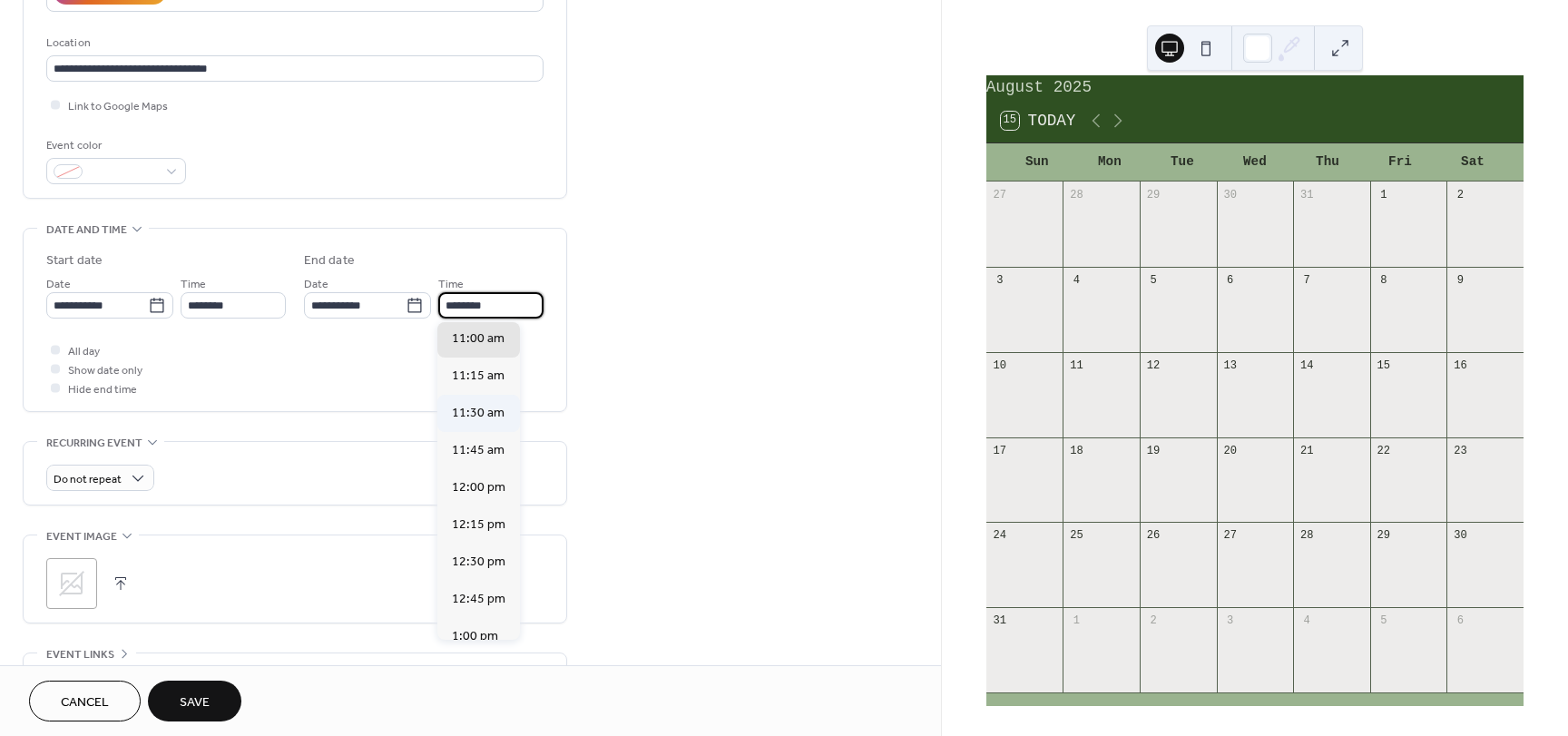 scroll, scrollTop: 182, scrollLeft: 0, axis: vertical 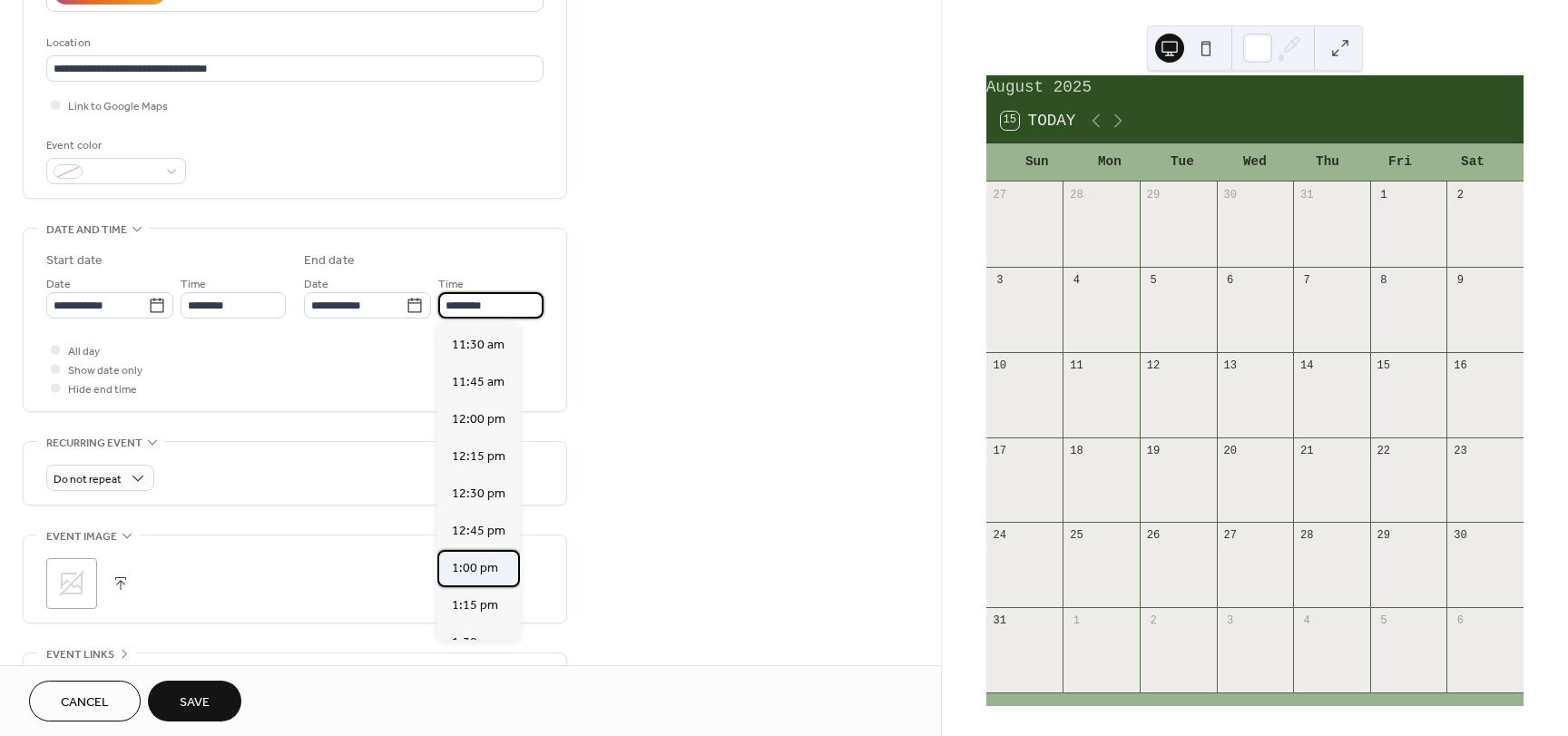 click on "1:00 pm" at bounding box center (475, 568) 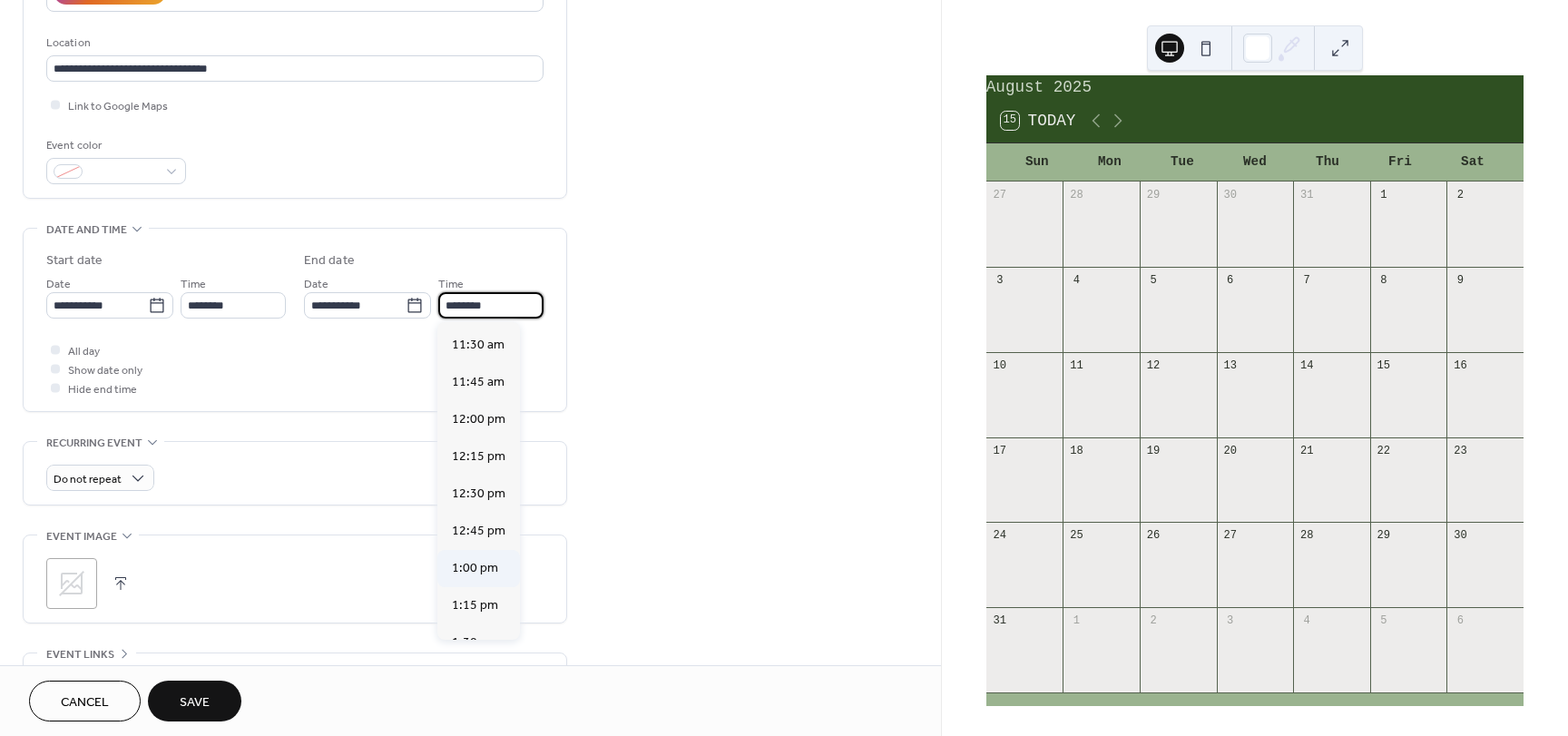 type on "*******" 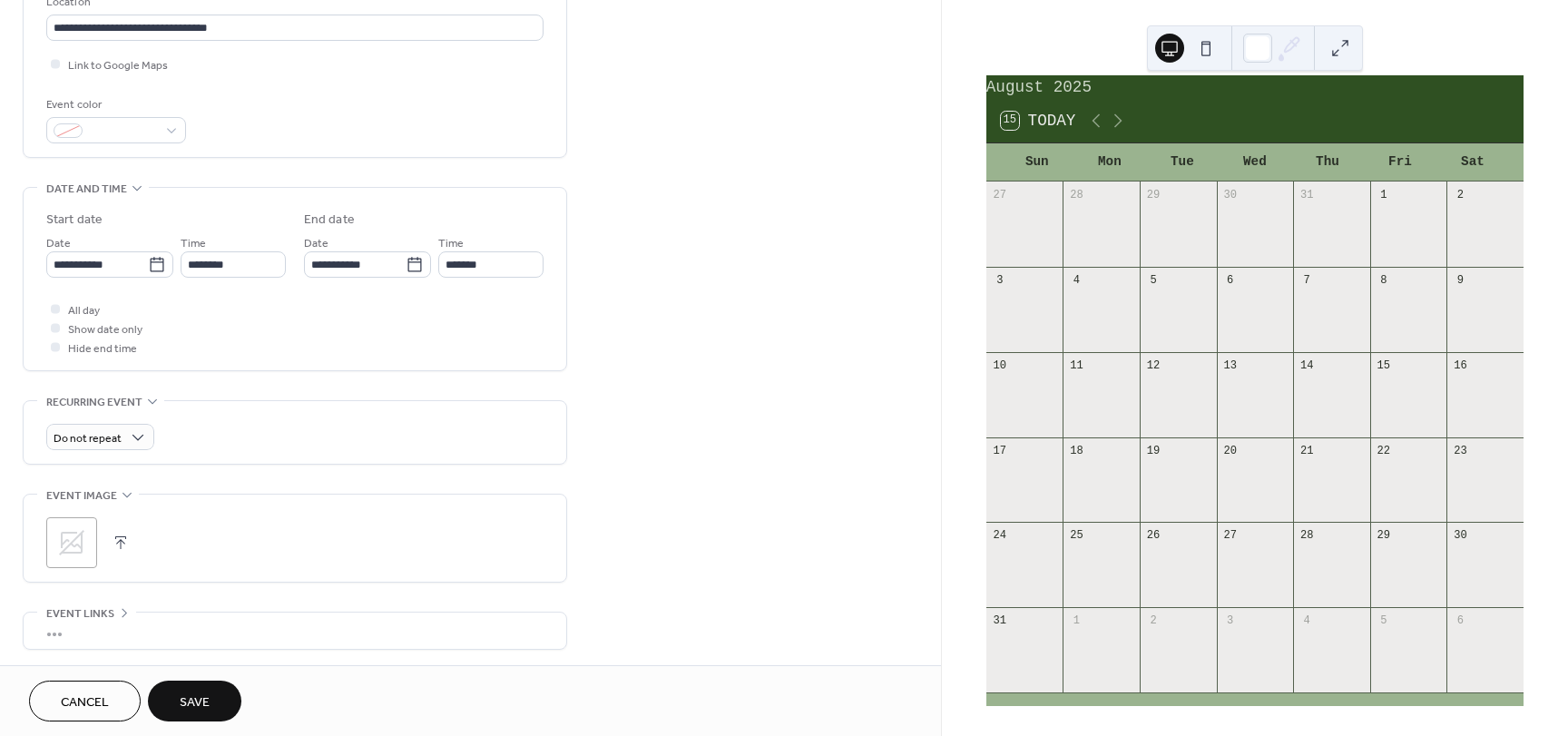 scroll, scrollTop: 541, scrollLeft: 0, axis: vertical 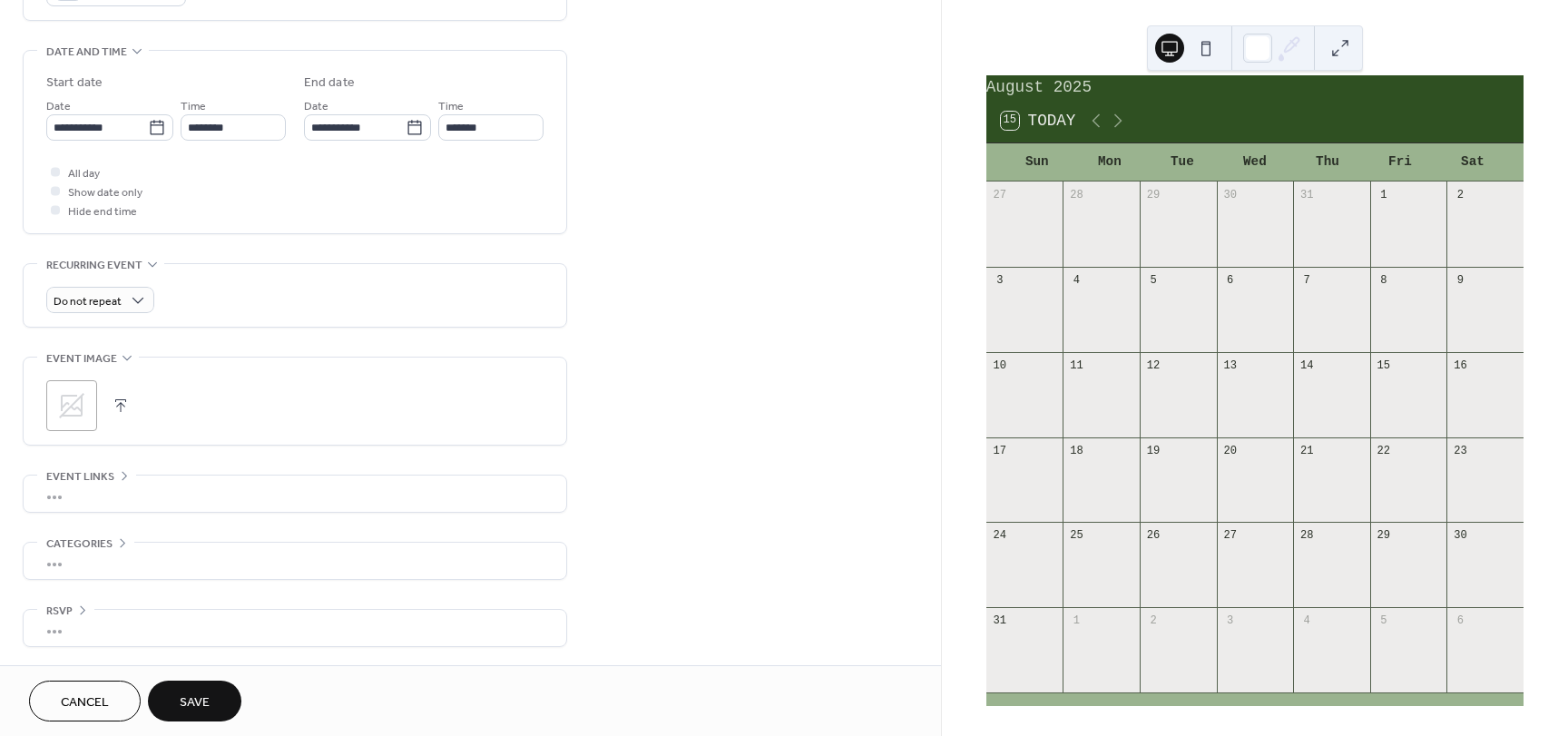 click 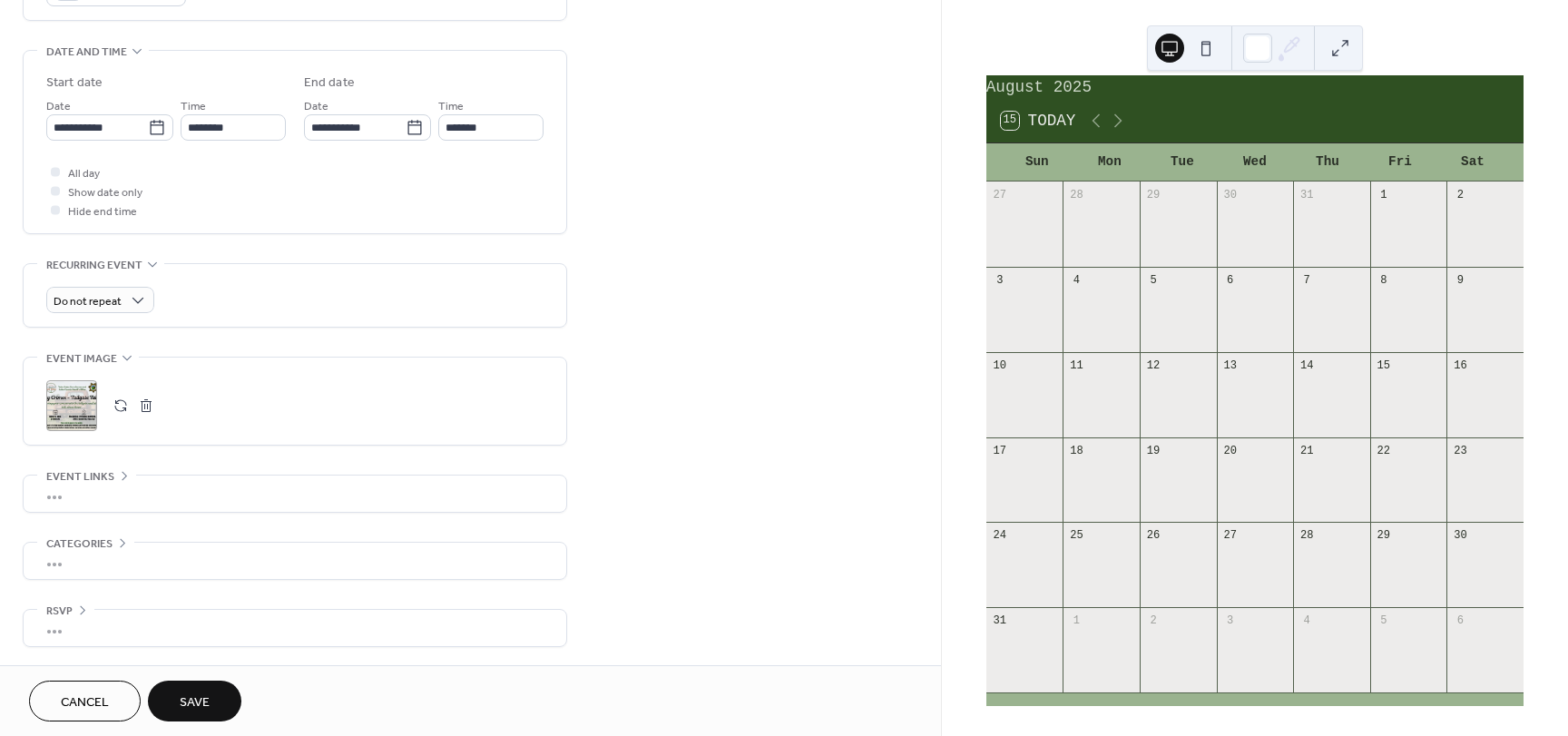 click on "•••" at bounding box center [295, 628] 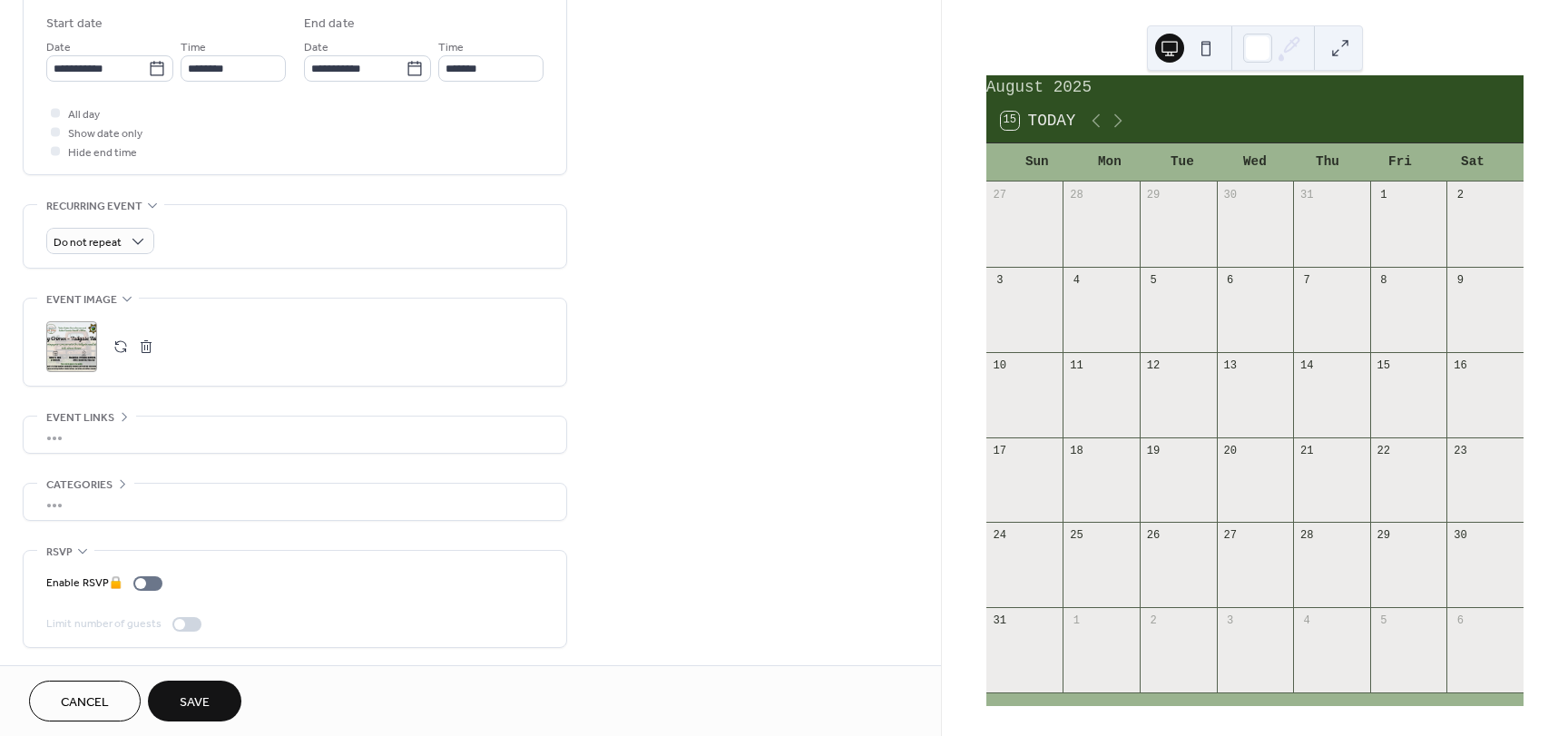 scroll, scrollTop: 601, scrollLeft: 0, axis: vertical 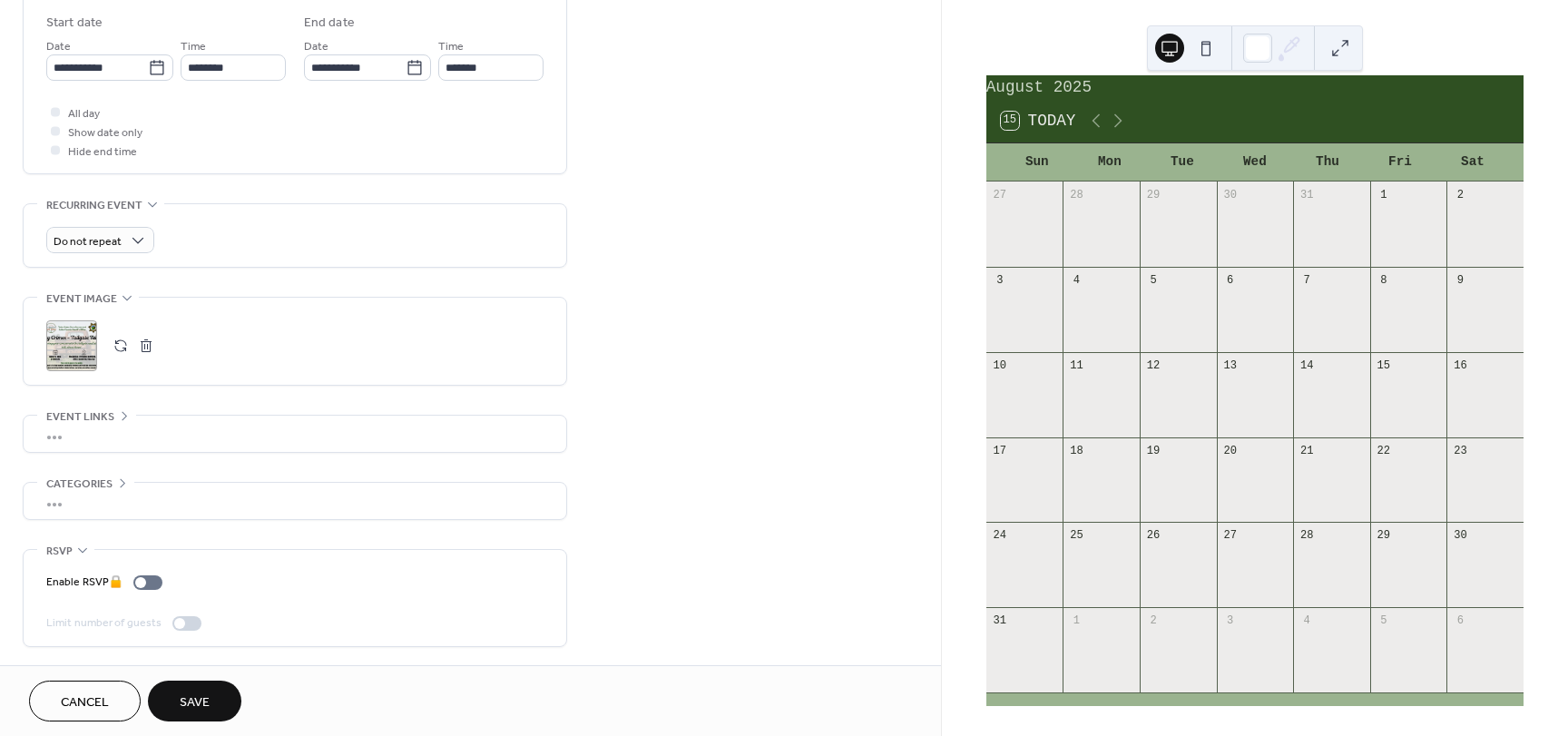 click on "•••" at bounding box center [295, 434] 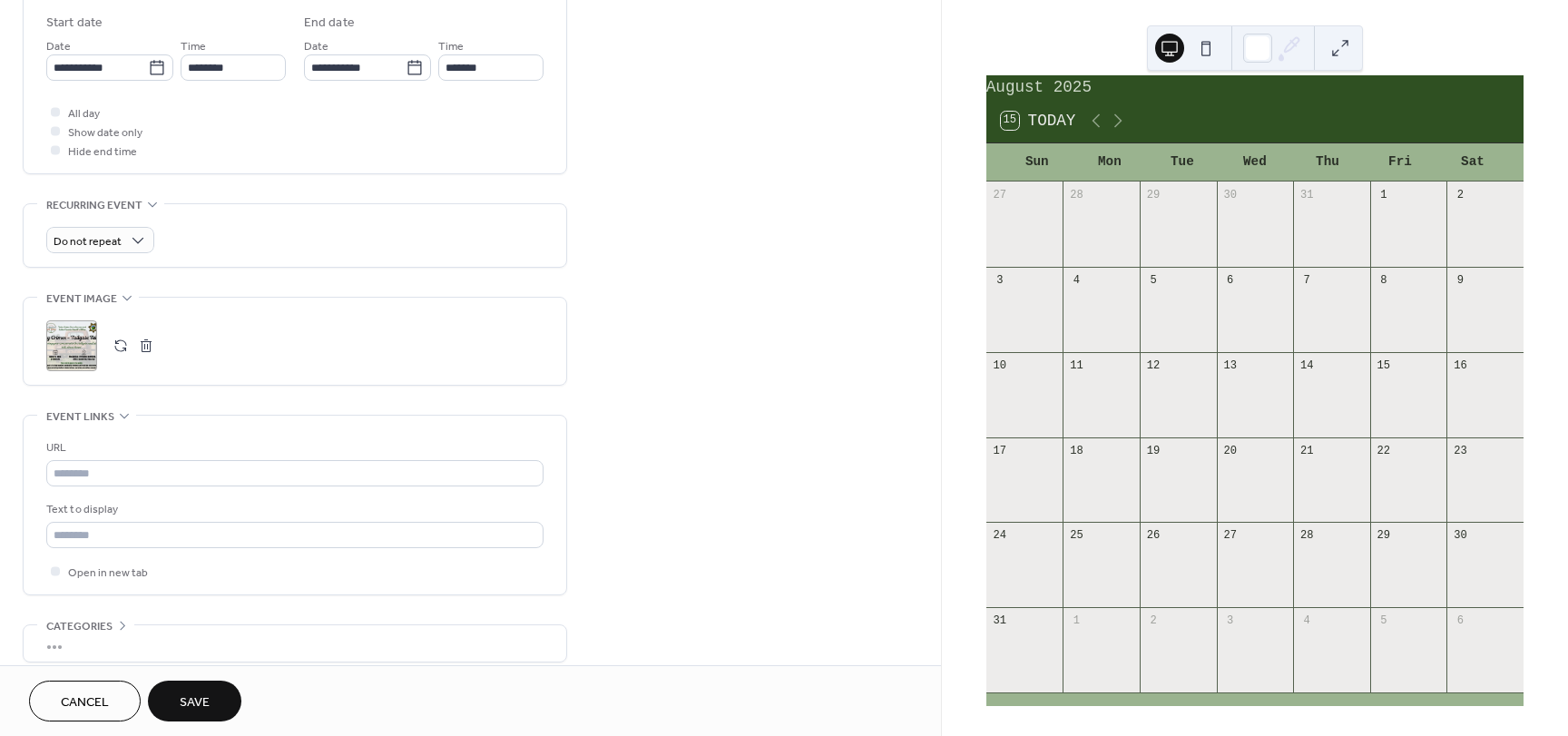 scroll, scrollTop: 601, scrollLeft: 0, axis: vertical 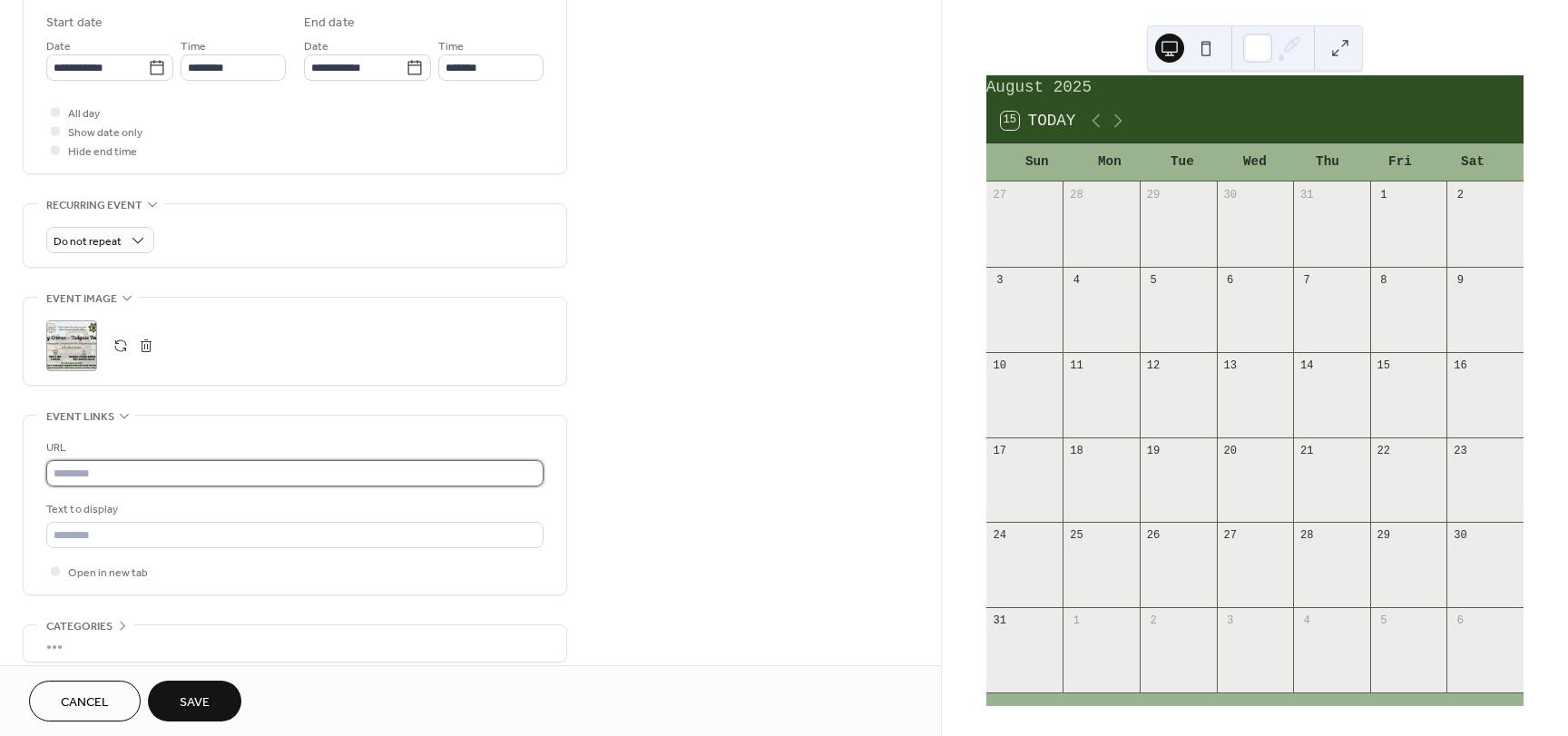 click at bounding box center (295, 473) 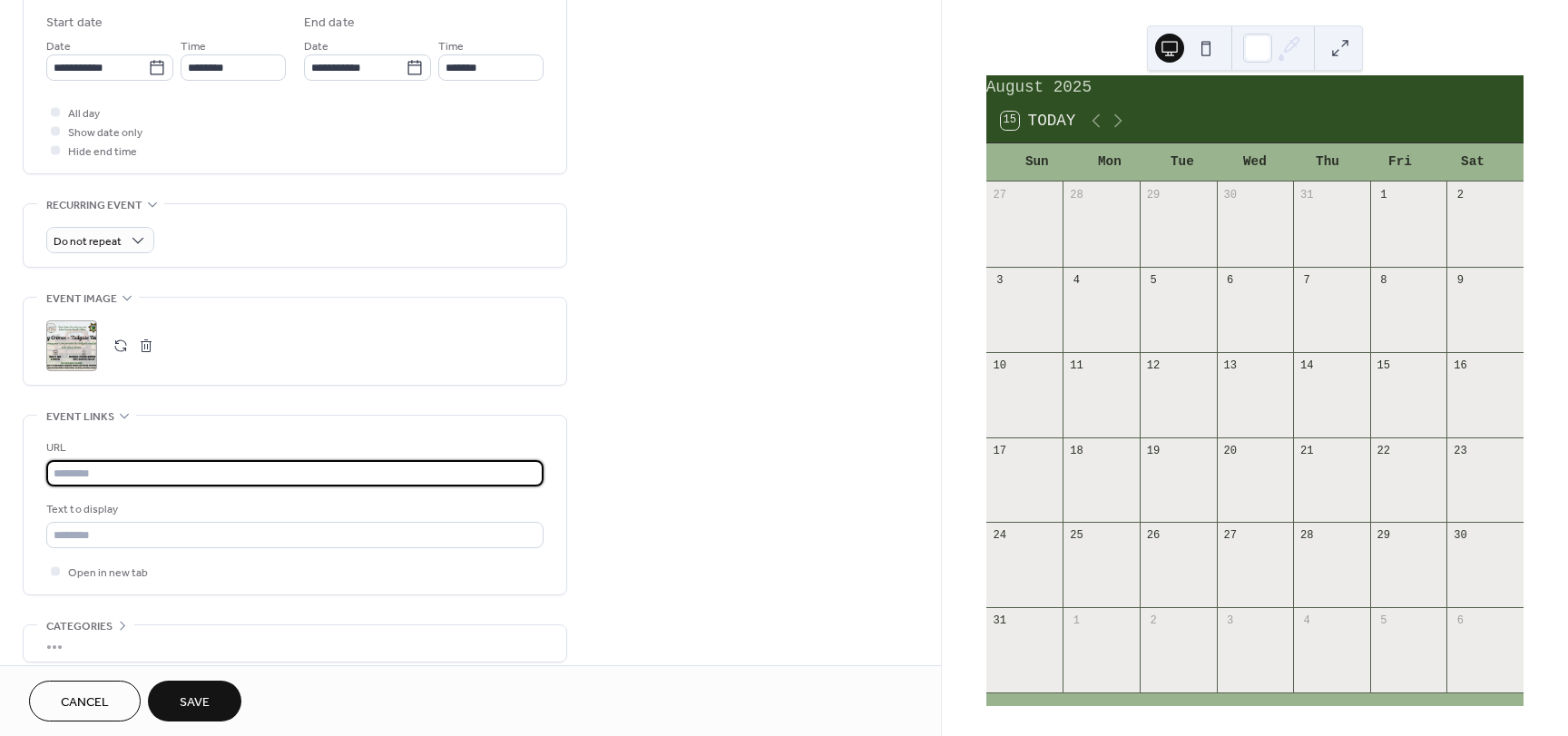paste on "**********" 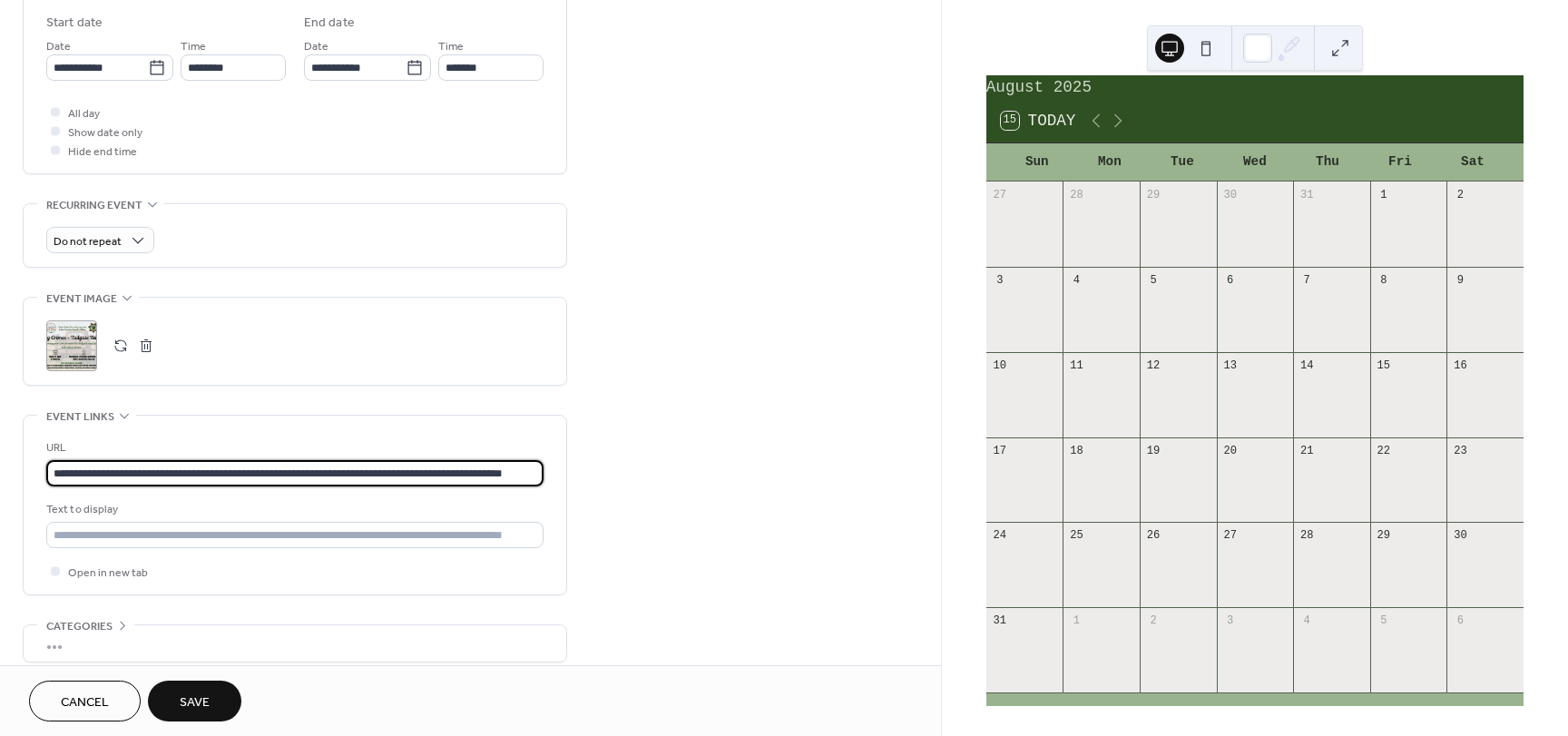 scroll, scrollTop: 0, scrollLeft: 78, axis: horizontal 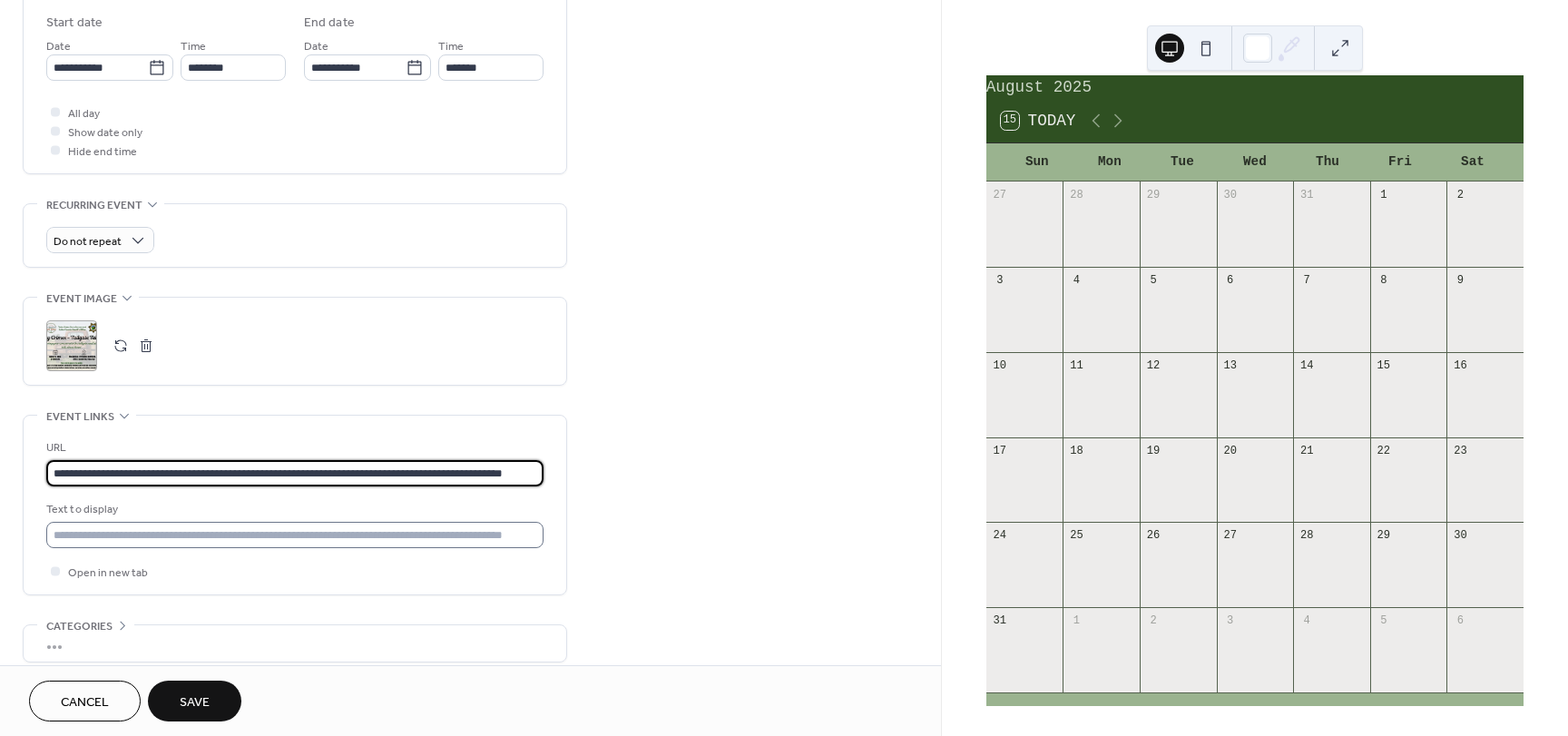 type on "**********" 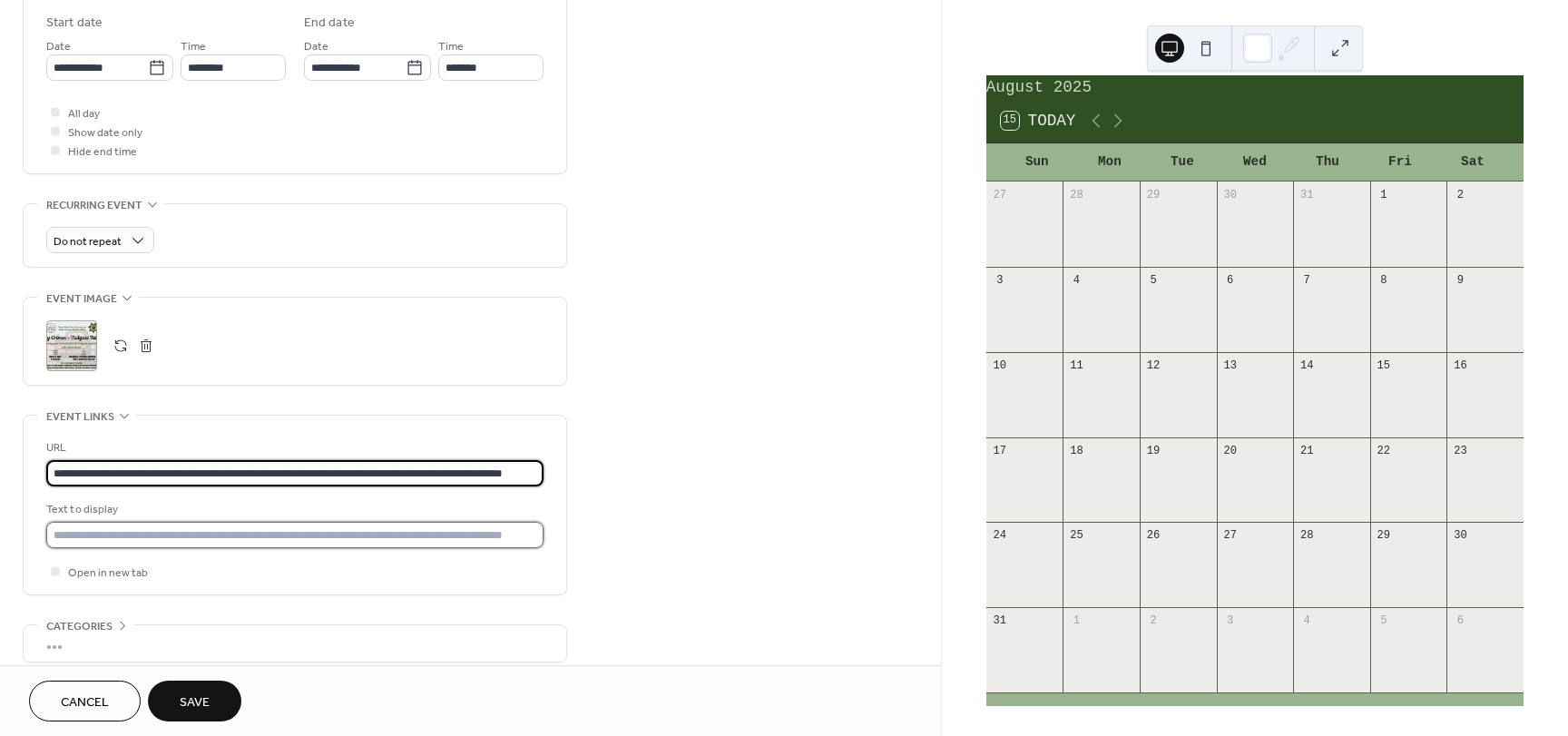 click at bounding box center [295, 535] 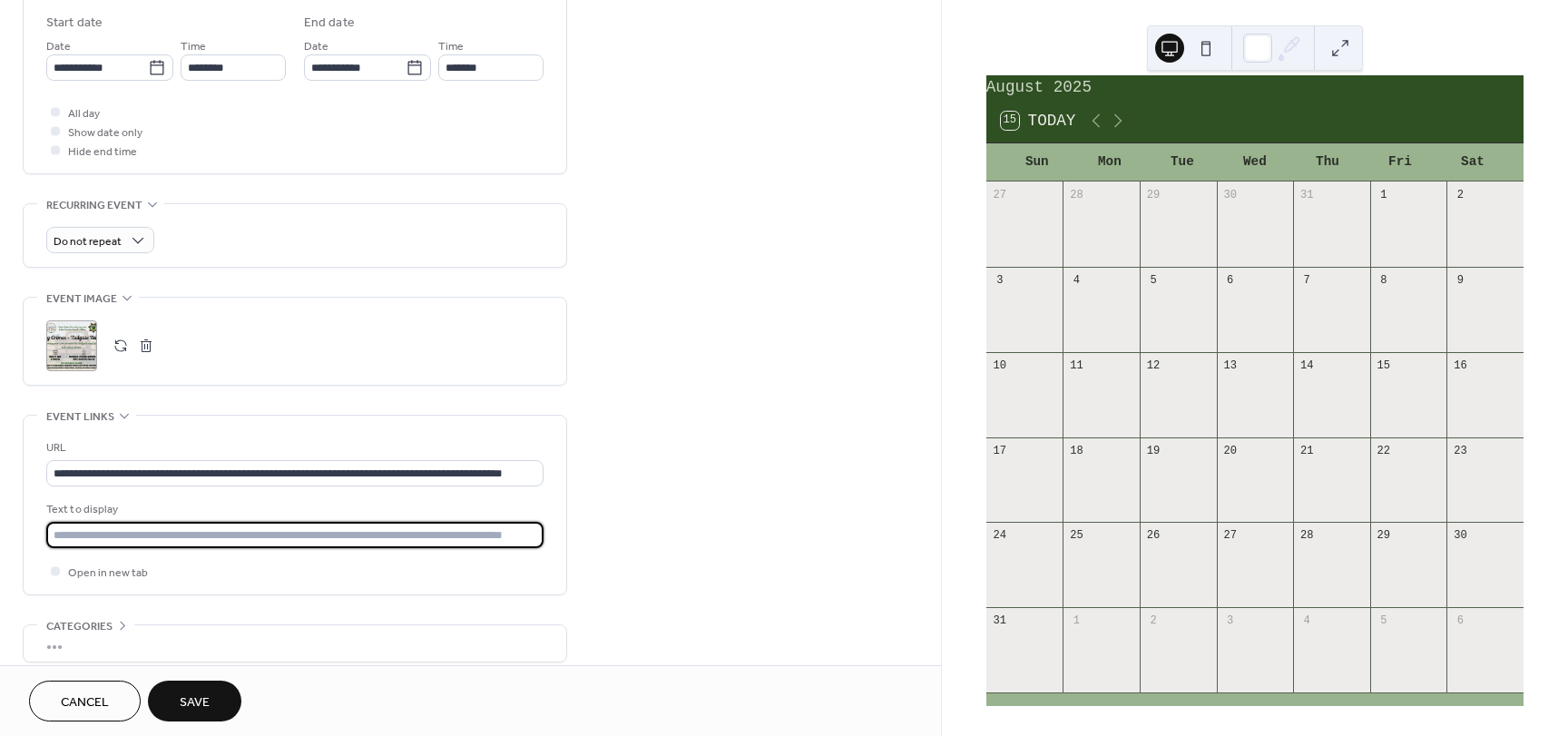 click at bounding box center (295, 535) 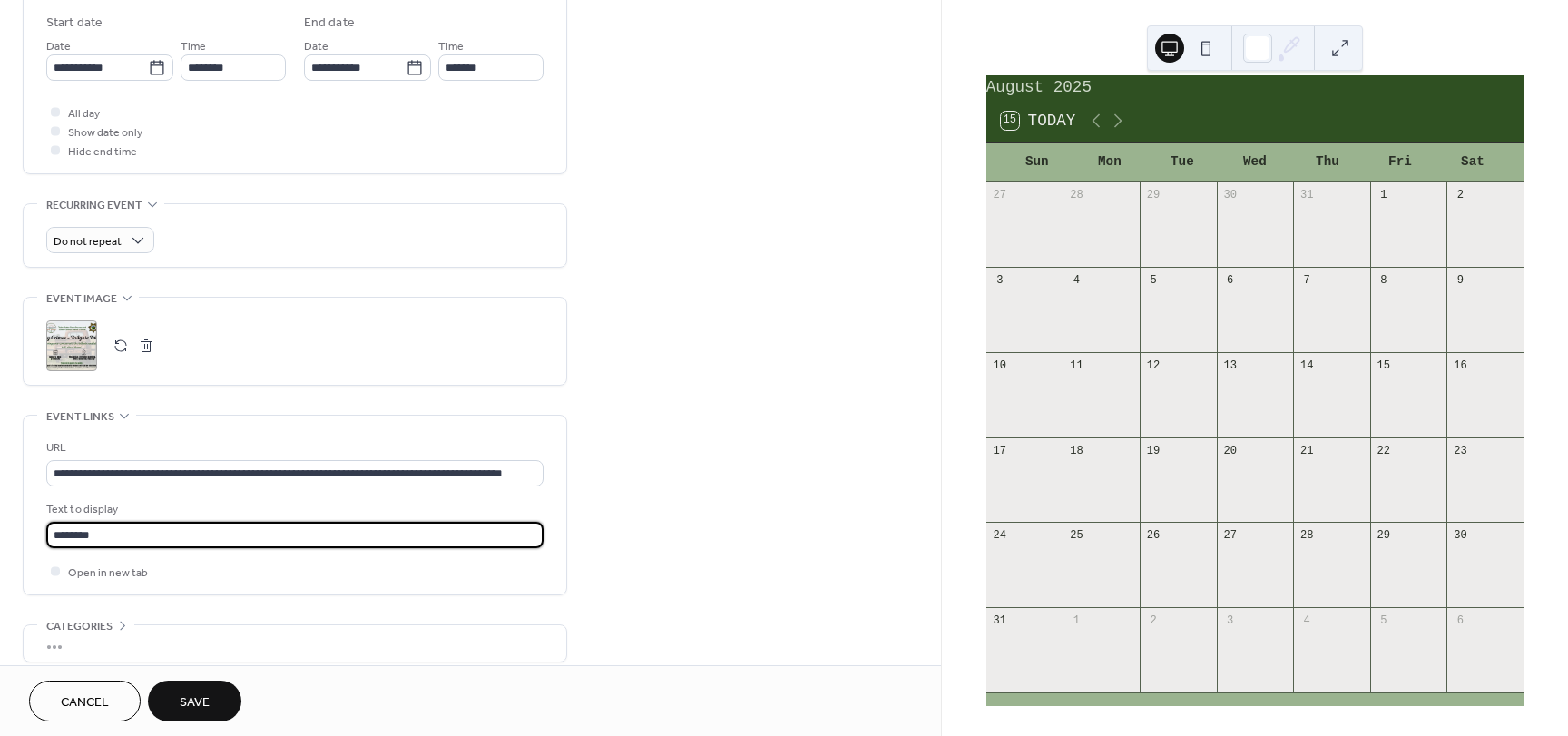 type on "*********" 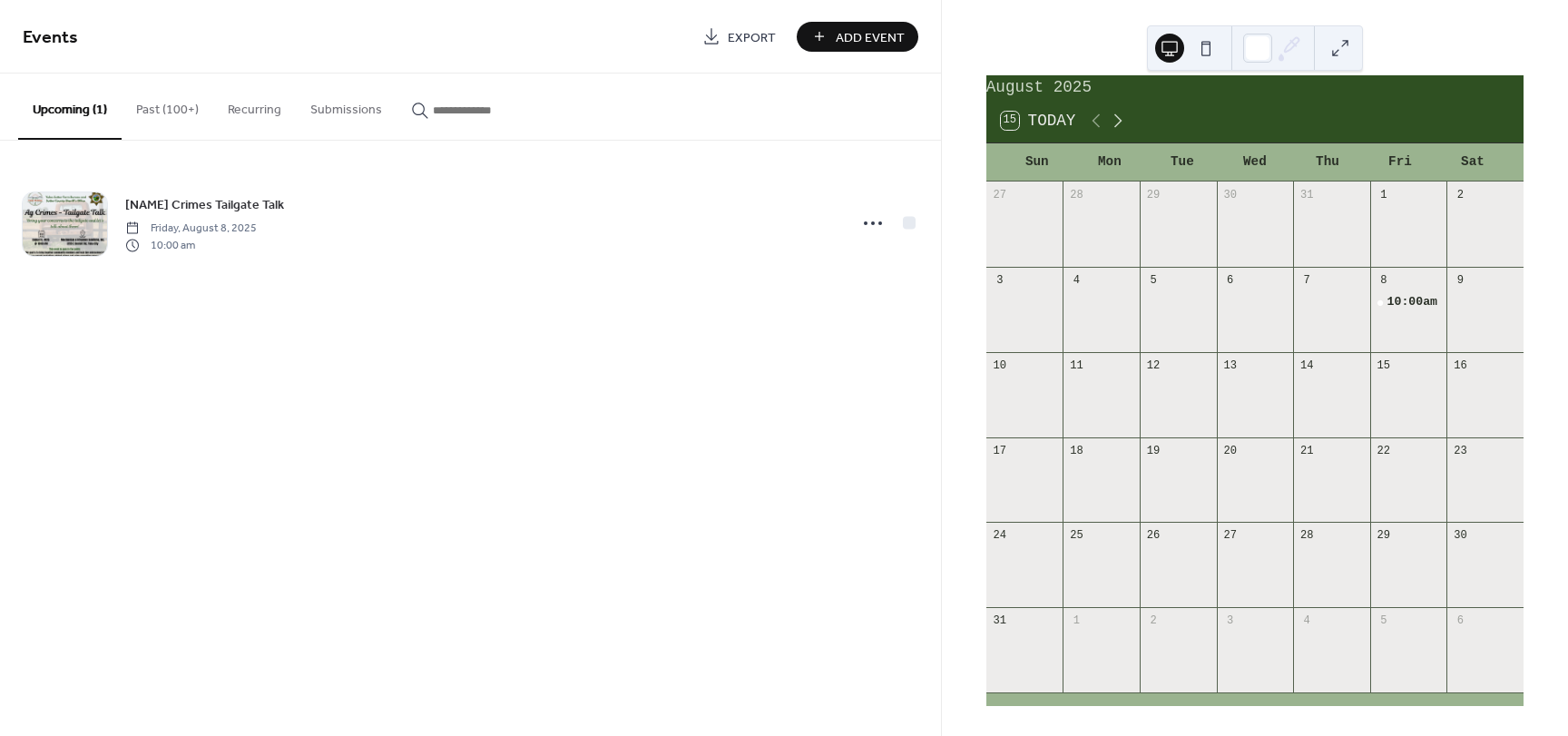 click 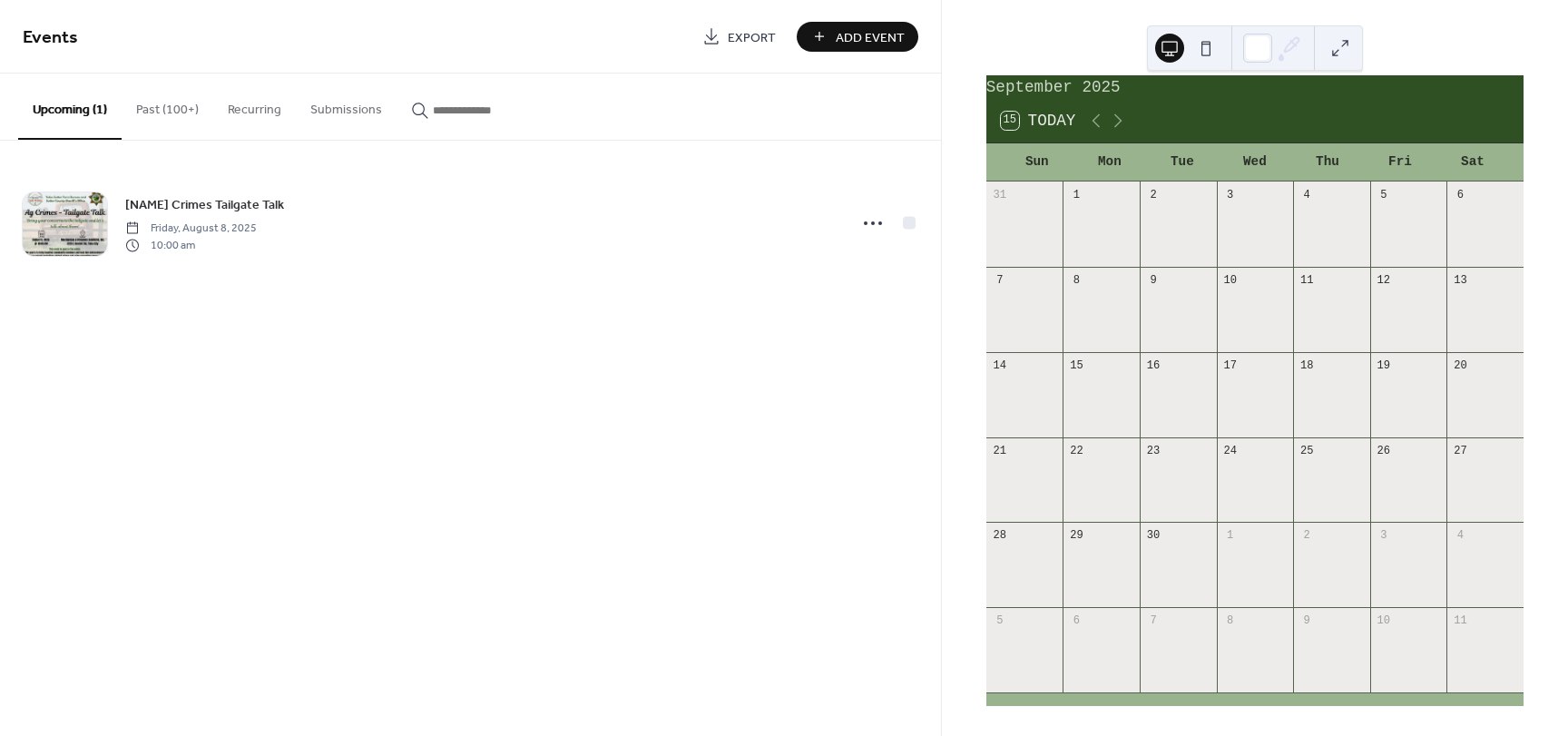 click on "Add Event" at bounding box center [870, 37] 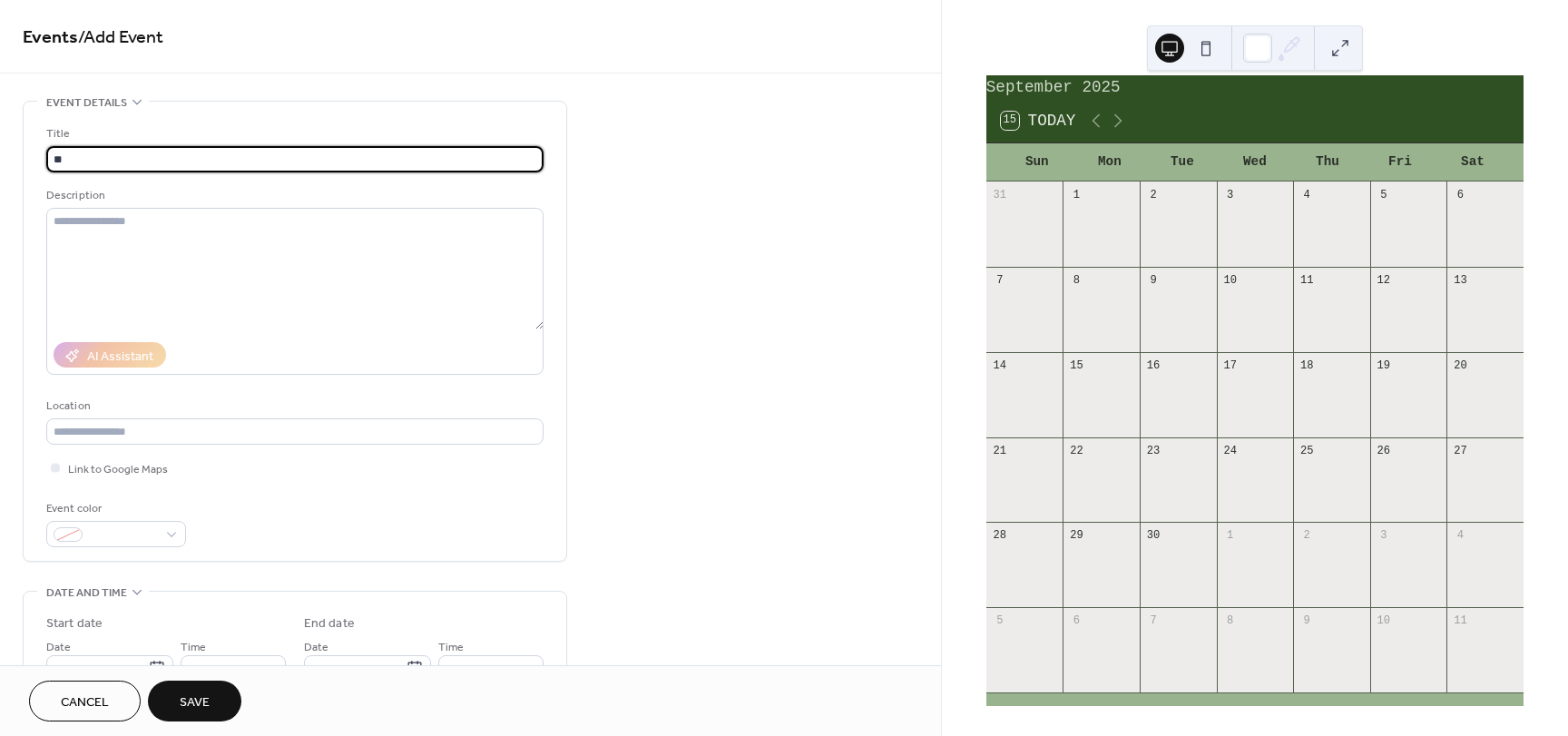 type on "*" 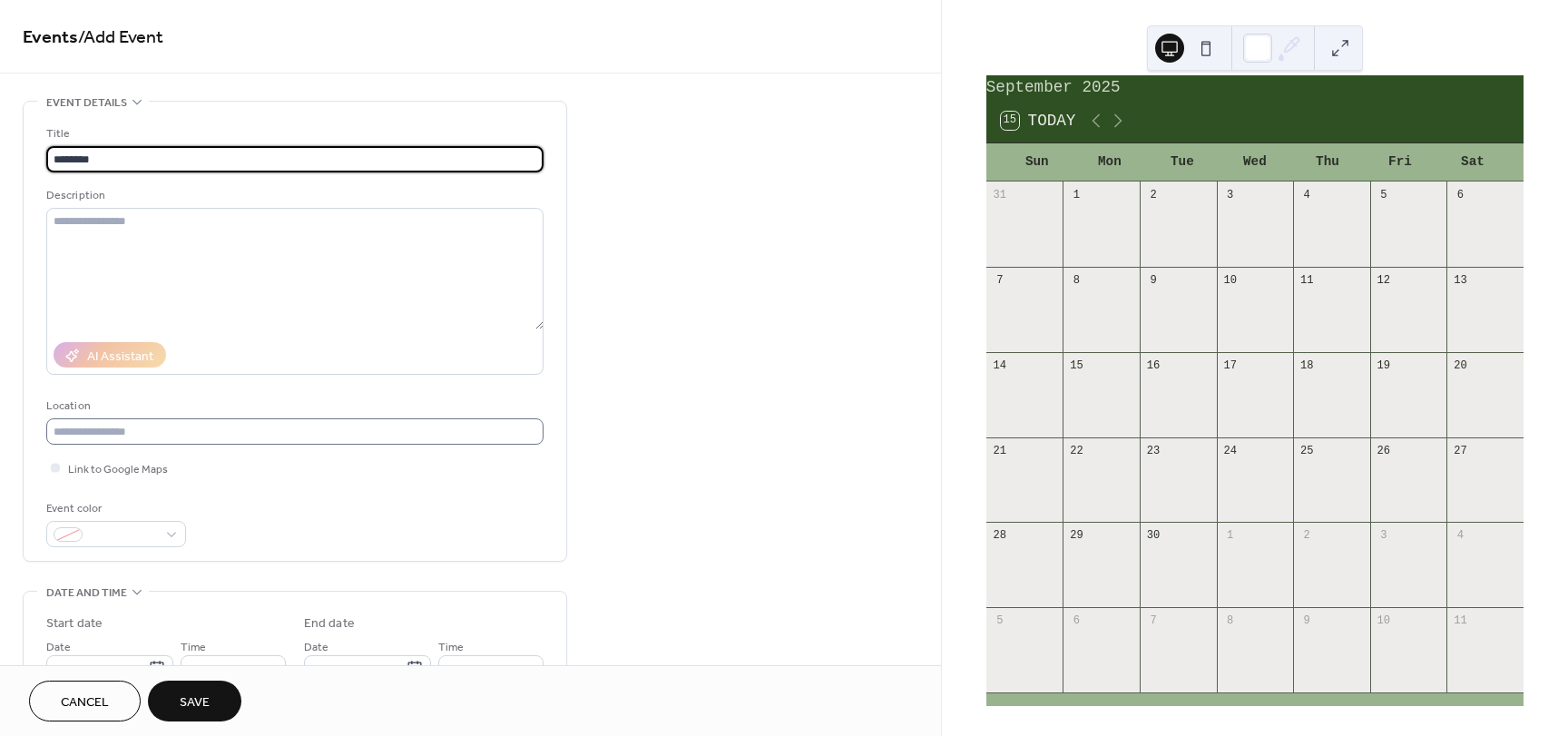 type on "********" 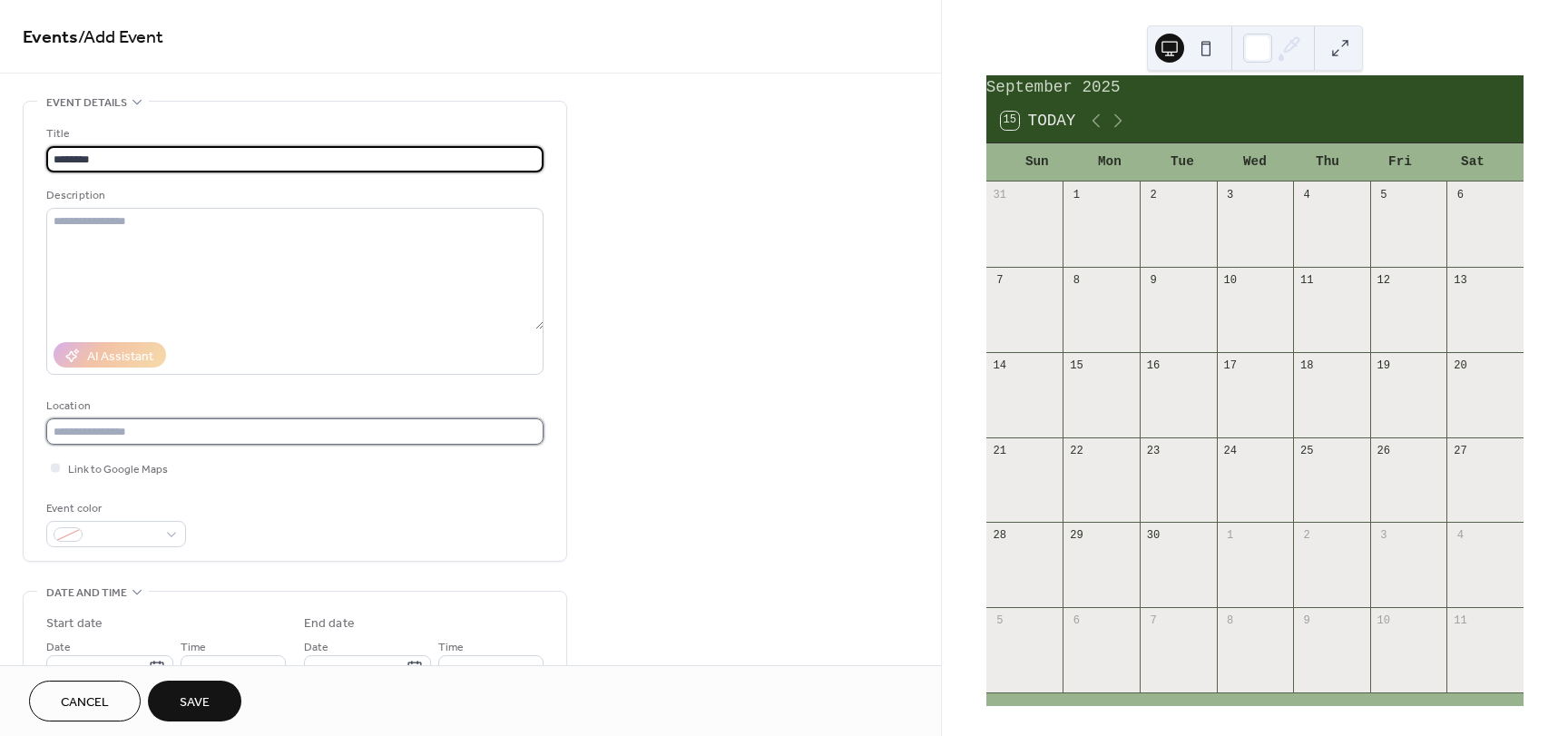 click at bounding box center (295, 431) 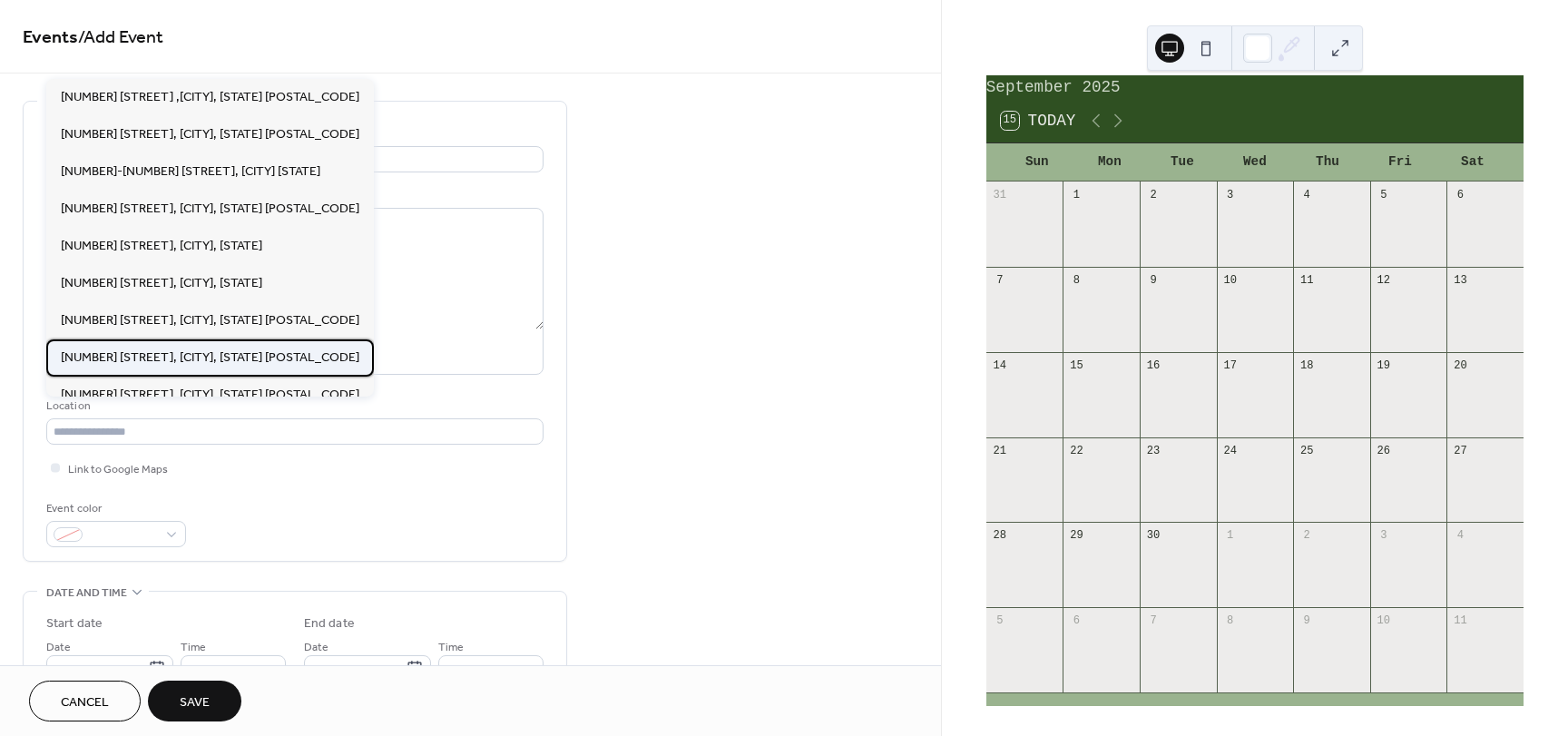 click on "[NUMBER] [STREET], [CITY], [STATE] [POSTAL_CODE]" at bounding box center [210, 358] 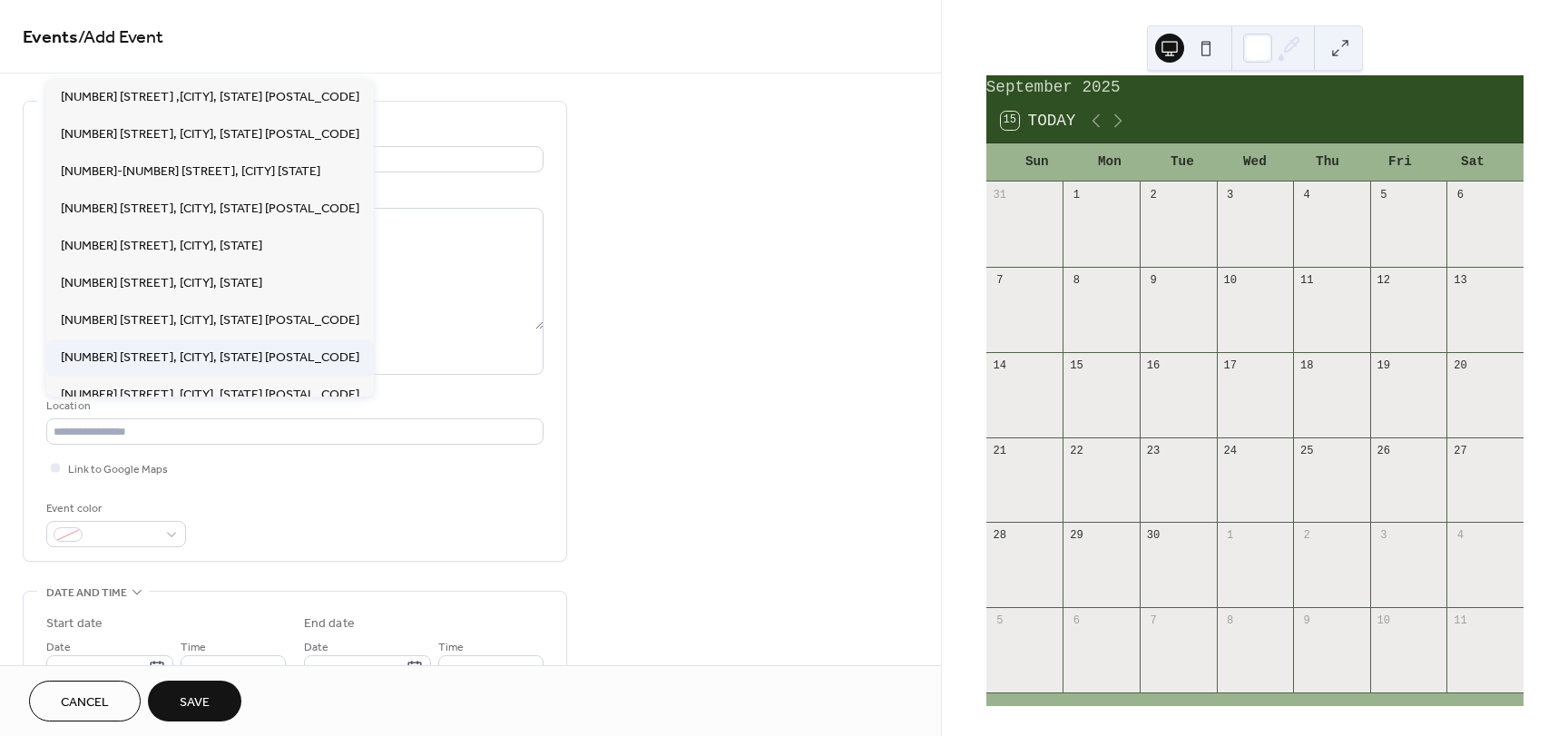 type on "**********" 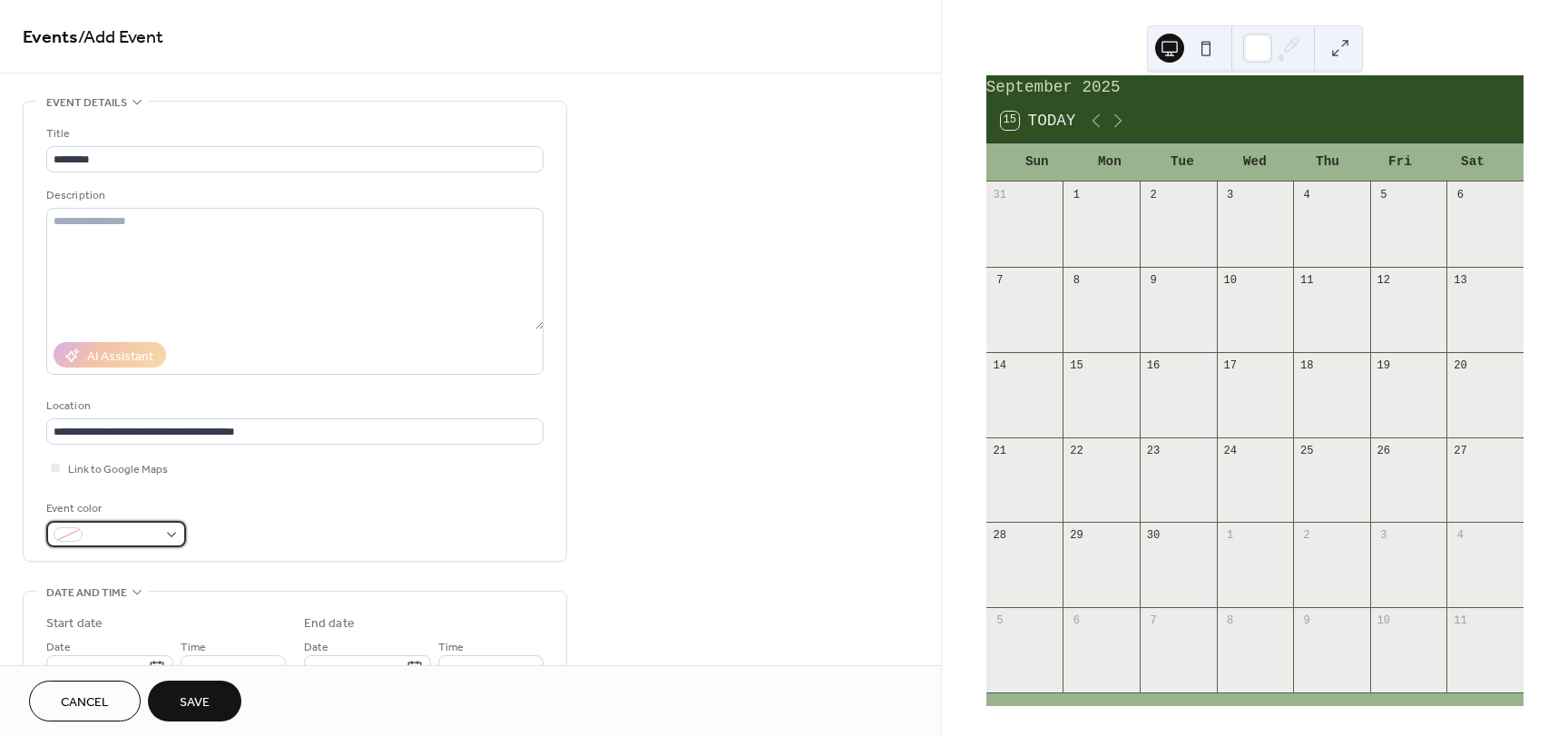 click at bounding box center (123, 535) 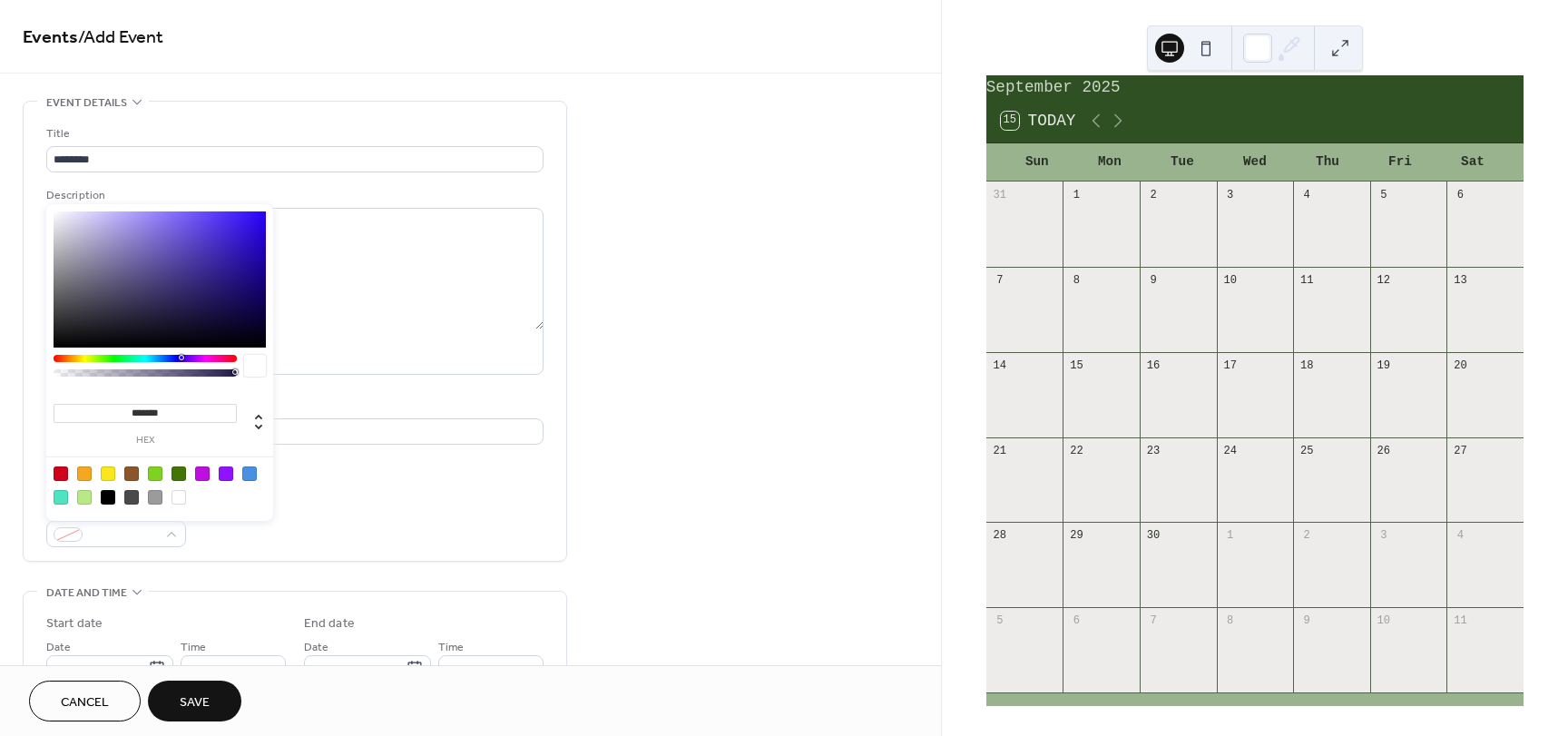 click at bounding box center (160, 485) 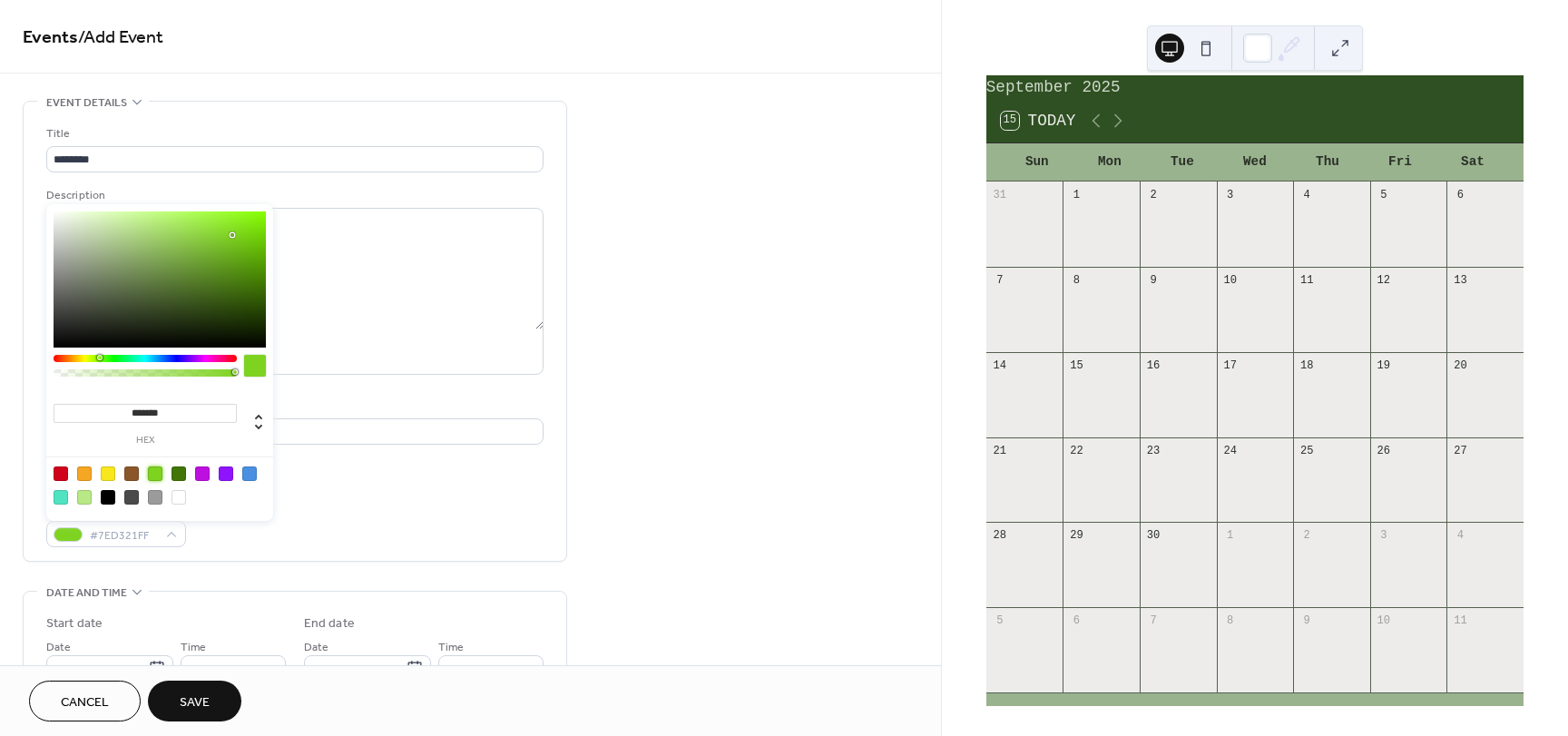 click at bounding box center [160, 280] 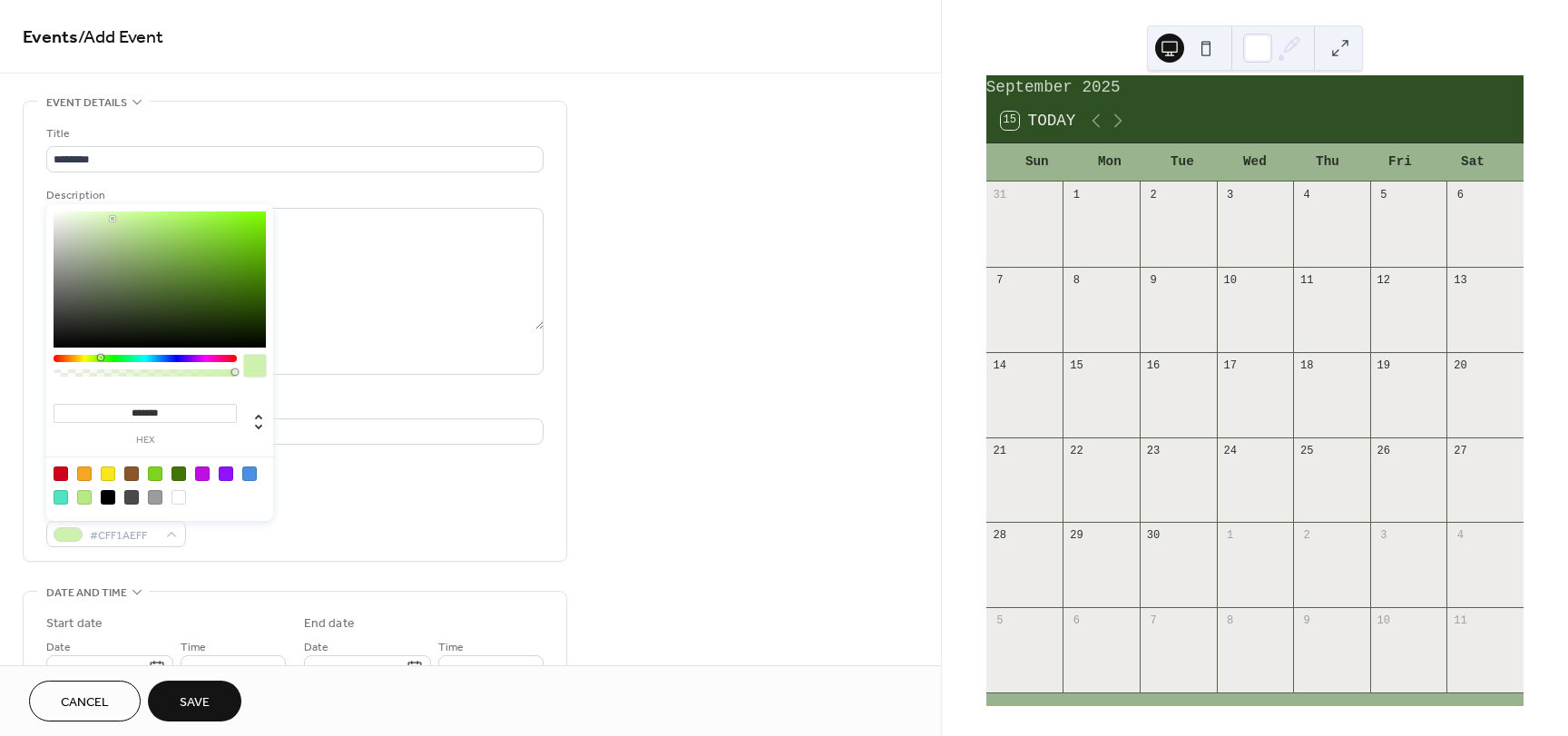 type on "*******" 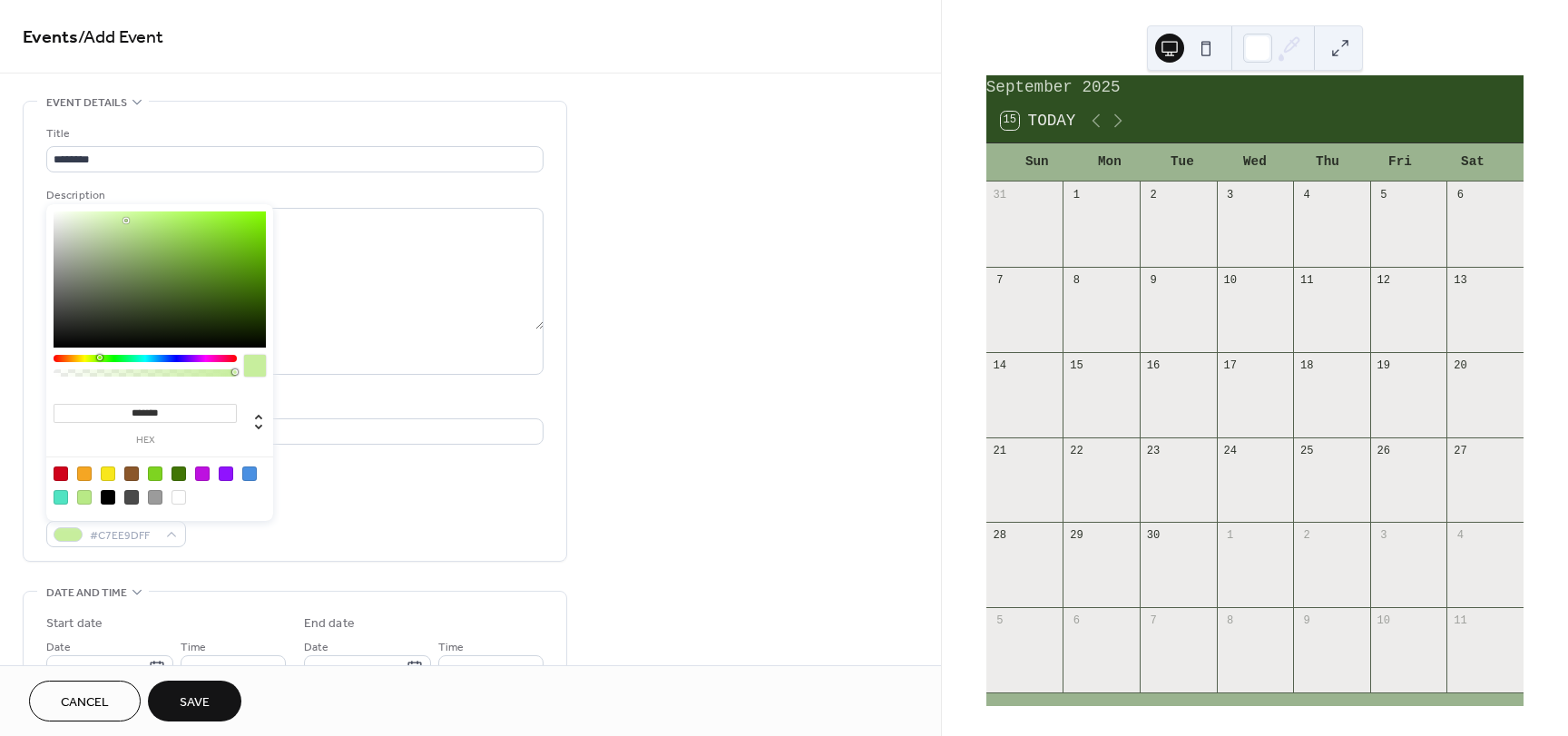 drag, startPoint x: 89, startPoint y: 225, endPoint x: 126, endPoint y: 221, distance: 37.215588 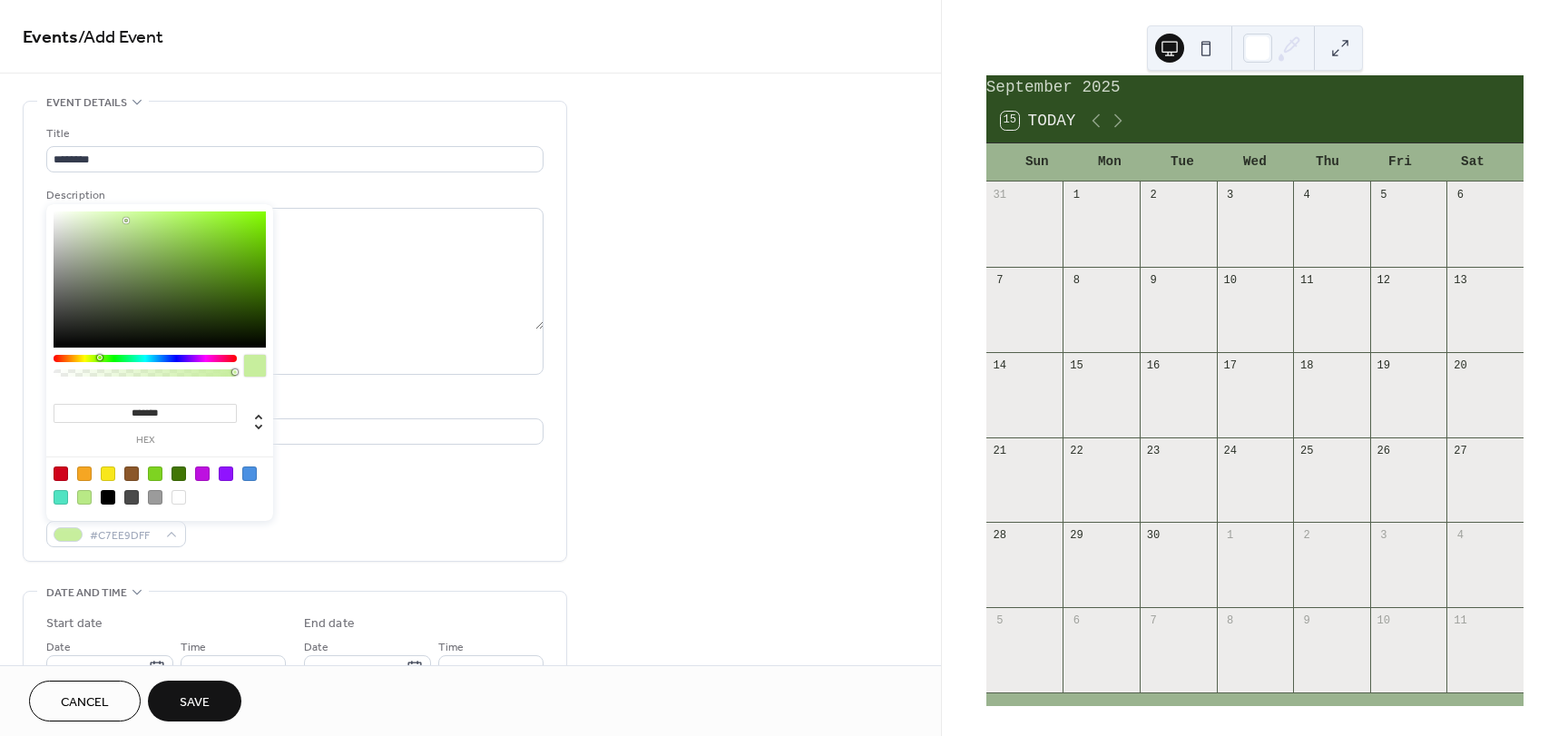 click at bounding box center (126, 221) 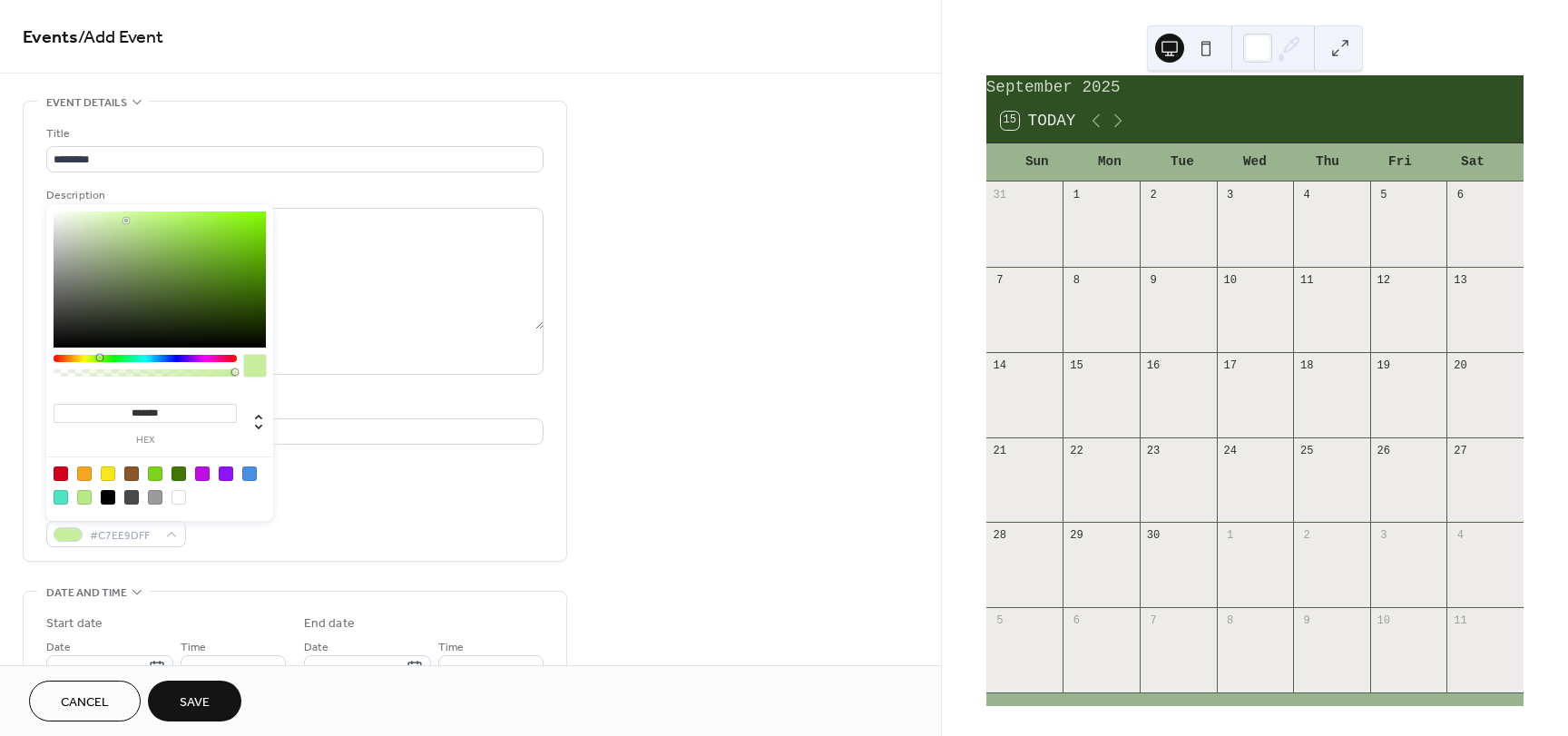 click on "Event color #C7EE9DFF" at bounding box center (295, 523) 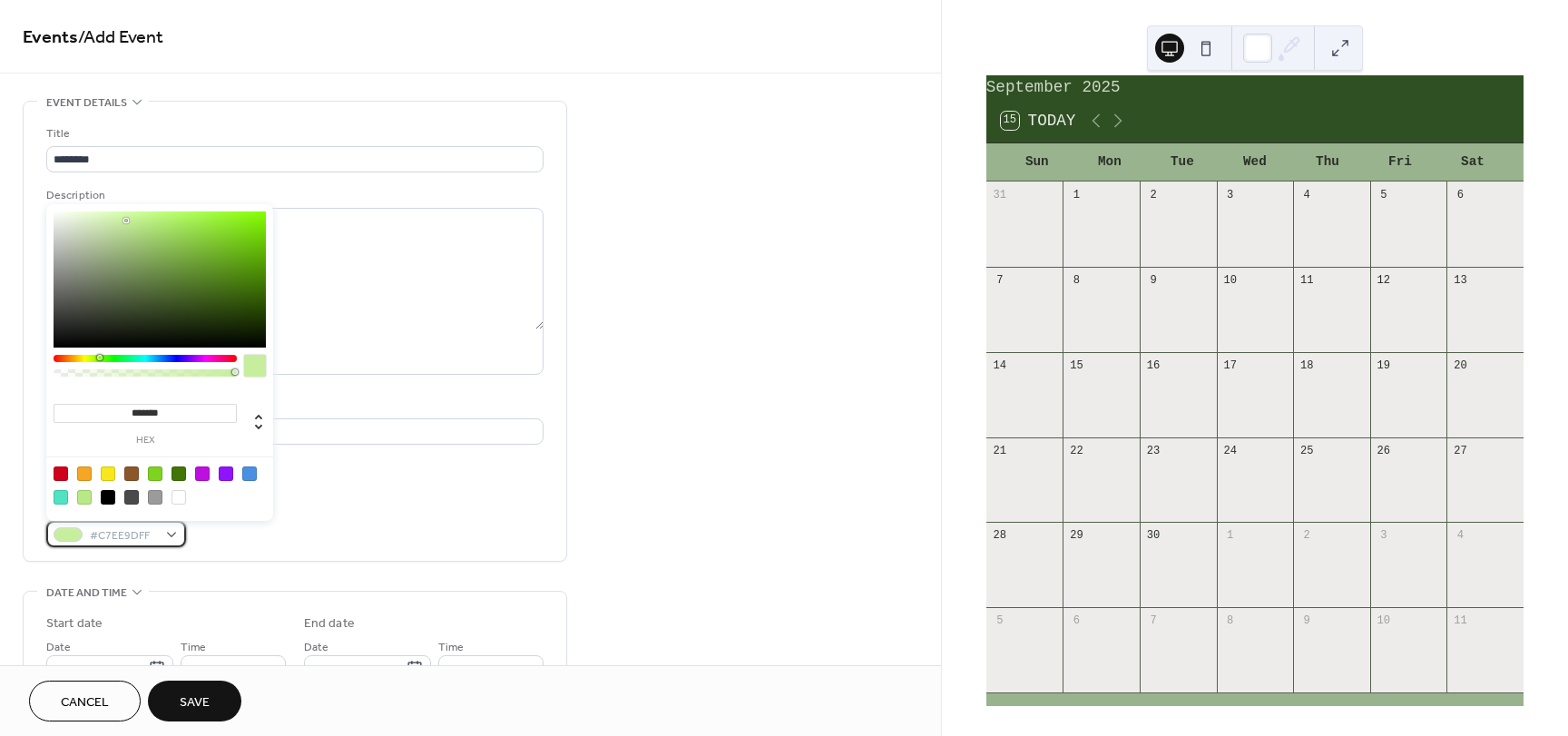 click on "#C7EE9DFF" at bounding box center [116, 534] 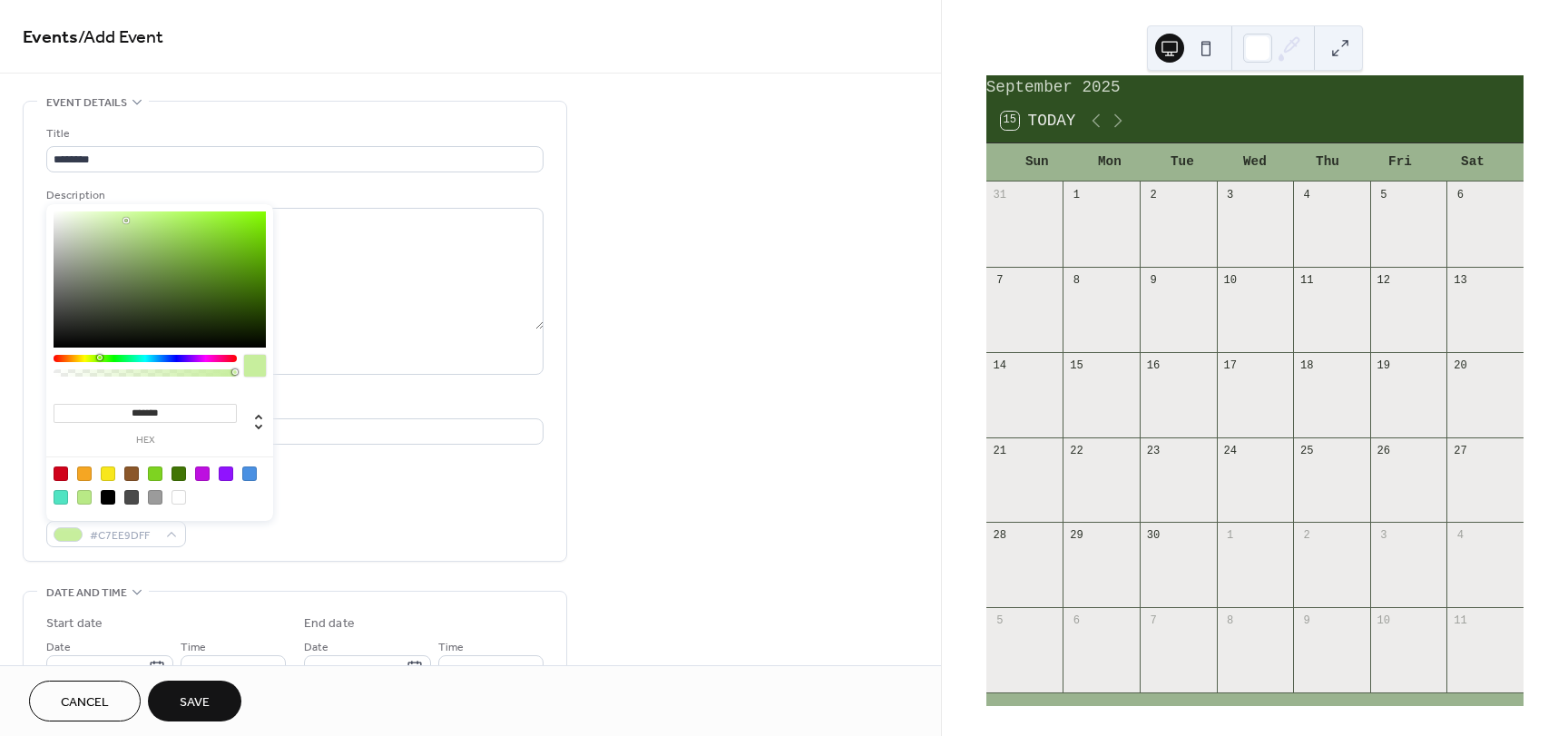 click at bounding box center [179, 497] 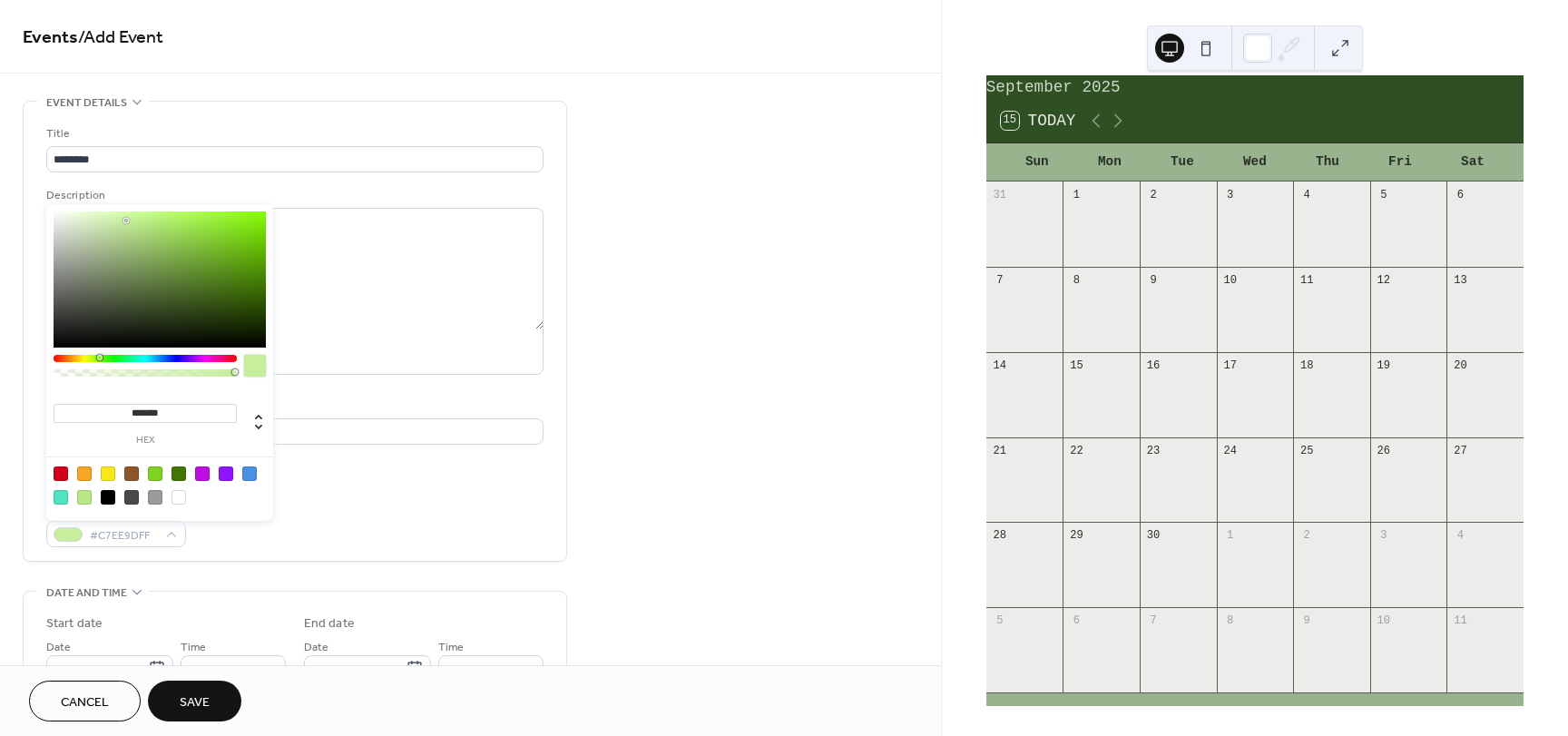 type on "*******" 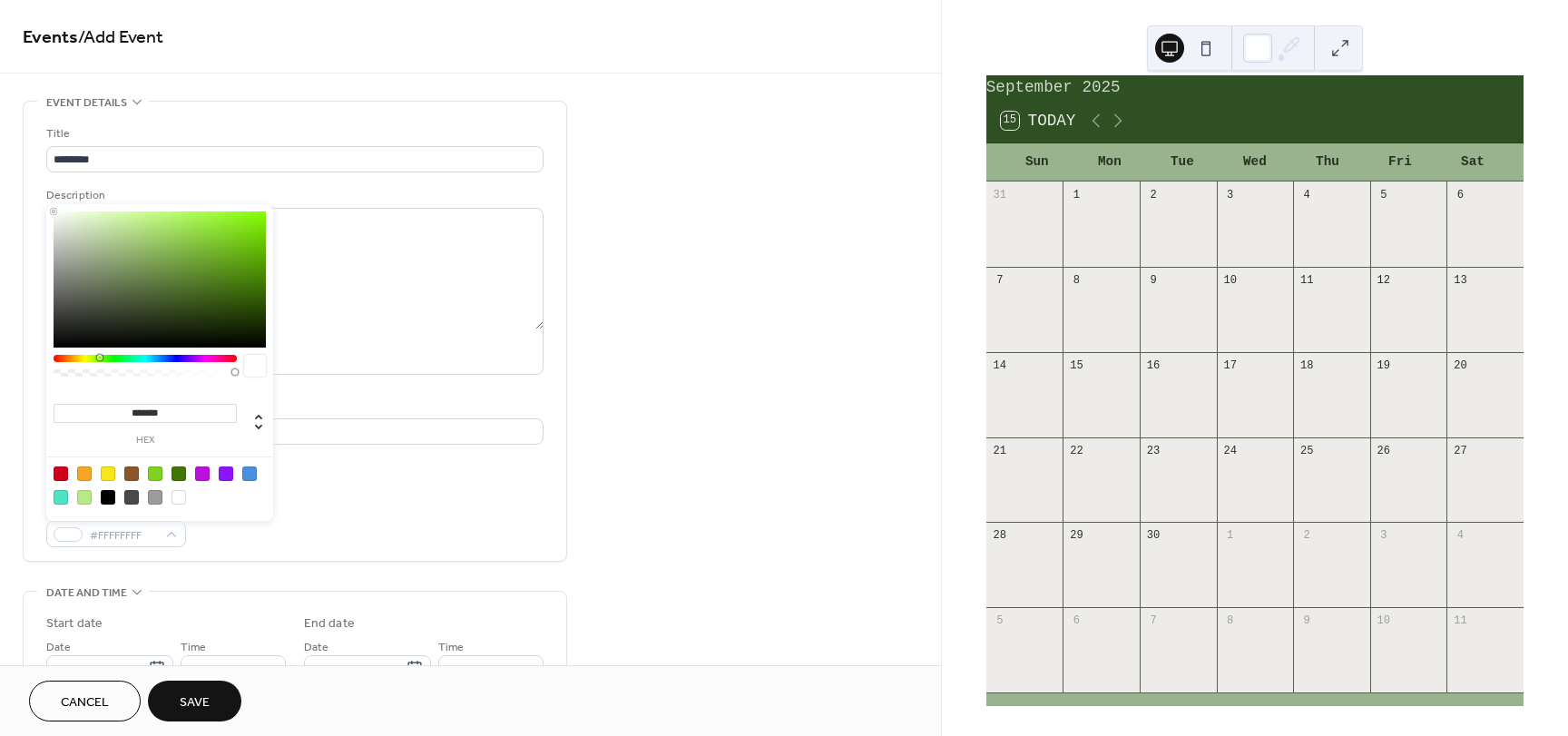click on "*******" at bounding box center [145, 413] 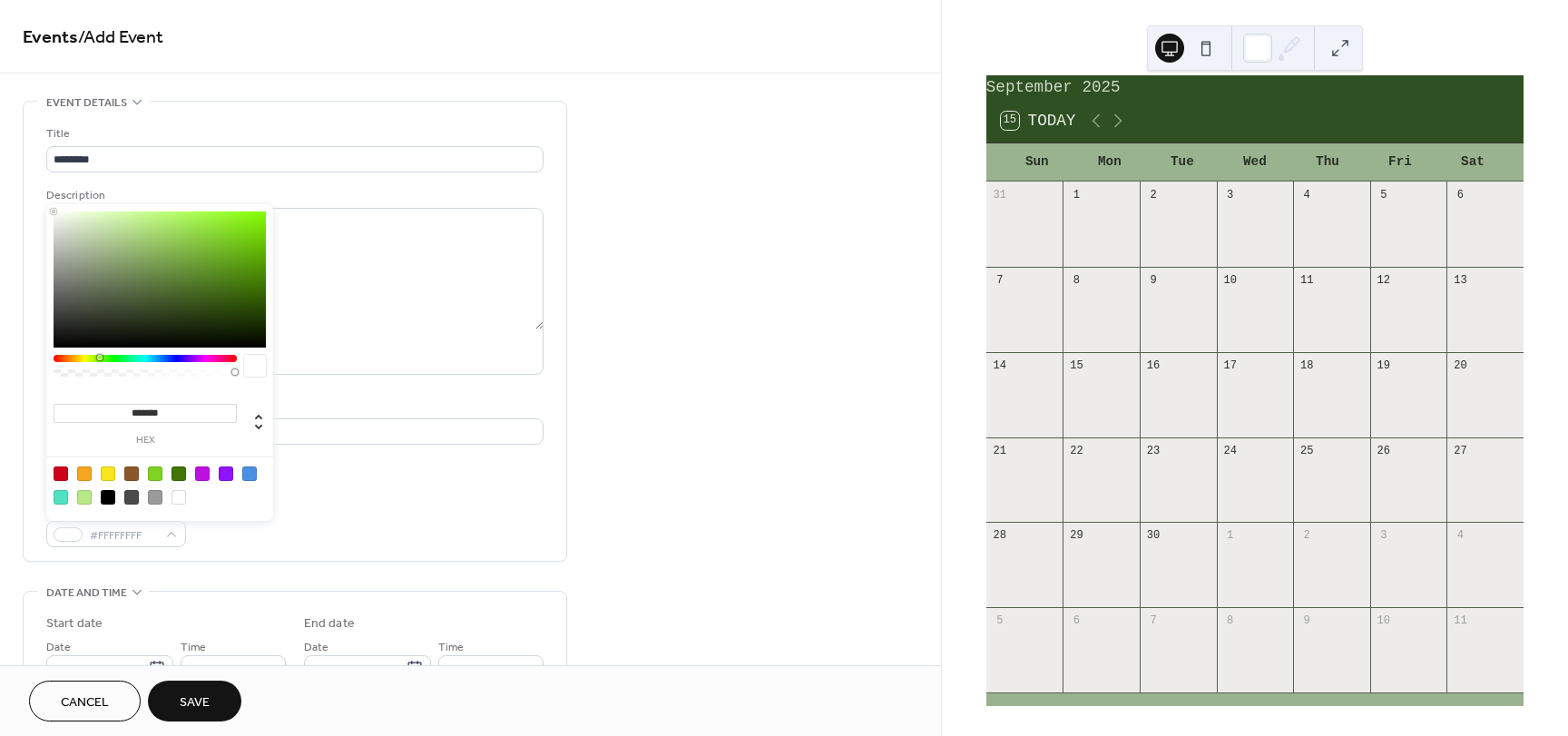 drag, startPoint x: 169, startPoint y: 417, endPoint x: -149, endPoint y: 410, distance: 318.08 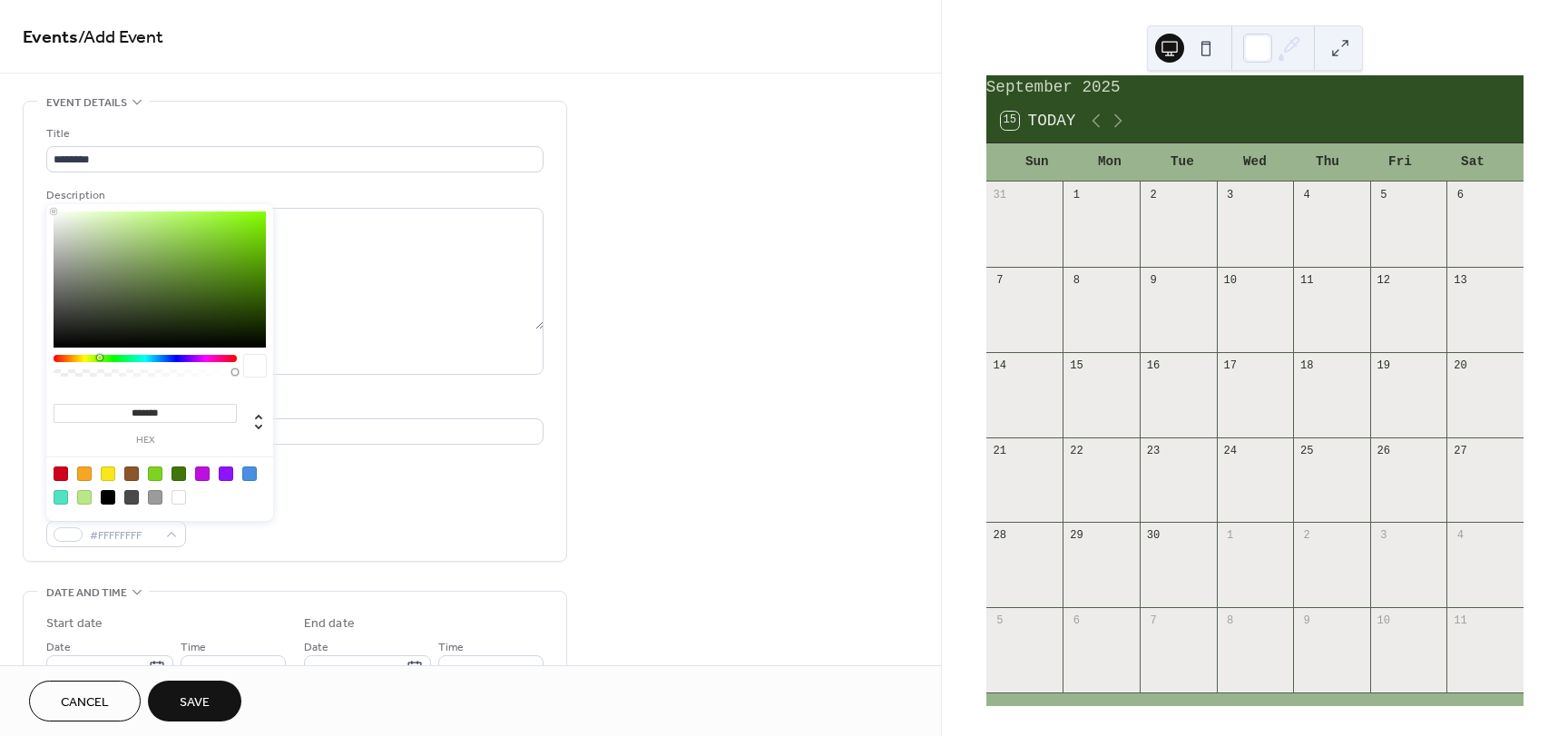 click on "**********" at bounding box center [784, 368] 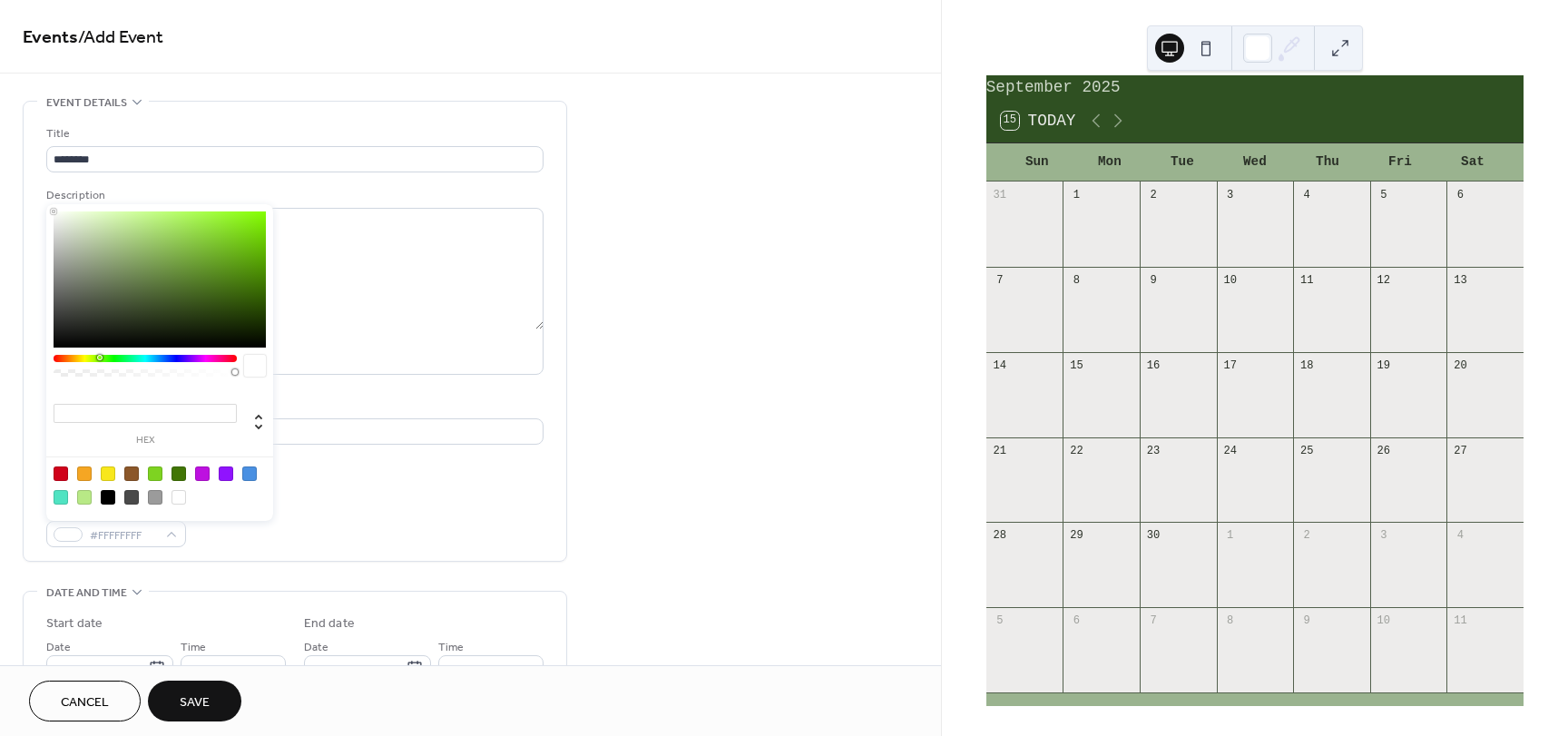 type on "*" 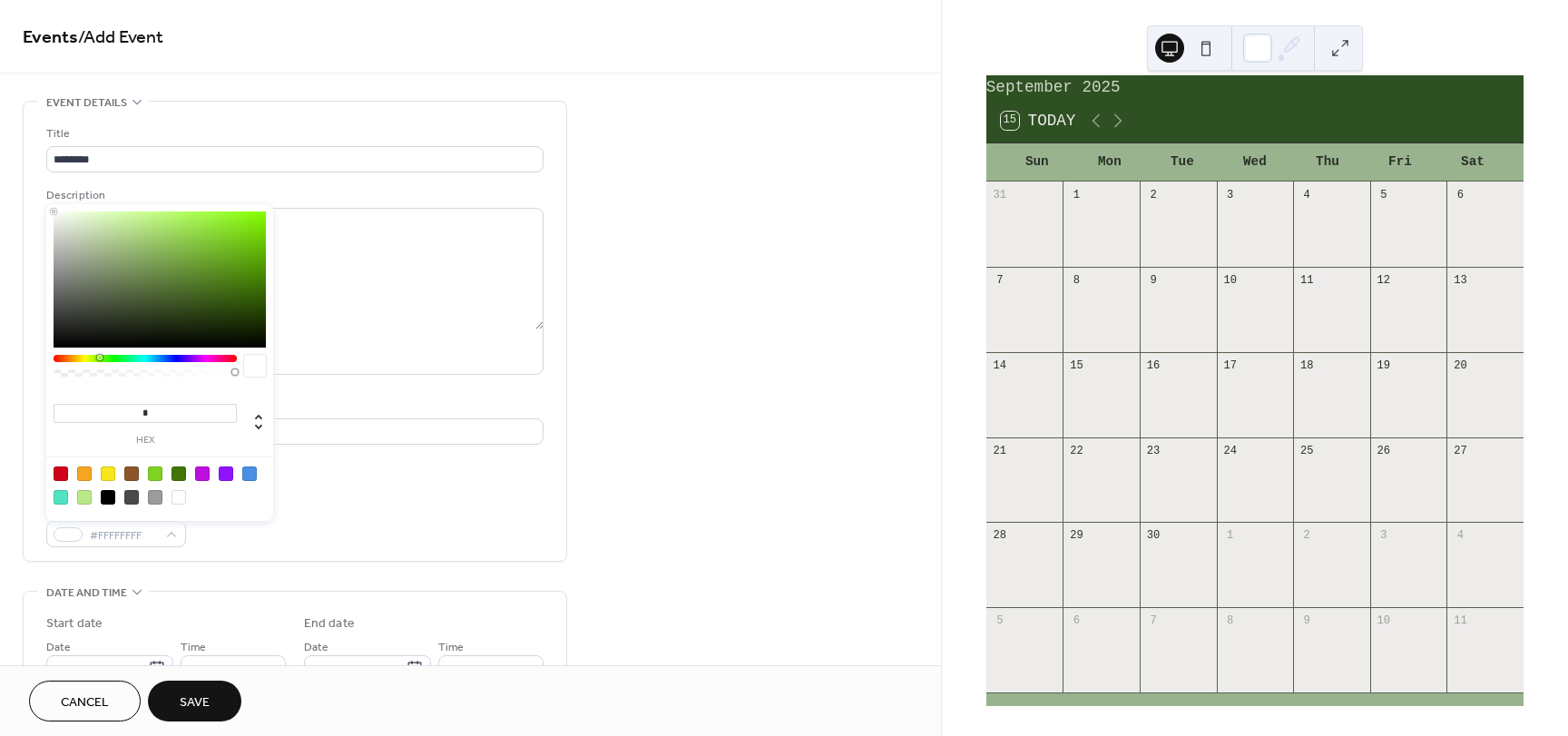 type 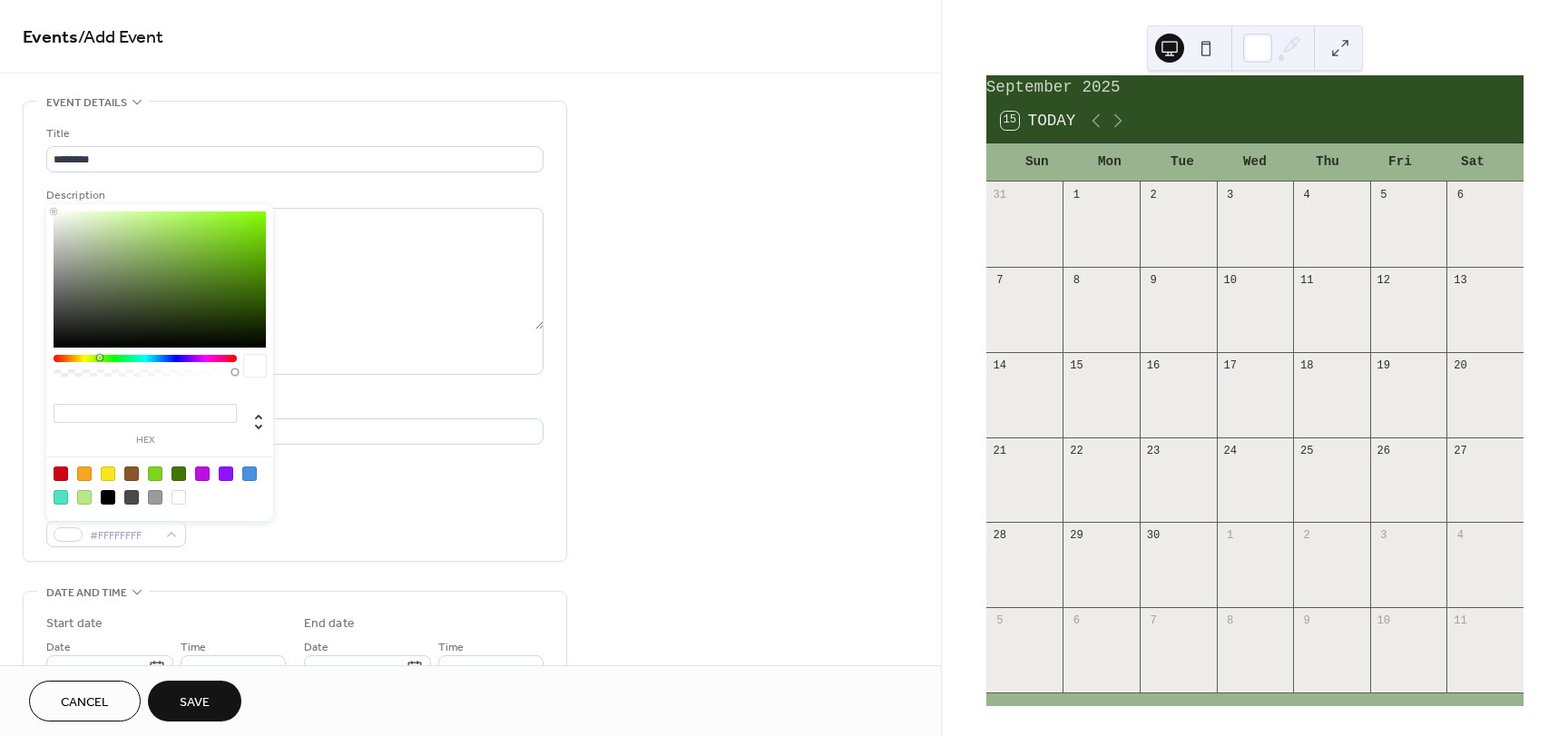 click on "Location" at bounding box center [293, 406] 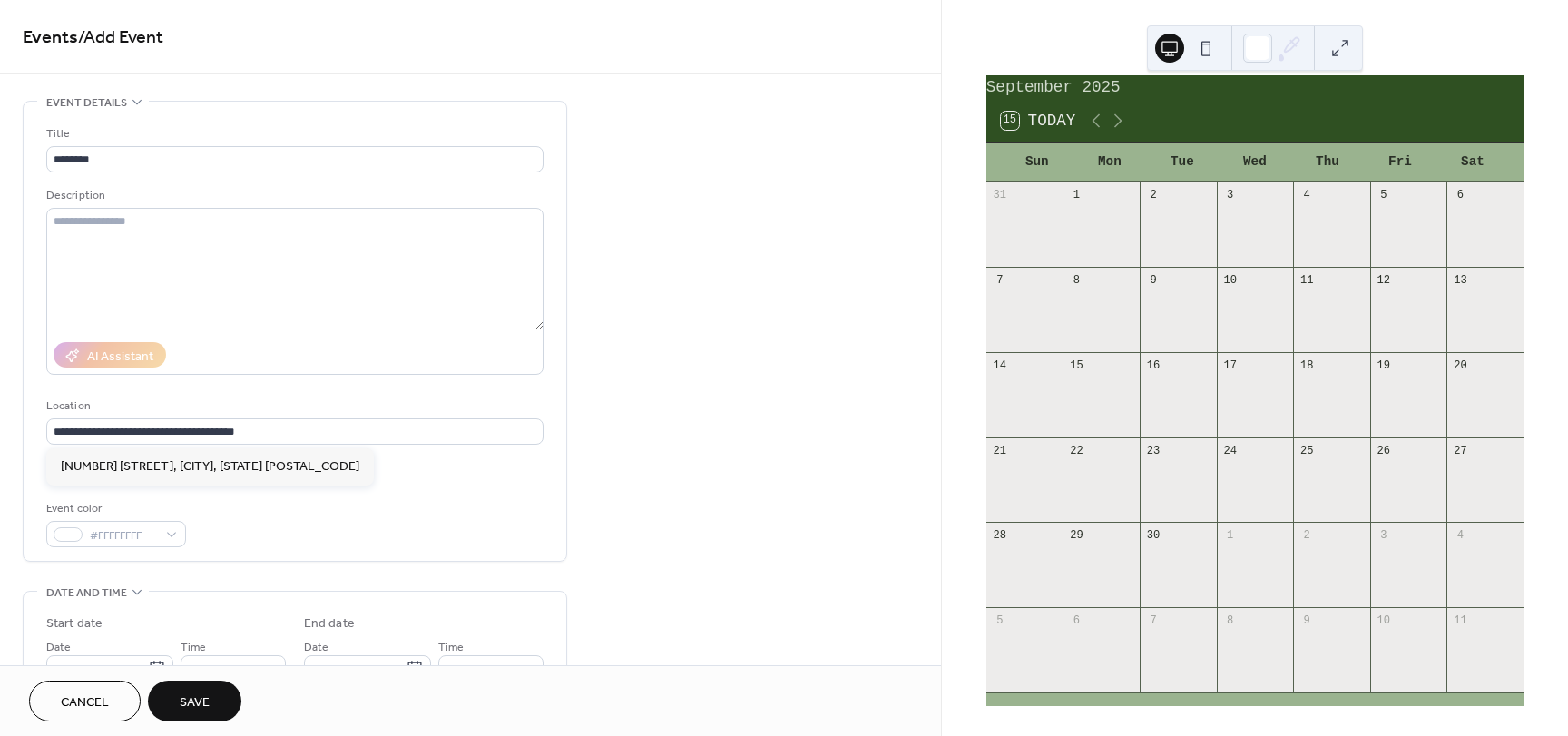 click on "Cancel" at bounding box center [84, 702] 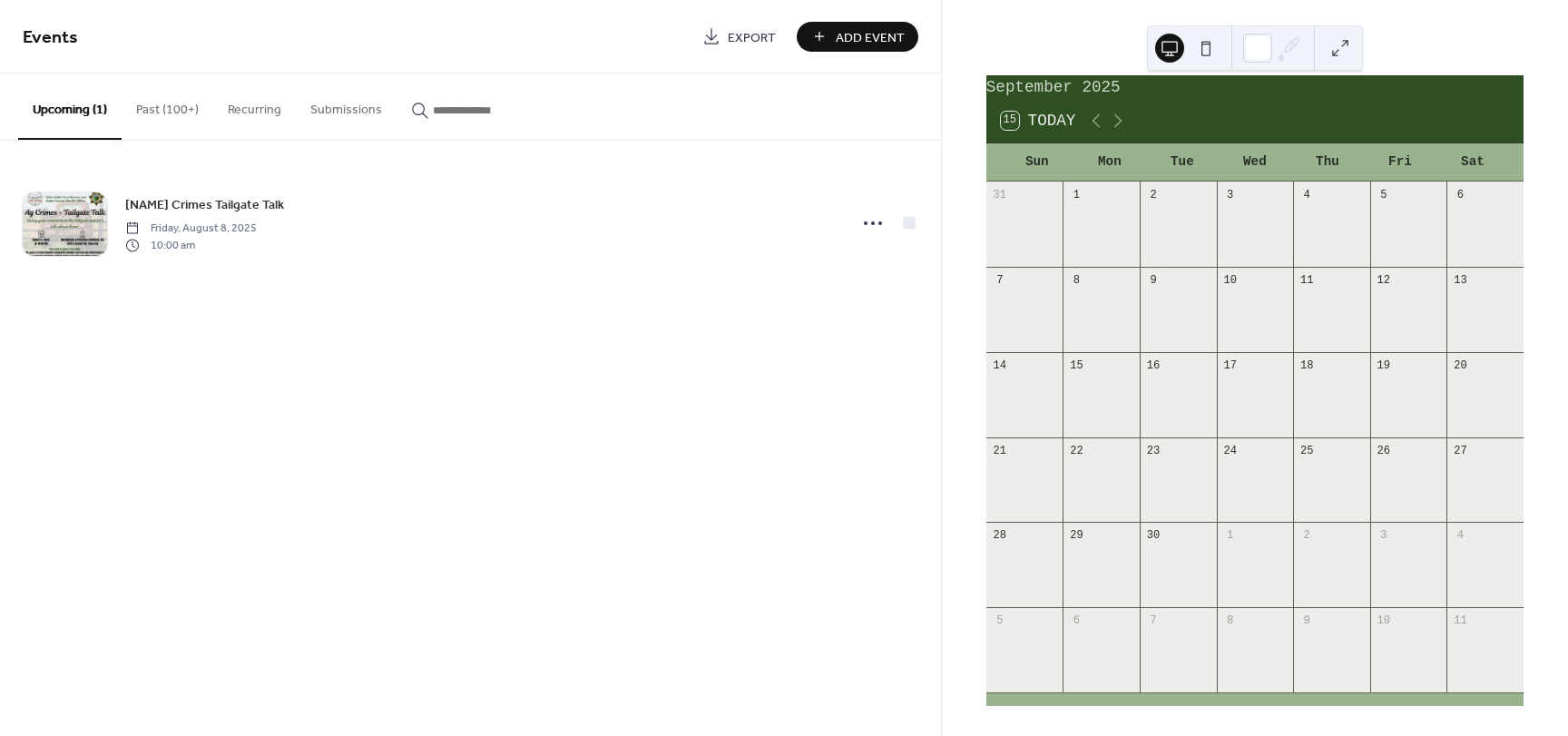 click on "Add Event" at bounding box center [870, 37] 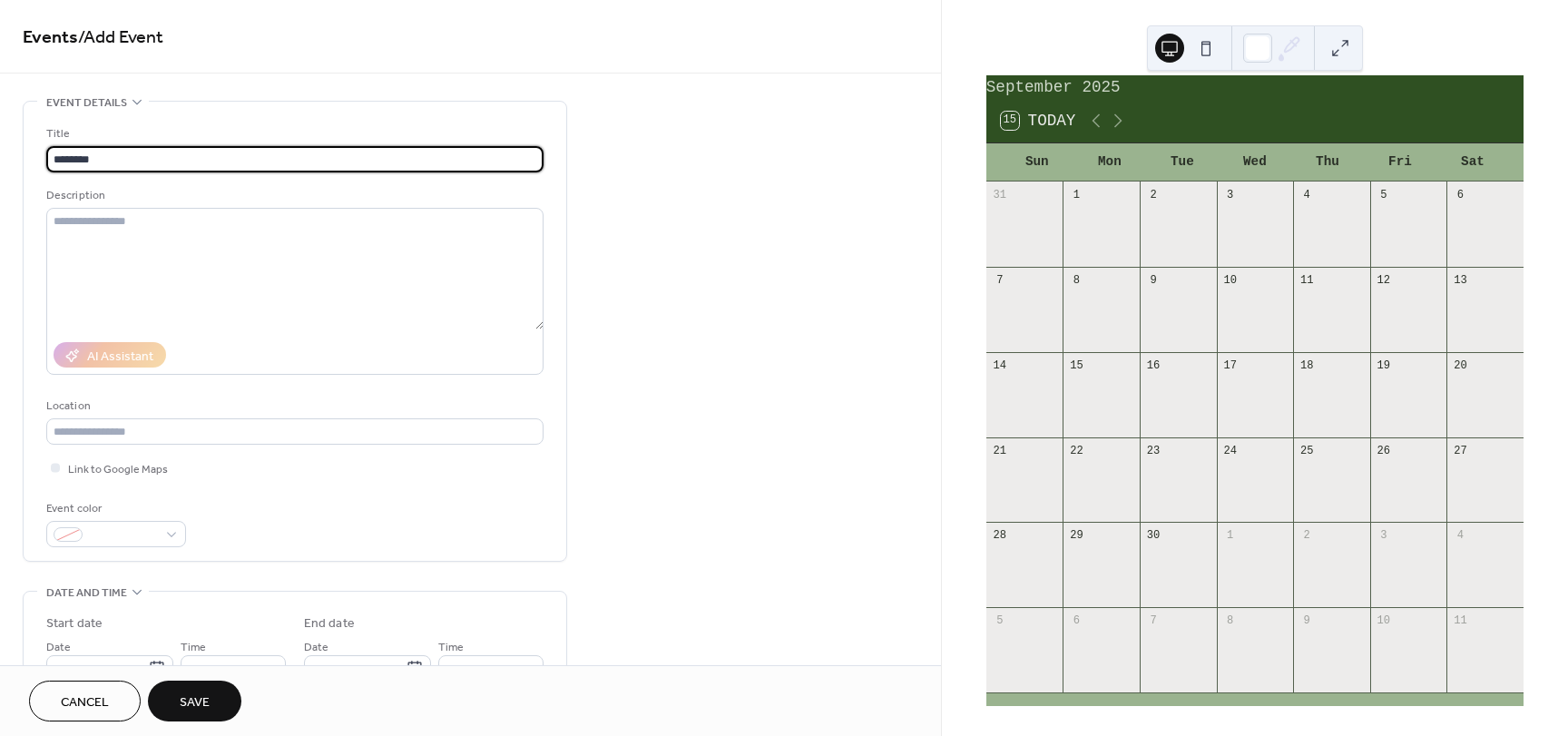 type on "********" 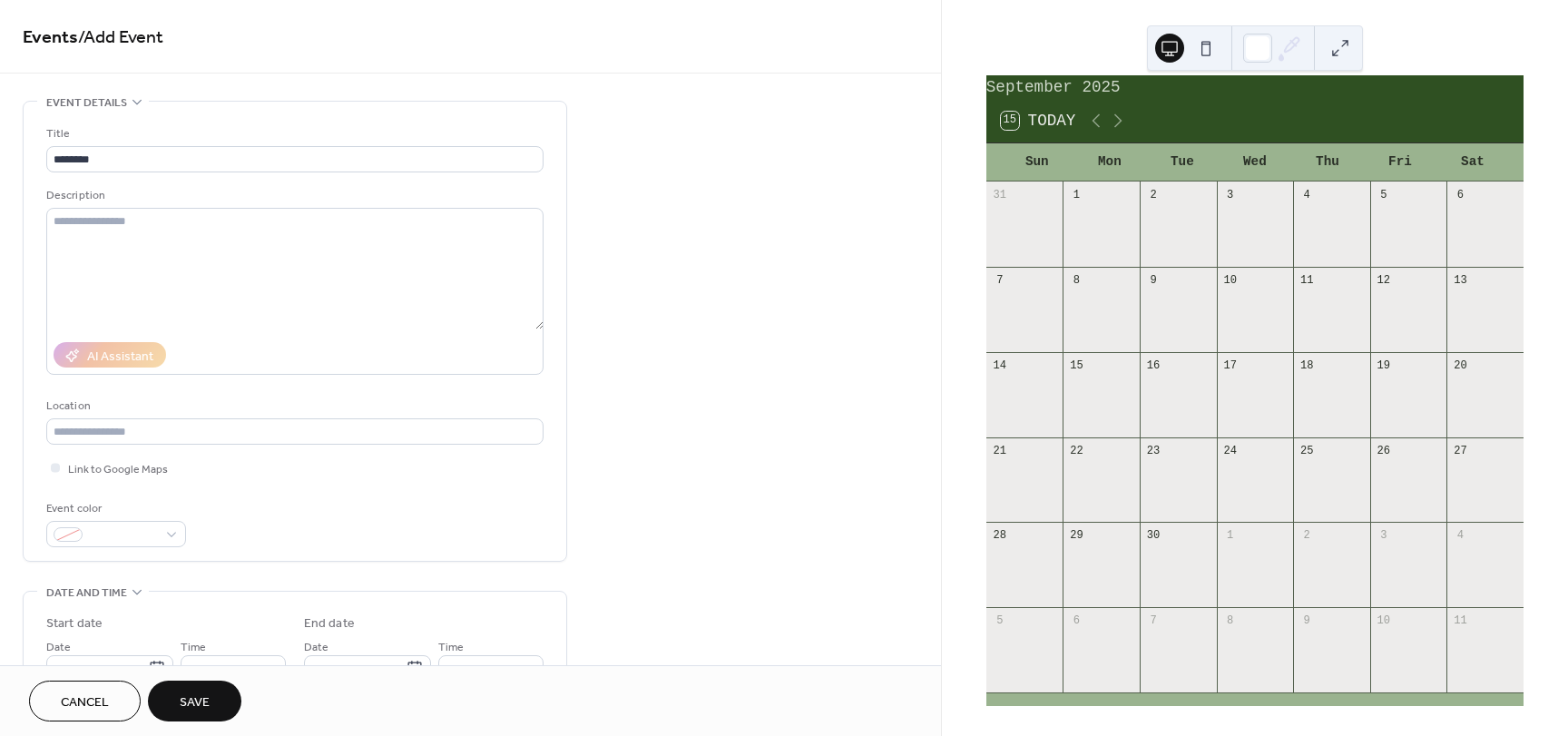 click on "Title ******** Description AI Assistant Location Link to Google Maps Event color" at bounding box center [295, 336] 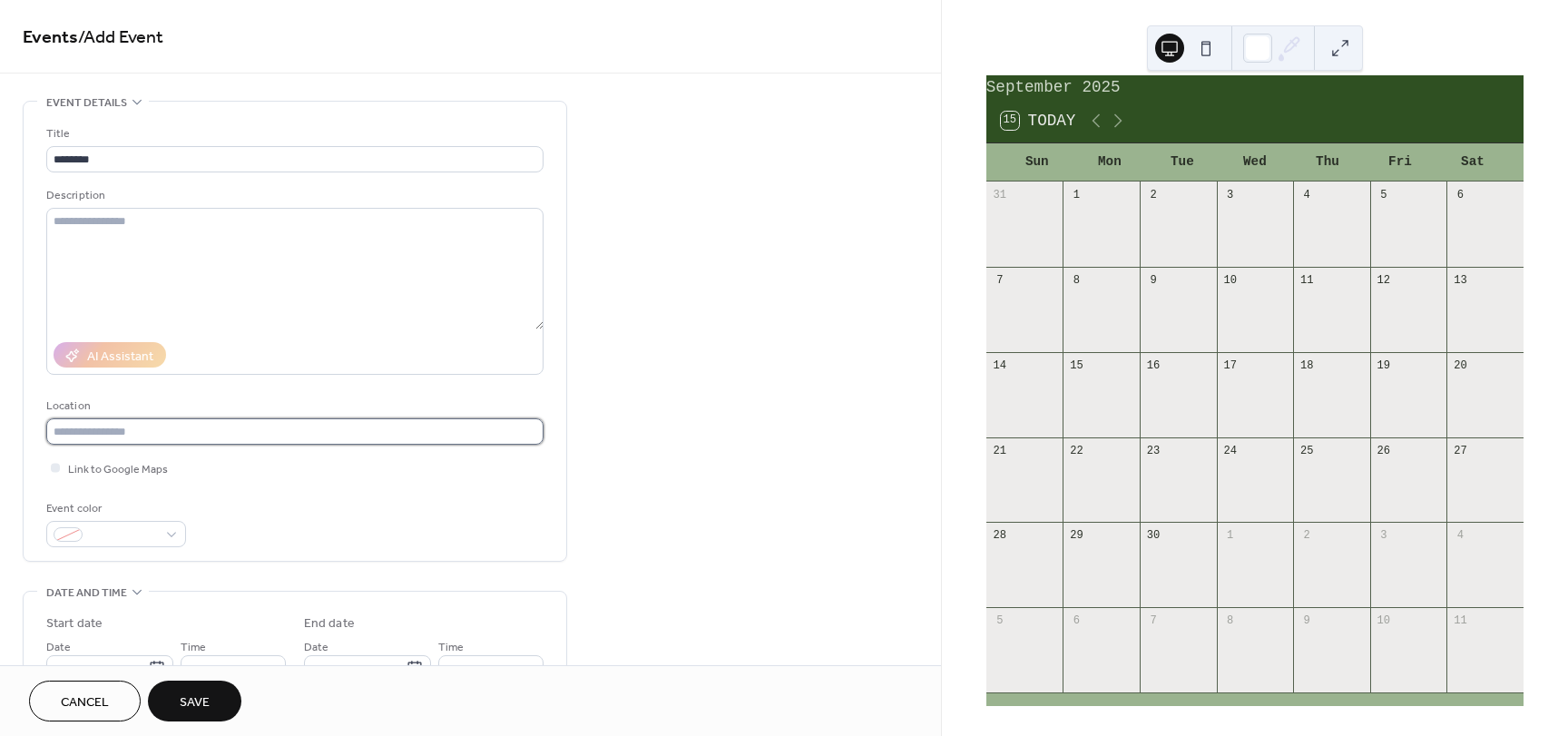 click at bounding box center (295, 431) 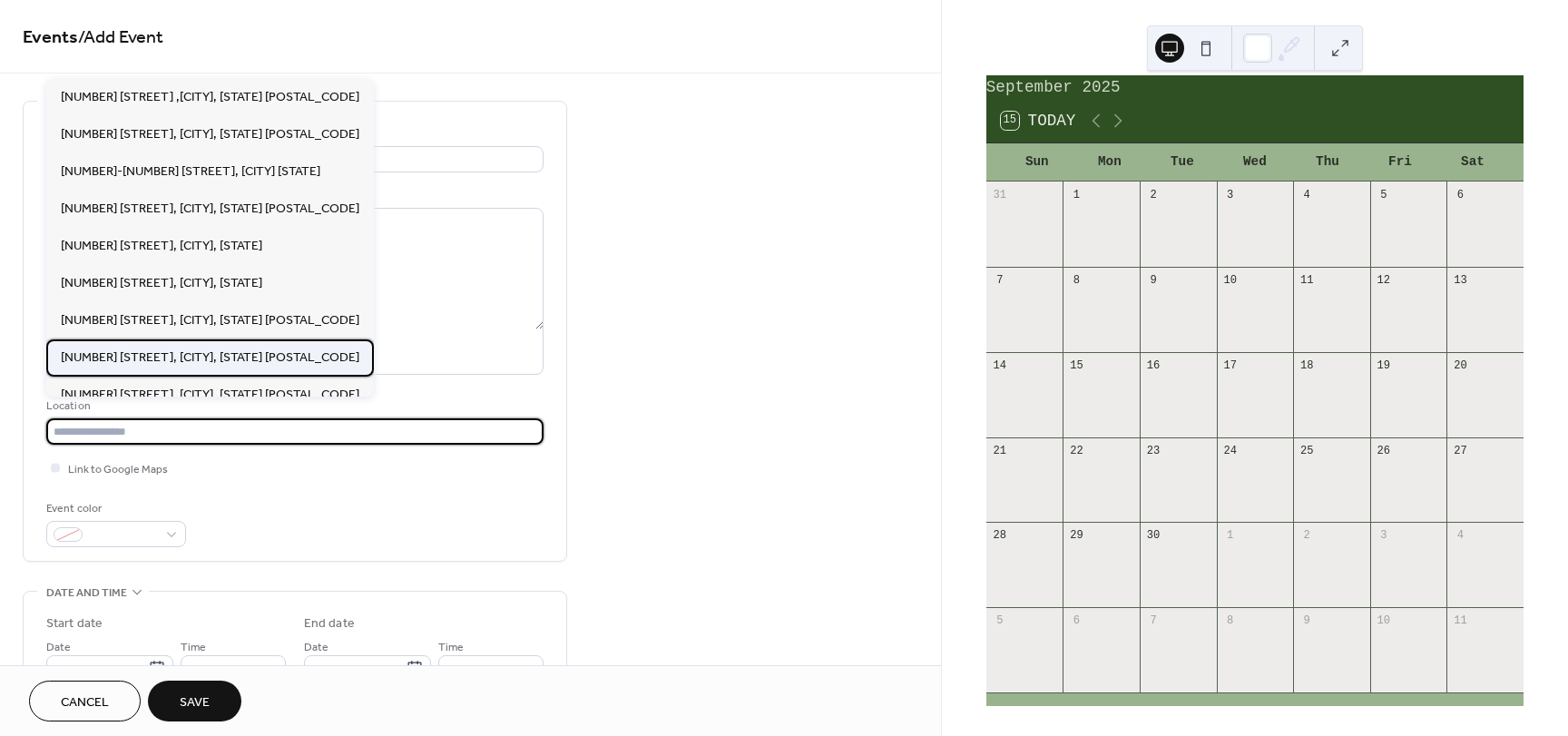 click on "[NUMBER] [STREET], [CITY], [STATE] [POSTAL_CODE]" at bounding box center [210, 358] 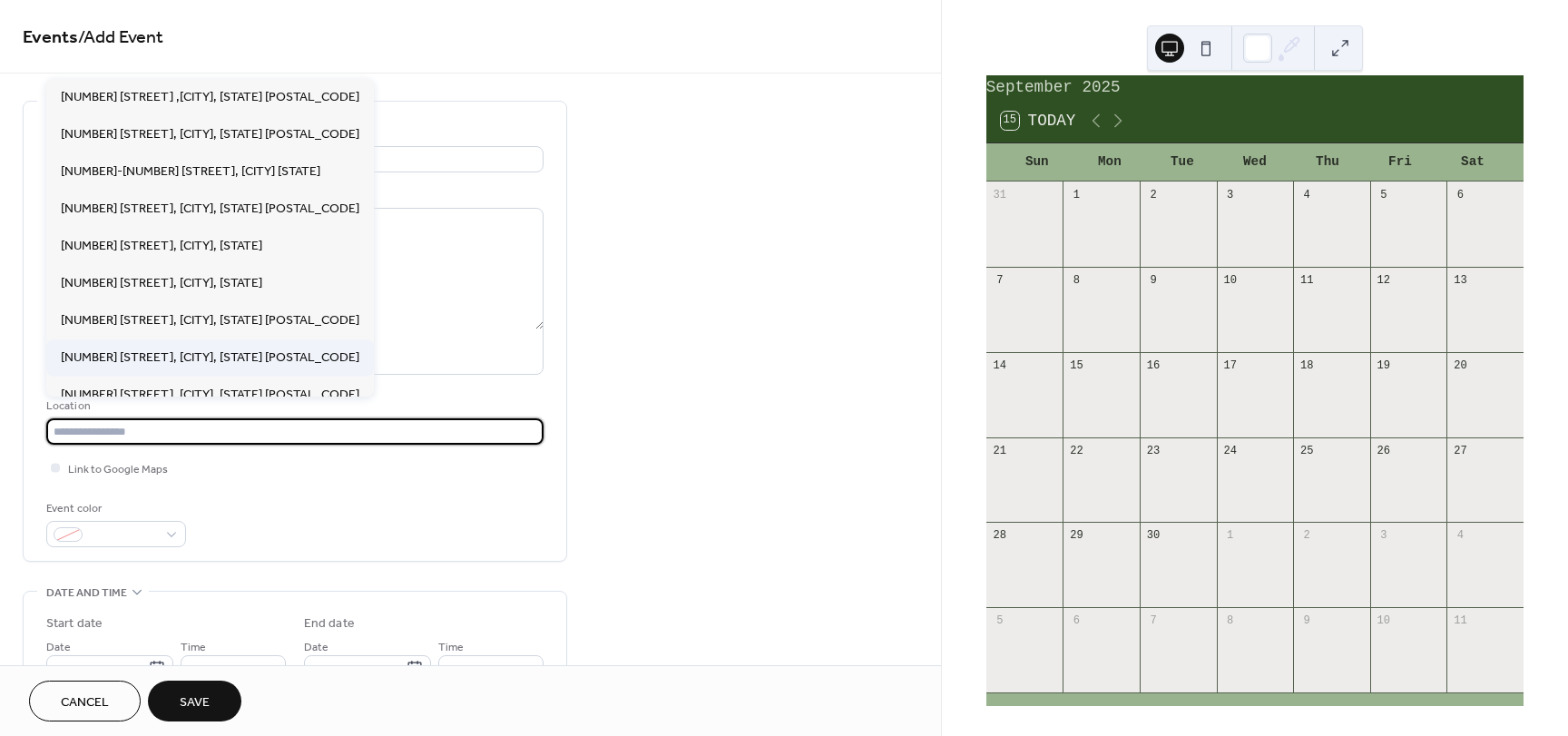 type on "**********" 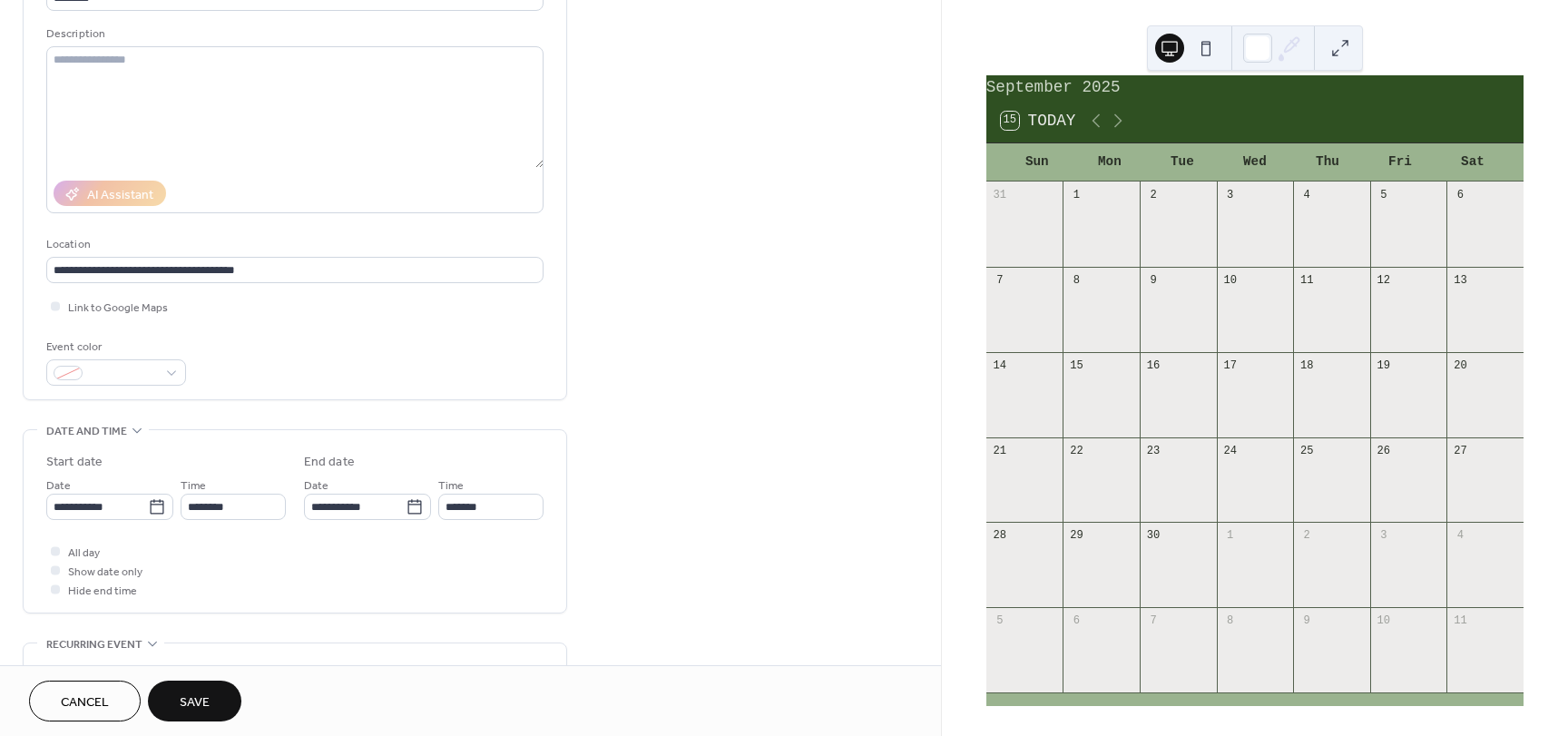 scroll, scrollTop: 272, scrollLeft: 0, axis: vertical 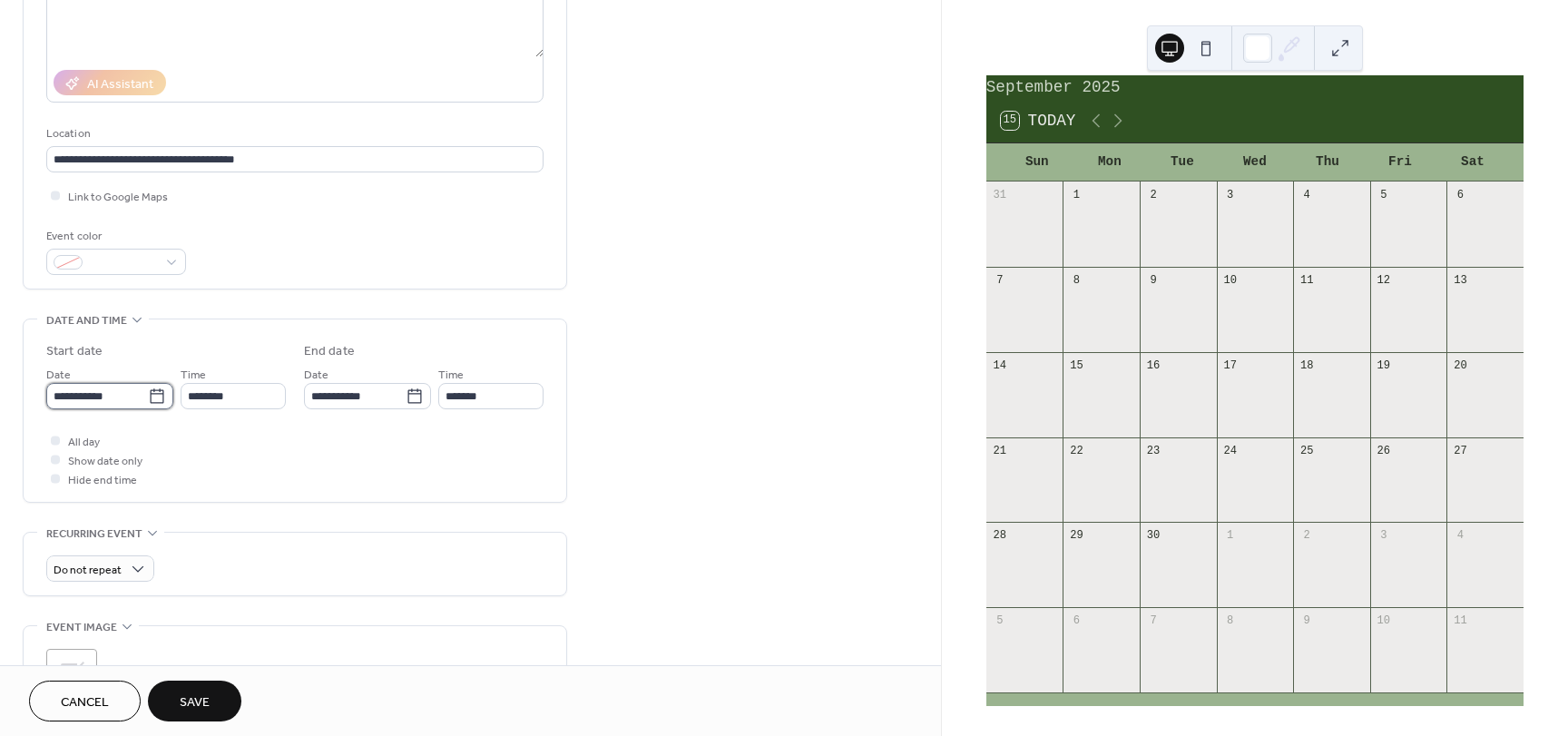 click on "**********" at bounding box center [97, 396] 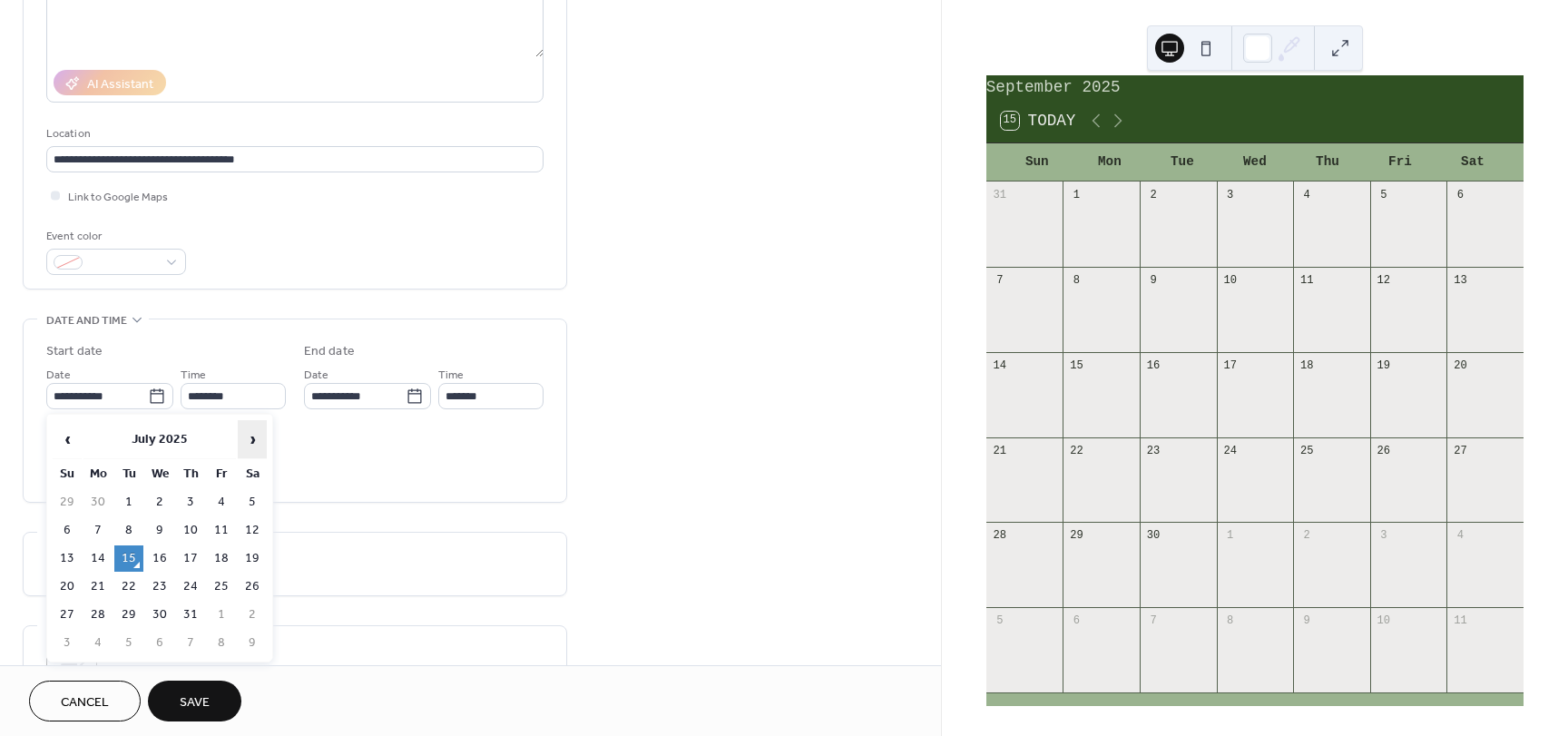 click on "›" at bounding box center [252, 439] 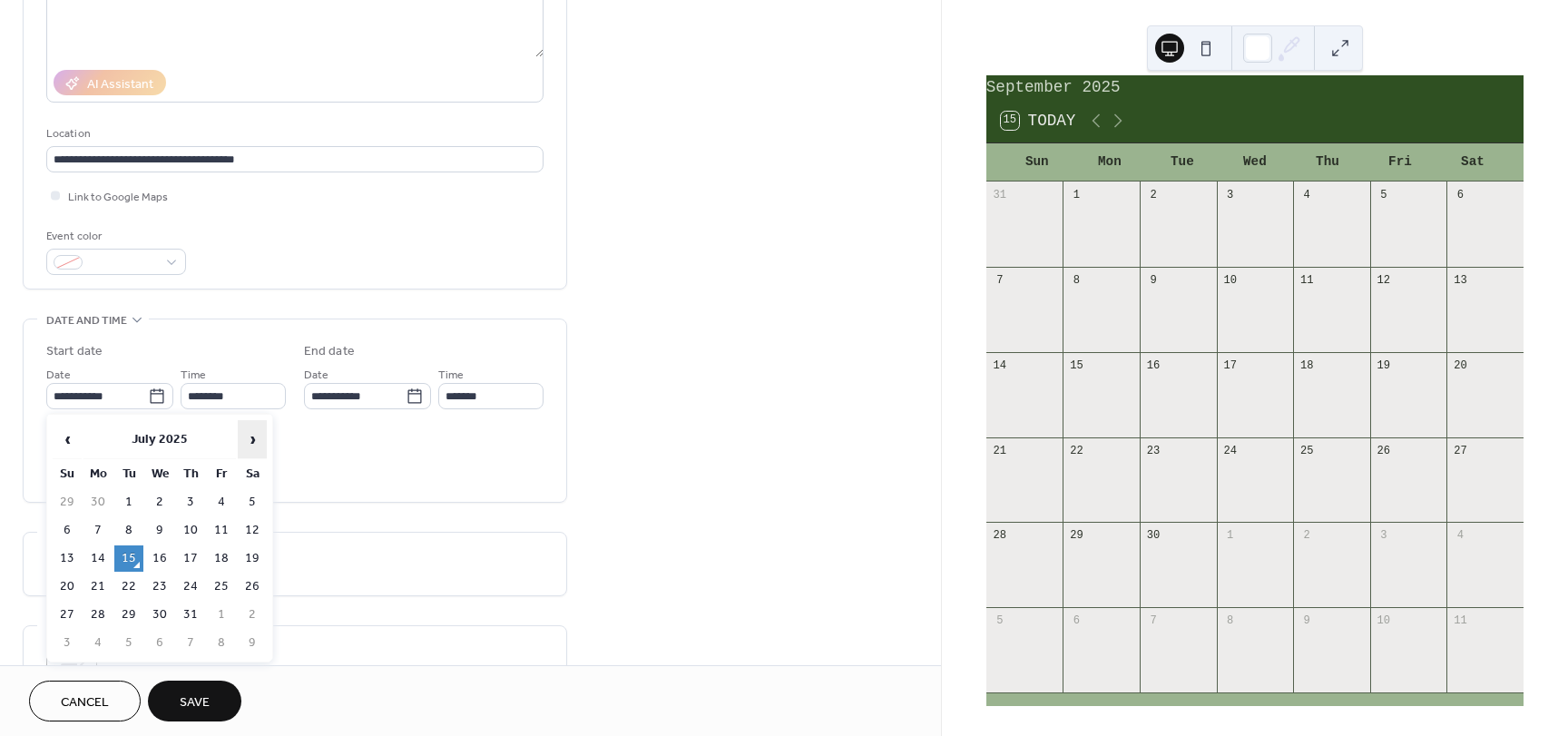 click on "›" at bounding box center [252, 439] 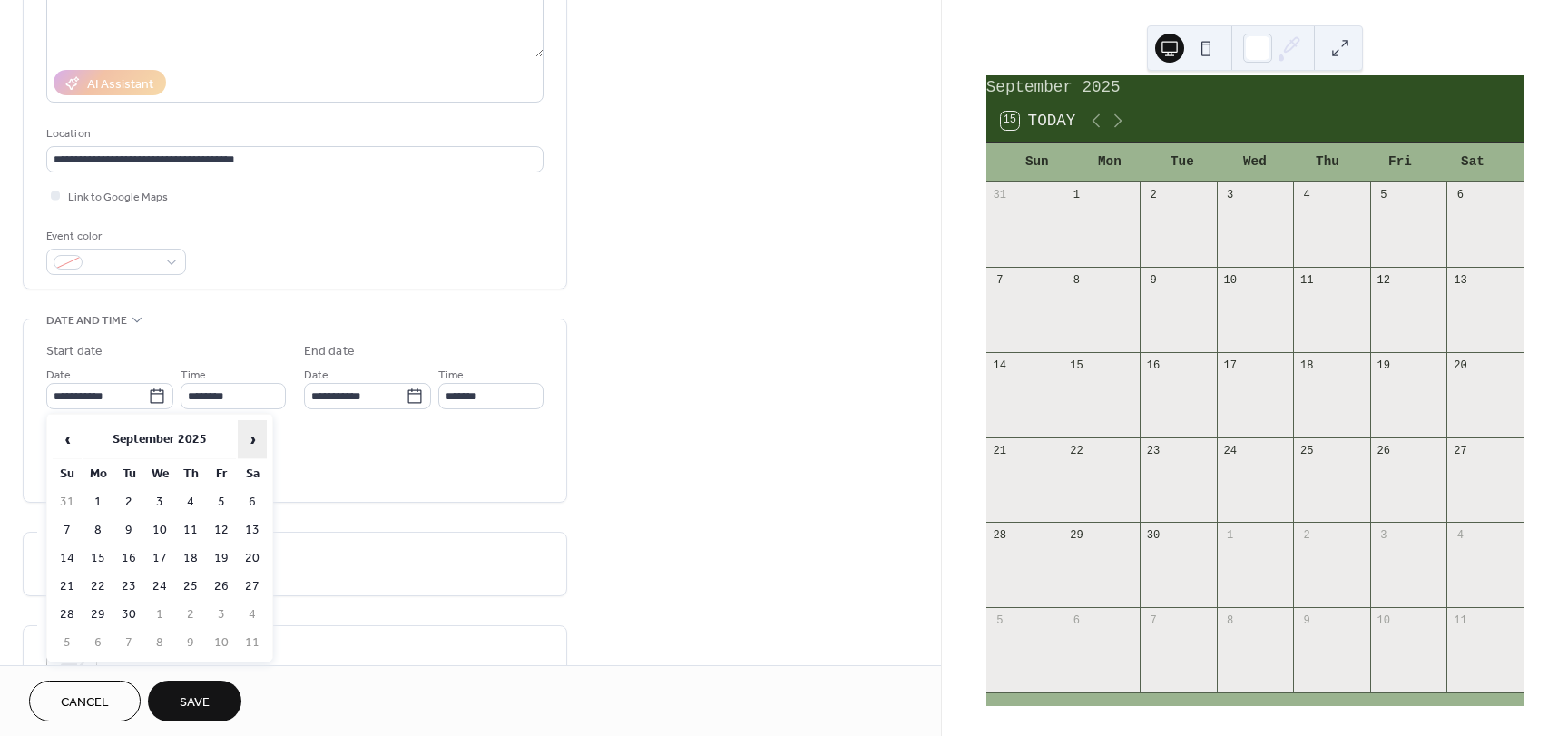 click on "›" at bounding box center (252, 439) 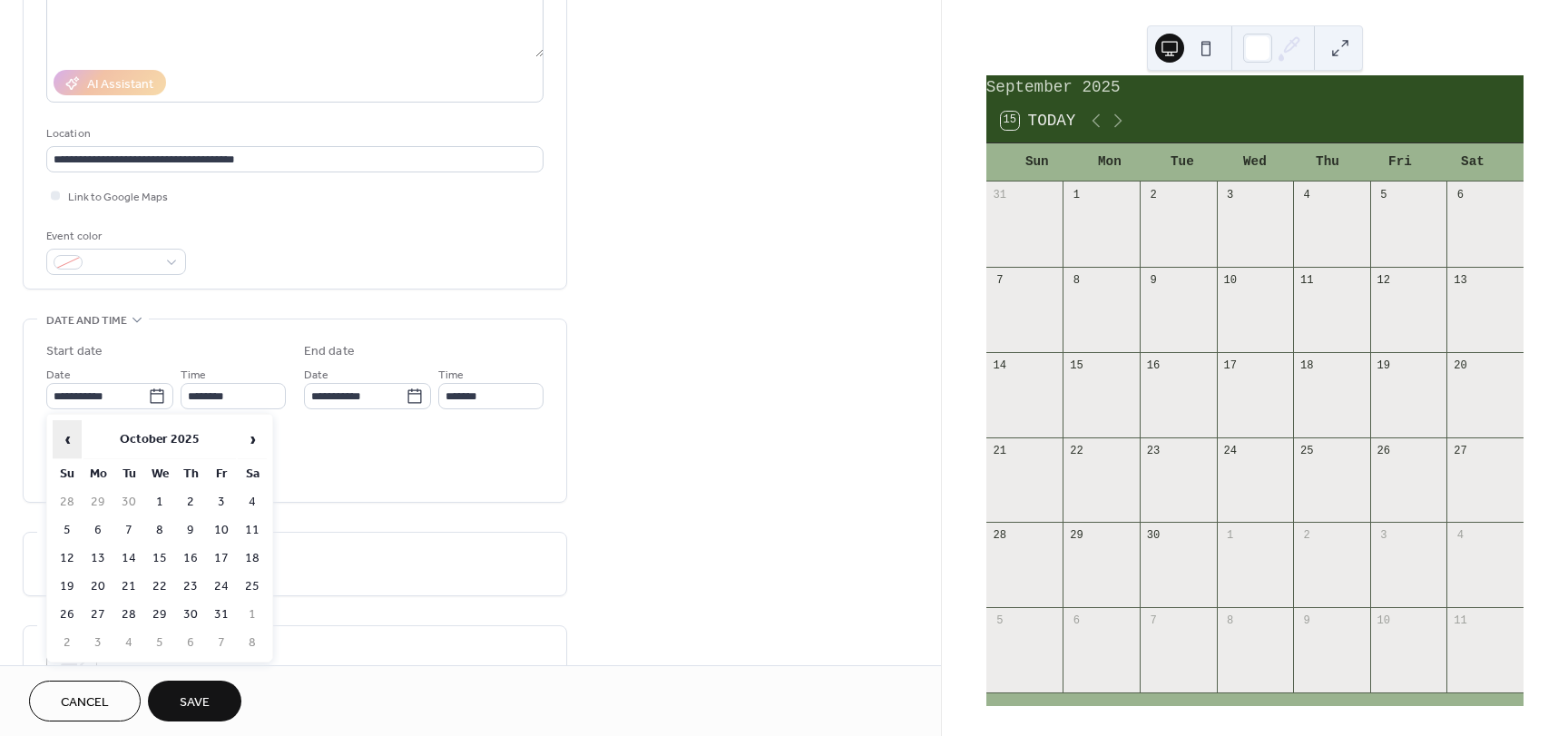 click on "‹" at bounding box center [67, 439] 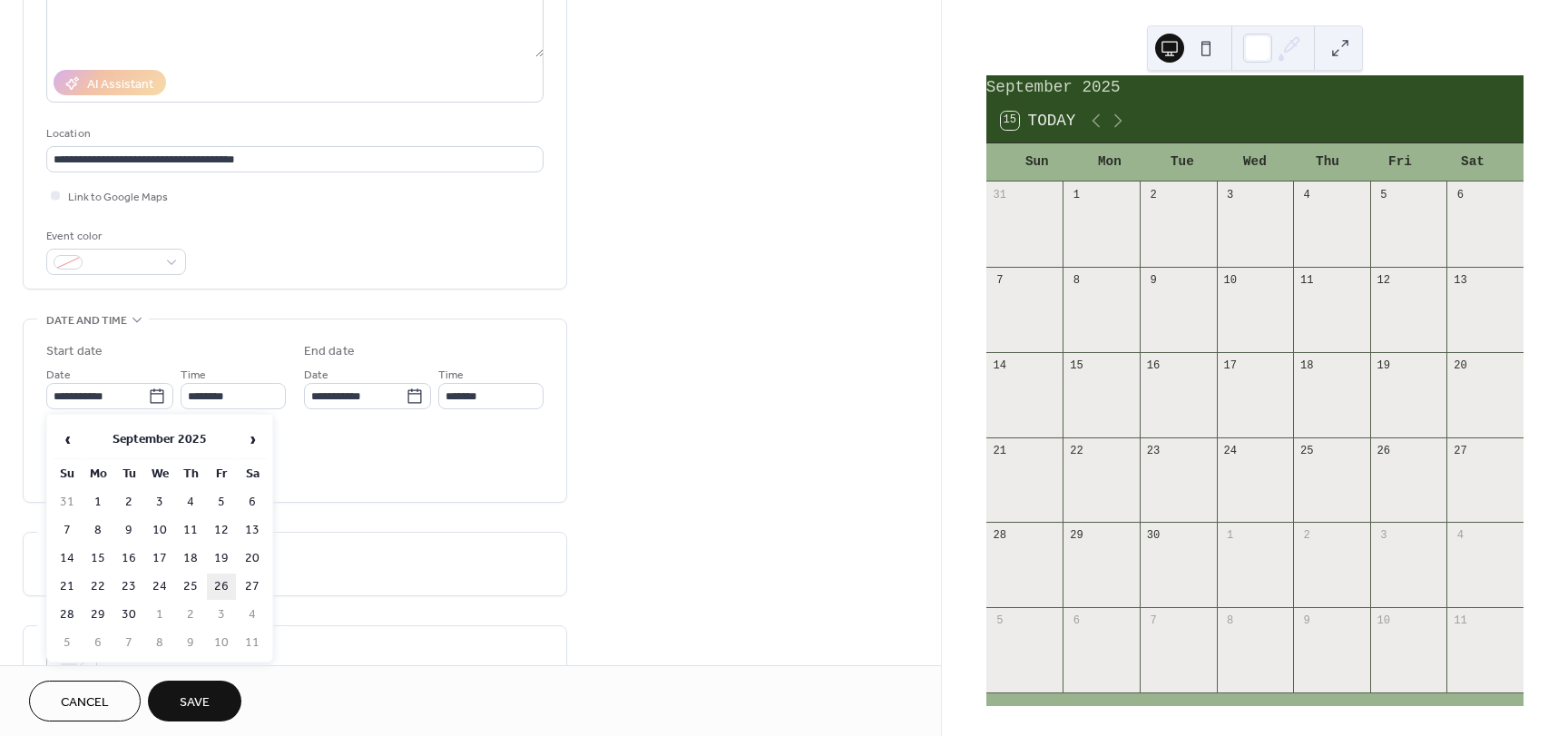 click on "26" at bounding box center (221, 586) 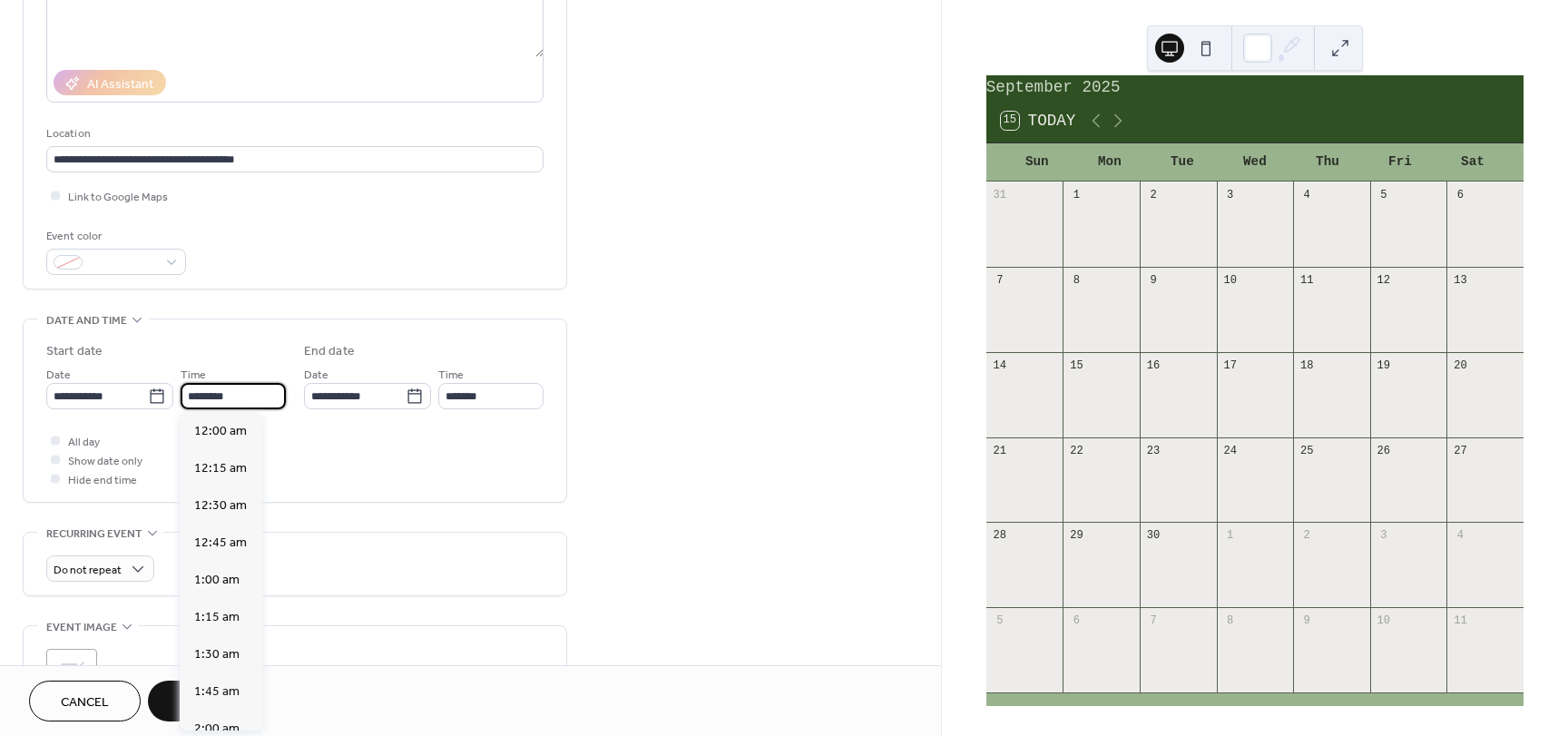 click on "********" at bounding box center [233, 396] 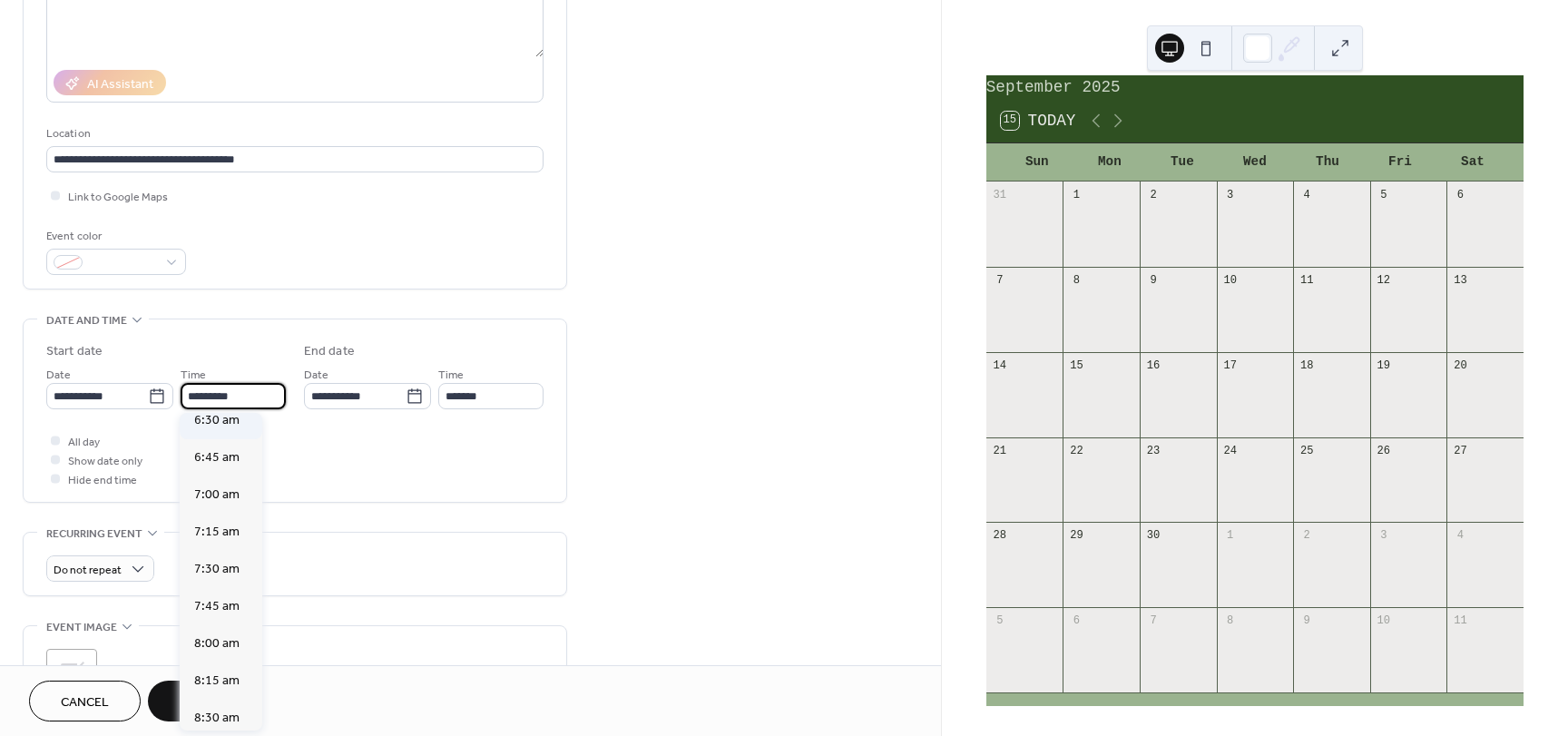 scroll, scrollTop: 1060, scrollLeft: 0, axis: vertical 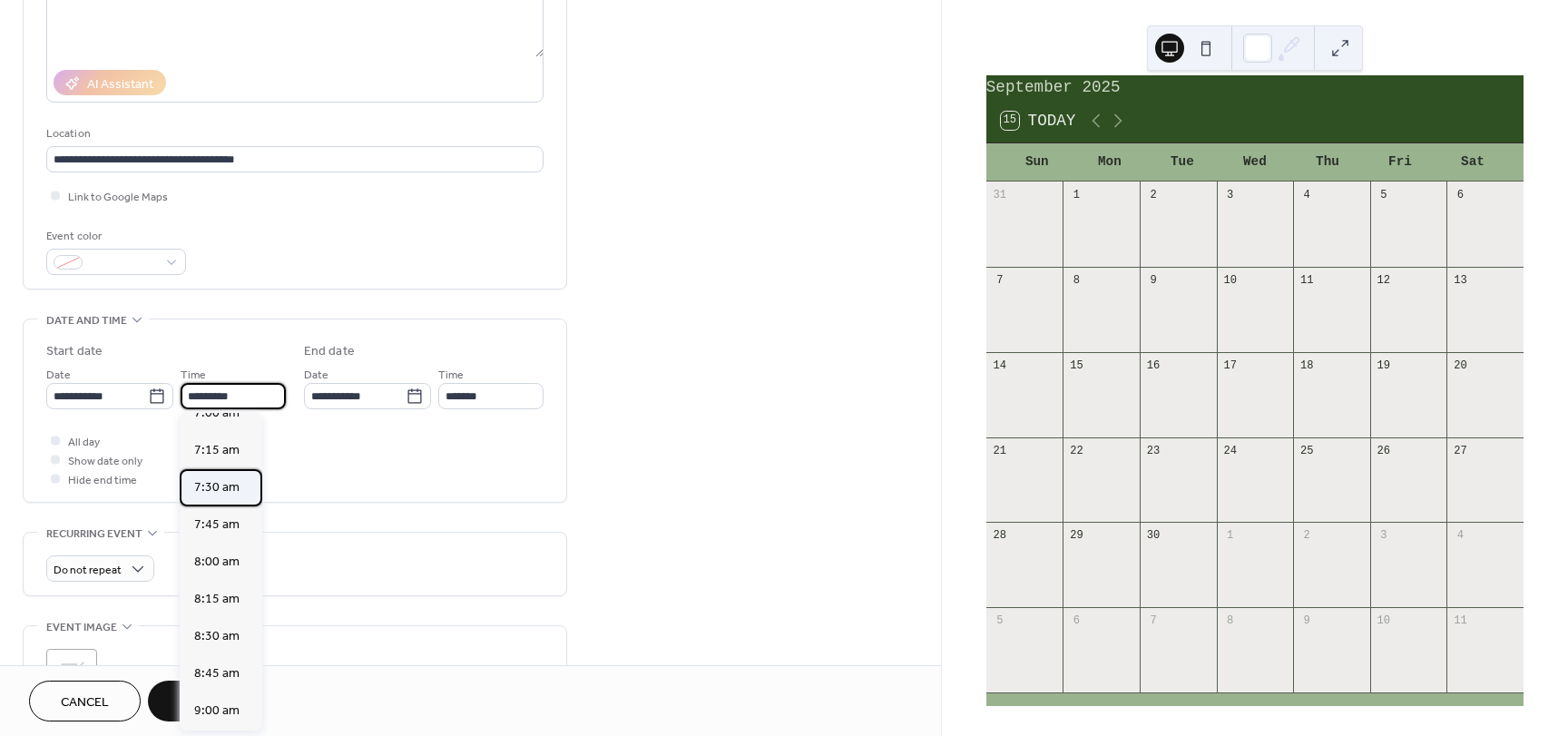 click on "7:30 am" at bounding box center [217, 487] 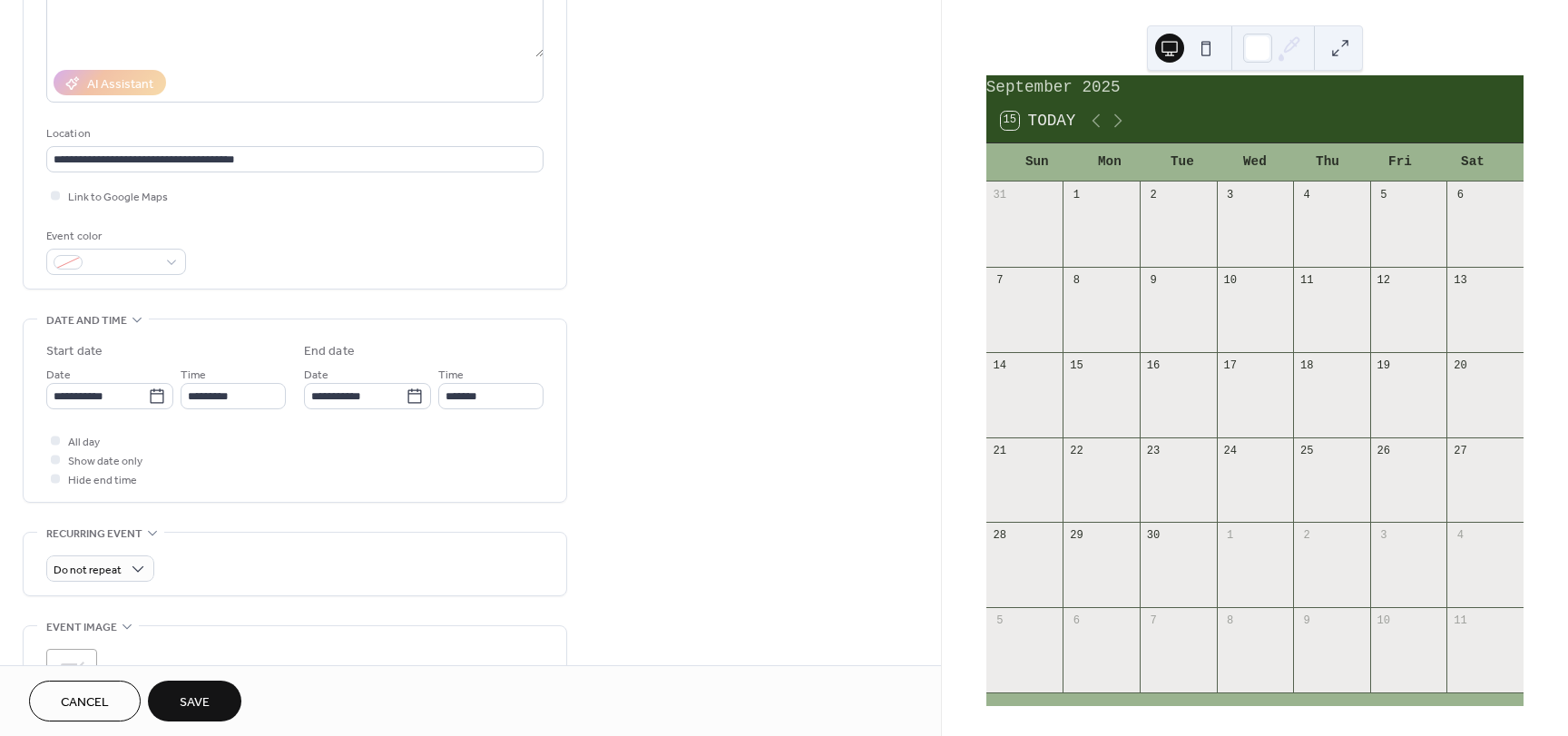 type on "*******" 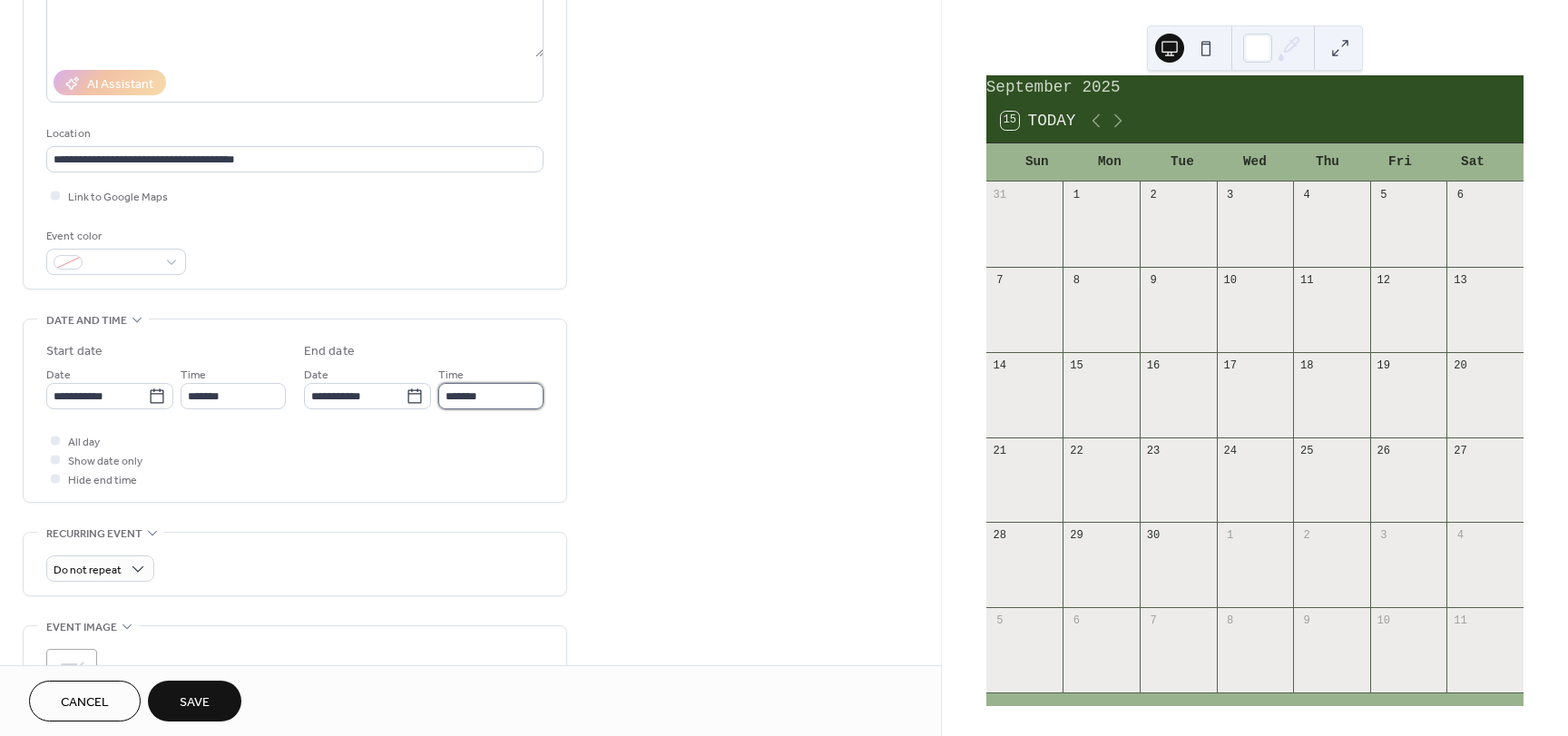 click on "*******" at bounding box center (491, 396) 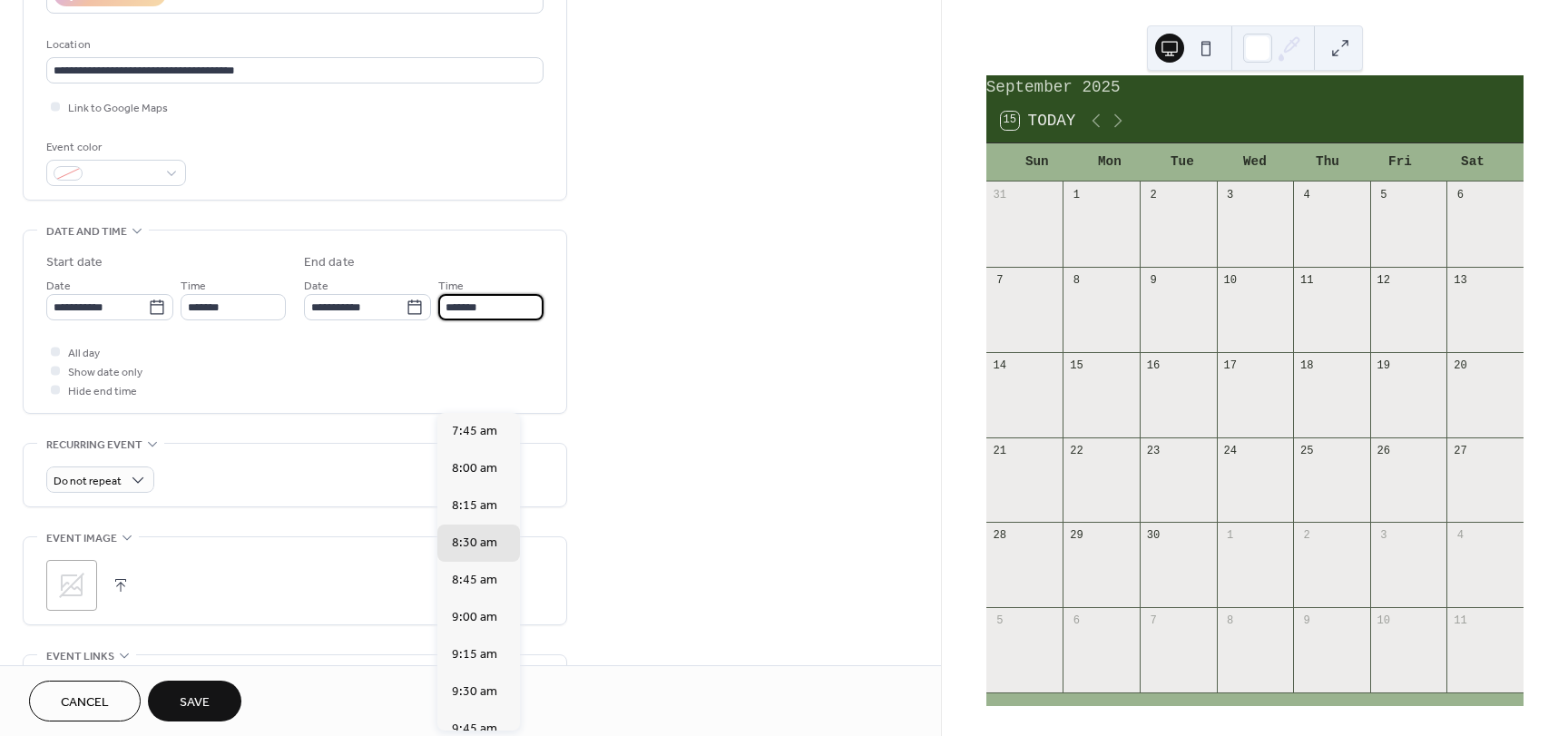 scroll, scrollTop: 363, scrollLeft: 0, axis: vertical 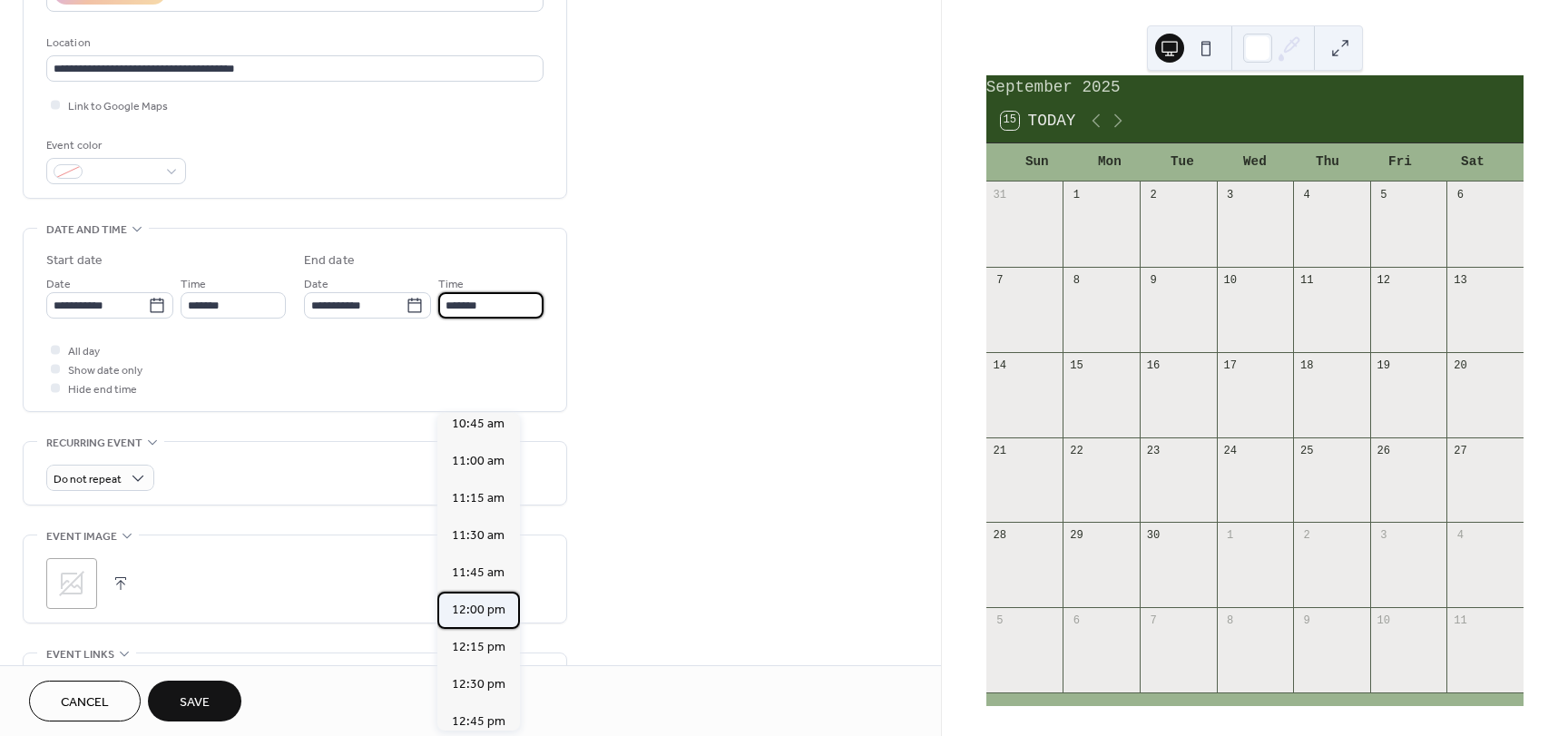 click on "12:00 pm" at bounding box center (478, 610) 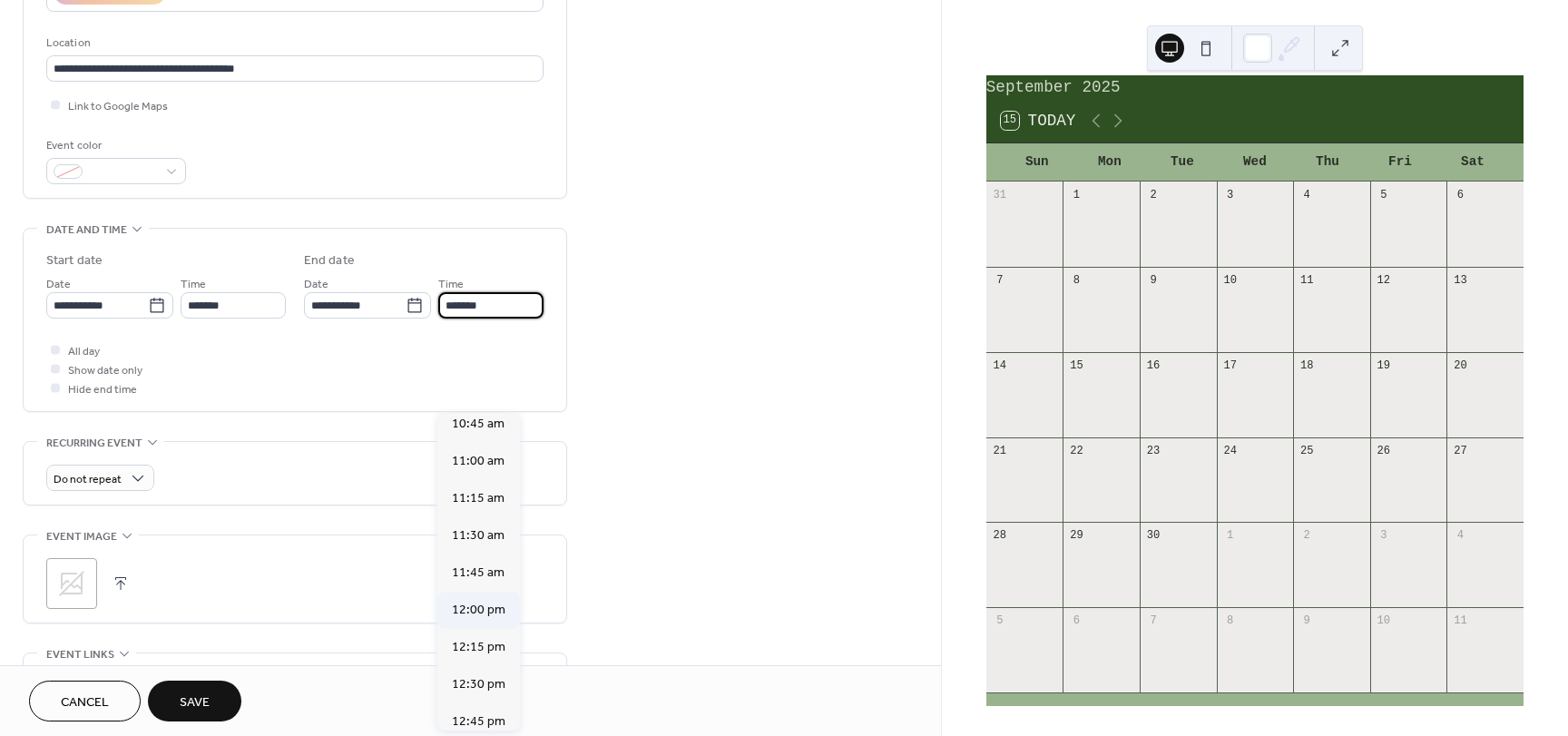 type on "********" 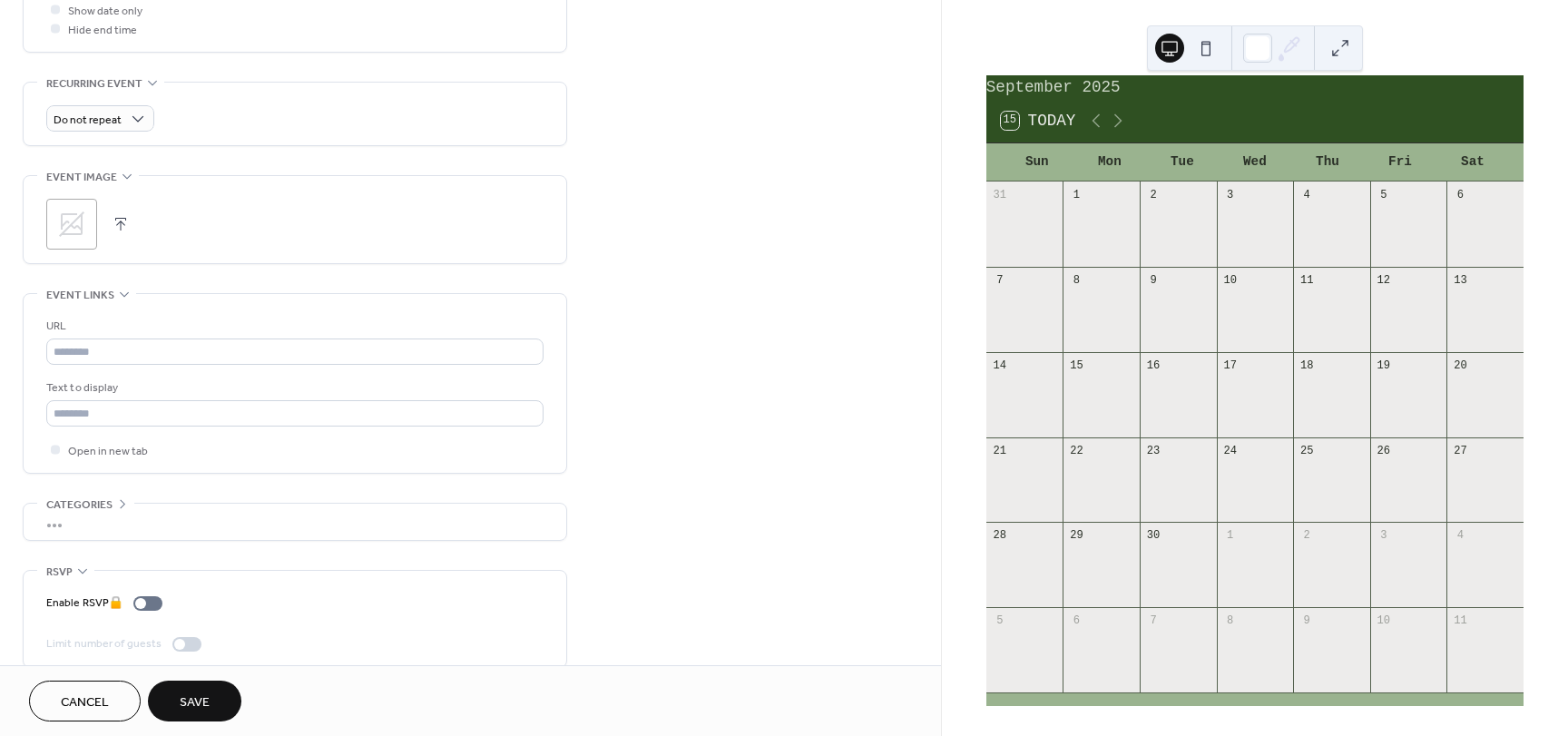 scroll, scrollTop: 743, scrollLeft: 0, axis: vertical 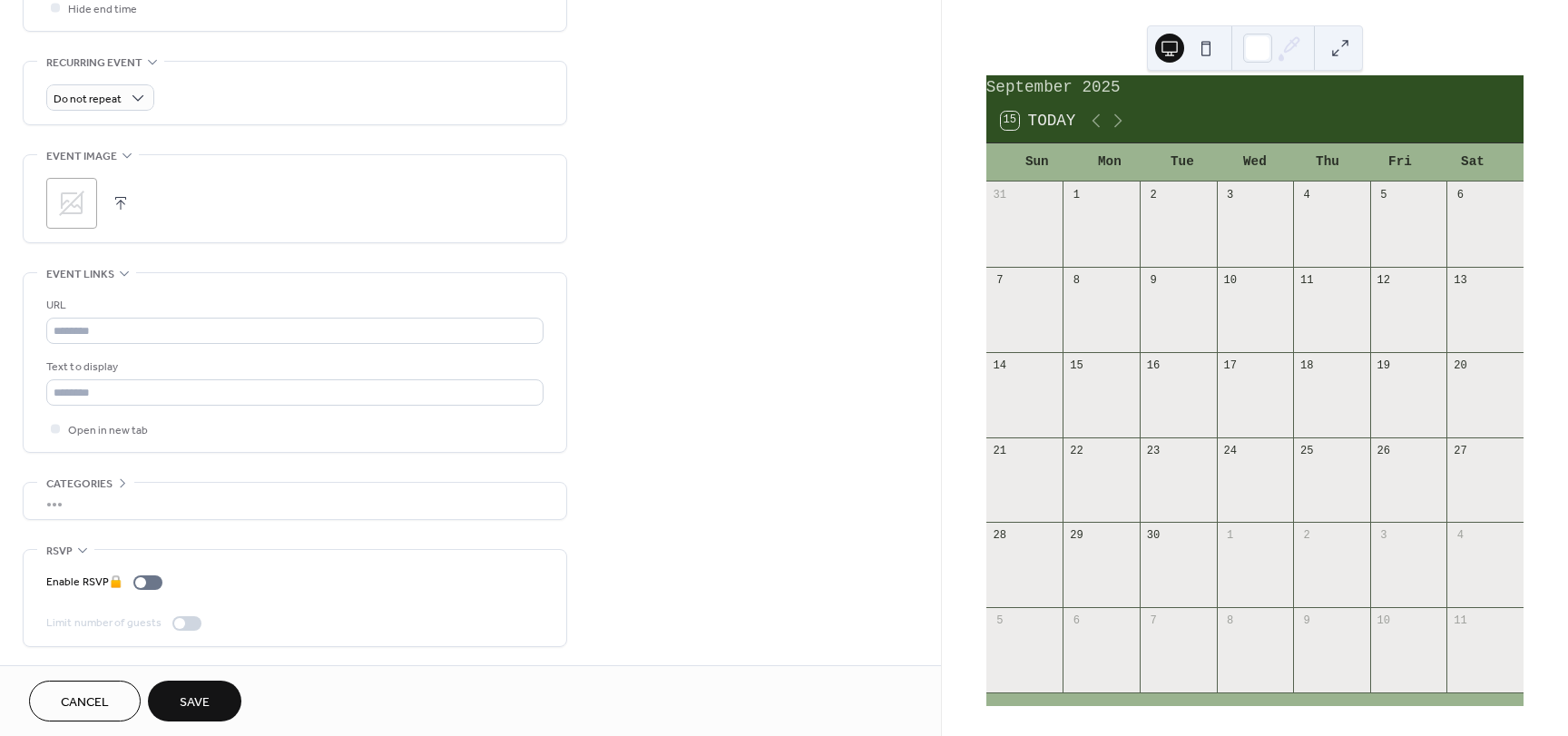 click on "Save" at bounding box center [194, 702] 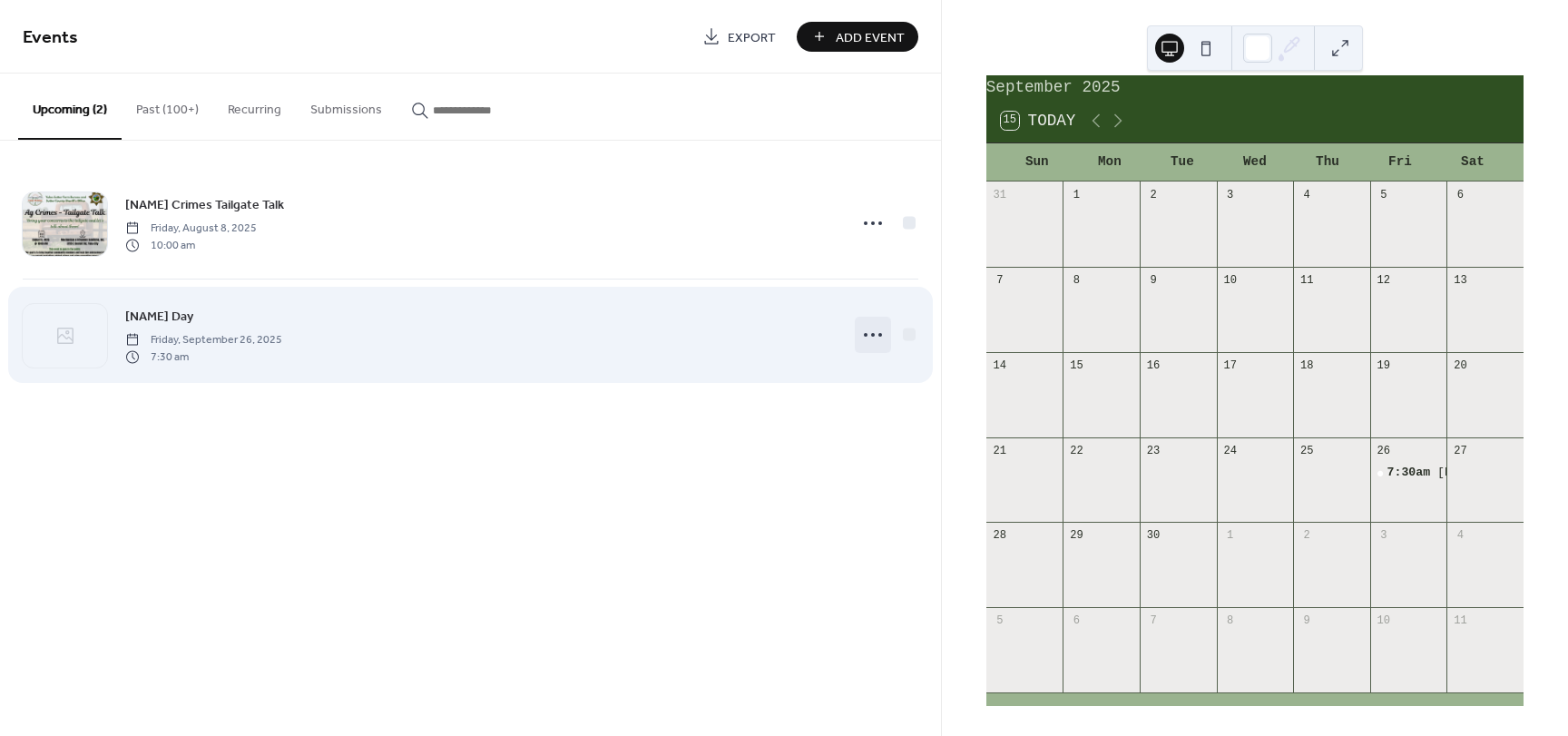 click 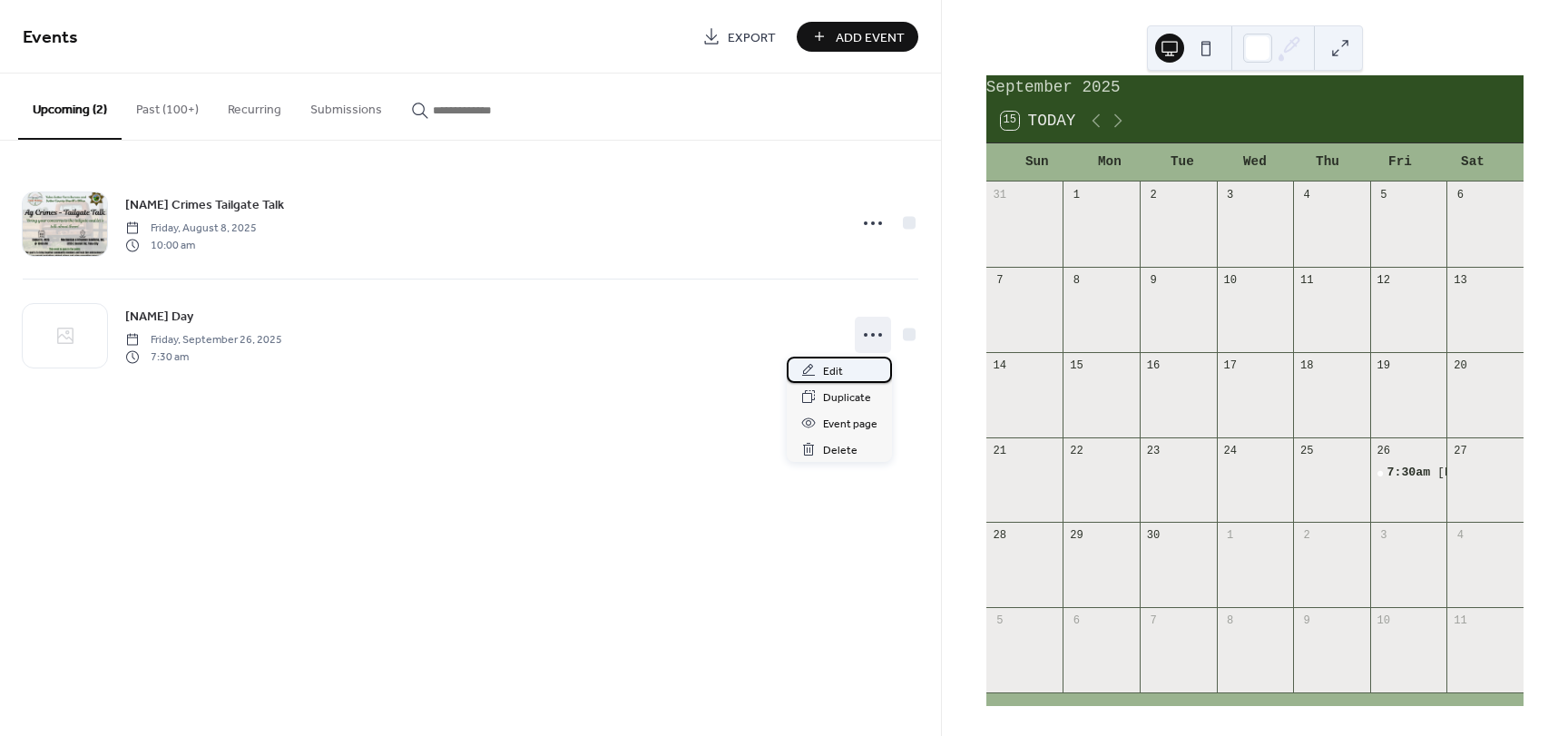 click on "Edit" at bounding box center (839, 369) 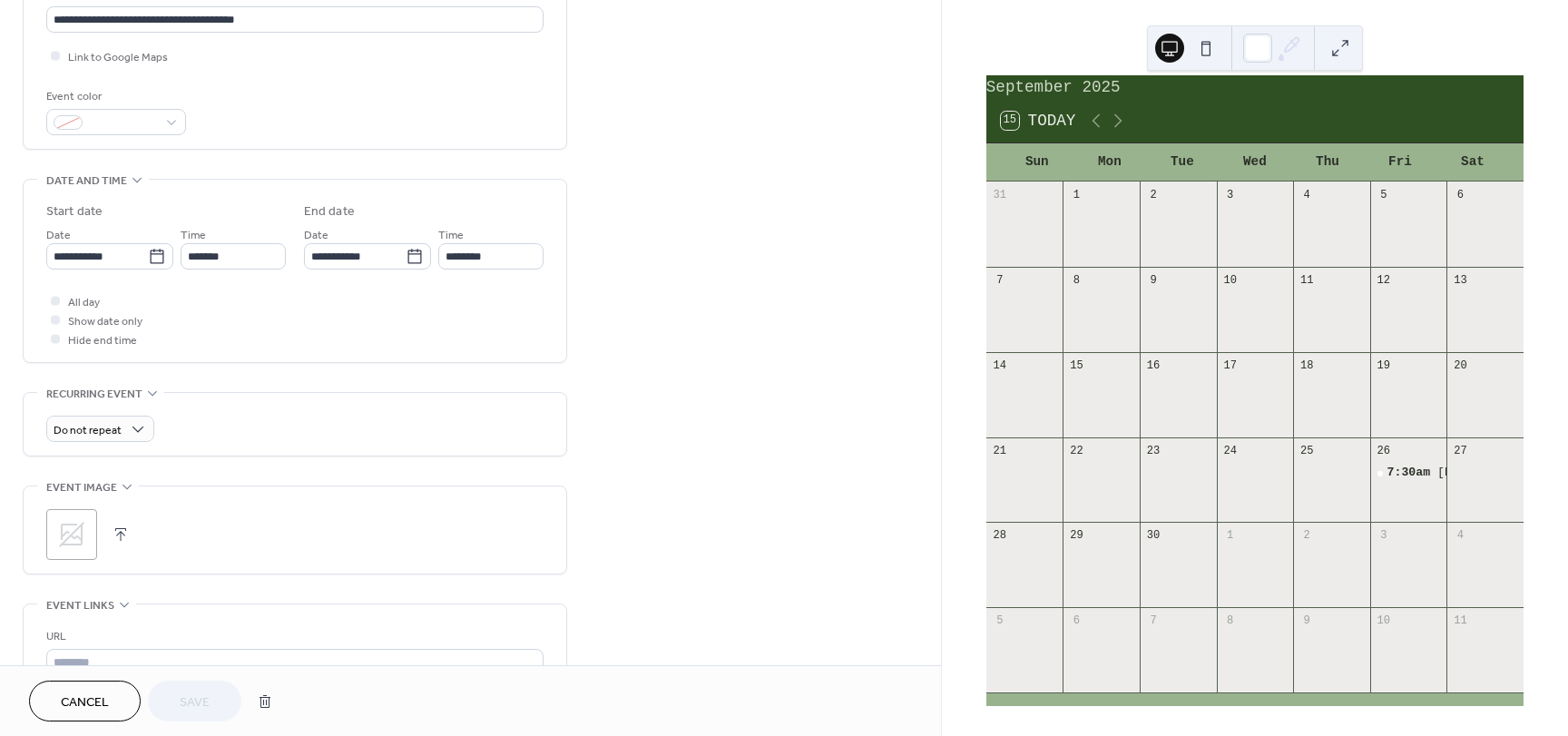 scroll, scrollTop: 454, scrollLeft: 0, axis: vertical 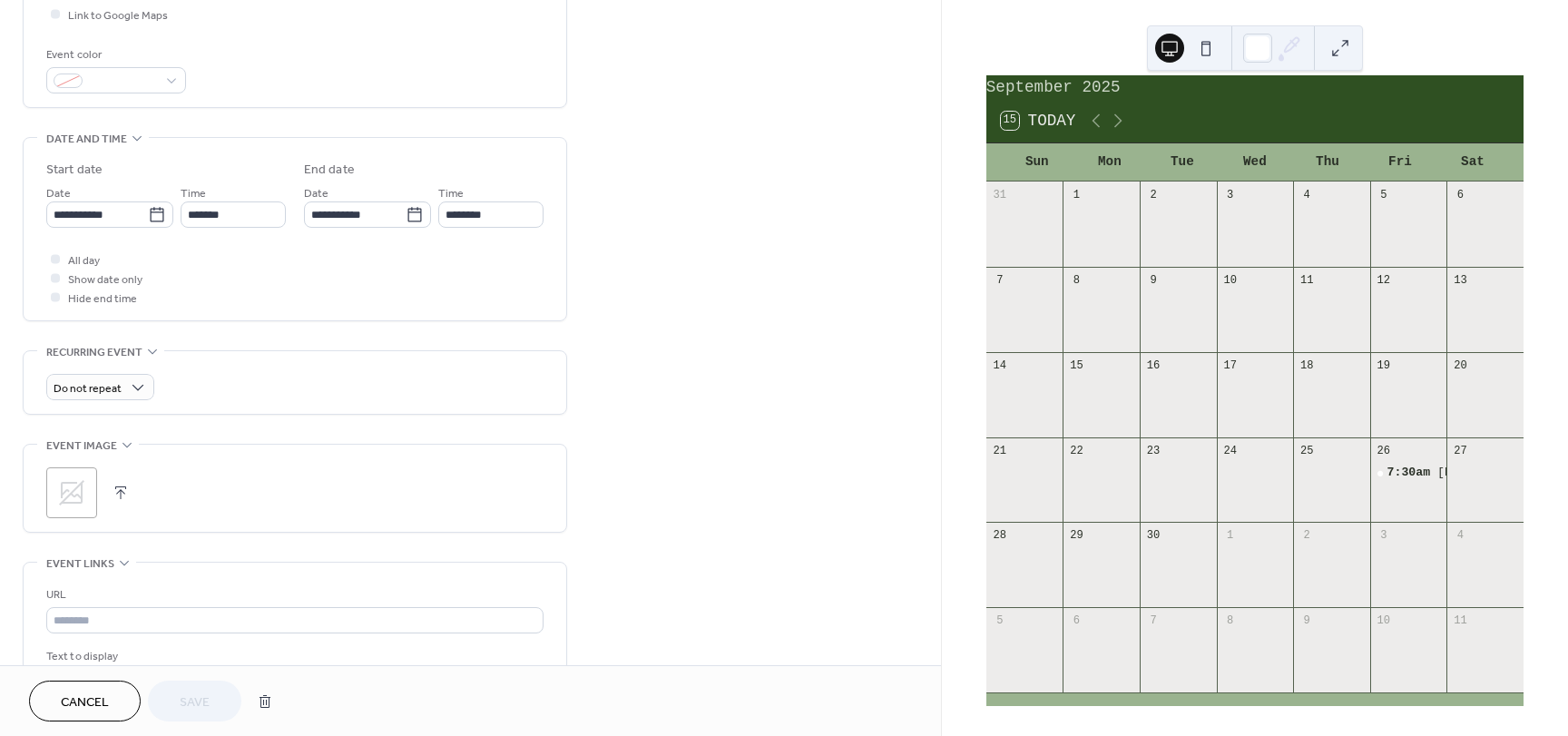click 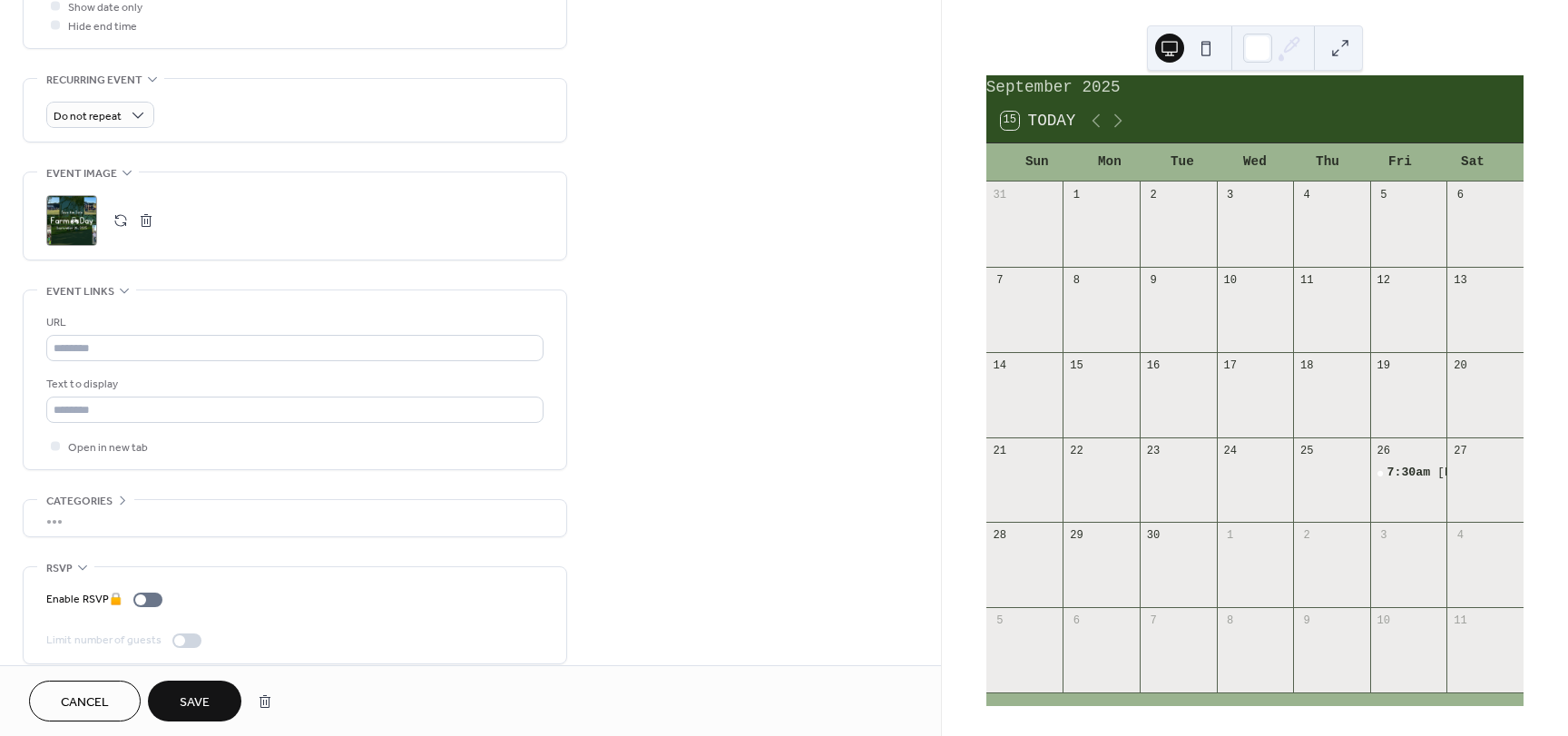 scroll, scrollTop: 743, scrollLeft: 0, axis: vertical 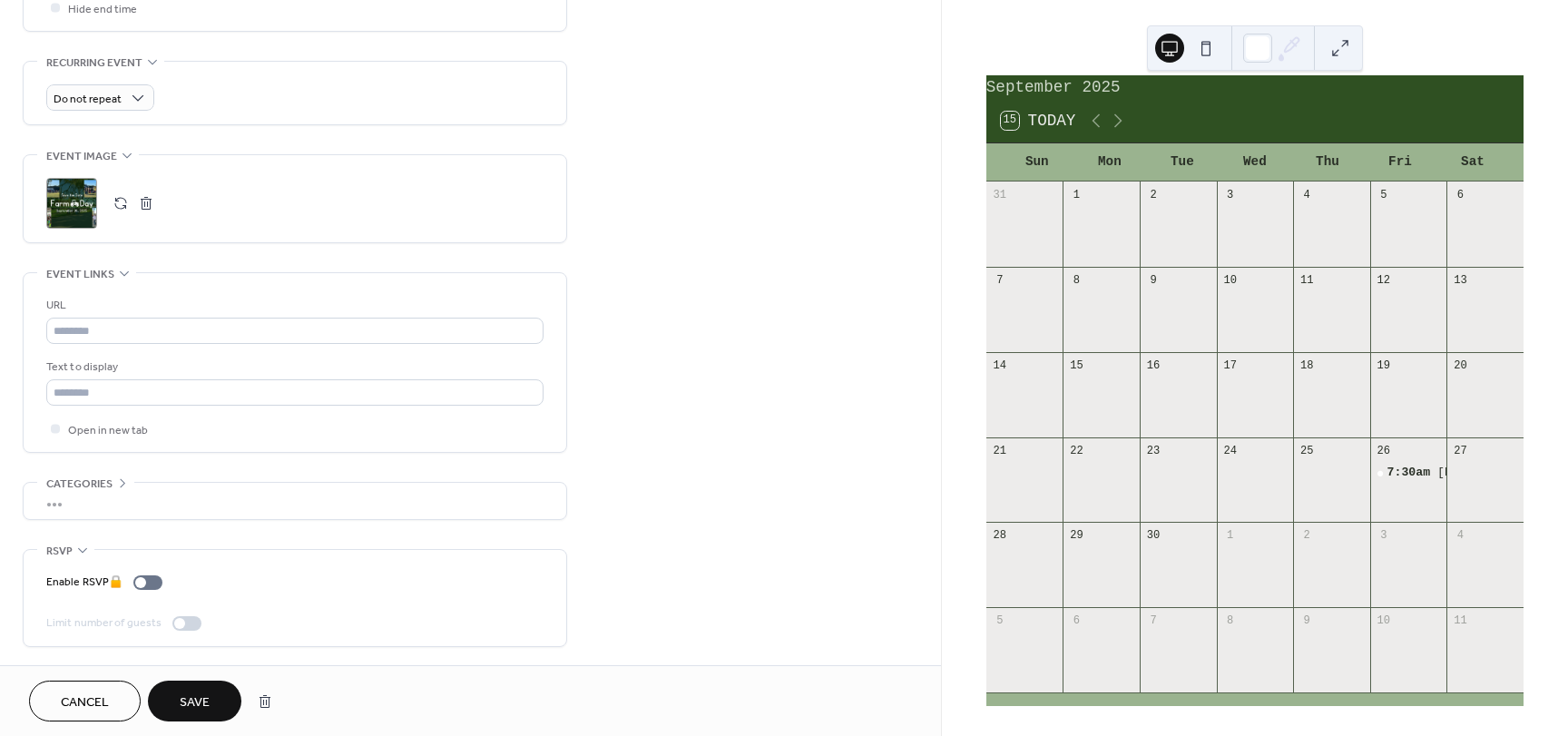 click on "Save" at bounding box center (194, 701) 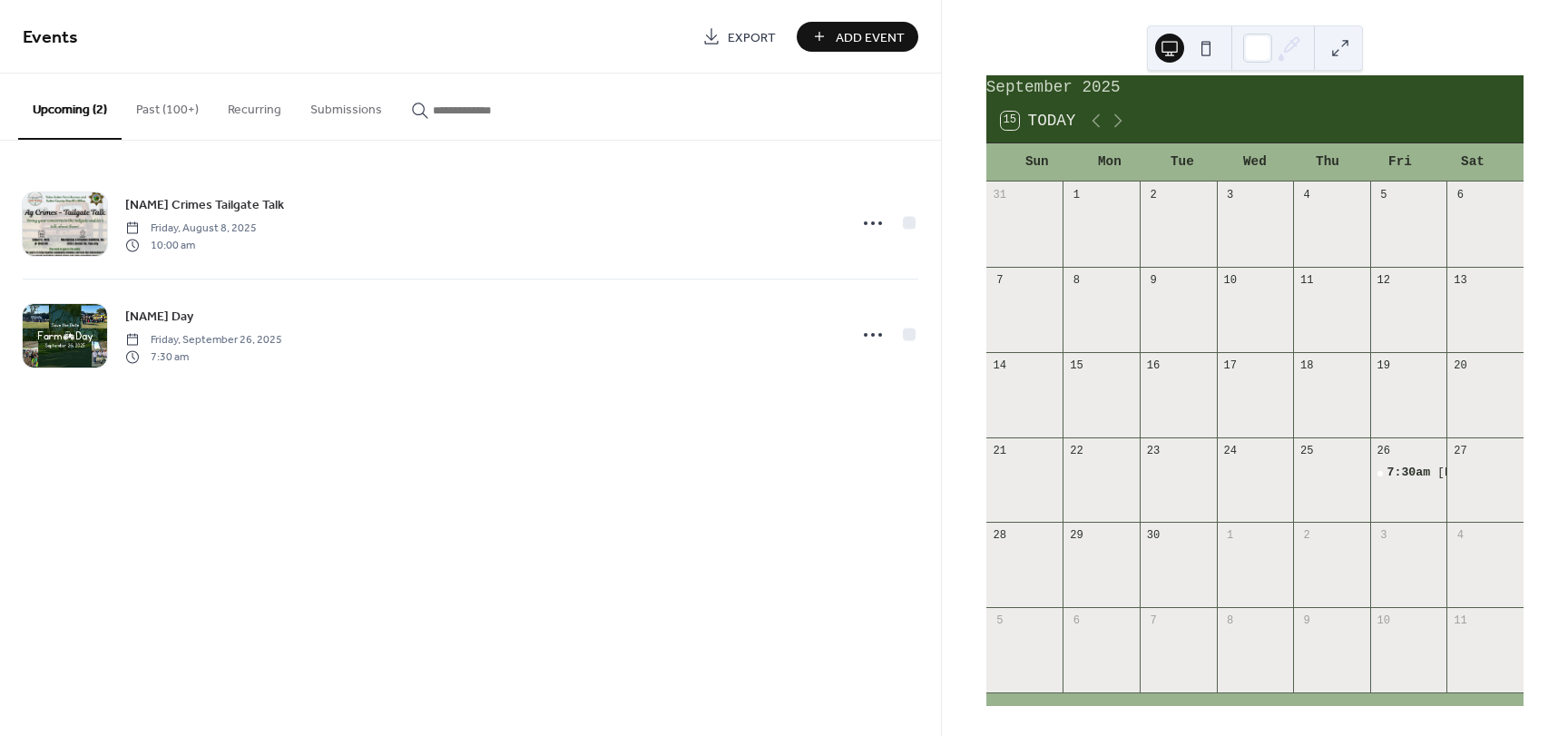 click on "Add Event" at bounding box center (858, 36) 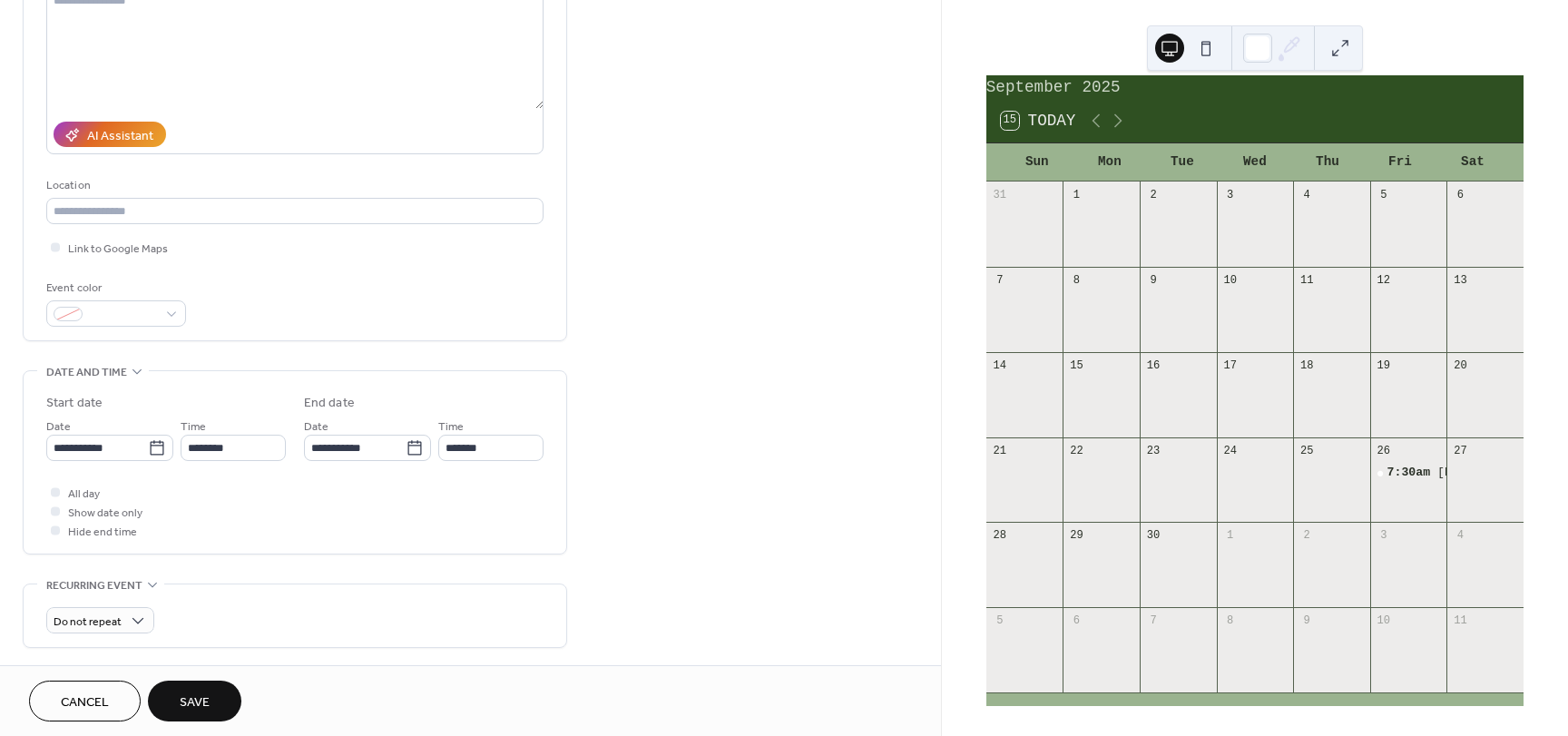 scroll, scrollTop: 272, scrollLeft: 0, axis: vertical 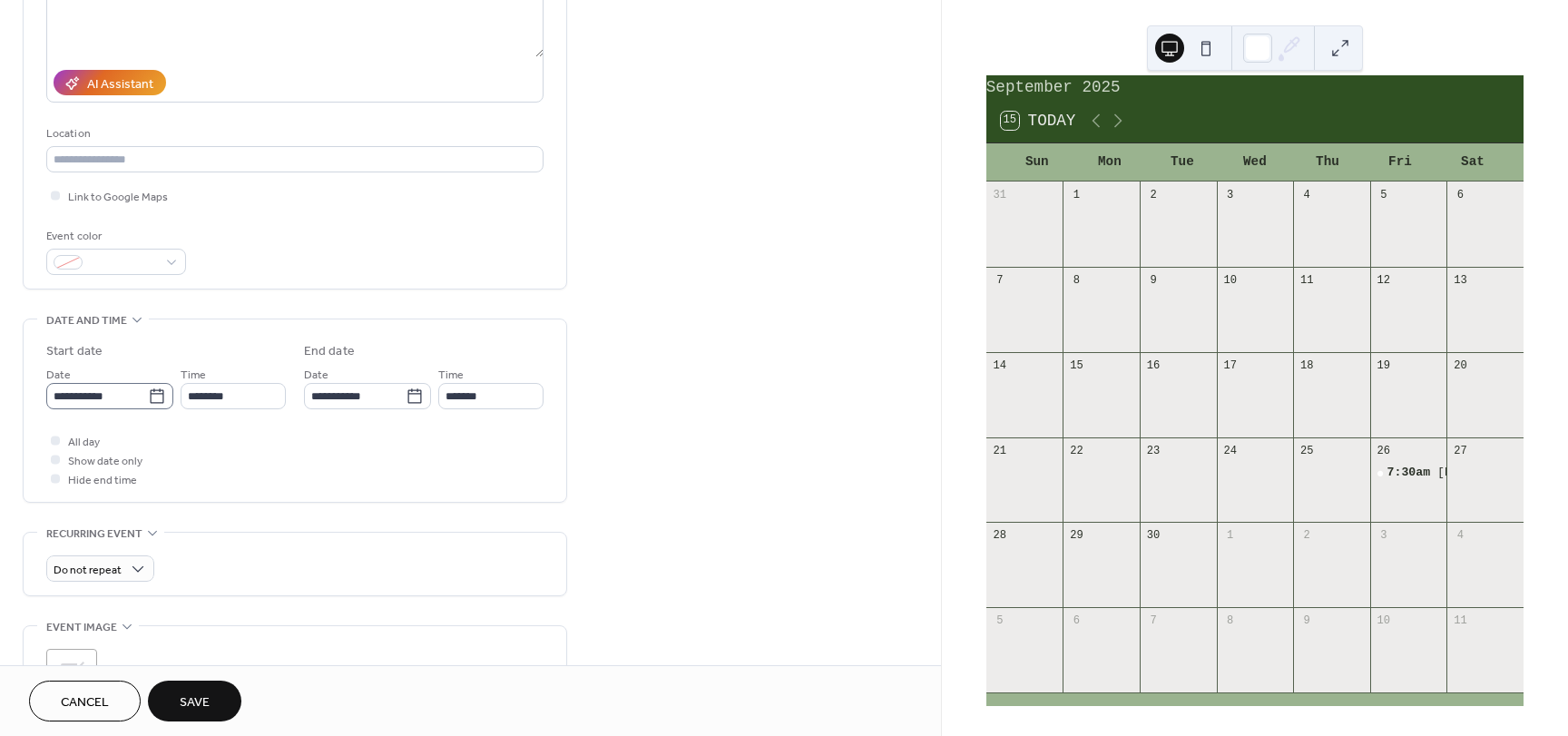 type on "**********" 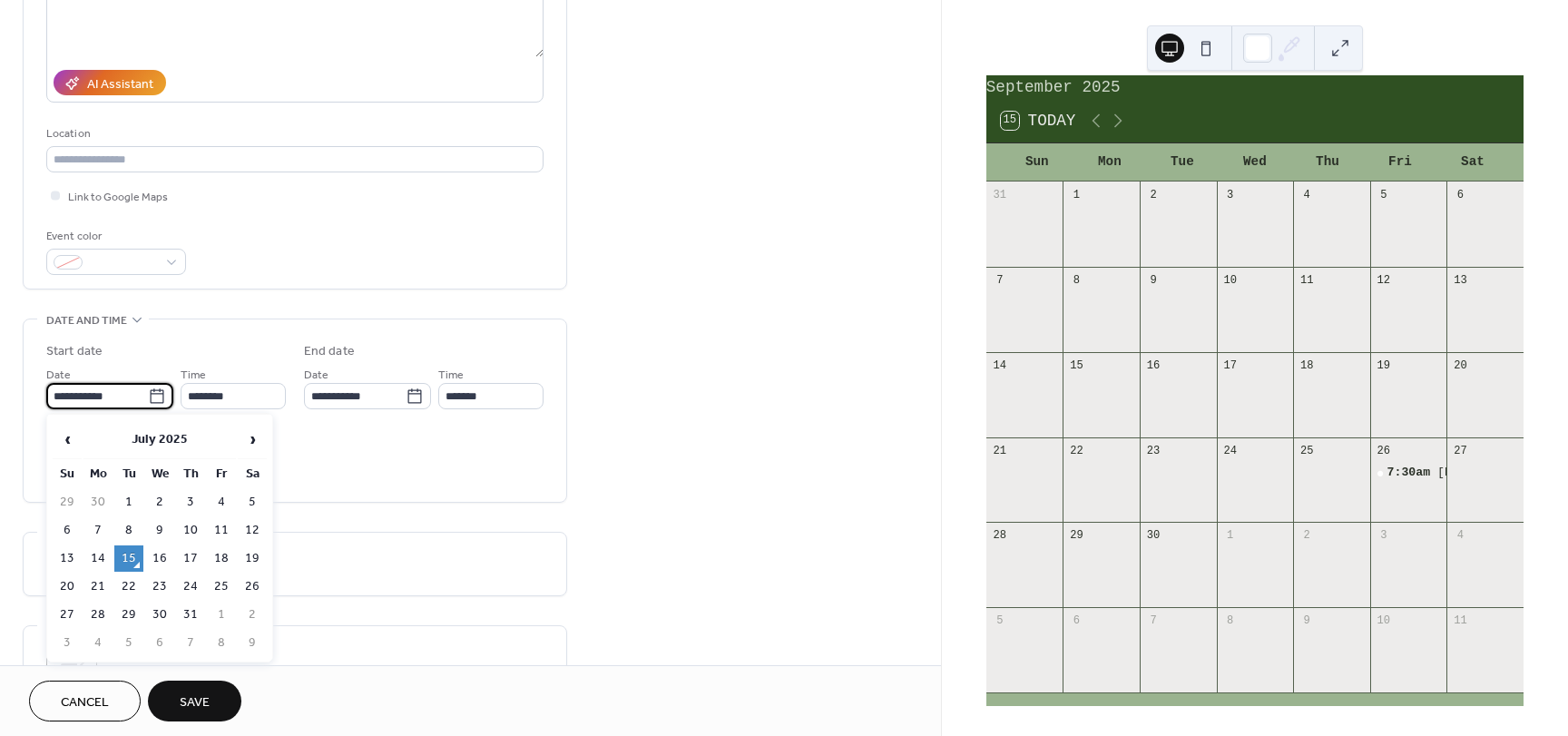 click on "**********" at bounding box center (97, 396) 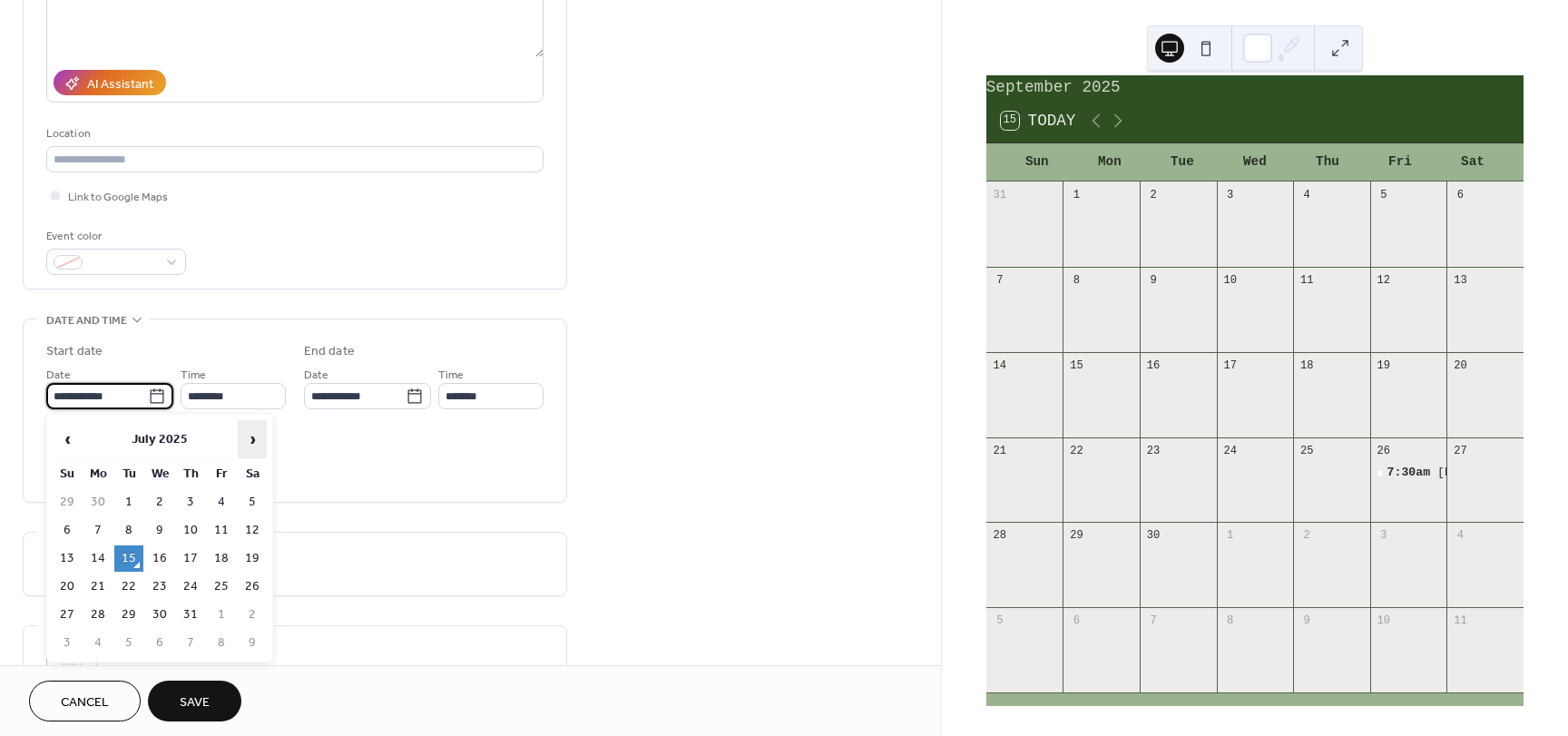 click on "›" at bounding box center (252, 439) 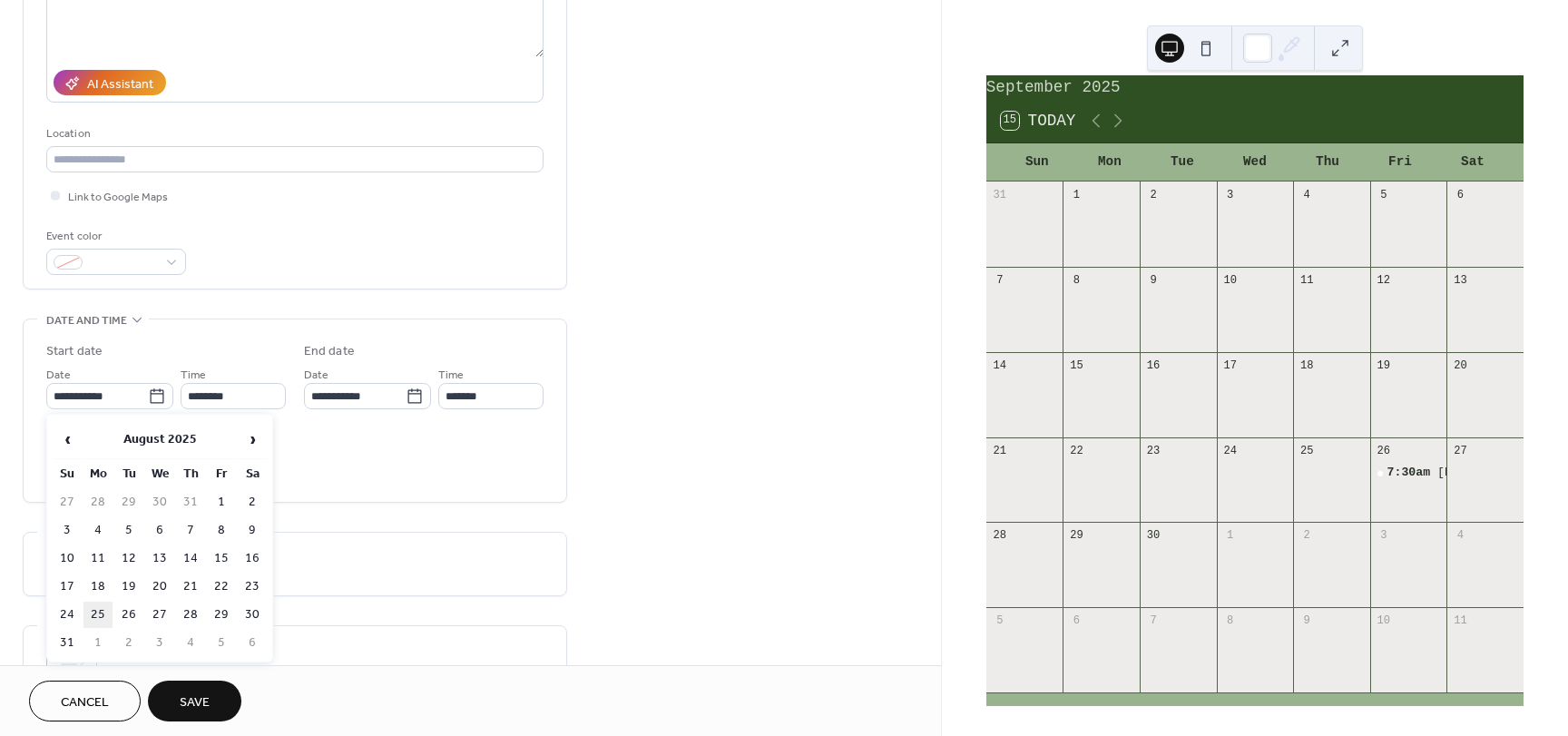 click on "25" at bounding box center [98, 614] 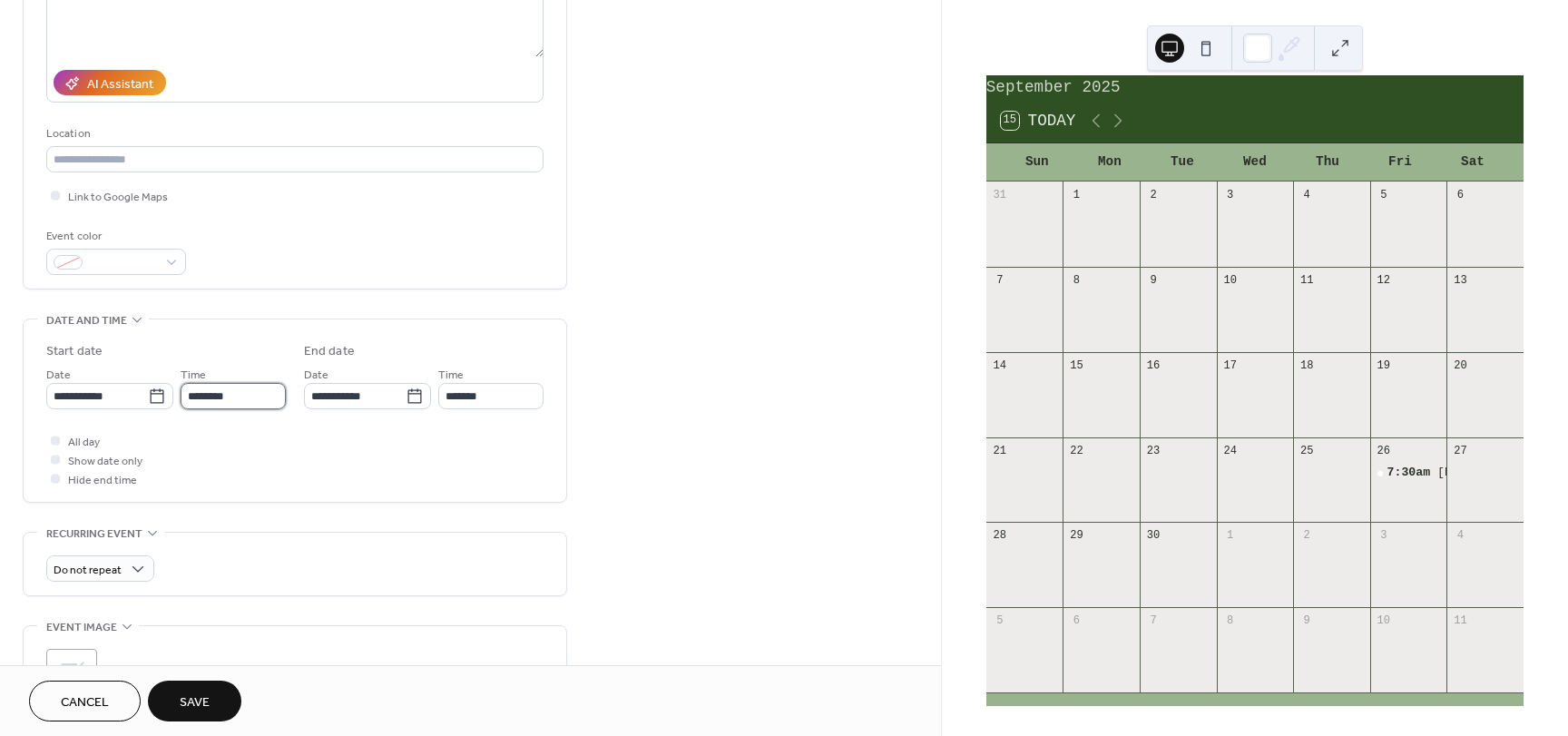 click on "********" at bounding box center [233, 396] 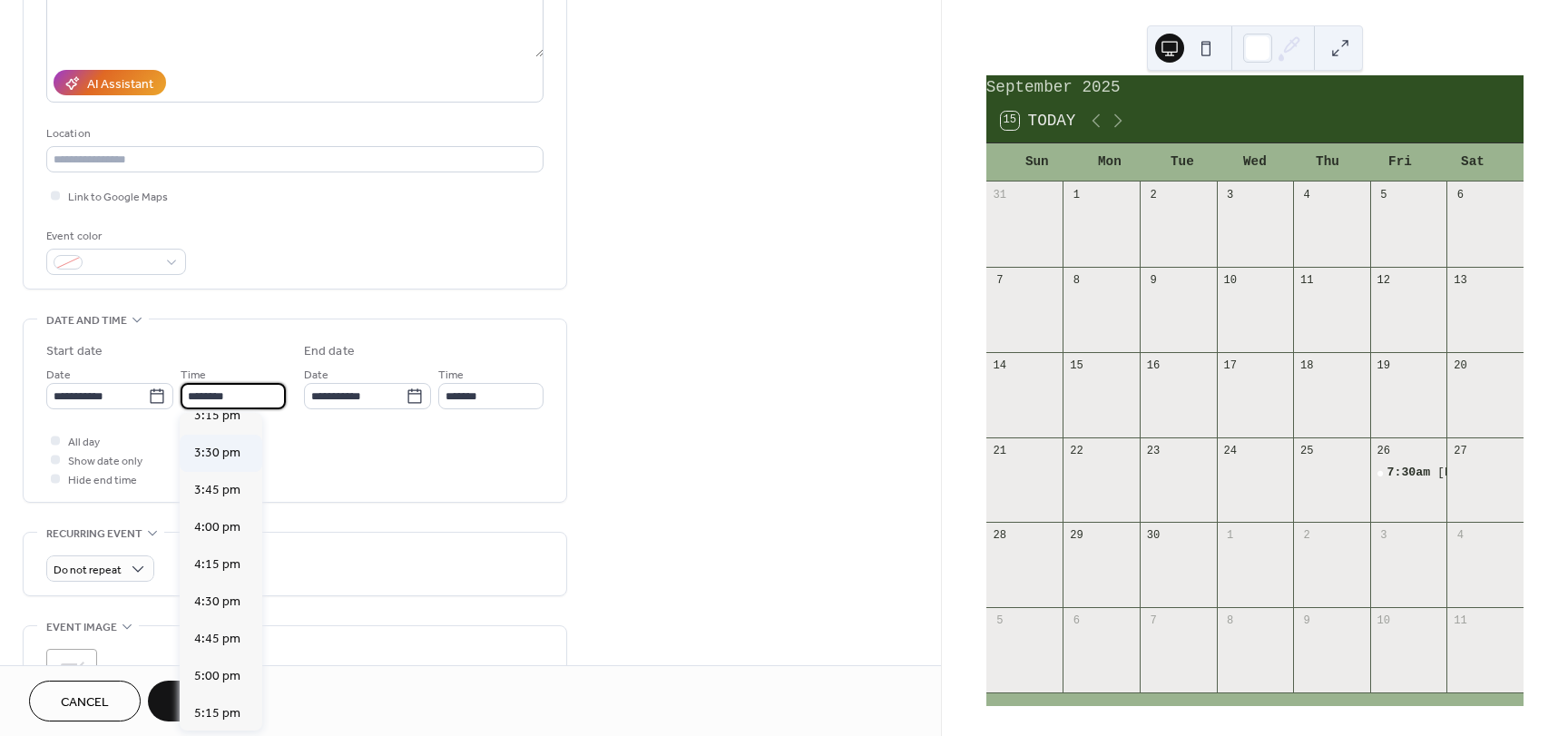 scroll, scrollTop: 2331, scrollLeft: 0, axis: vertical 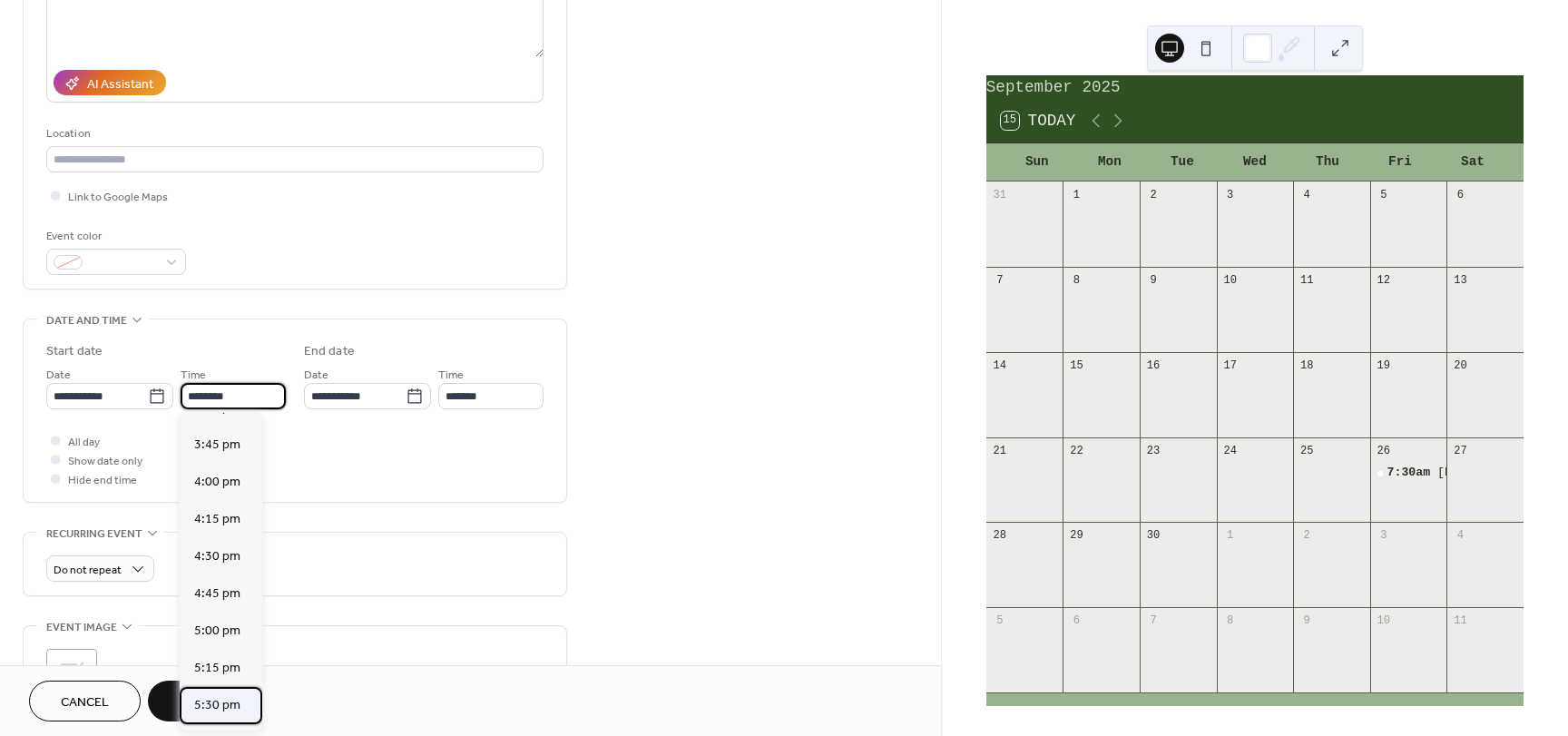 click on "5:30 pm" at bounding box center [220, 705] 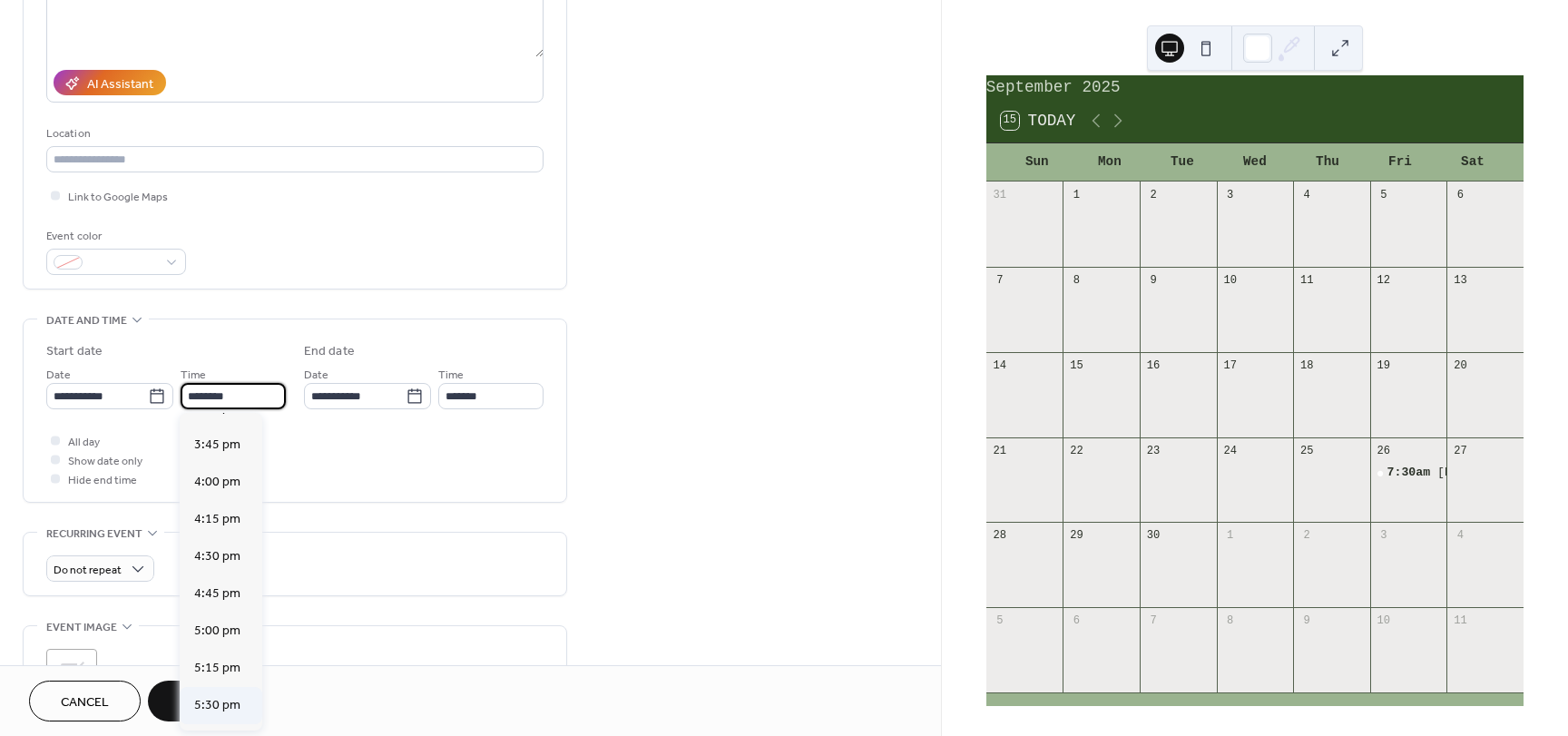 type on "*******" 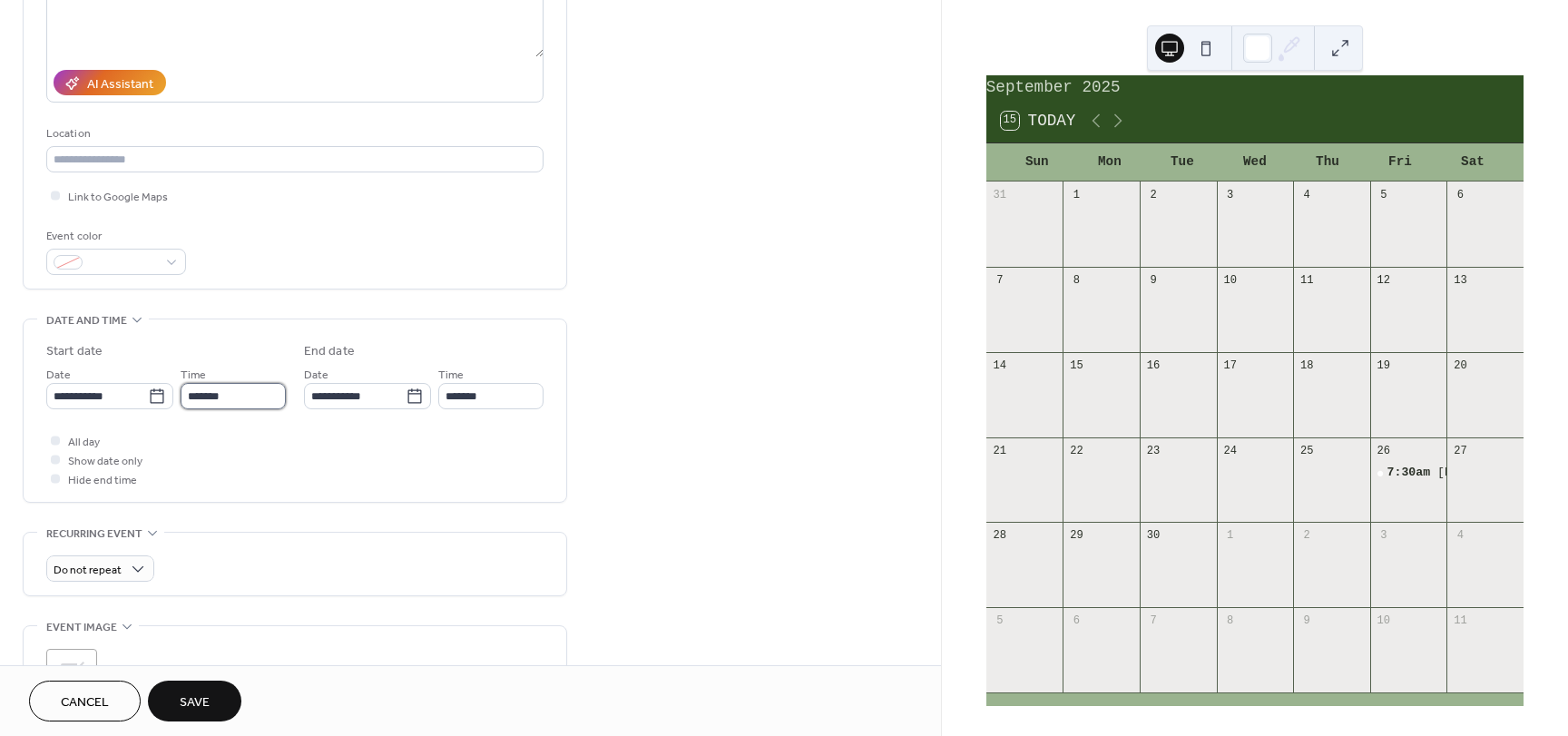 click on "*******" at bounding box center [233, 396] 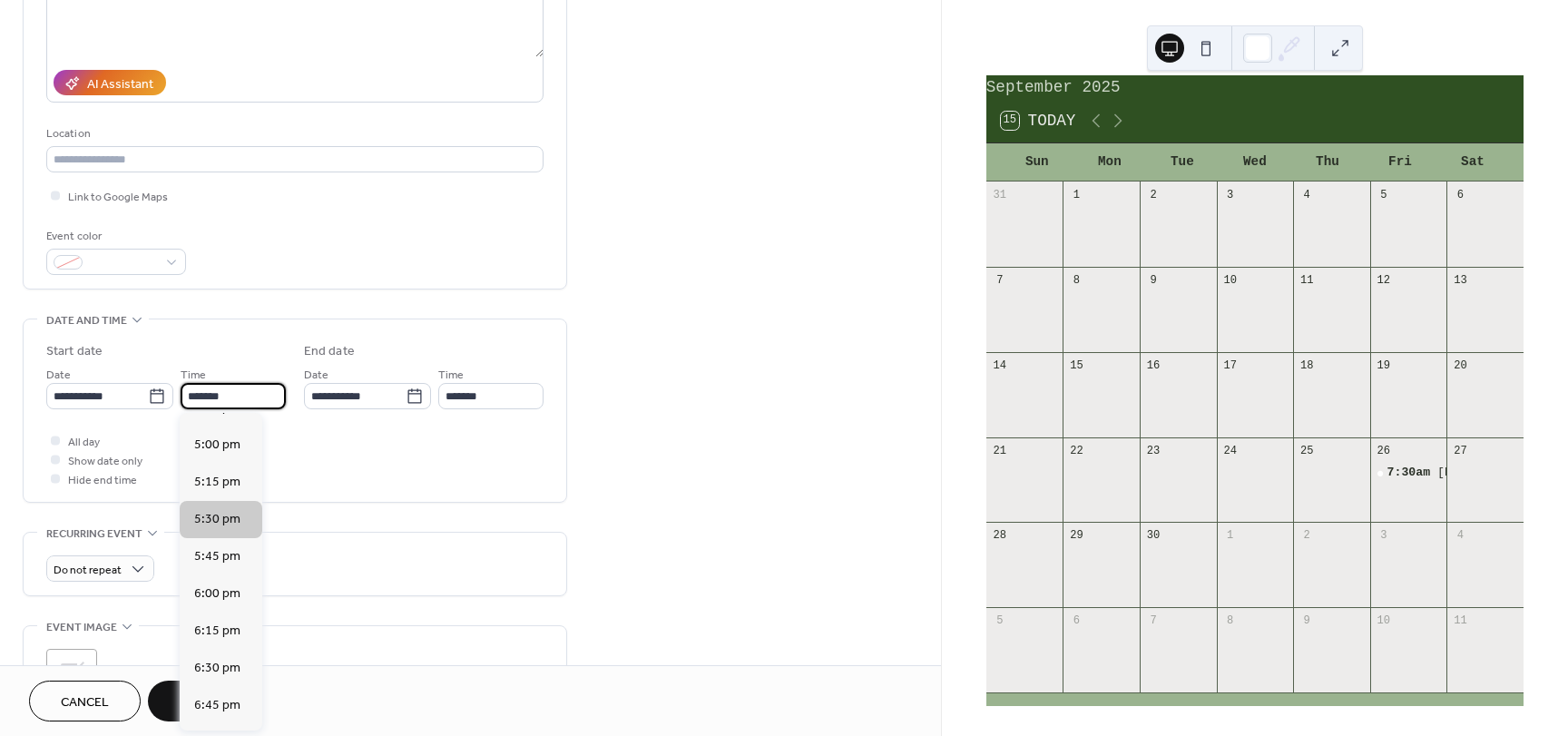 scroll, scrollTop: 2514, scrollLeft: 0, axis: vertical 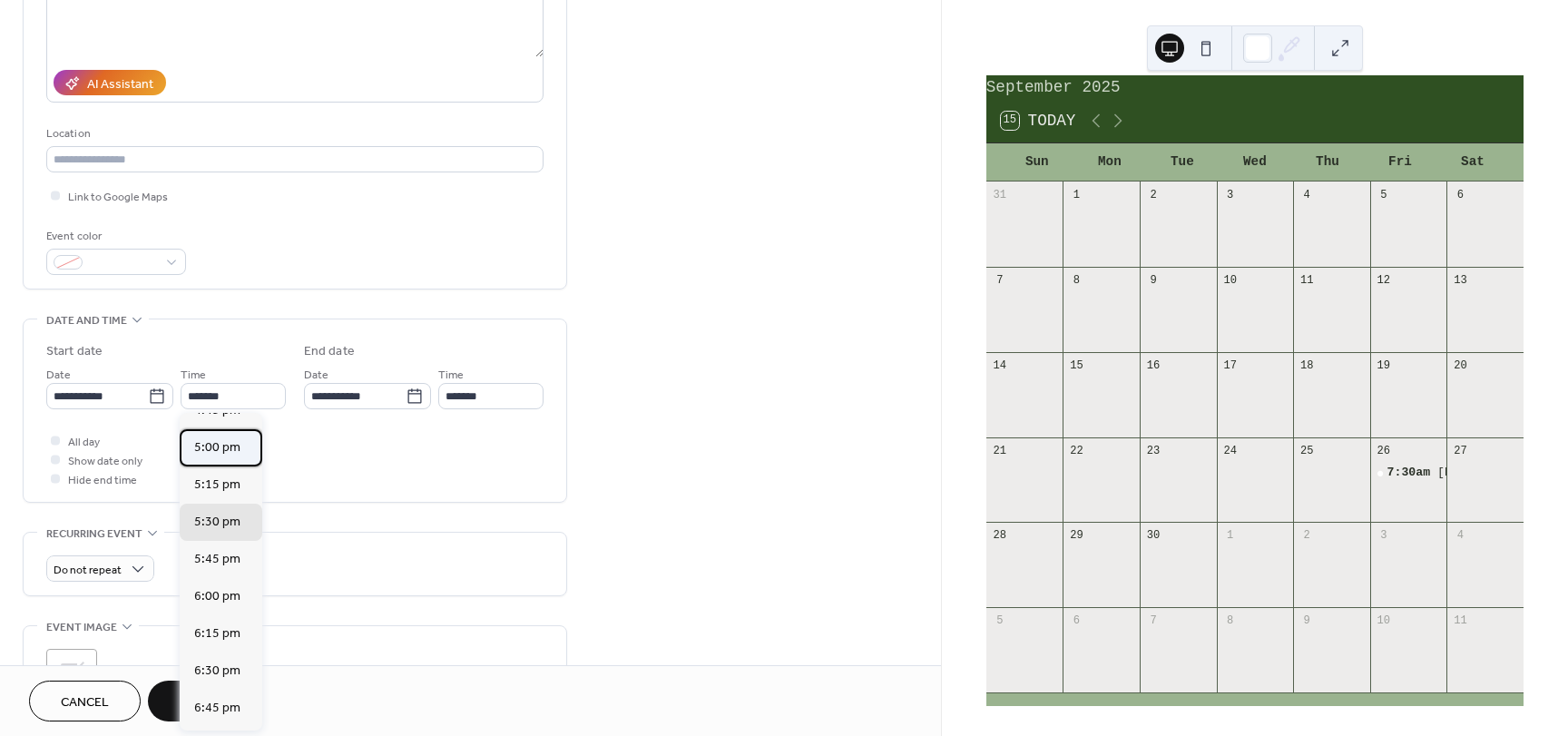click on "5:00 pm" at bounding box center [217, 447] 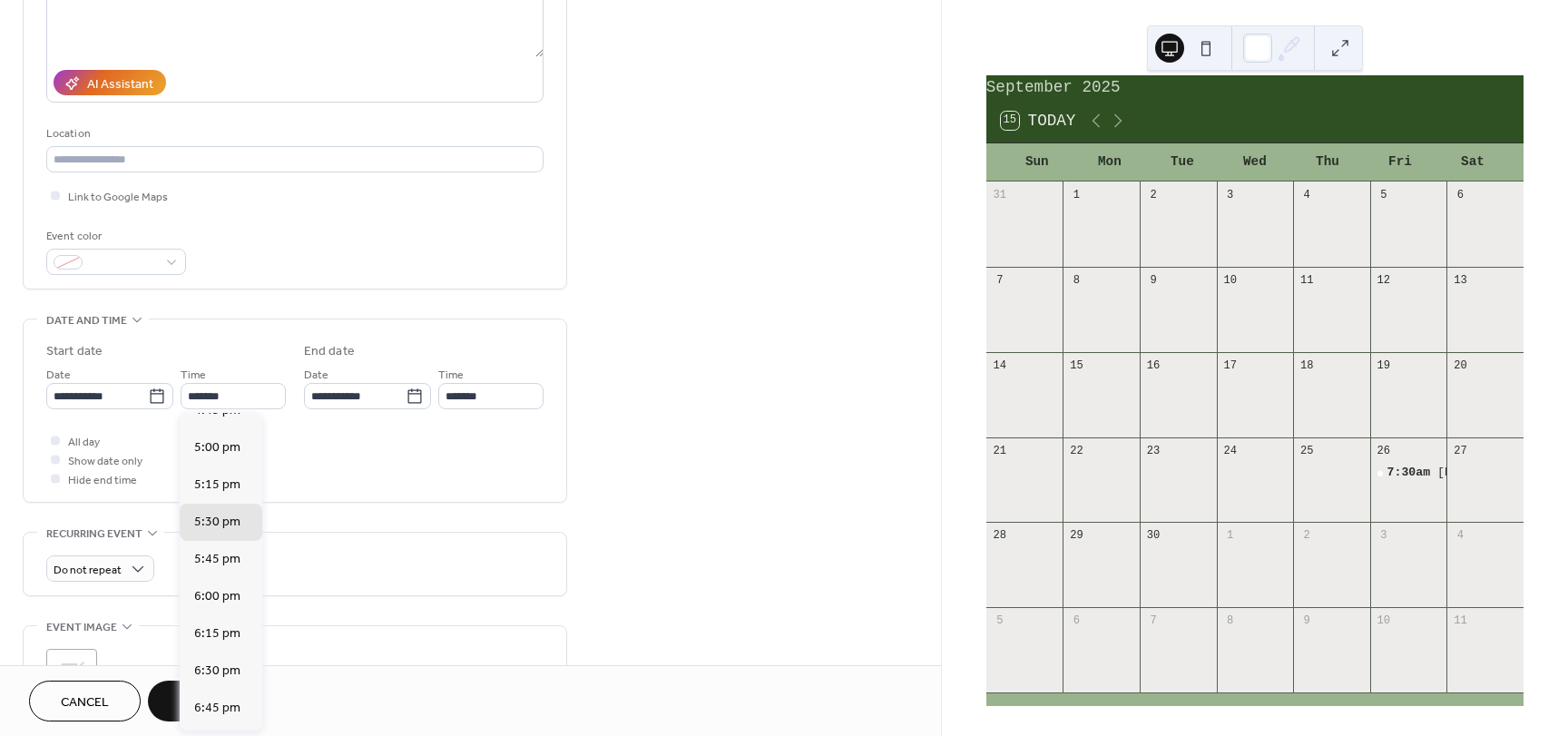 type on "*******" 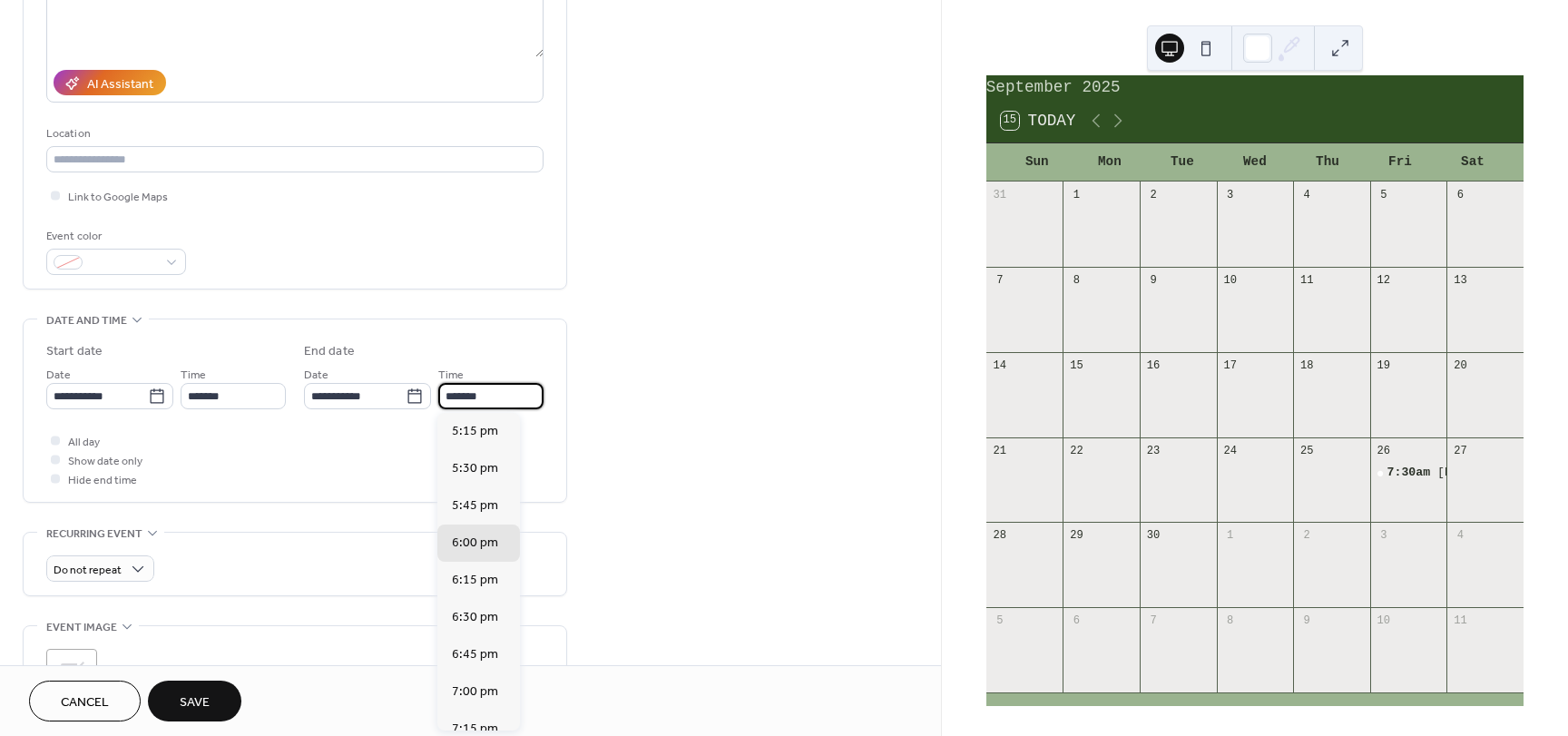 click on "*******" at bounding box center [491, 396] 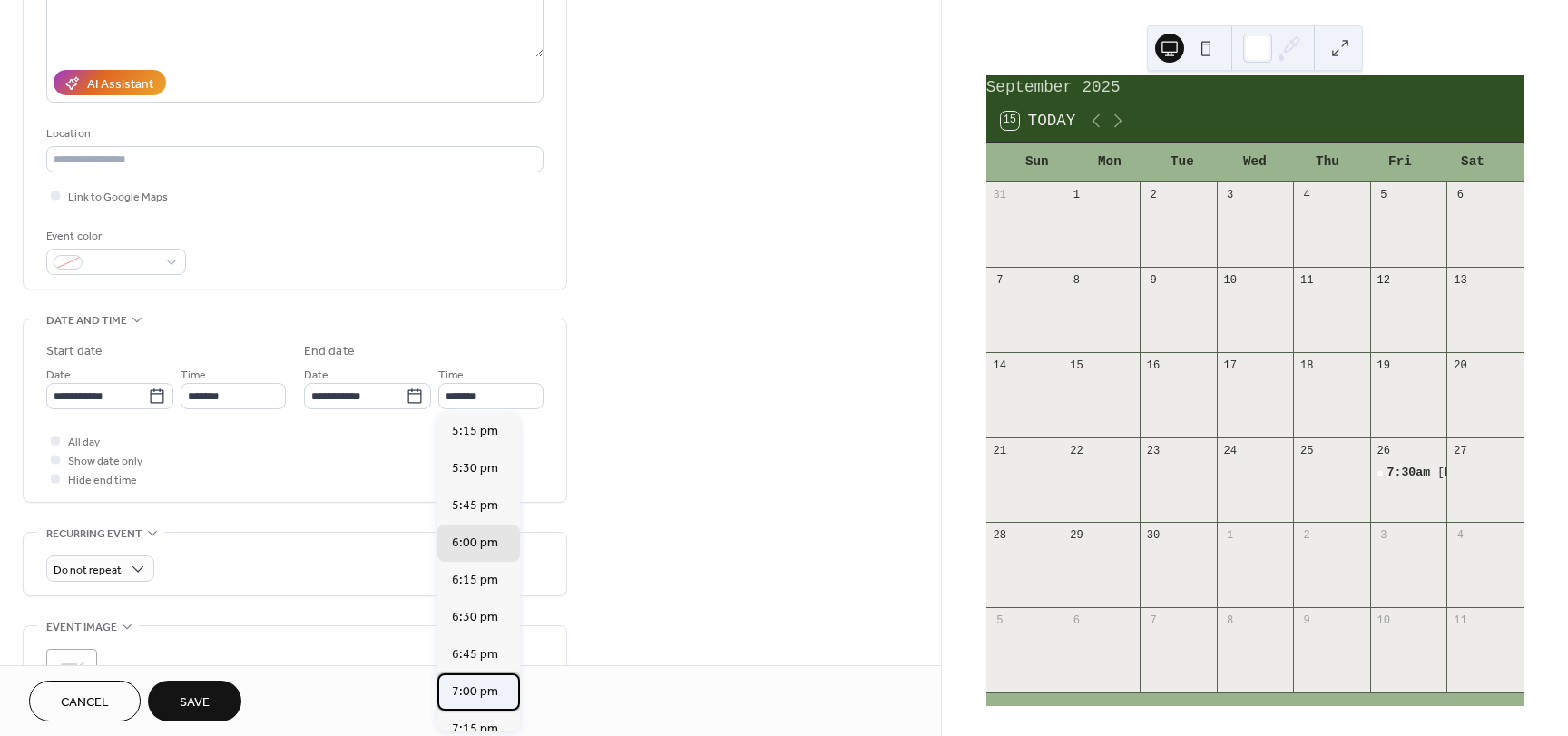 click on "7:00 pm" at bounding box center [478, 692] 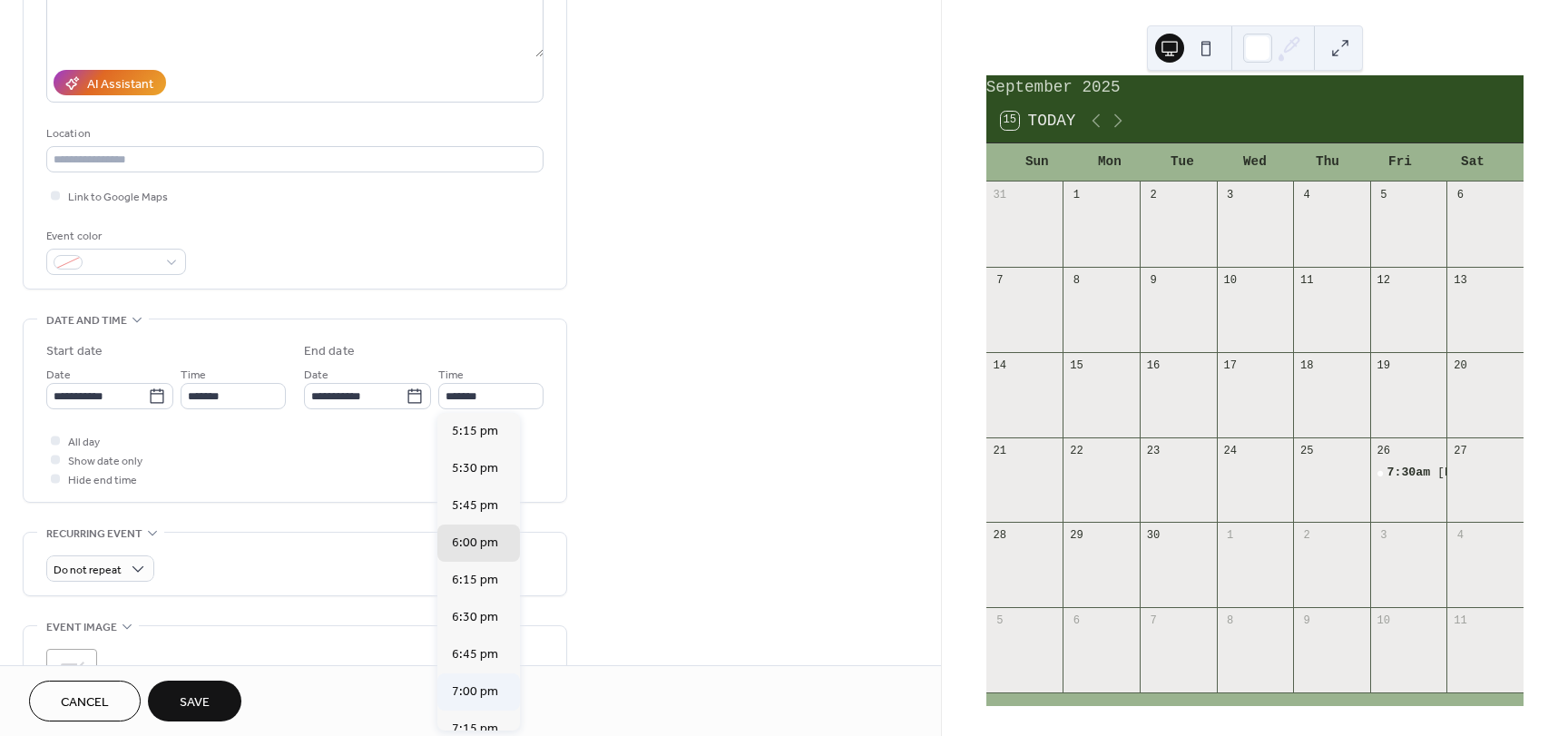 type on "*******" 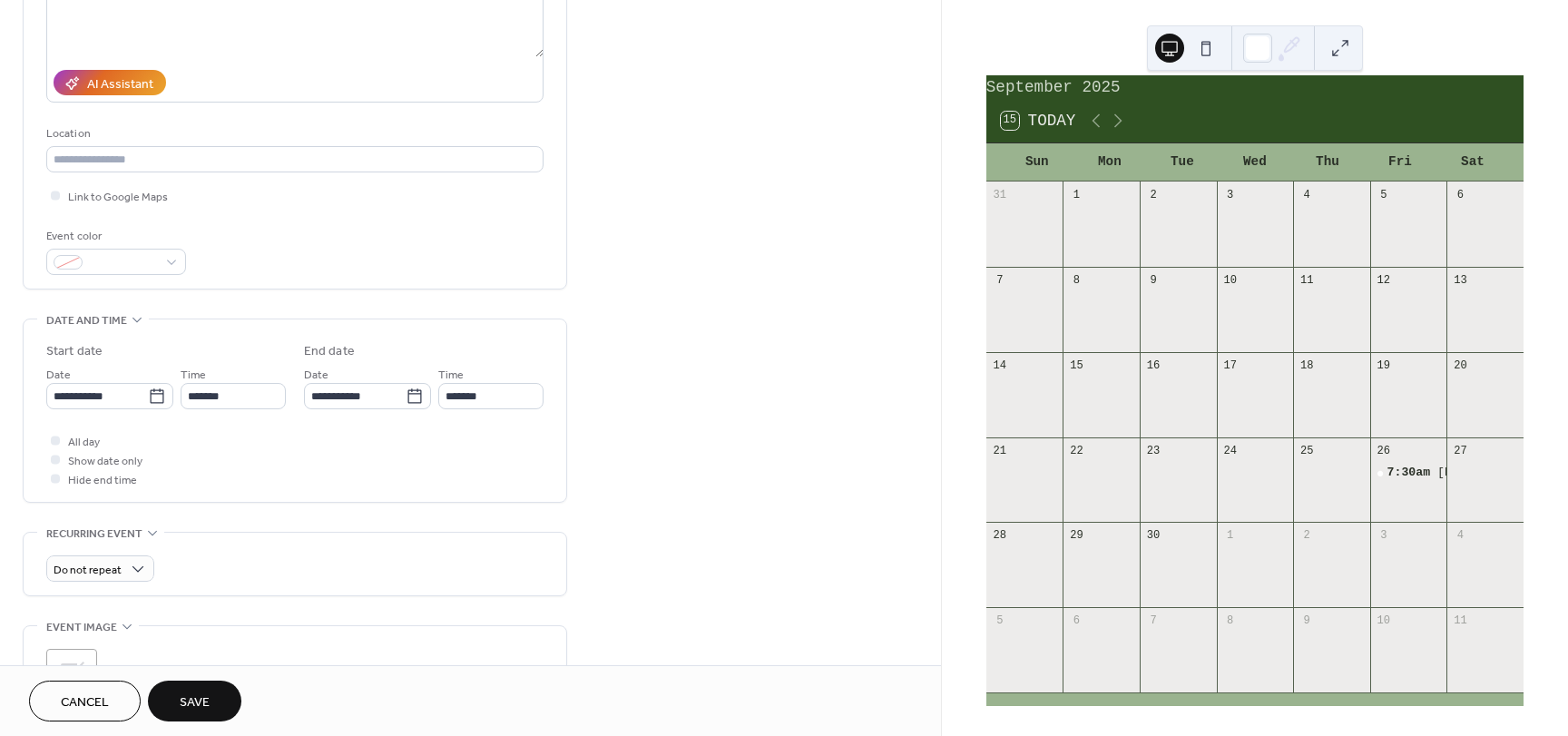 click on "Save" at bounding box center [194, 701] 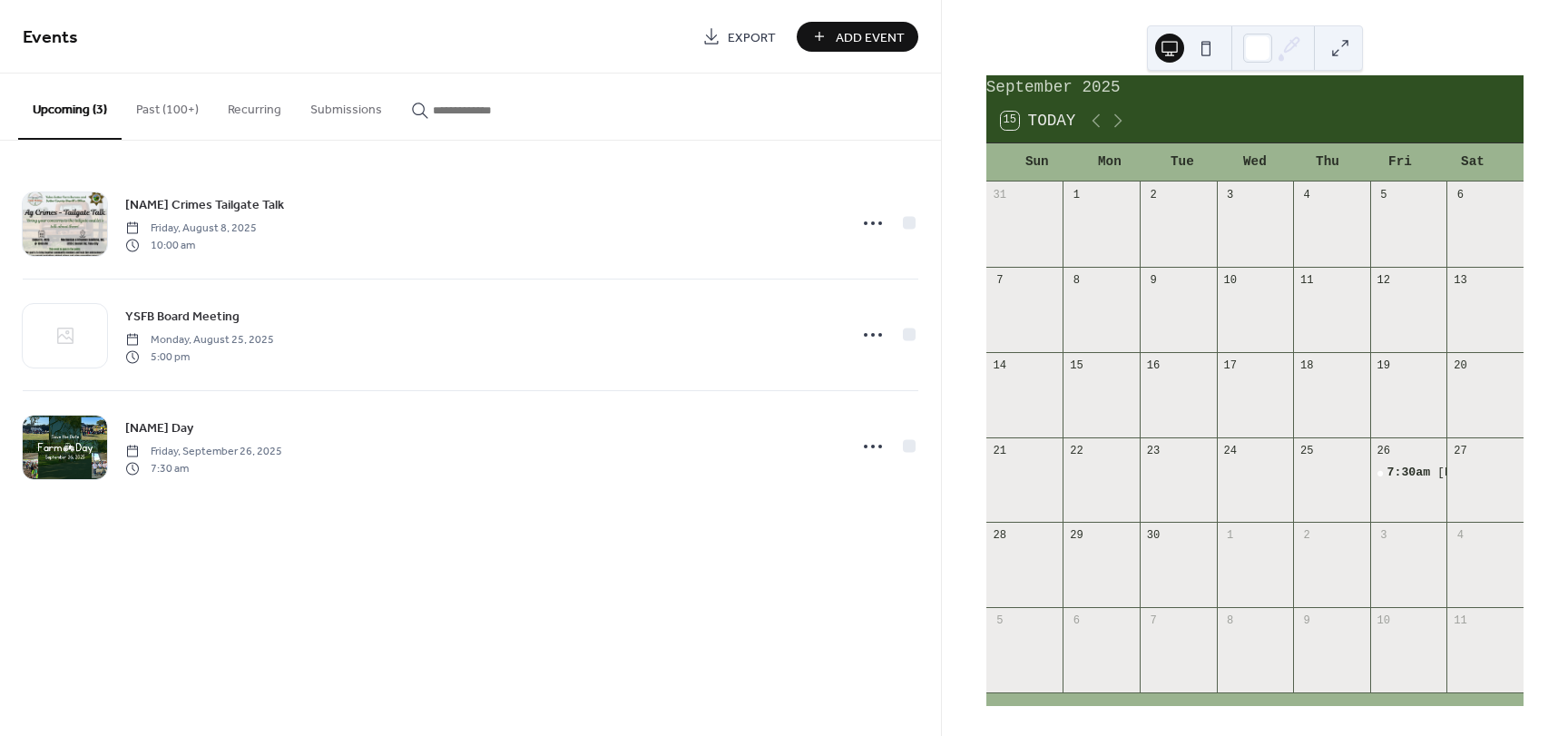click on "Add Event" at bounding box center [870, 37] 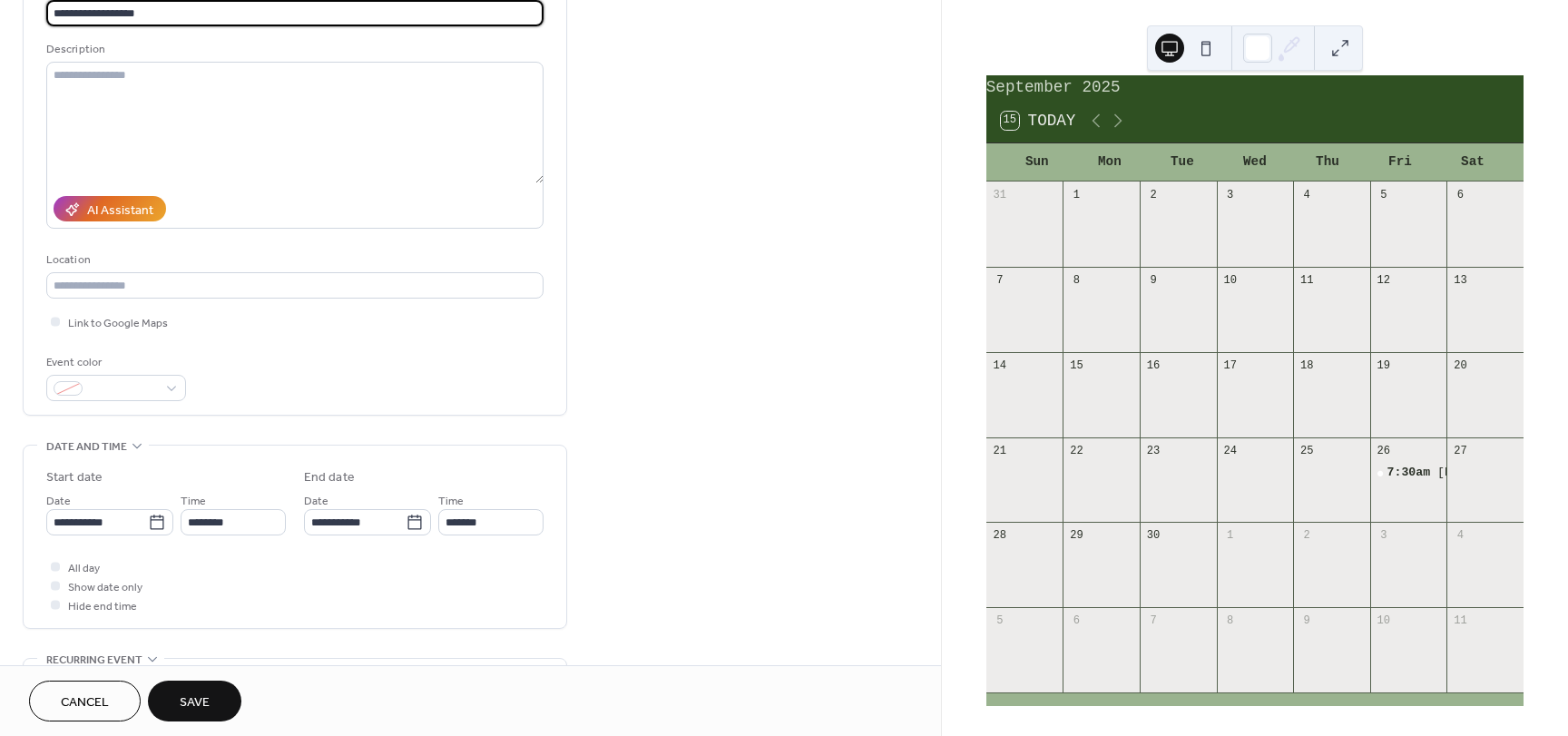 scroll, scrollTop: 182, scrollLeft: 0, axis: vertical 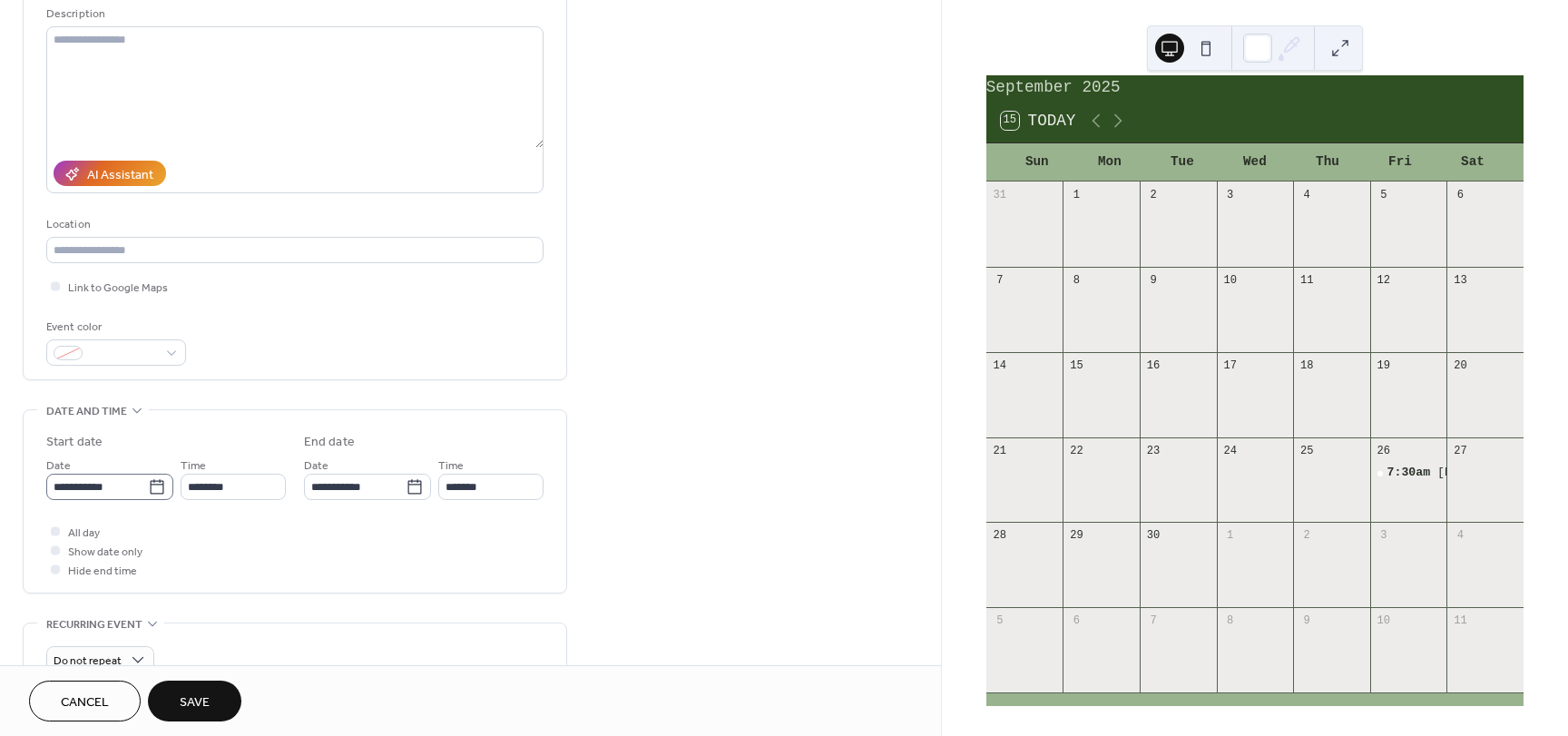 type on "**********" 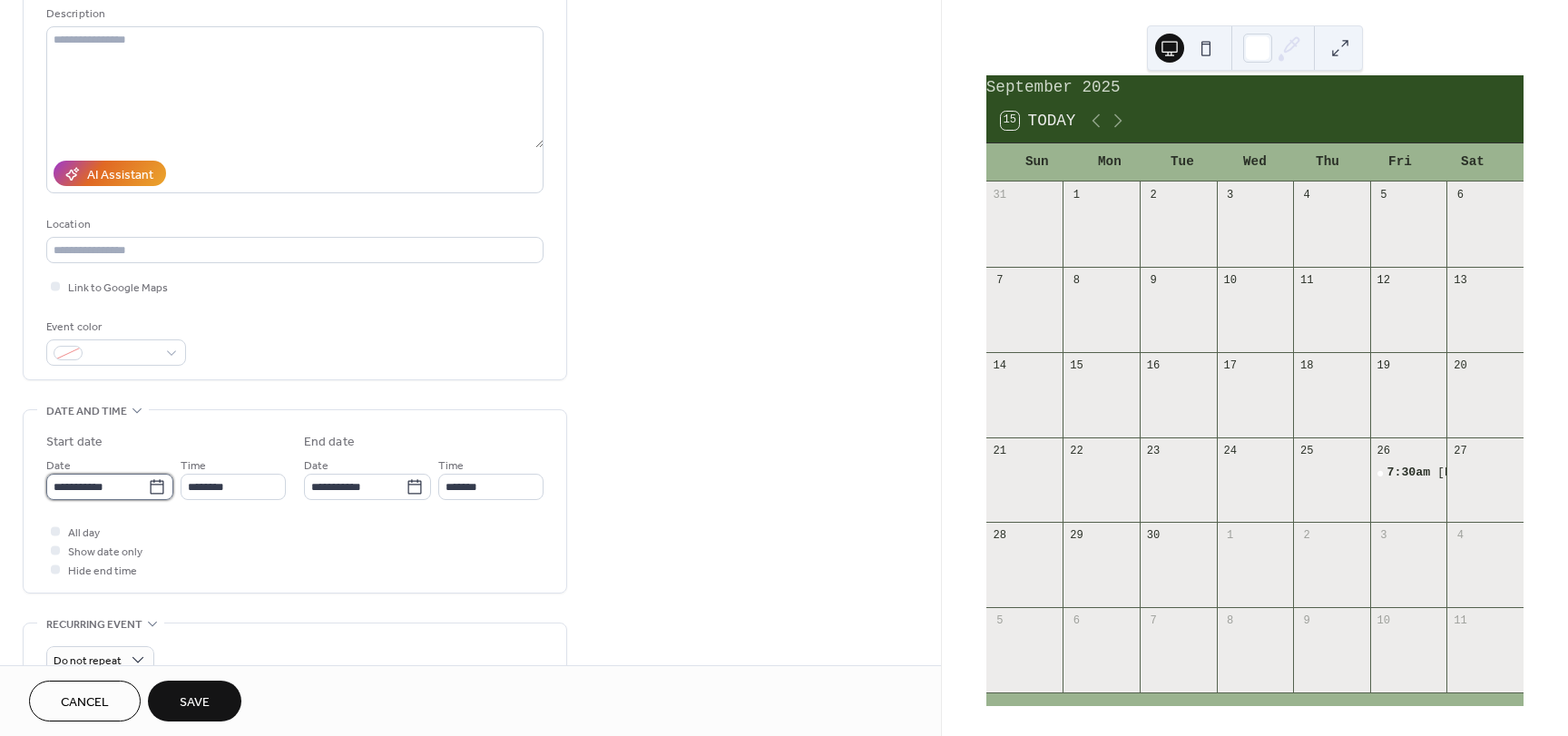 click on "**********" at bounding box center [97, 486] 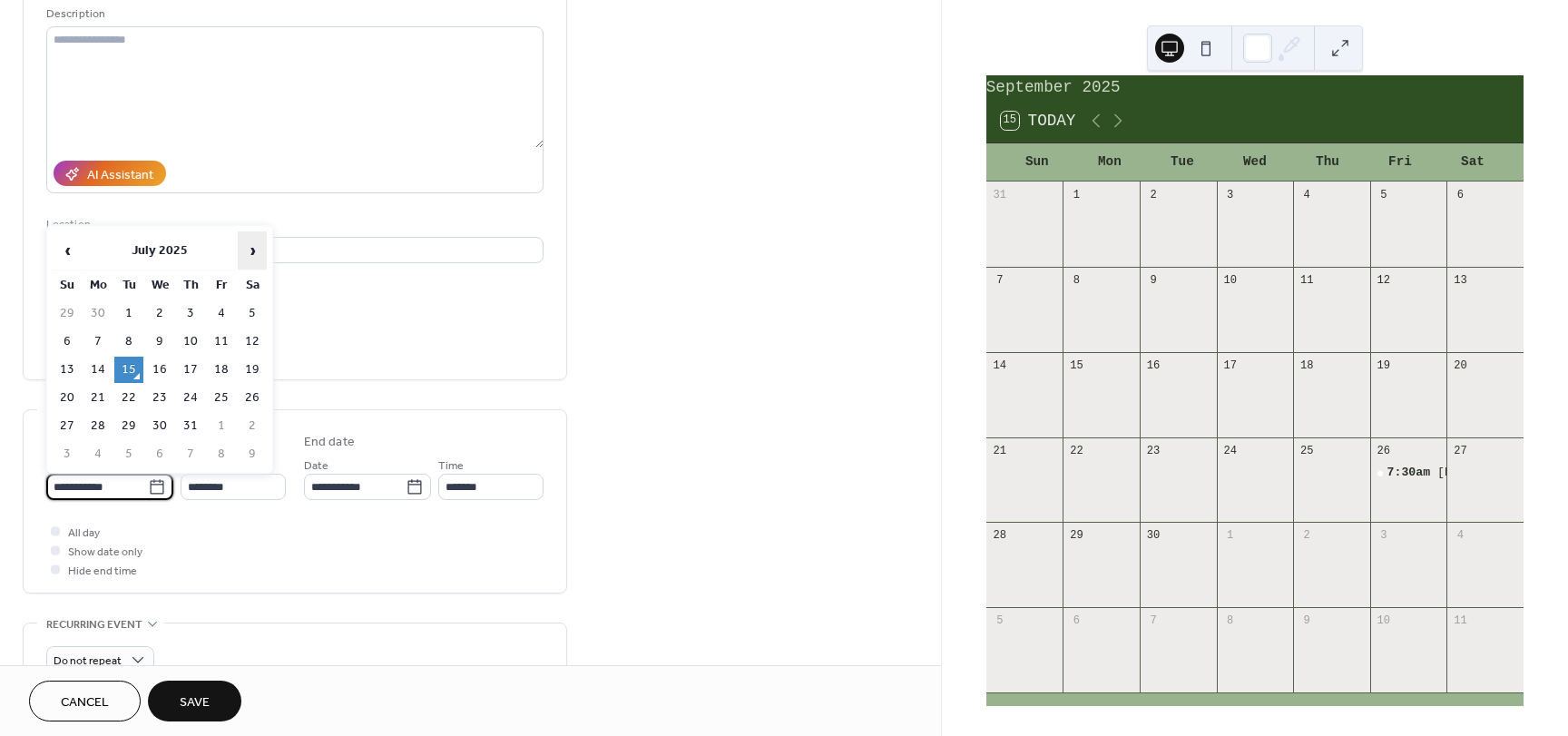 click on "›" at bounding box center [252, 250] 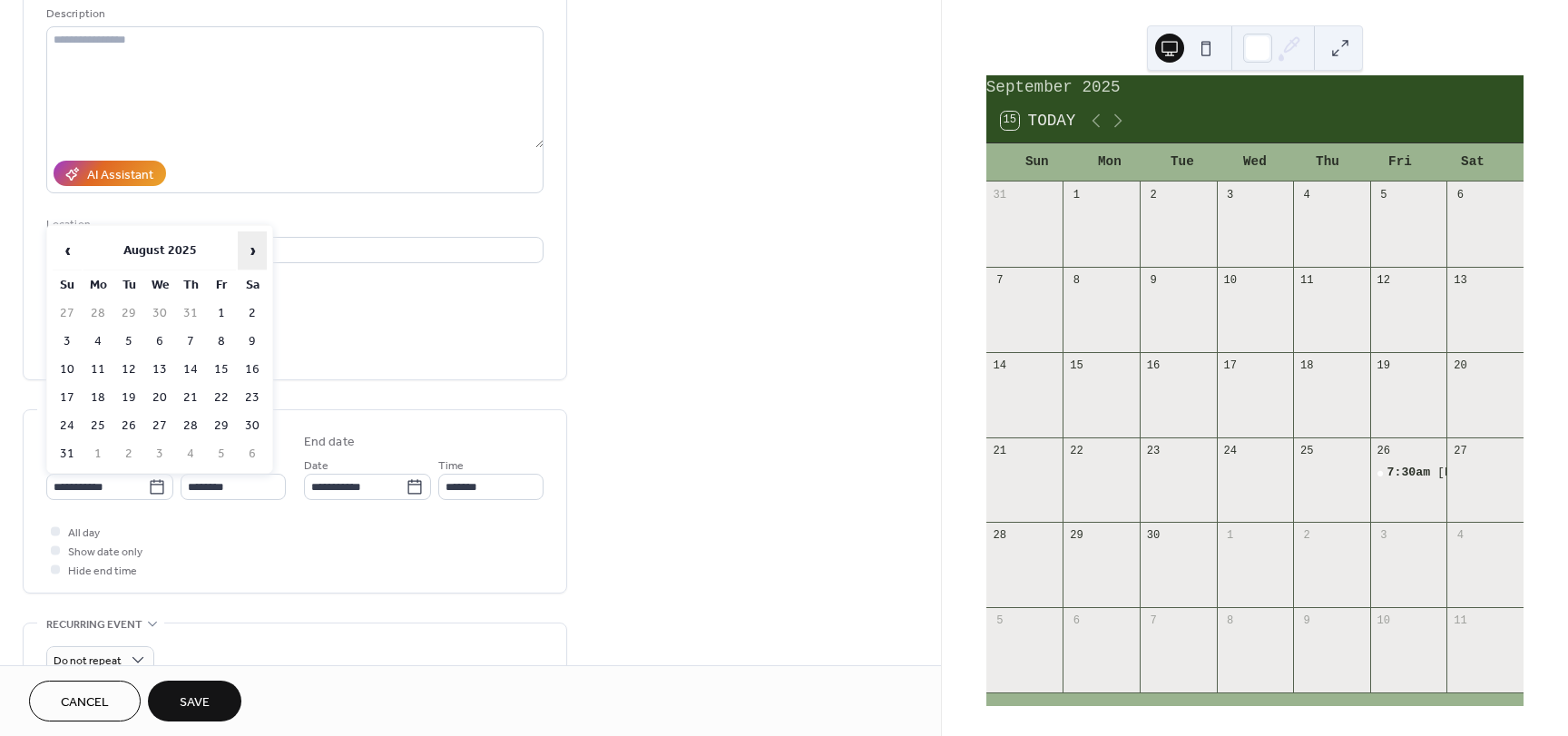 click on "›" at bounding box center [252, 250] 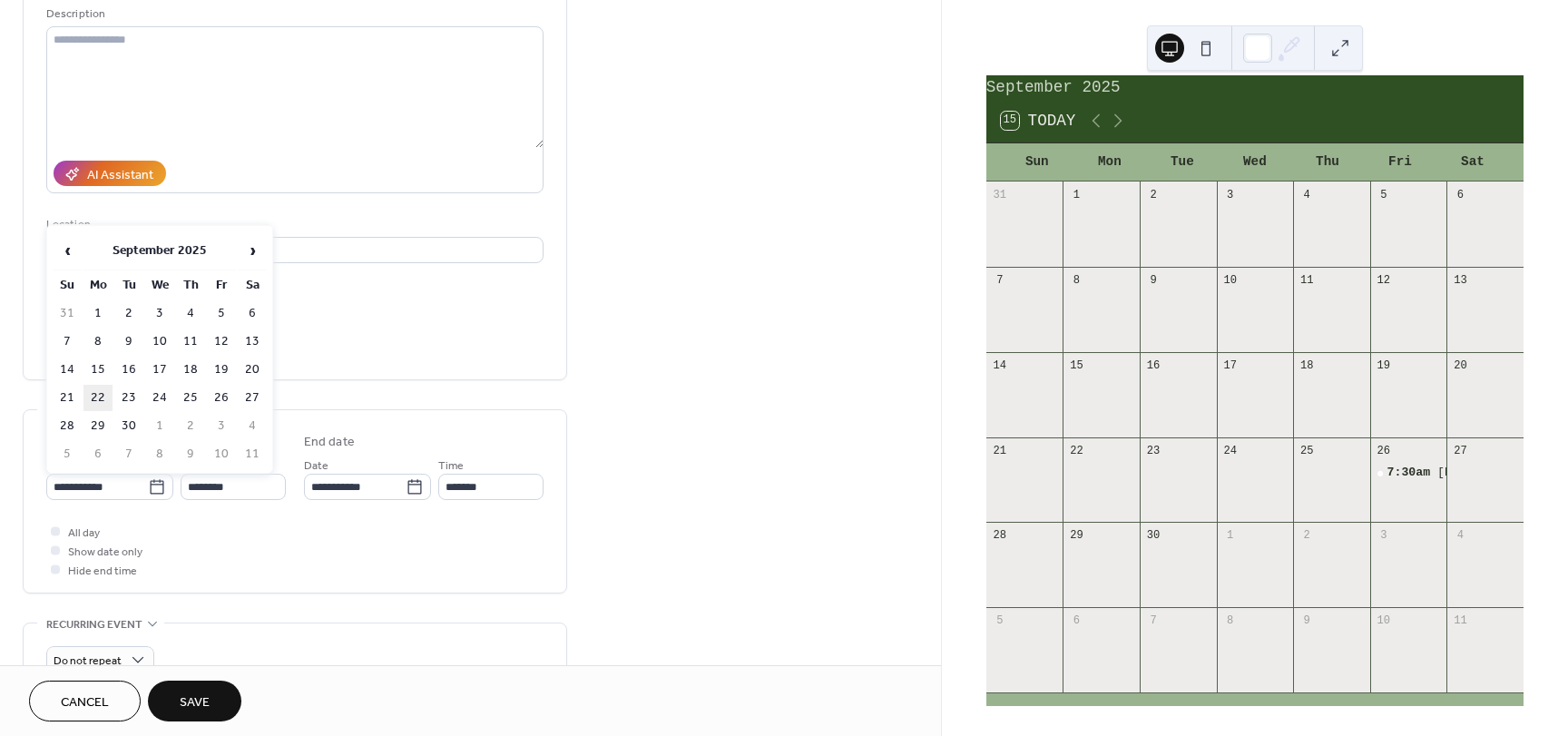 click on "22" at bounding box center (98, 397) 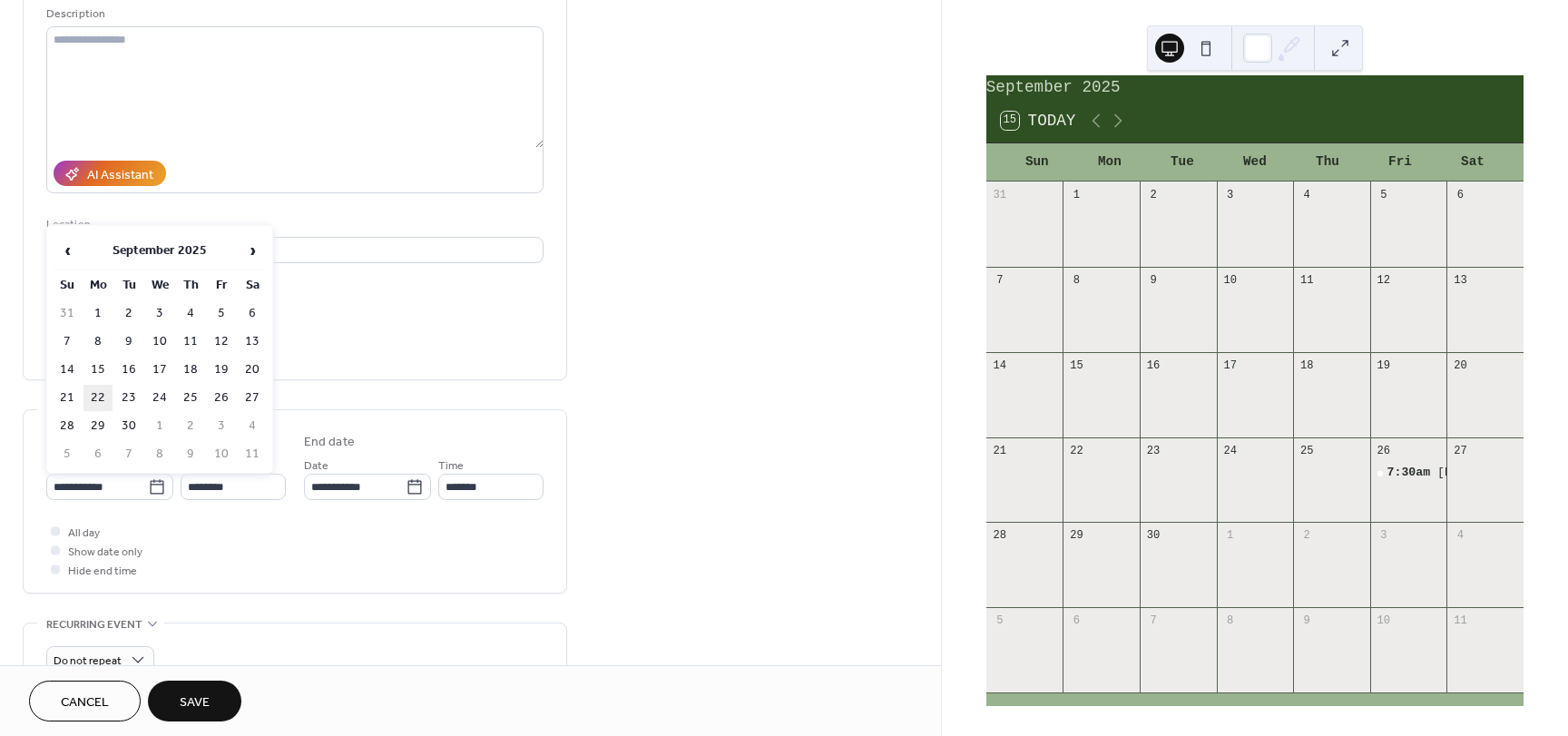 type on "**********" 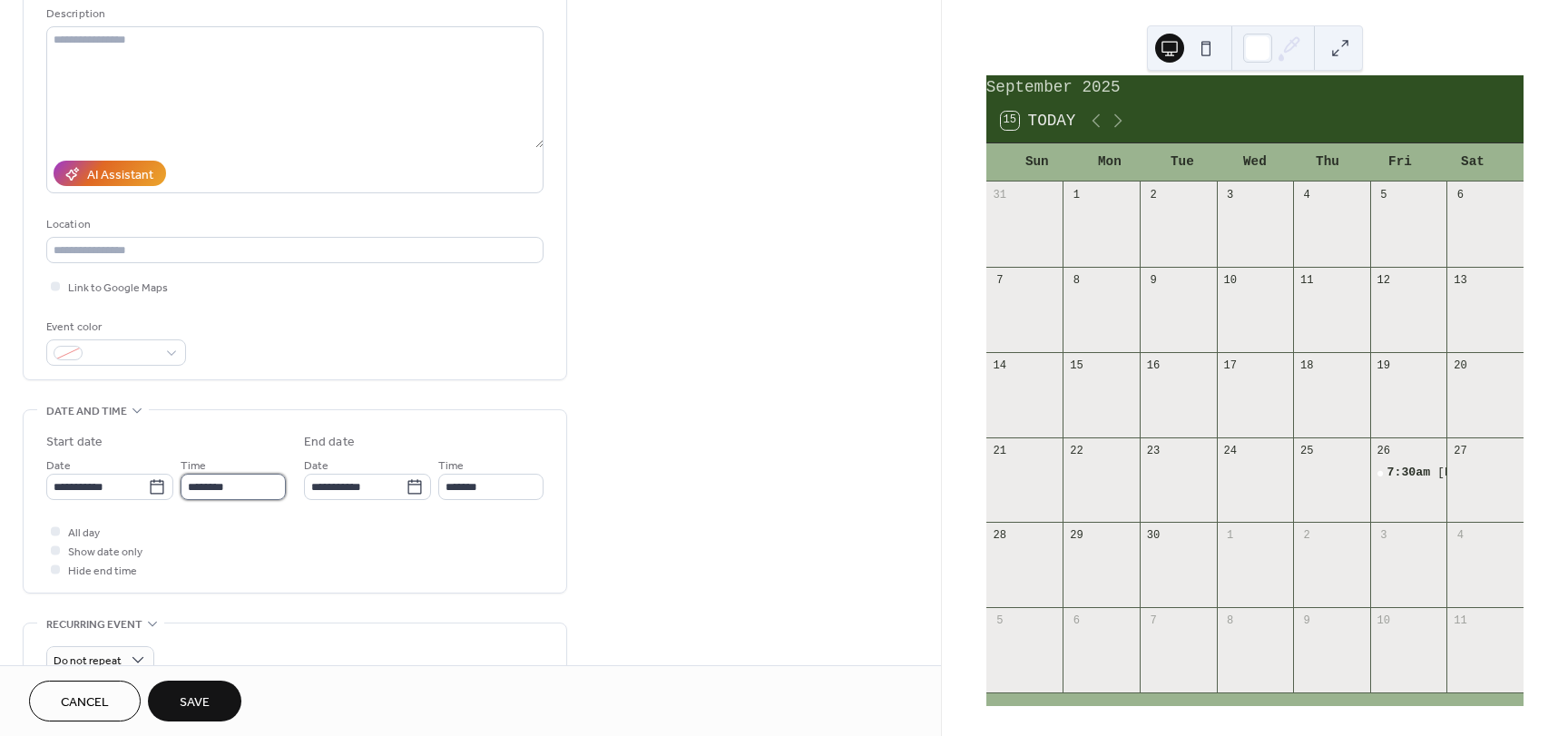 click on "********" at bounding box center (233, 486) 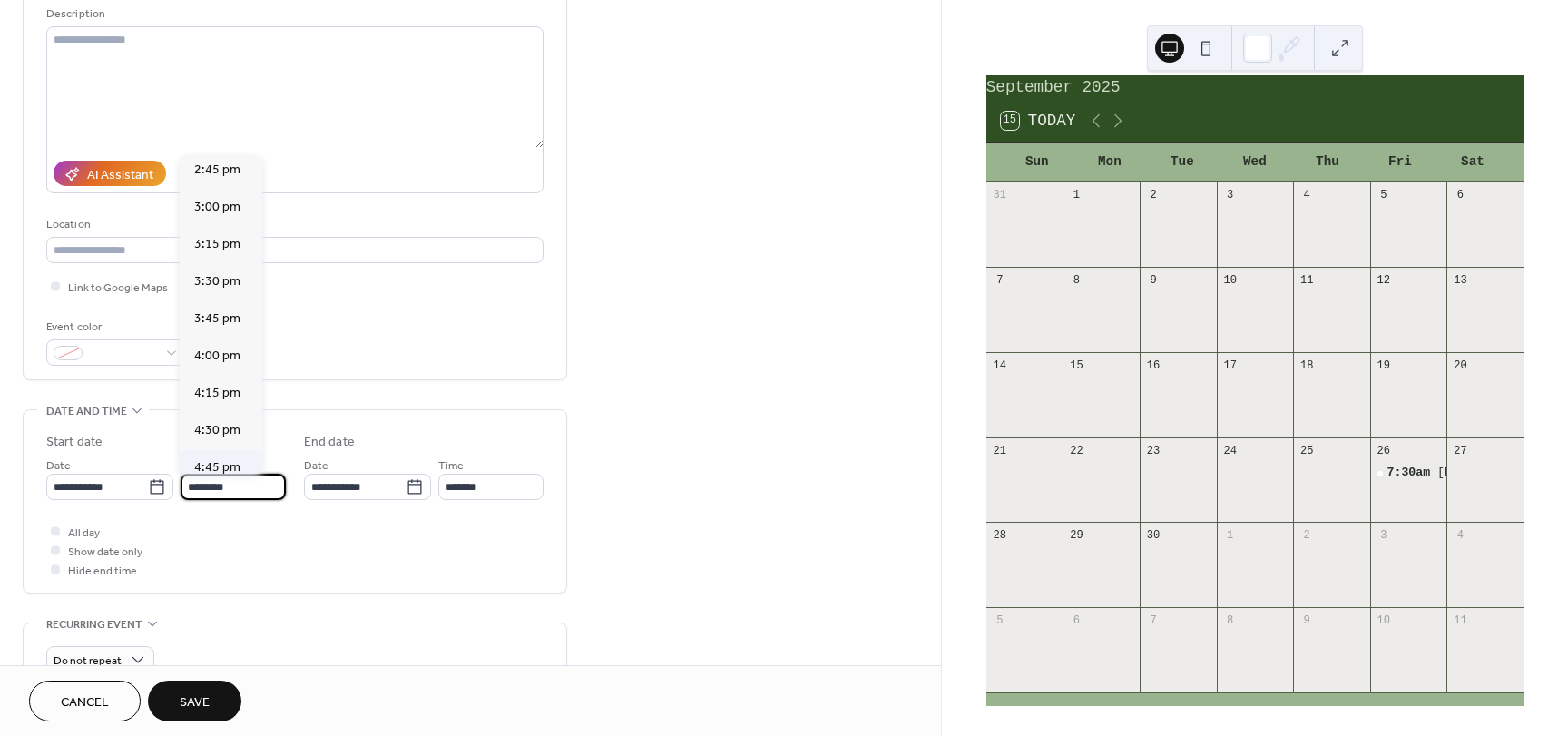 scroll, scrollTop: 2240, scrollLeft: 0, axis: vertical 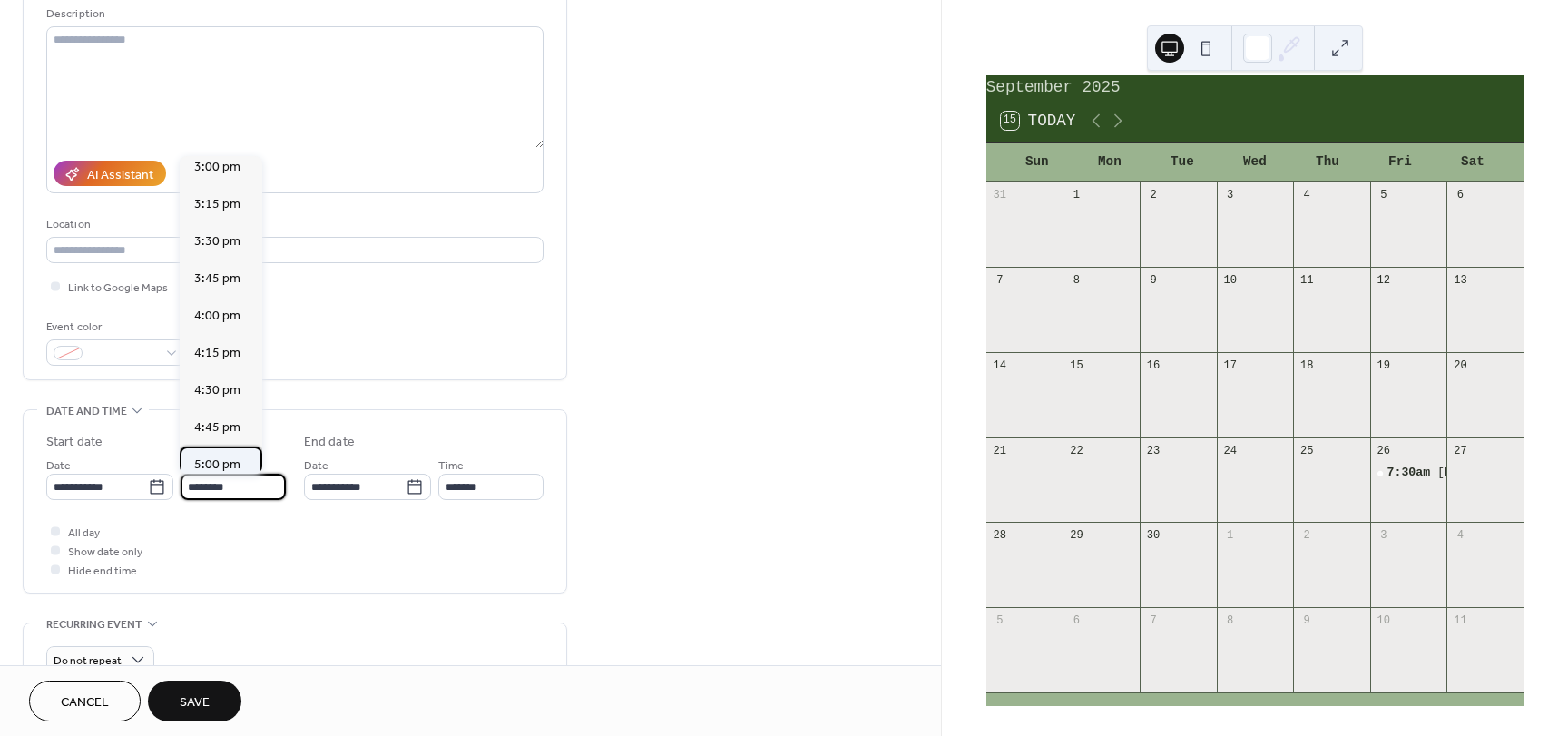 click on "5:00 pm" at bounding box center [217, 465] 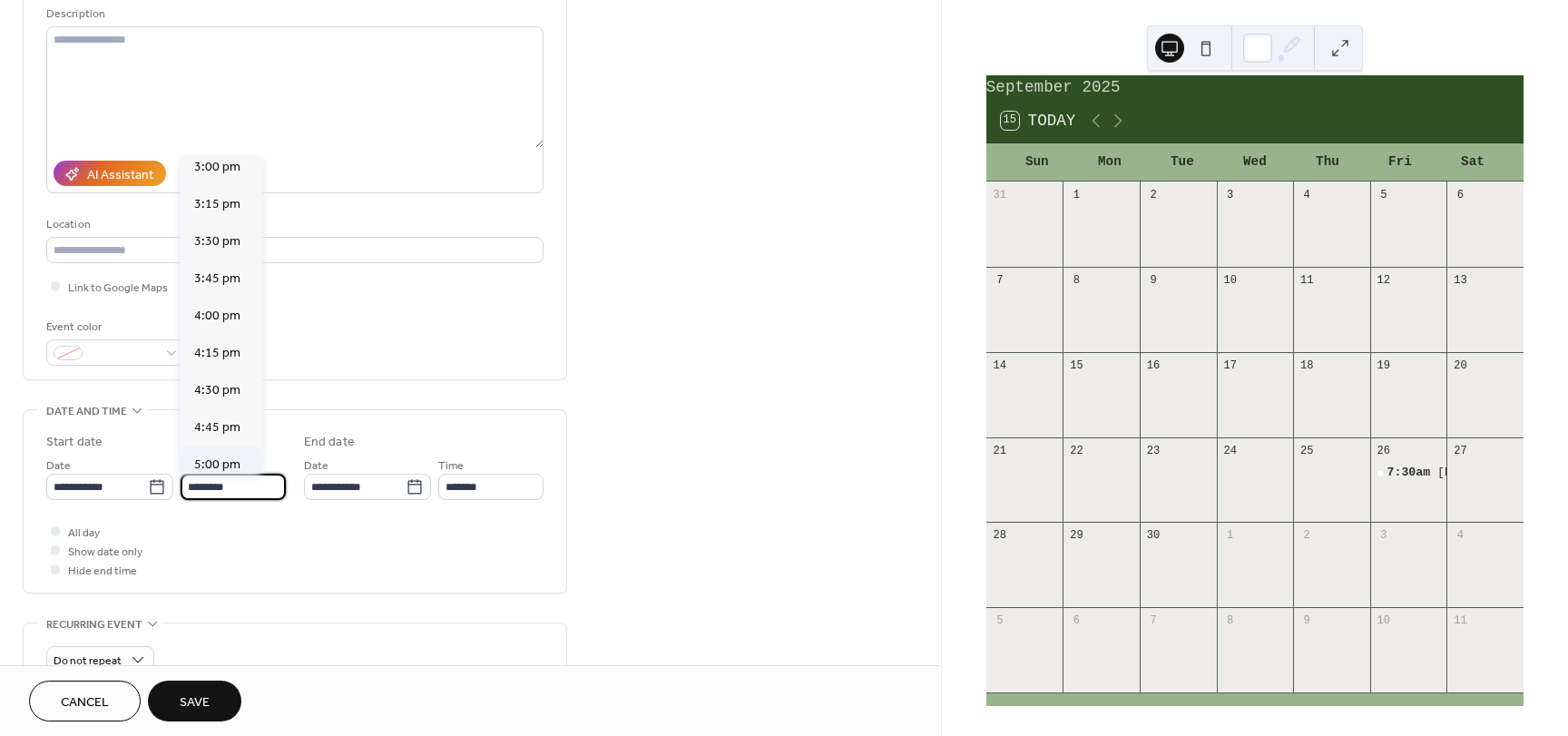 type on "*******" 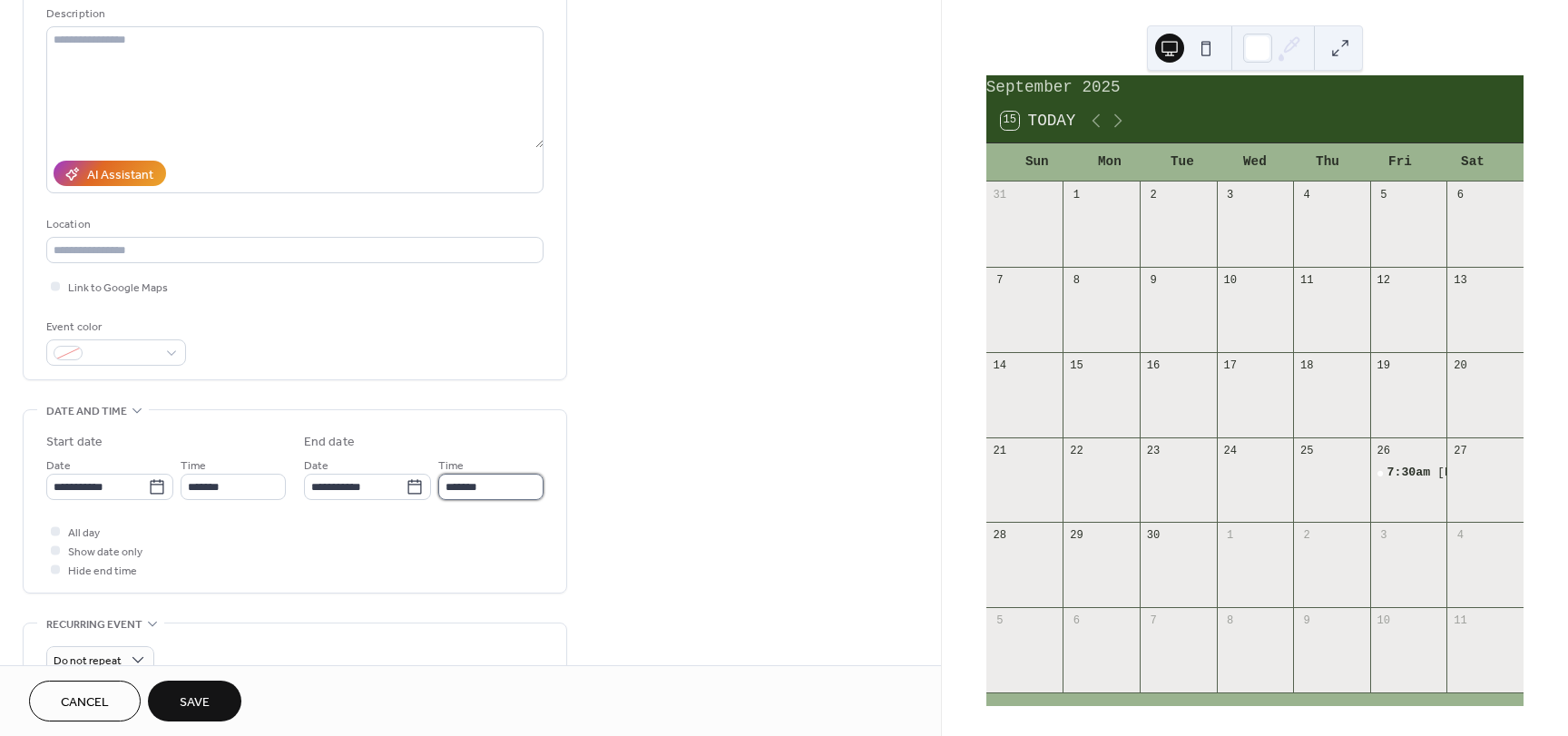 click on "*******" at bounding box center (491, 486) 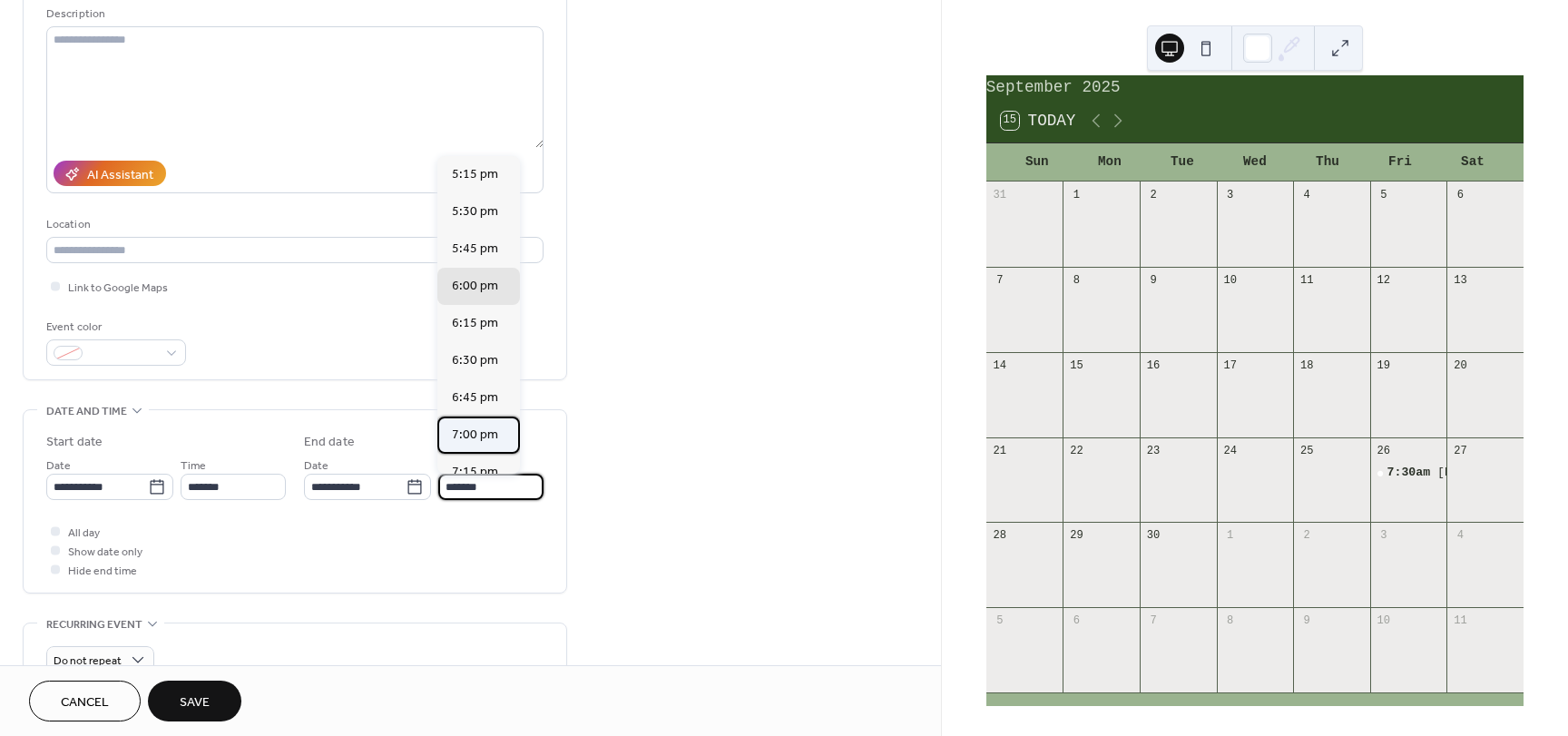 click on "7:00 pm" at bounding box center [478, 435] 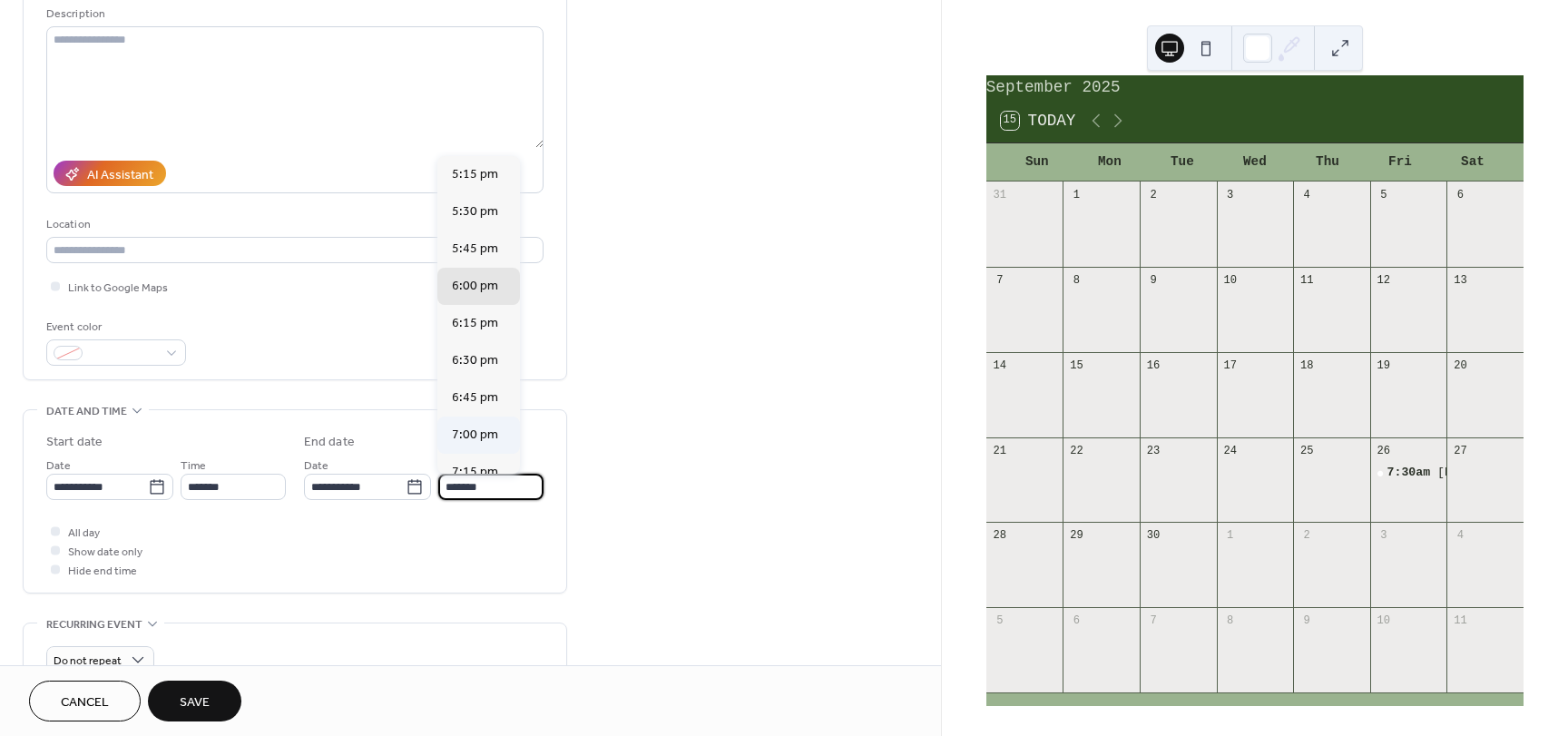 type on "*******" 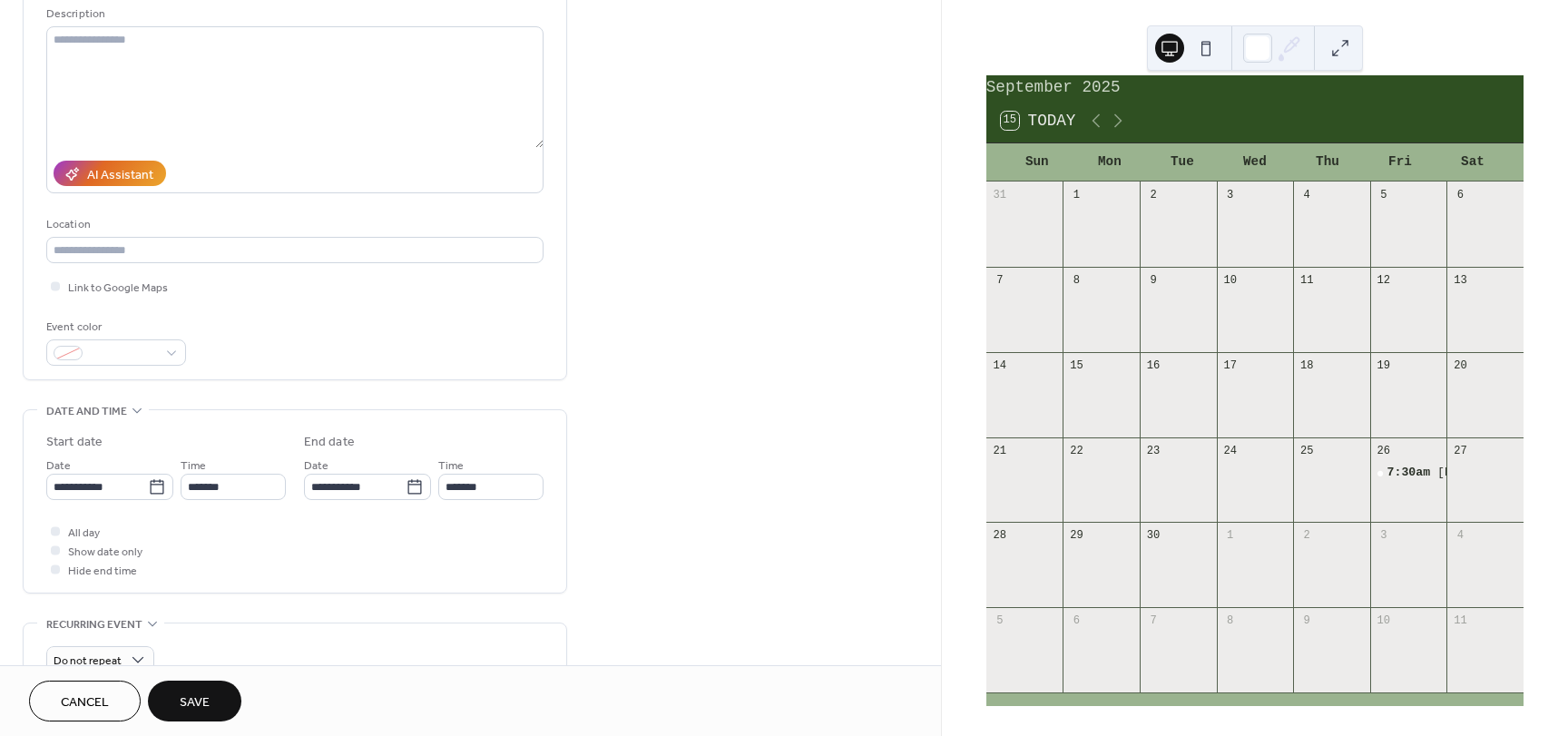 click on "Save" at bounding box center (194, 702) 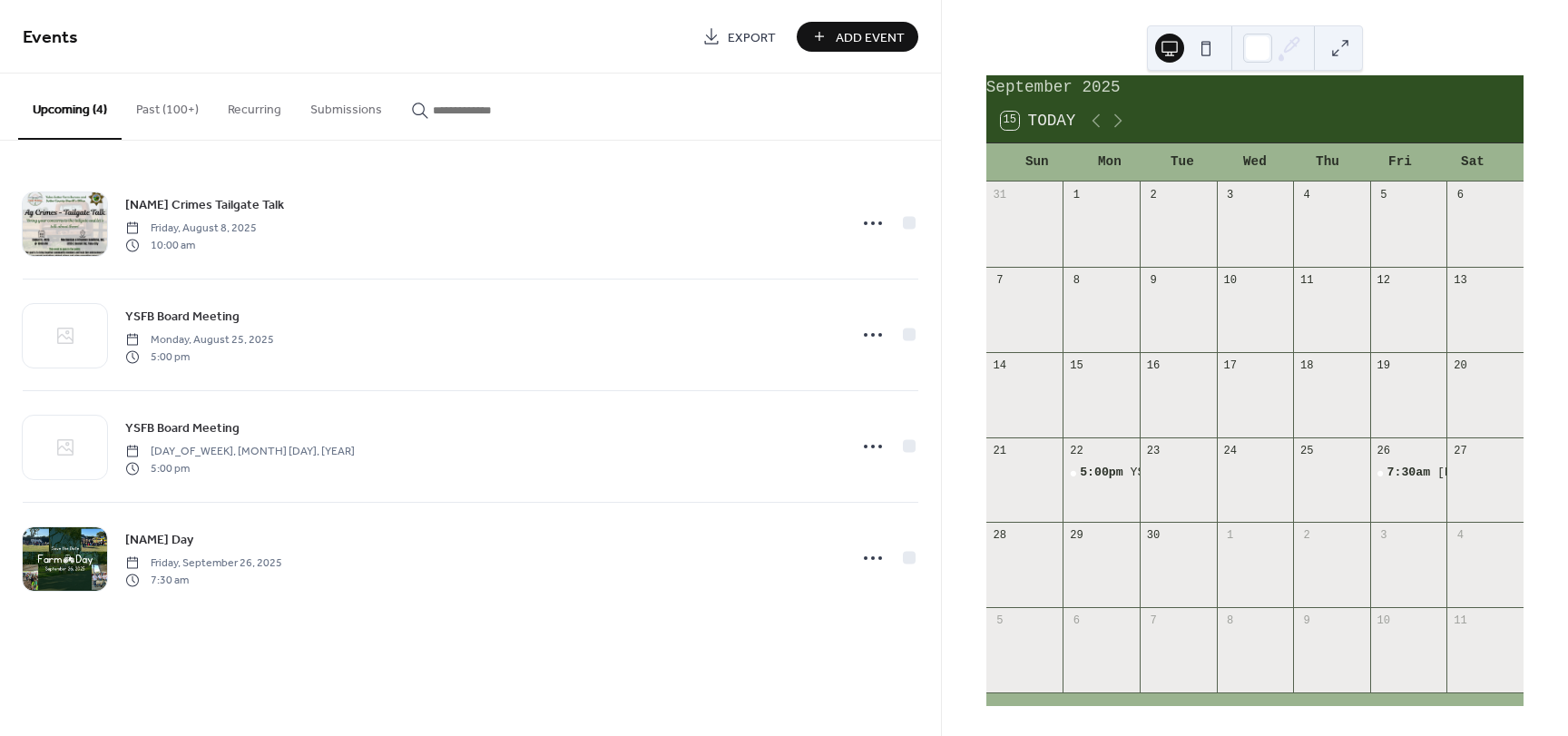 click on "Add Event" at bounding box center [870, 37] 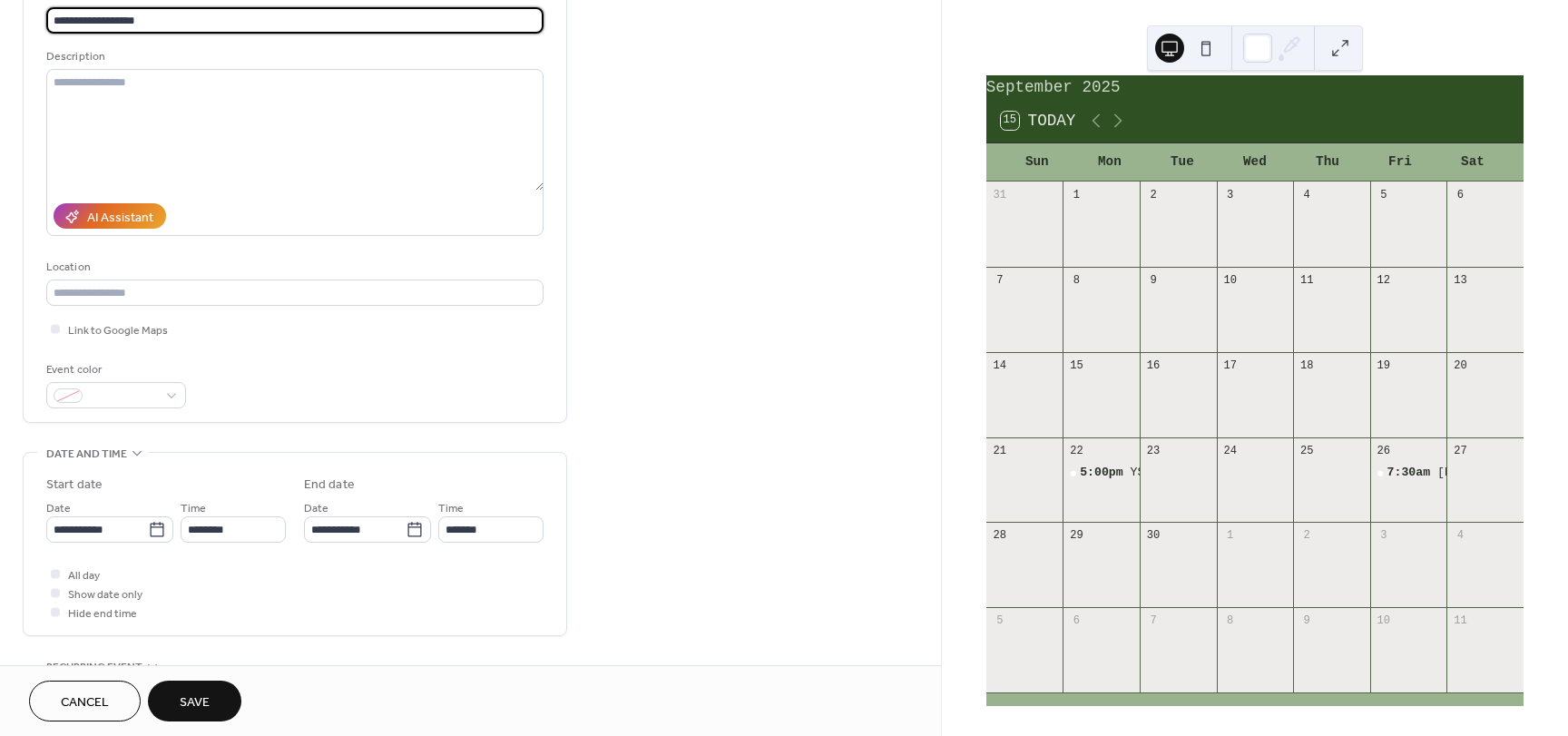 scroll, scrollTop: 182, scrollLeft: 0, axis: vertical 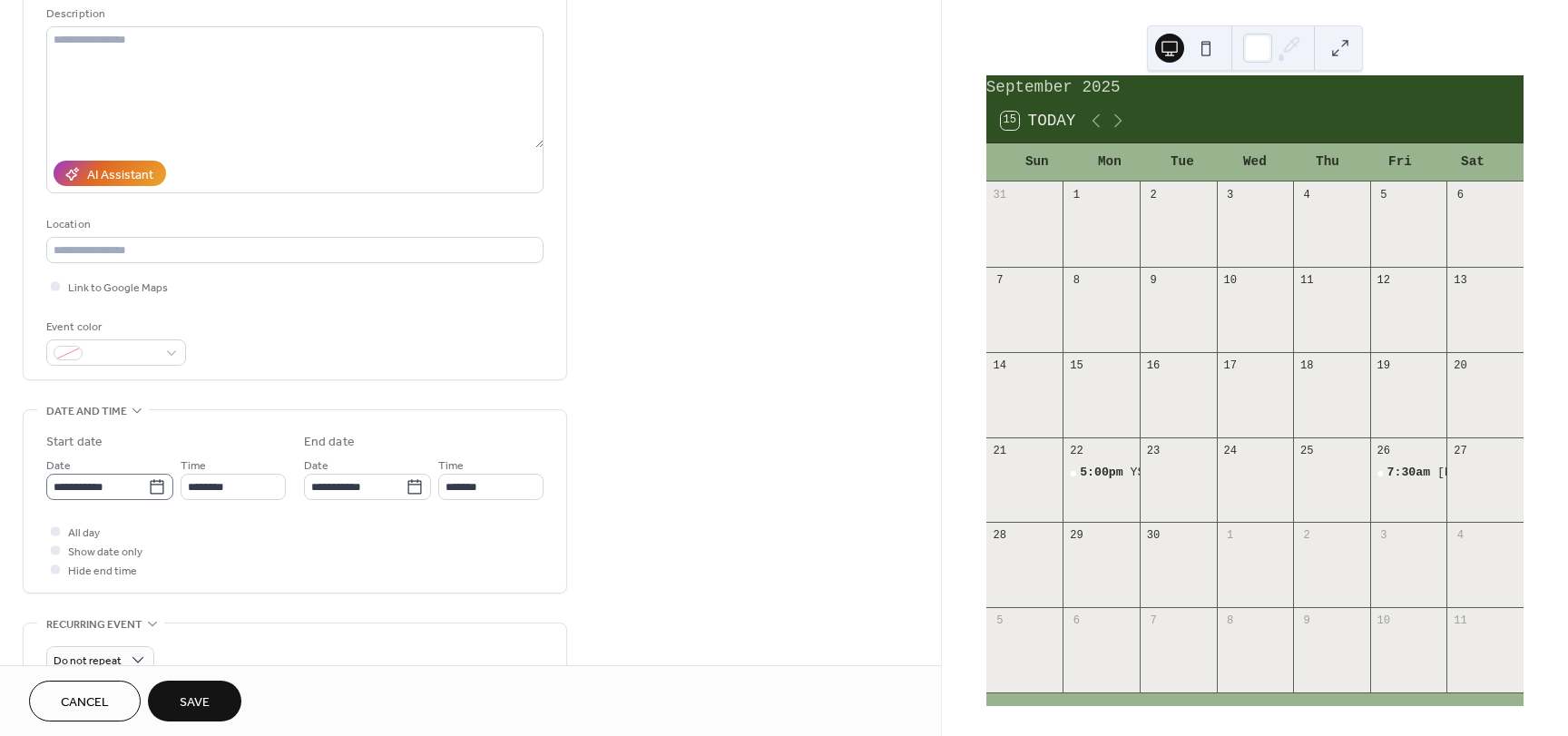 type on "**********" 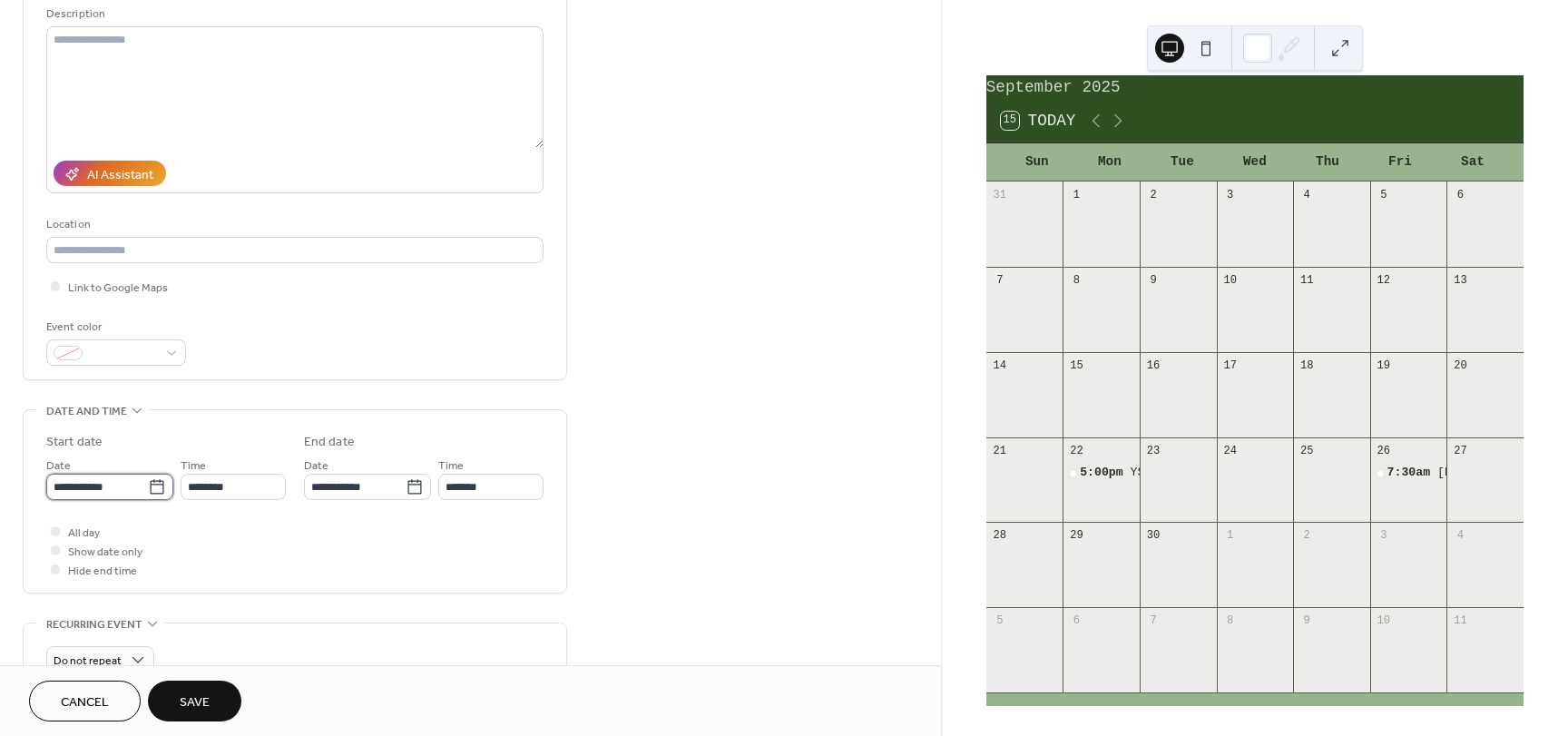 click on "**********" at bounding box center [97, 486] 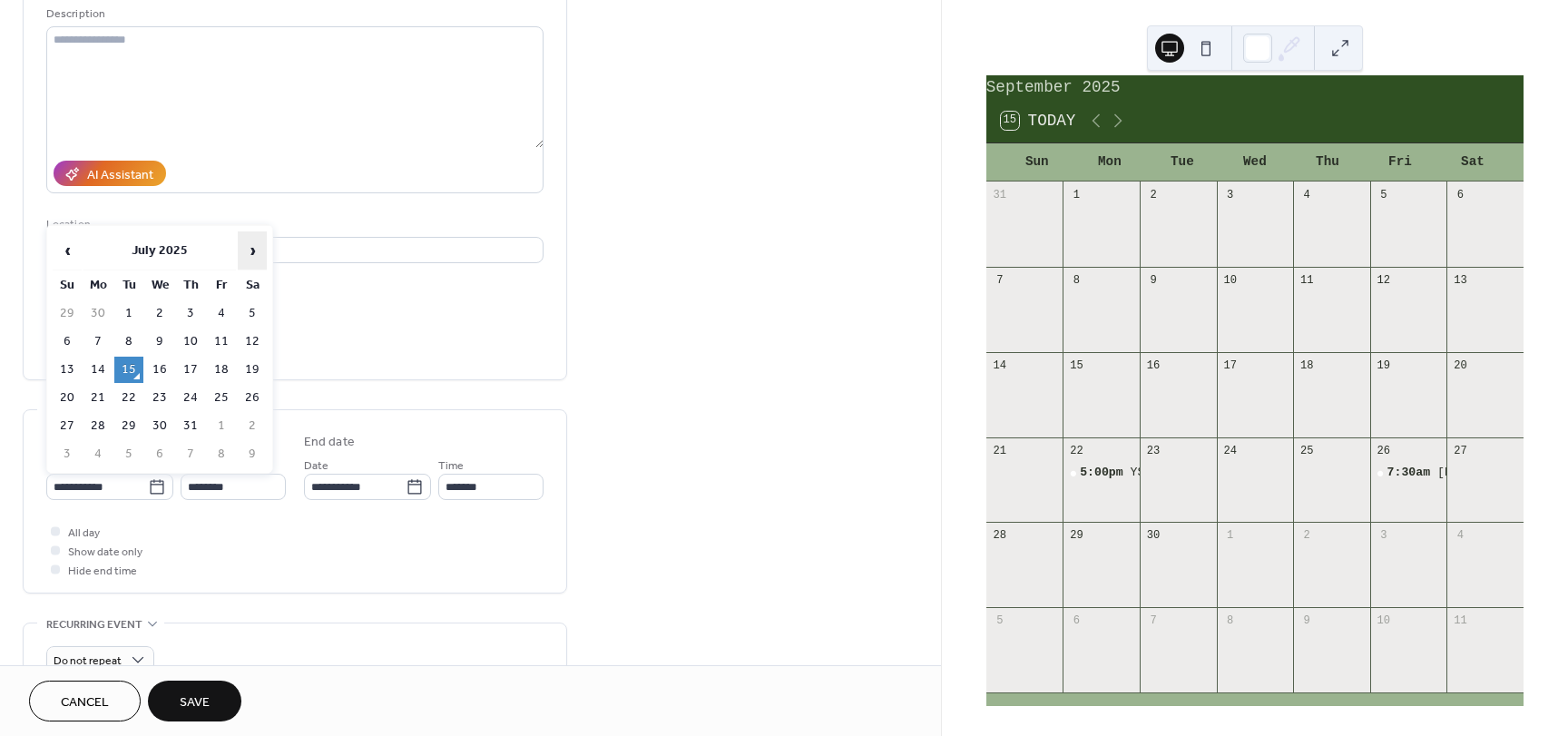 click on "›" at bounding box center [252, 250] 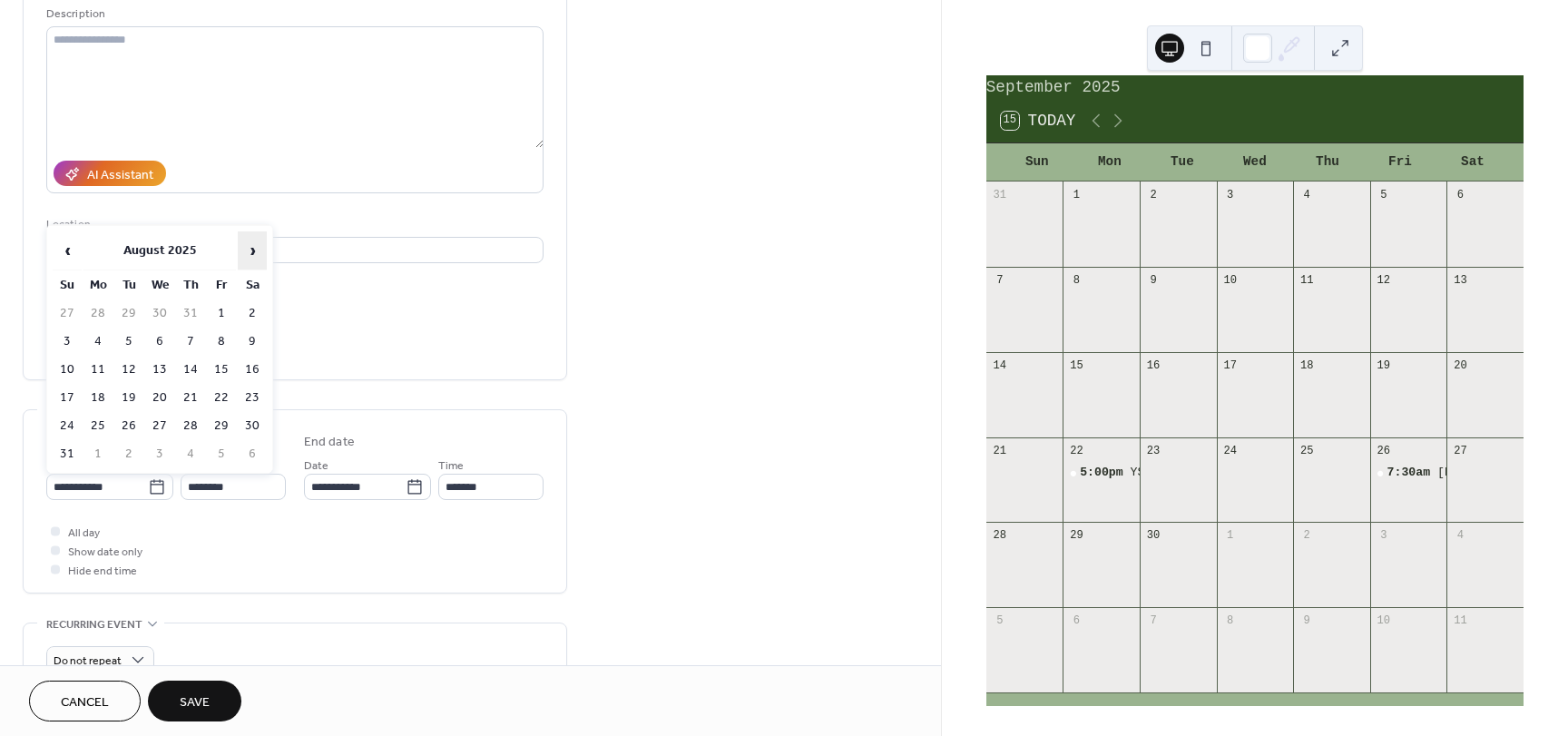 click on "›" at bounding box center (252, 250) 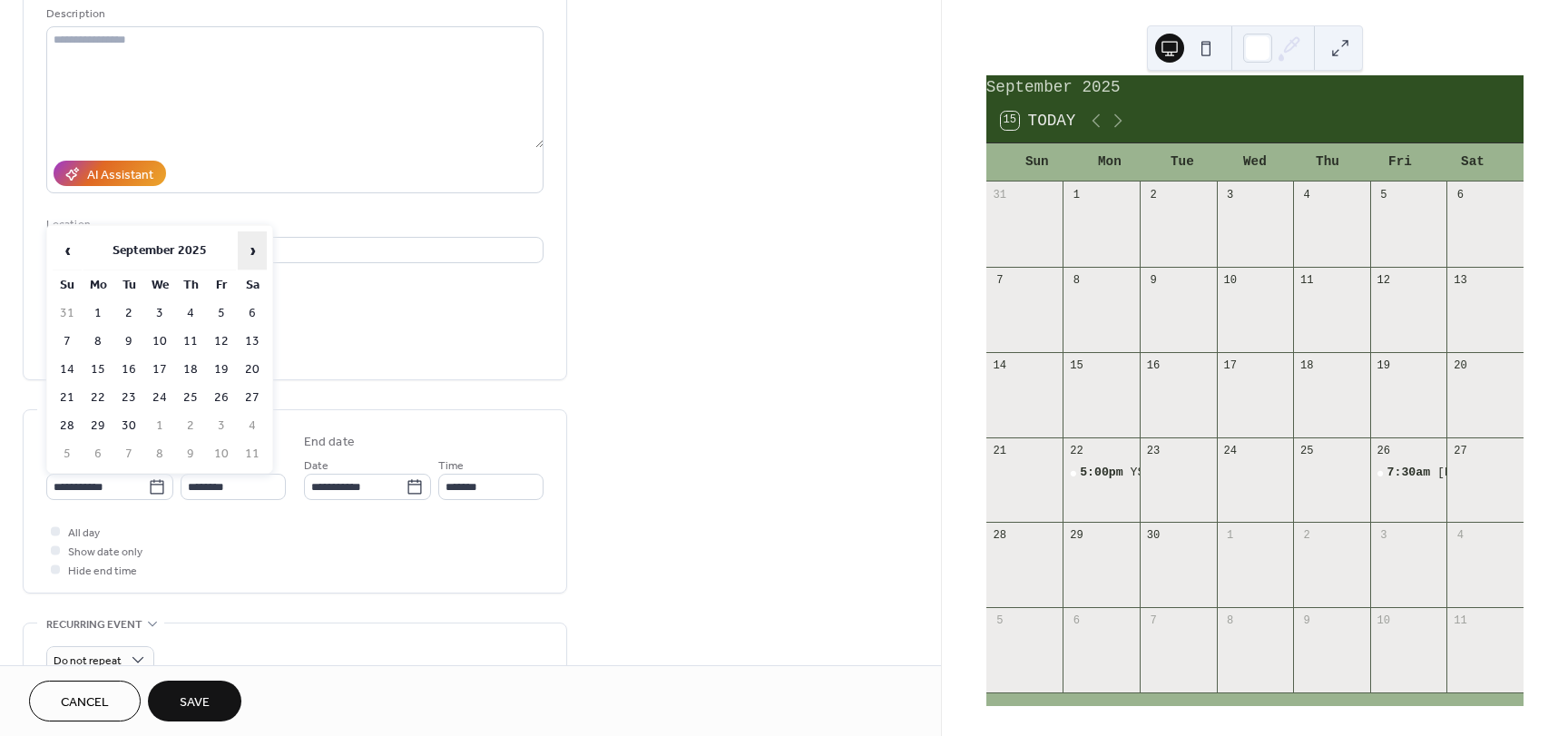 click on "›" at bounding box center [252, 250] 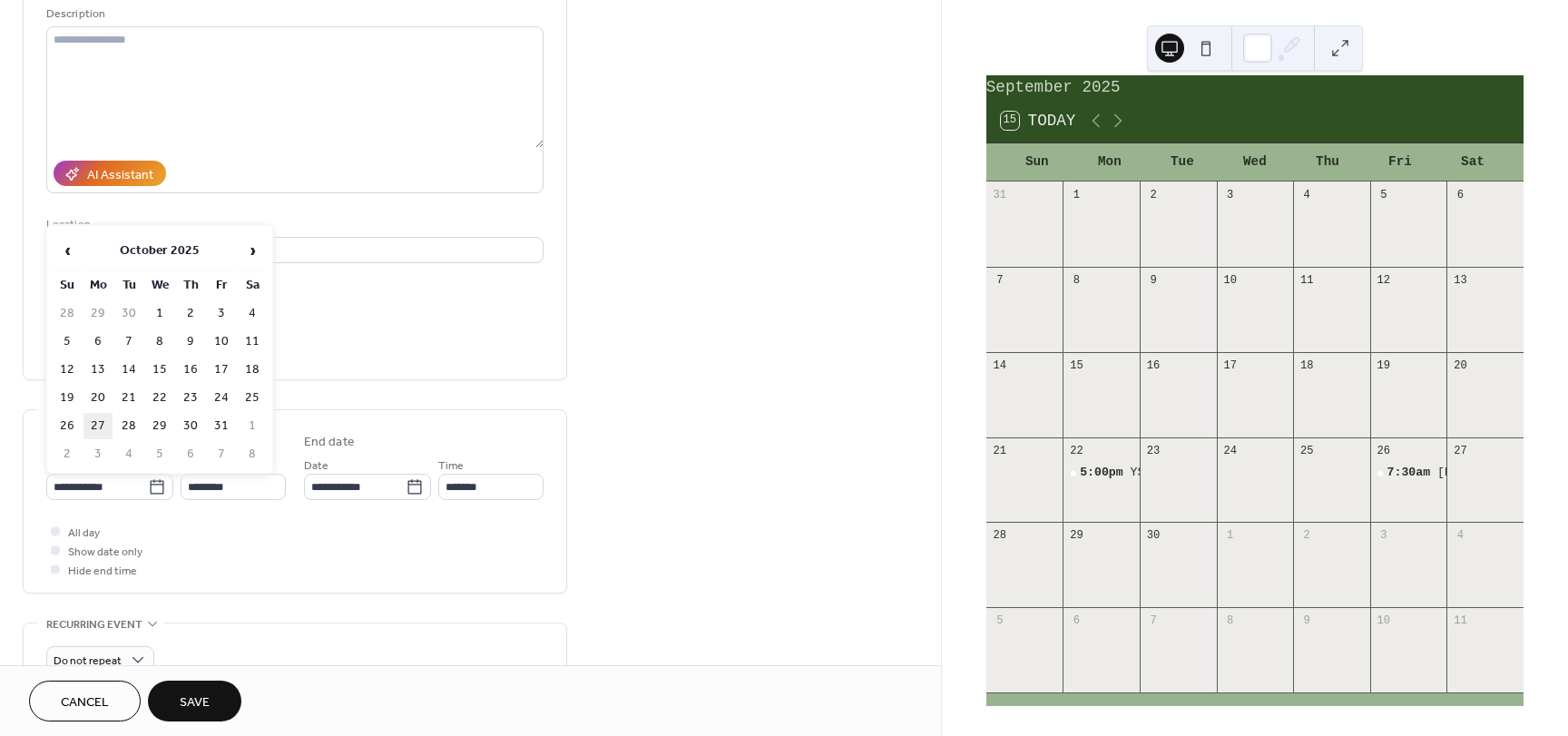 click on "27" at bounding box center (98, 426) 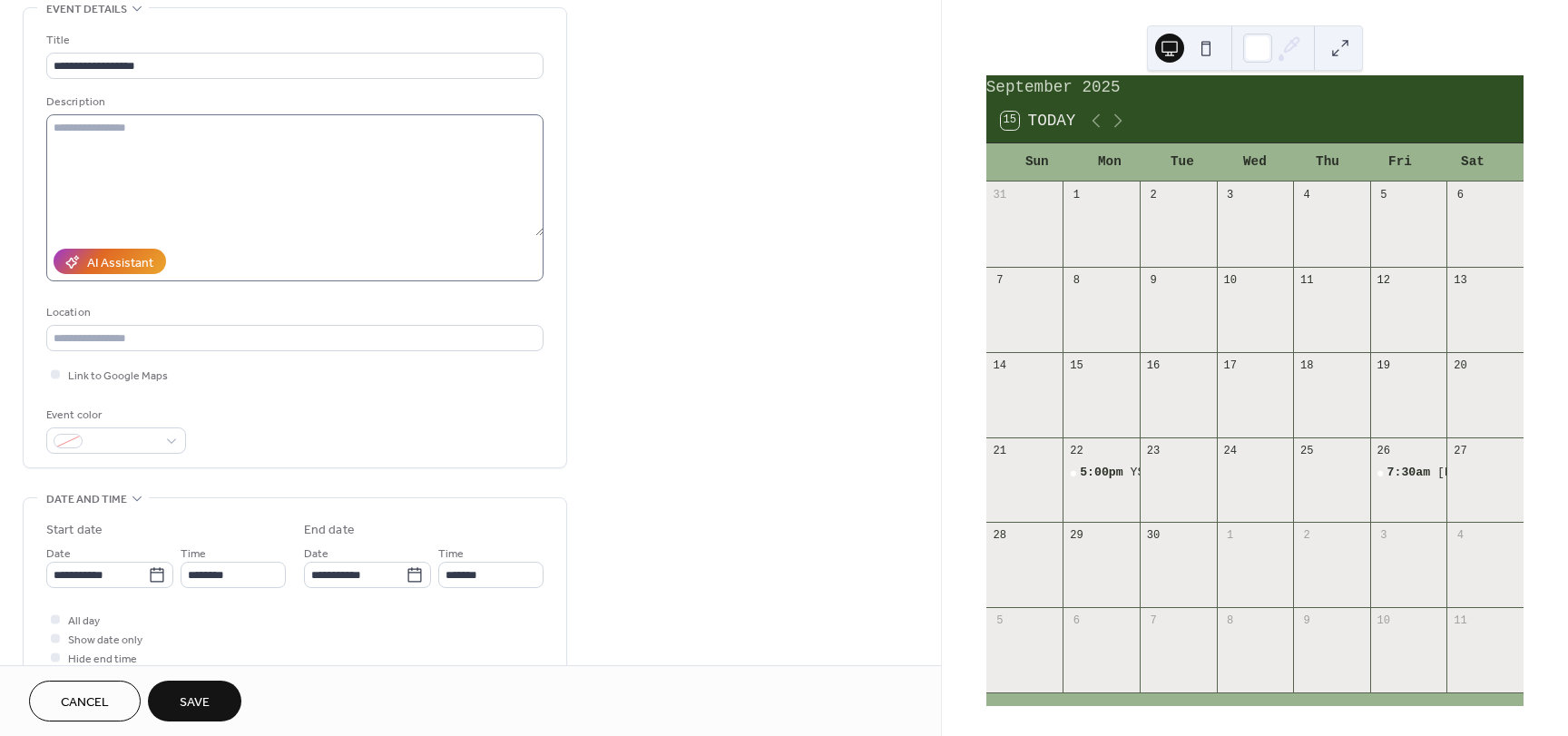 scroll, scrollTop: 363, scrollLeft: 0, axis: vertical 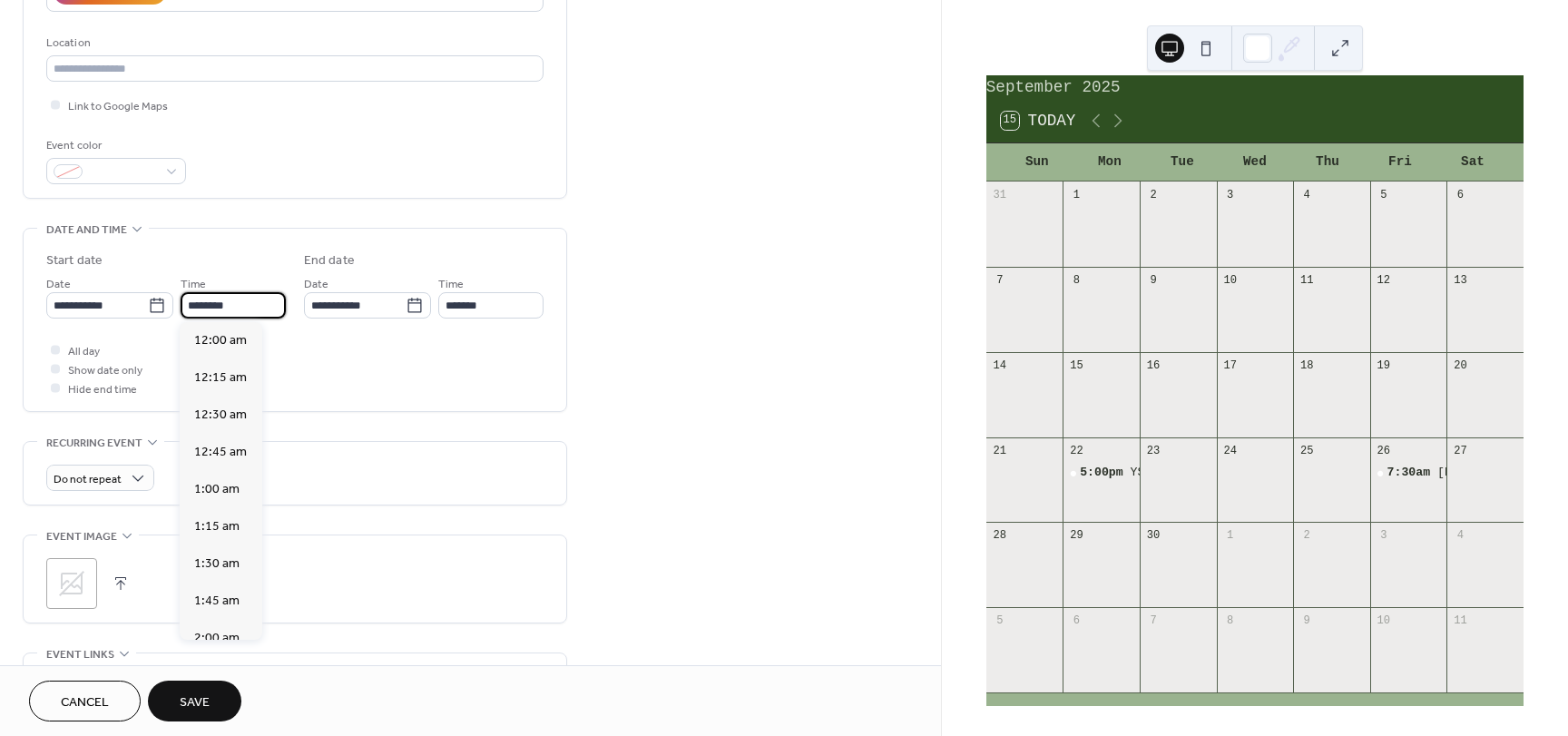 click on "********" at bounding box center (233, 305) 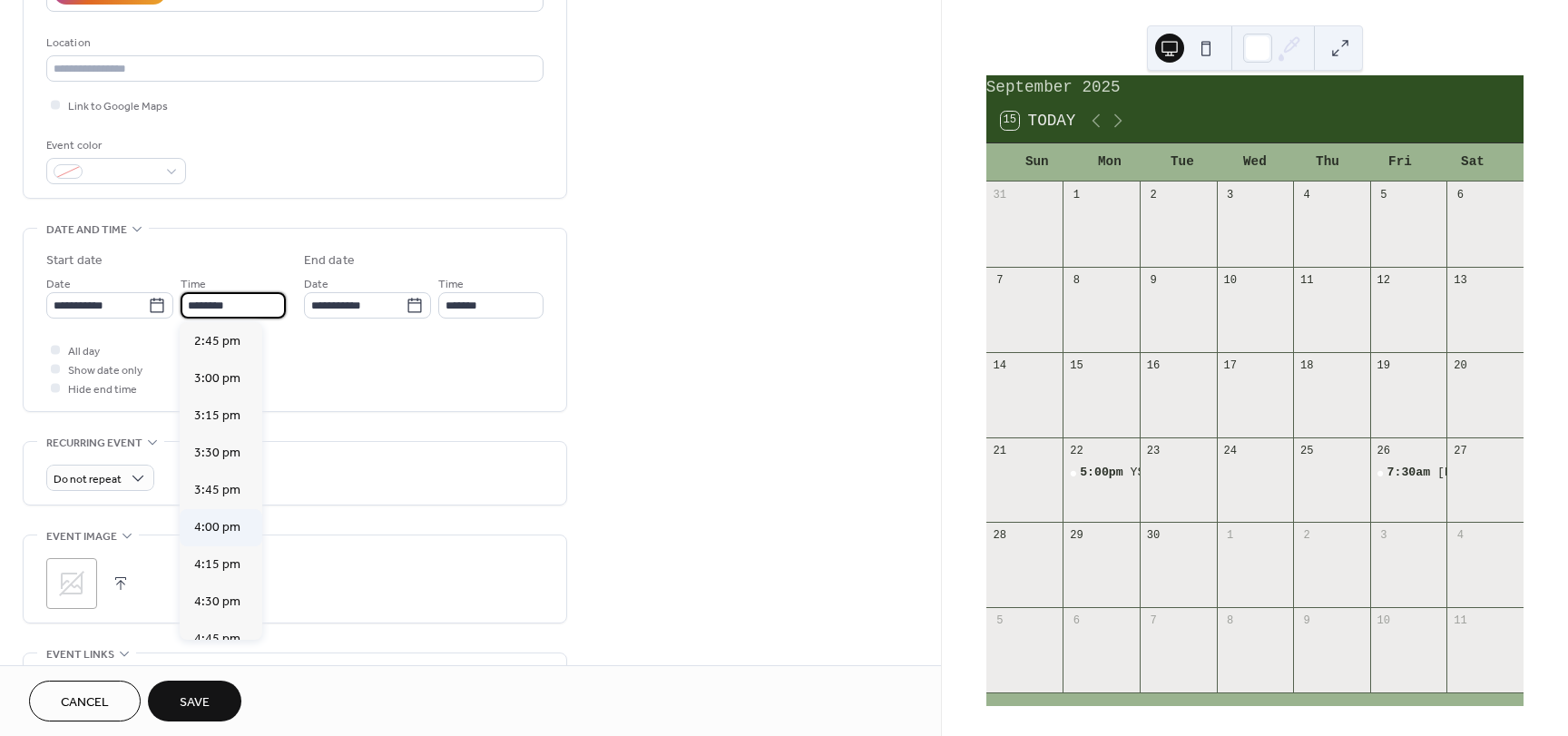 scroll, scrollTop: 2421, scrollLeft: 0, axis: vertical 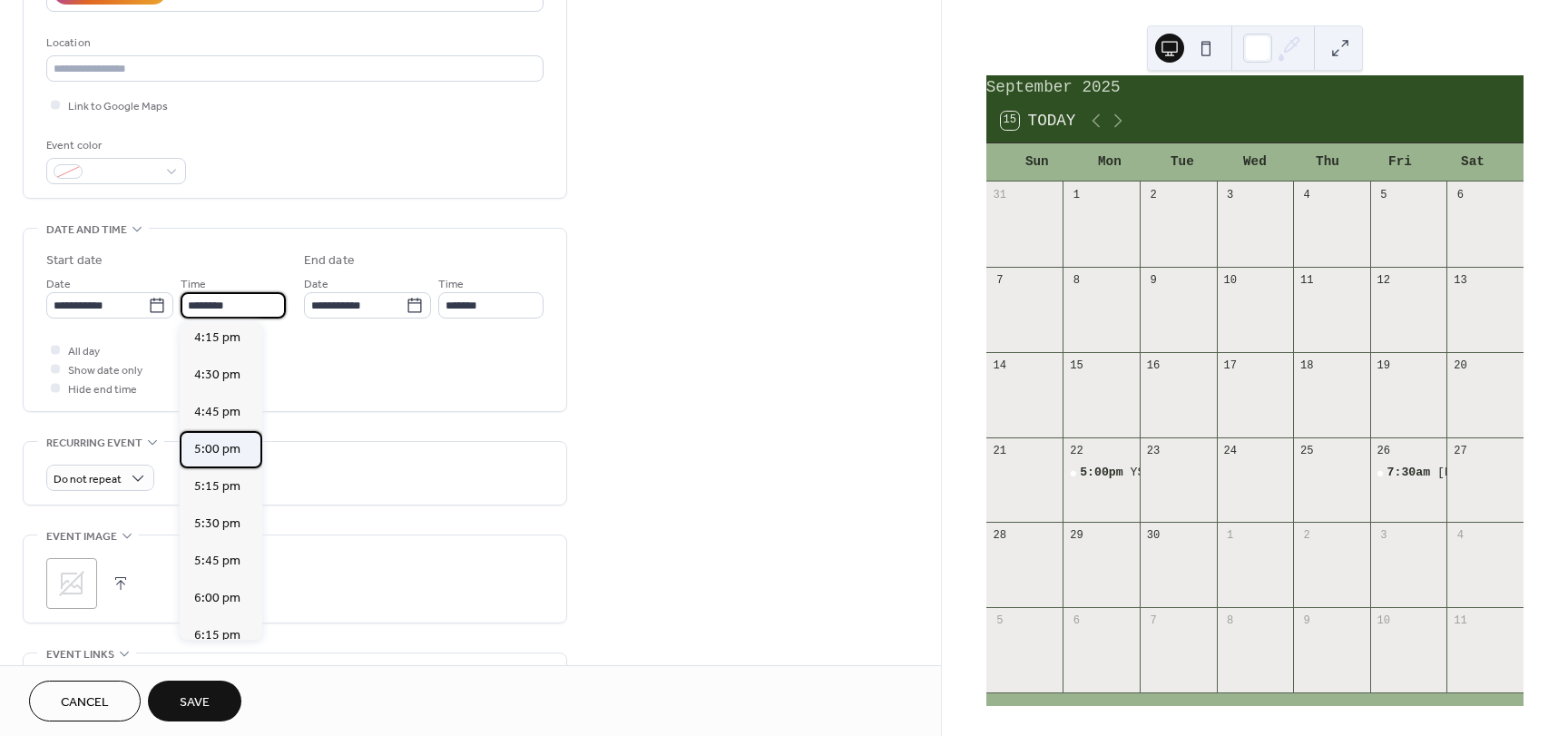 click on "5:00 pm" at bounding box center (217, 449) 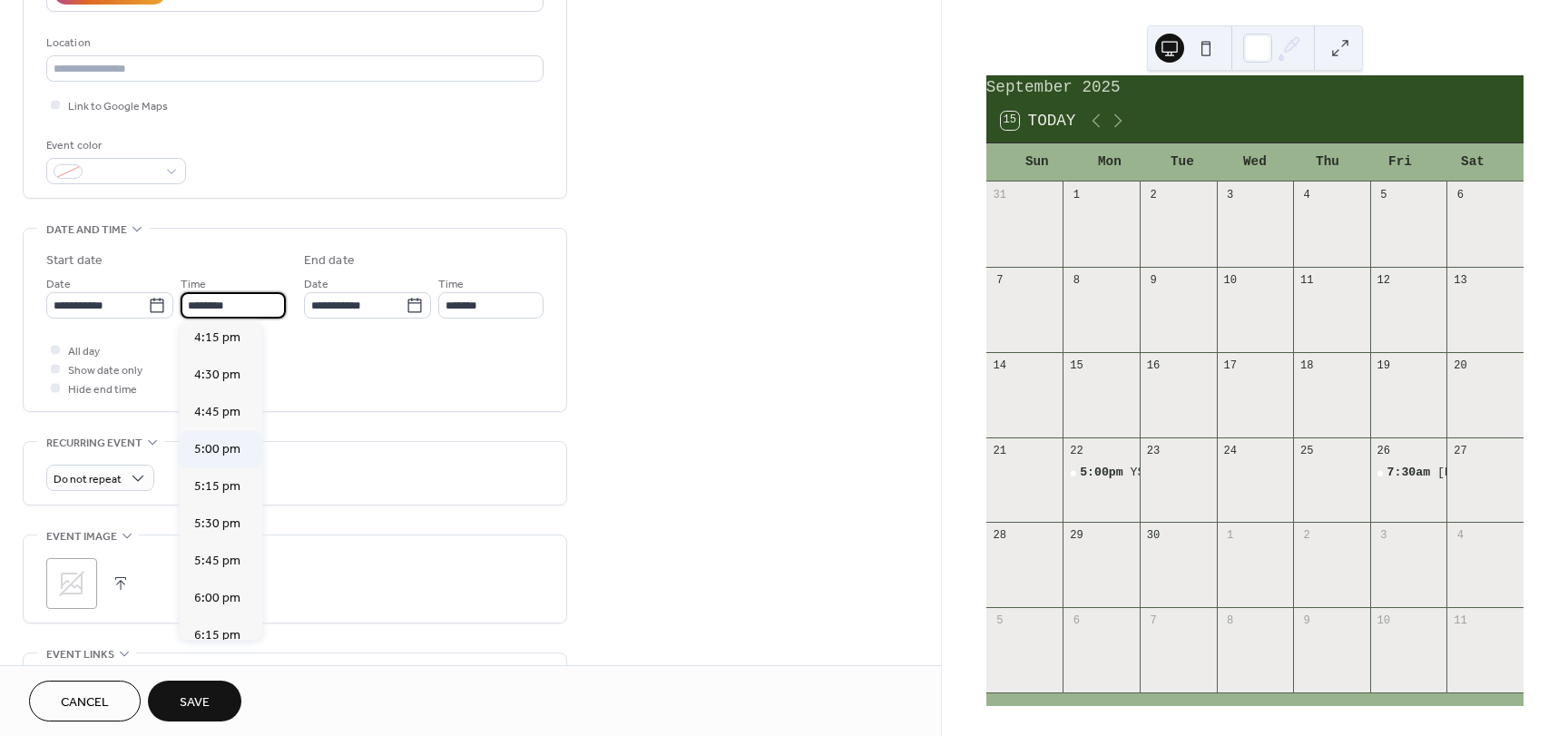 type on "*******" 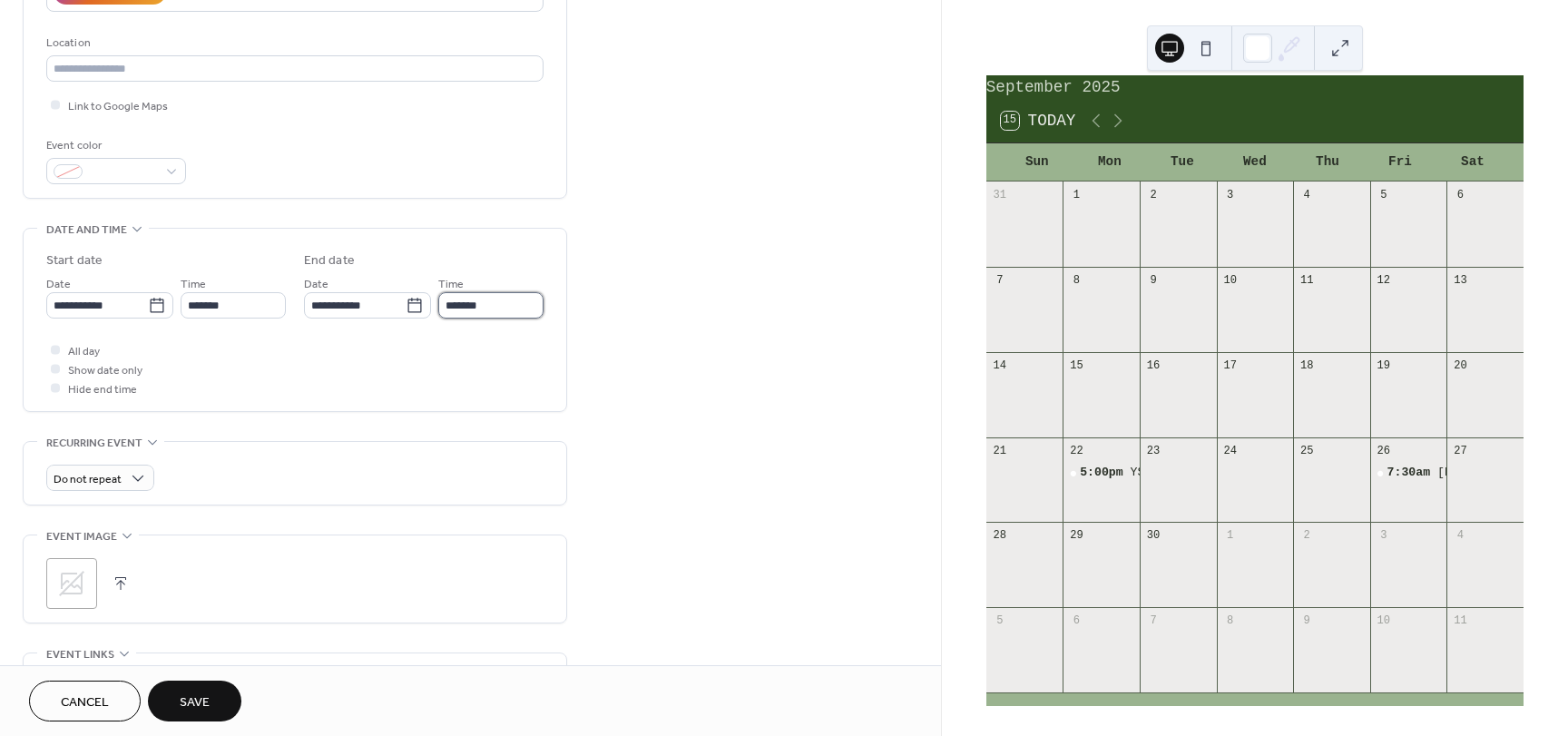 click on "*******" at bounding box center [491, 305] 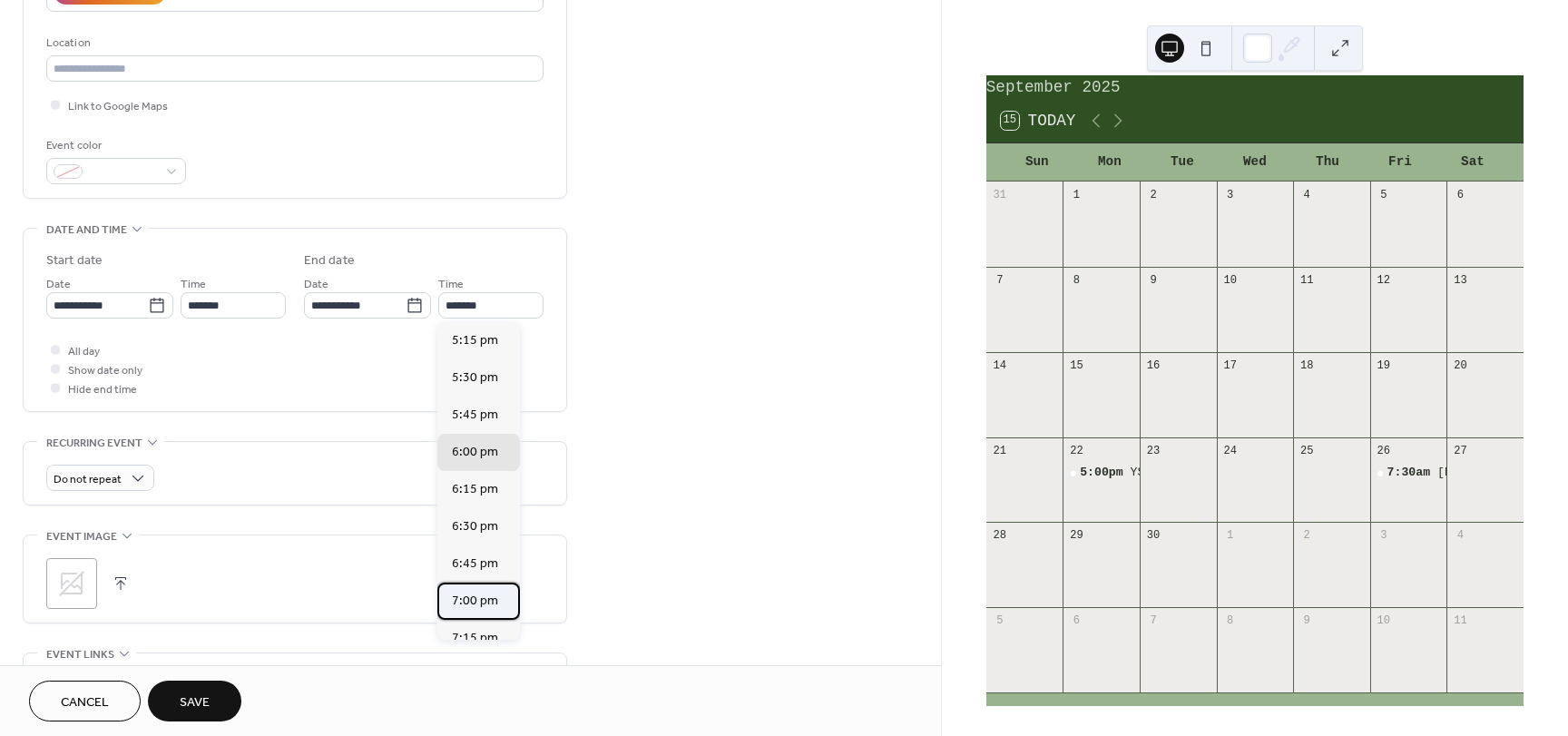 click on "7:00 pm" at bounding box center (478, 601) 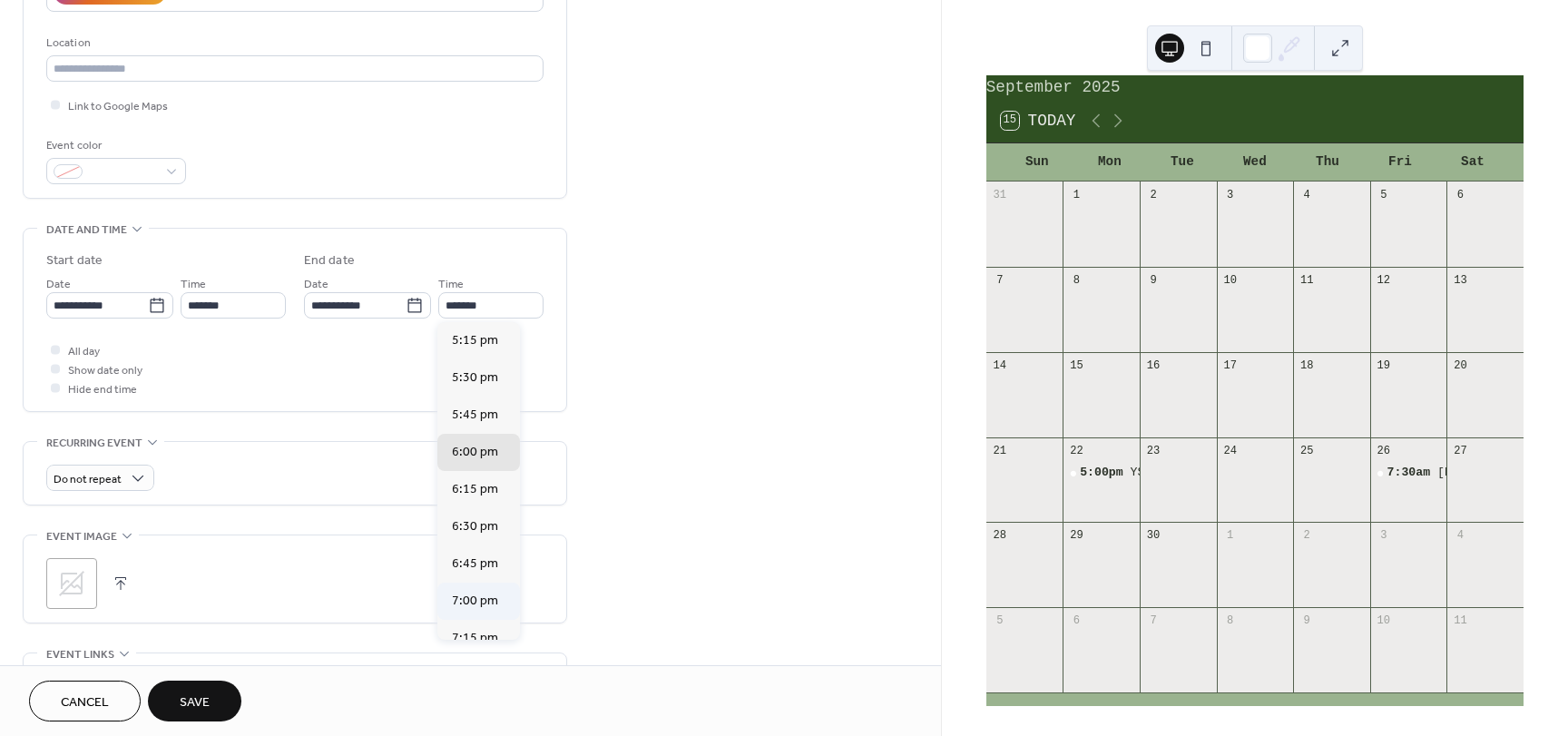 type on "*******" 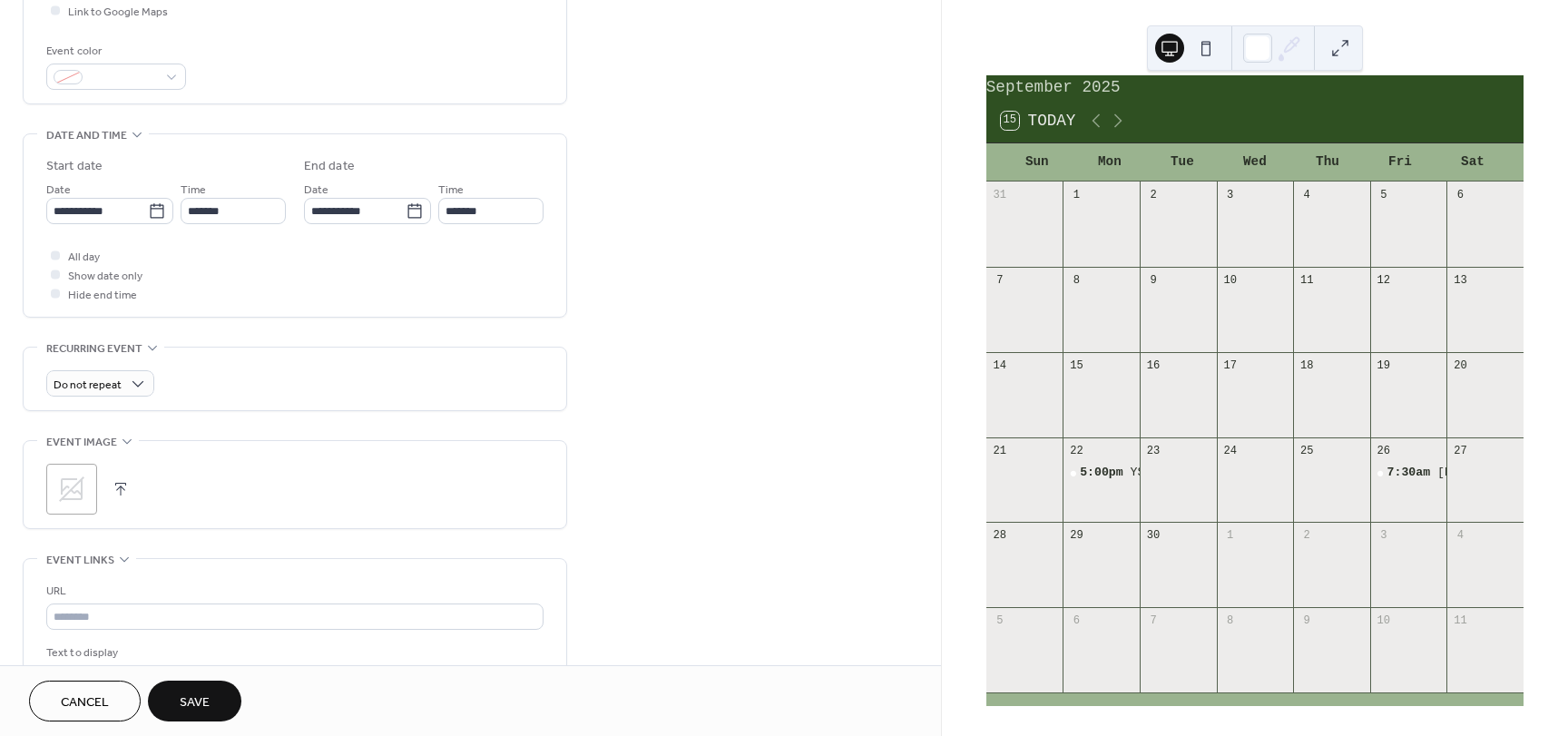 scroll, scrollTop: 545, scrollLeft: 0, axis: vertical 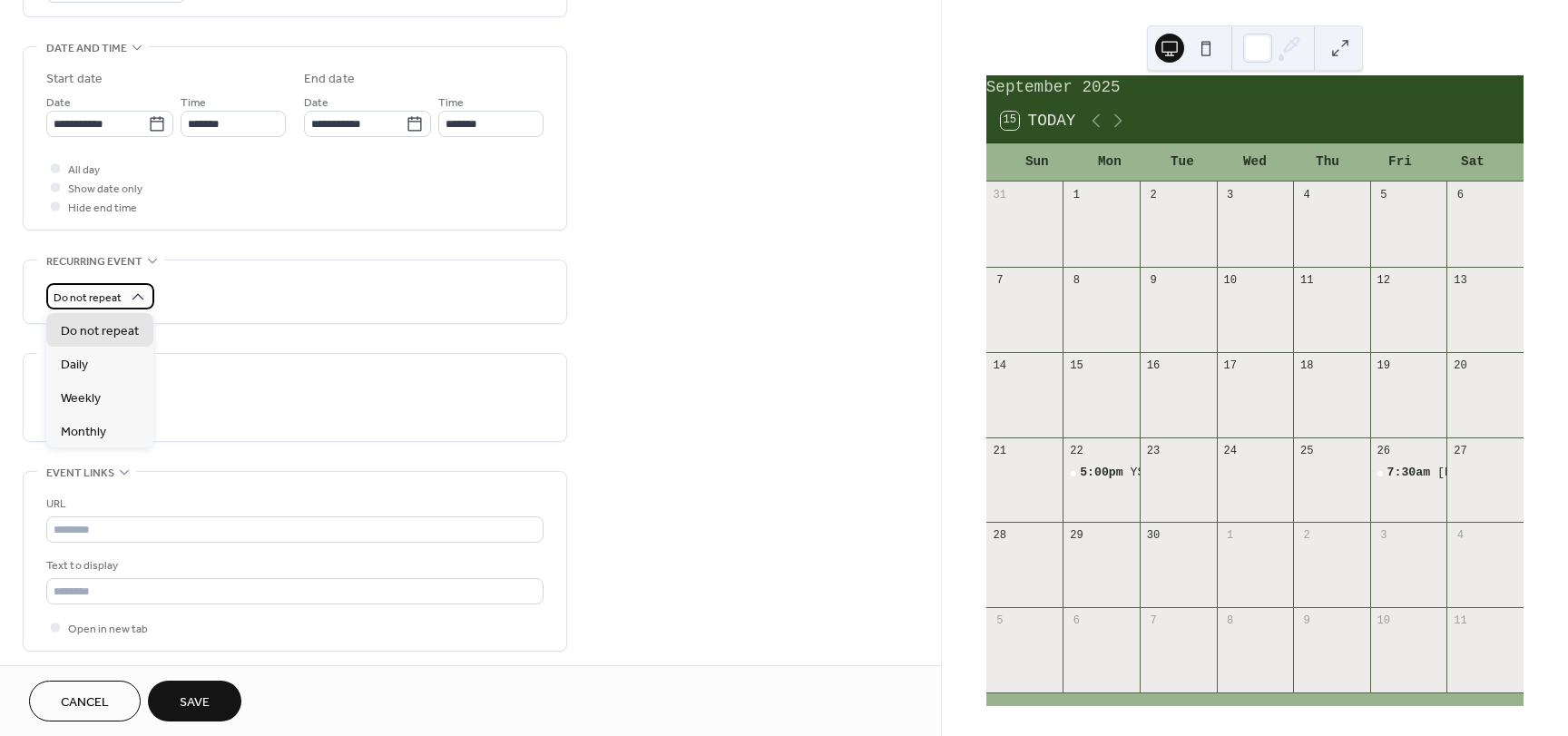 click on "Do not repeat" at bounding box center [87, 298] 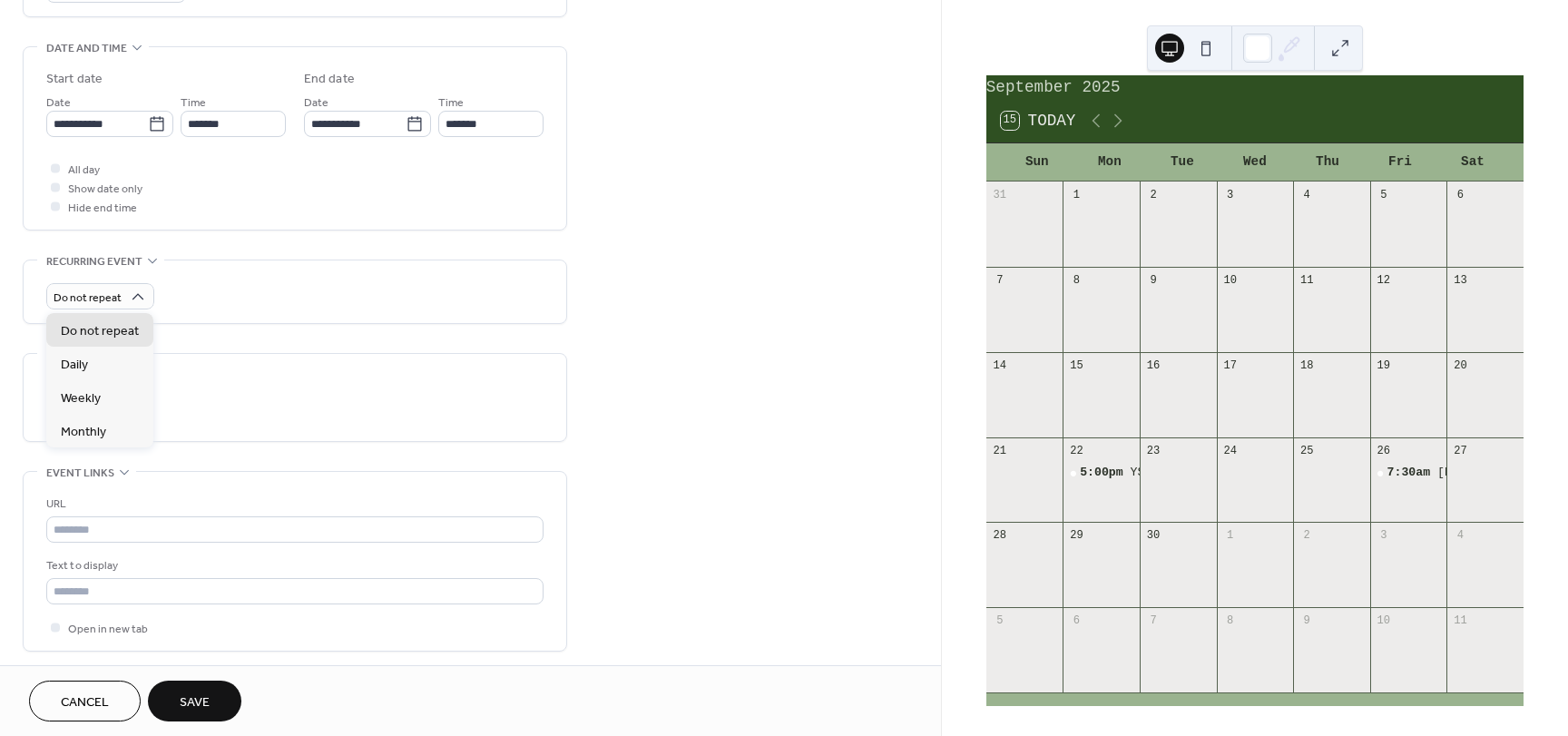 click on "**********" at bounding box center (470, 210) 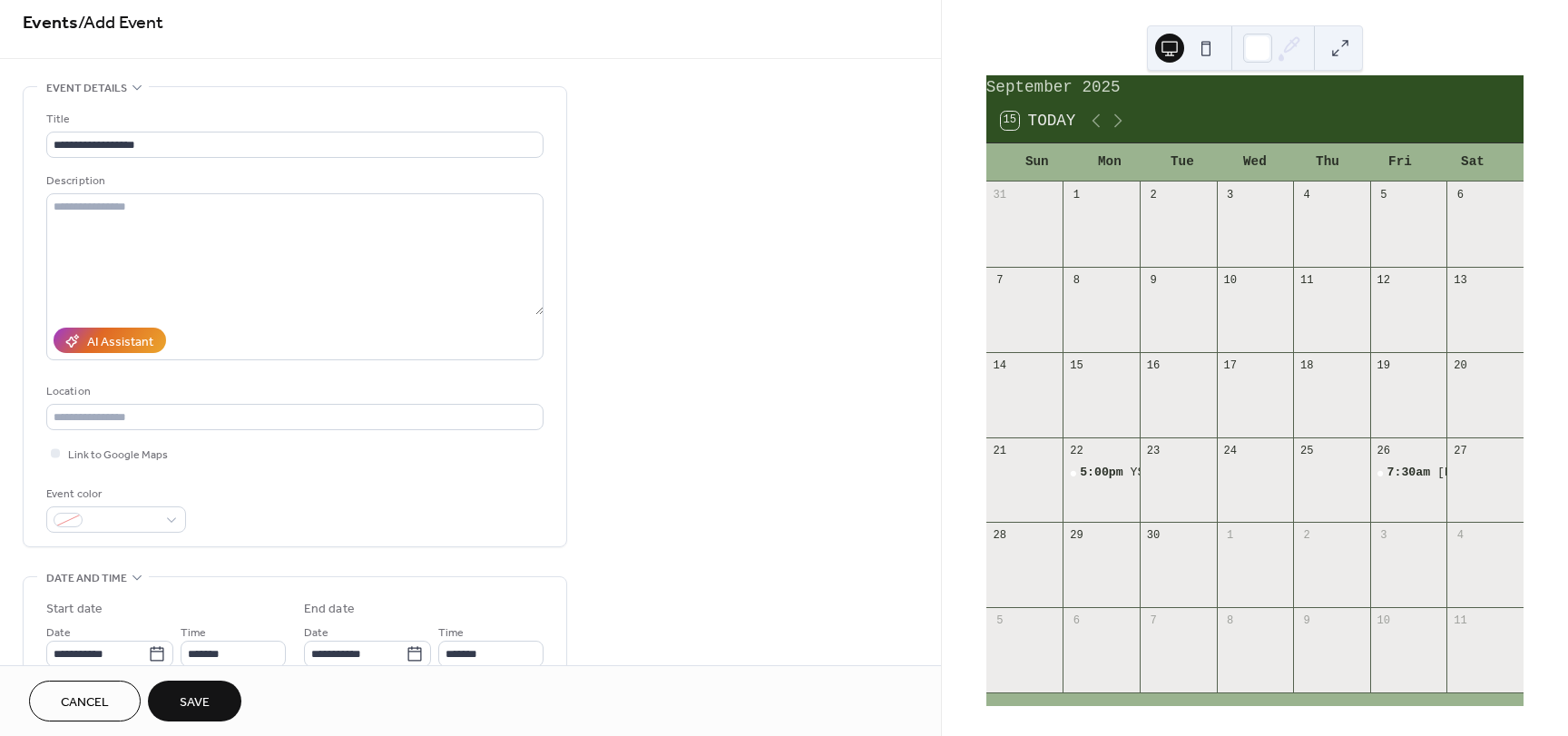 scroll, scrollTop: 0, scrollLeft: 0, axis: both 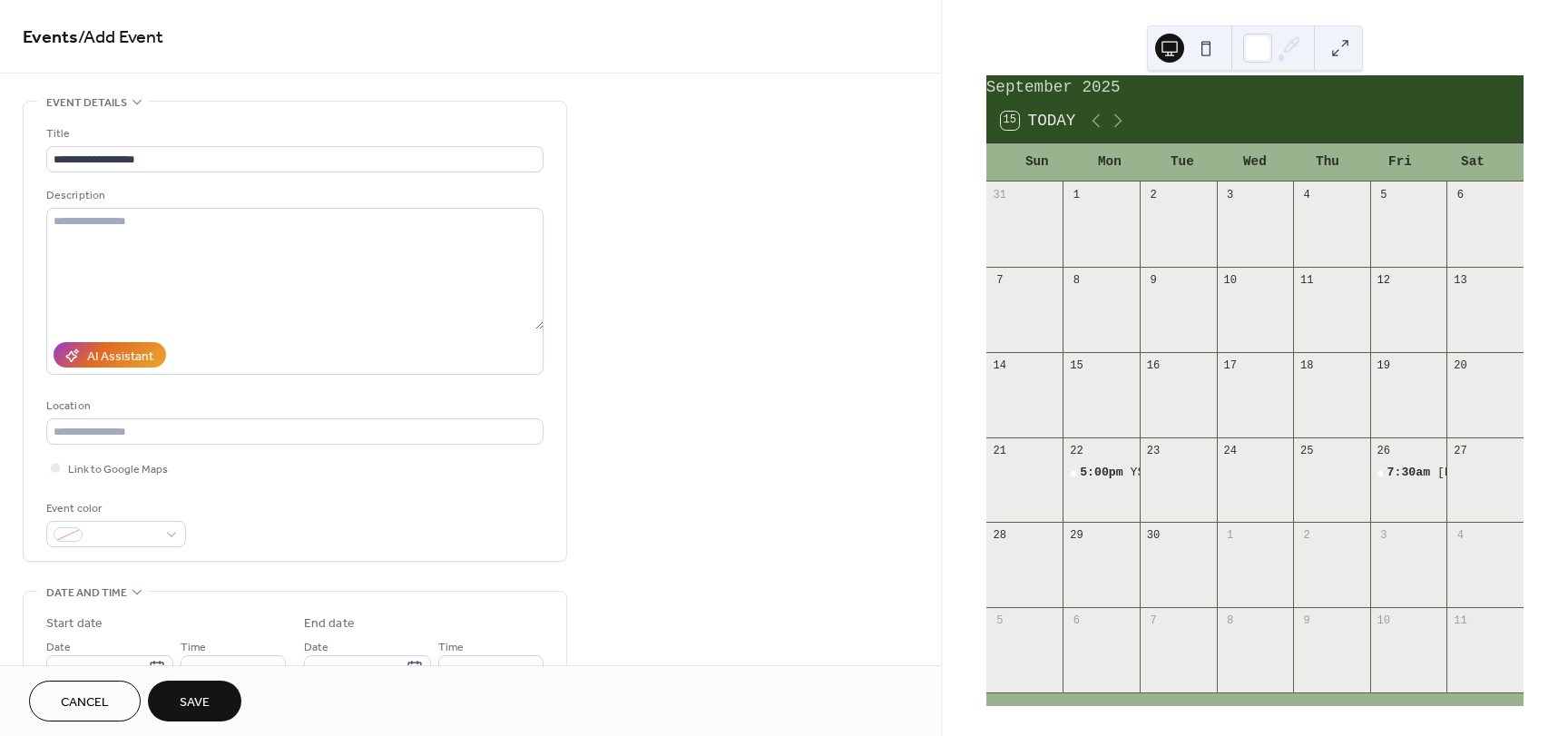 click on "Save" at bounding box center [194, 702] 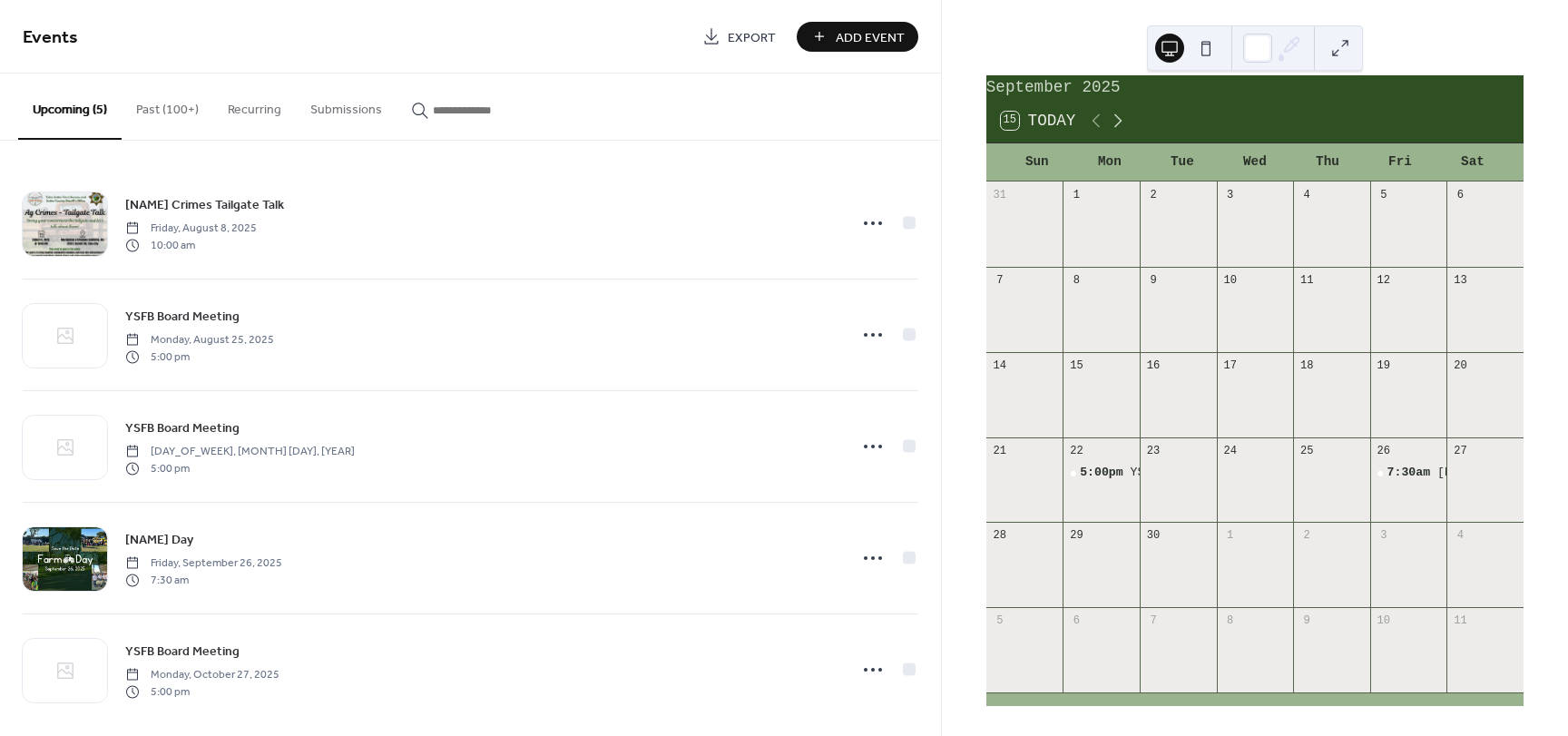 click 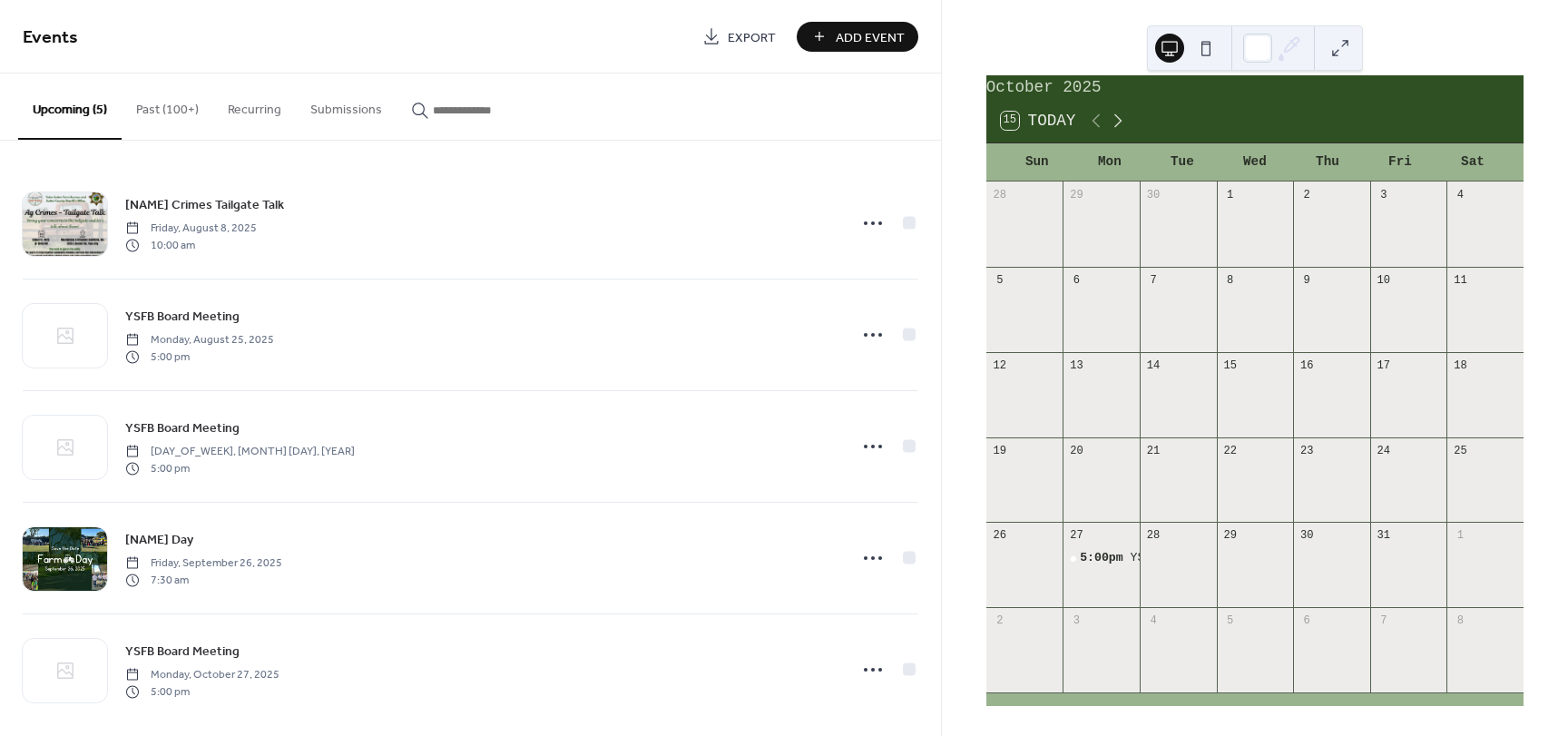 click 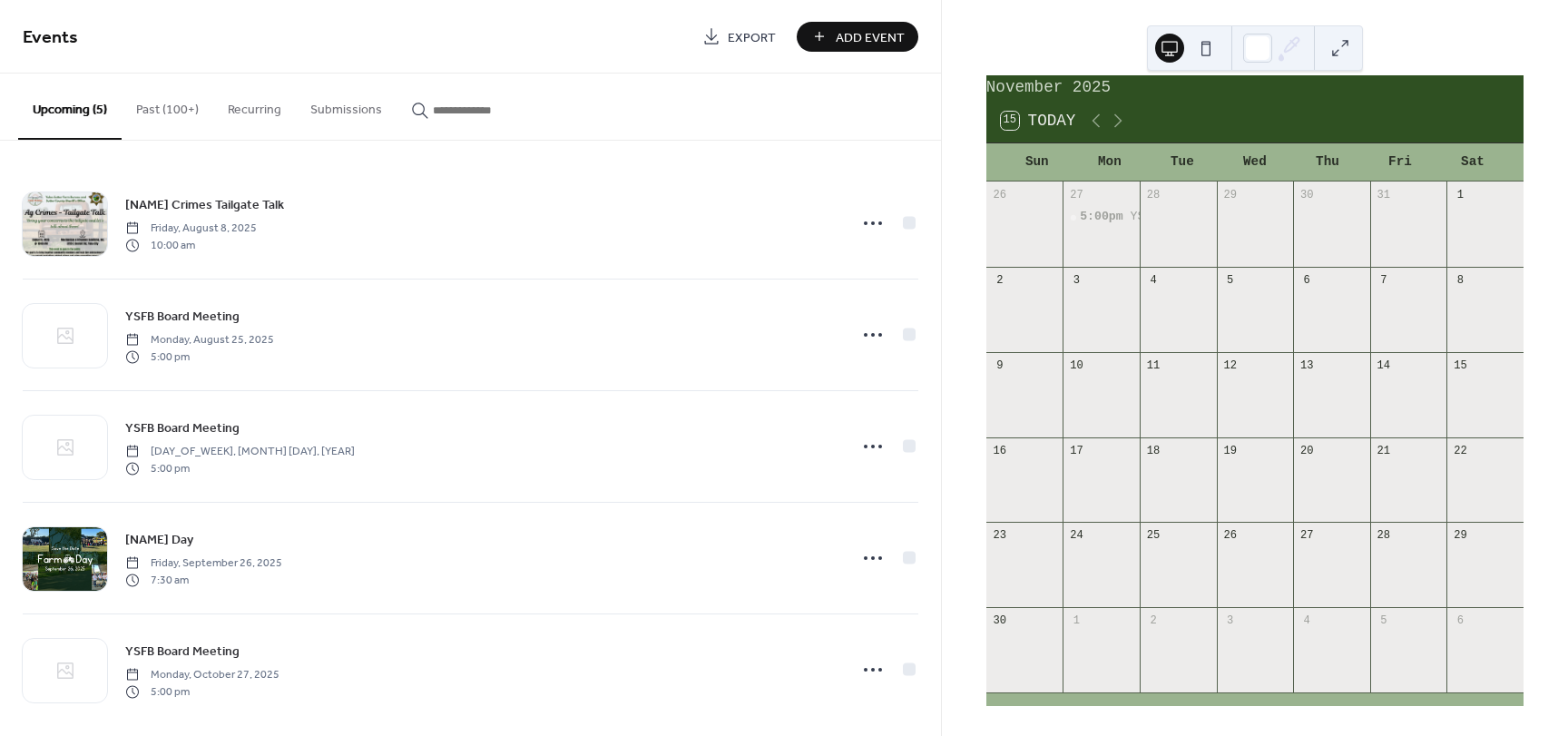 click on "Add Event" at bounding box center (870, 37) 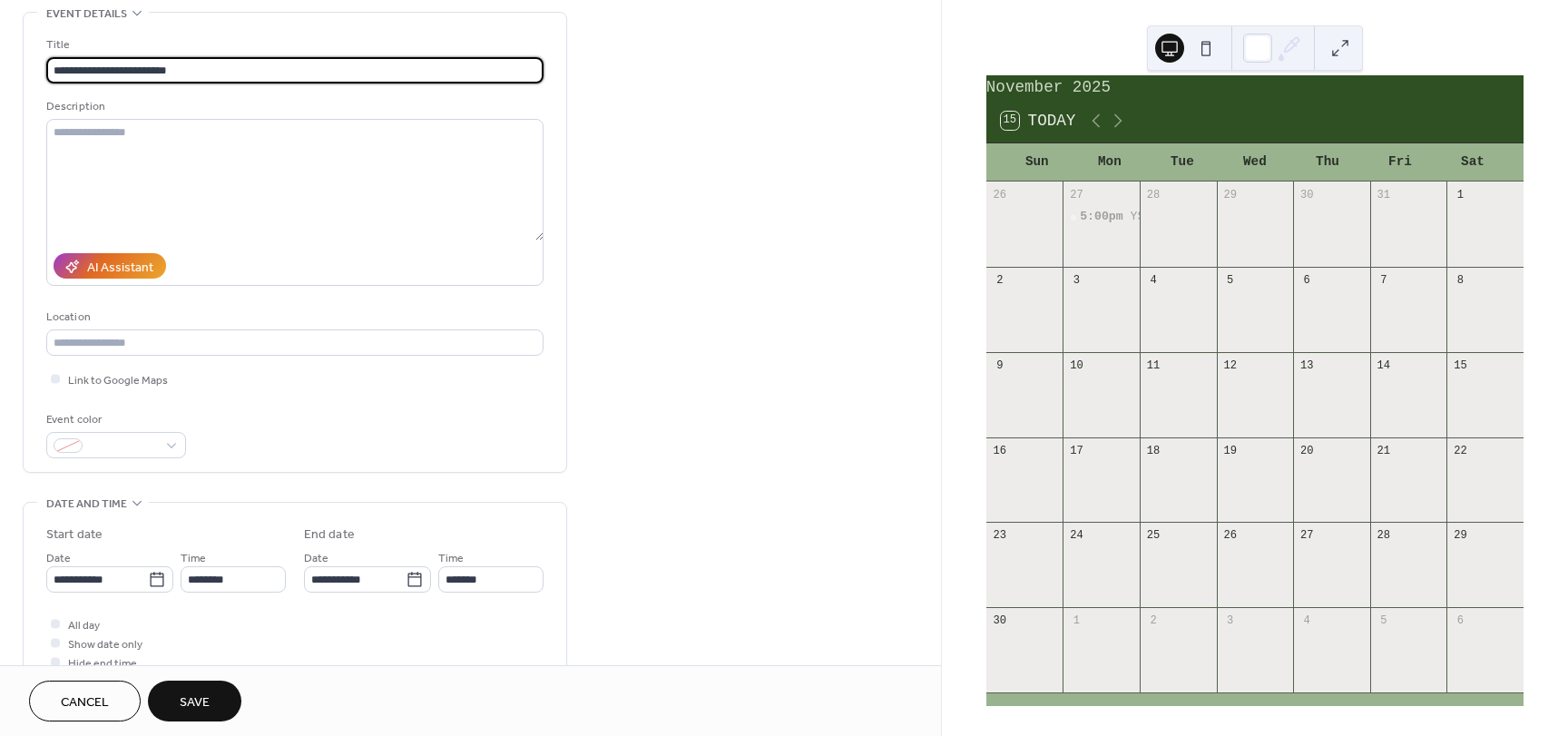 scroll, scrollTop: 91, scrollLeft: 0, axis: vertical 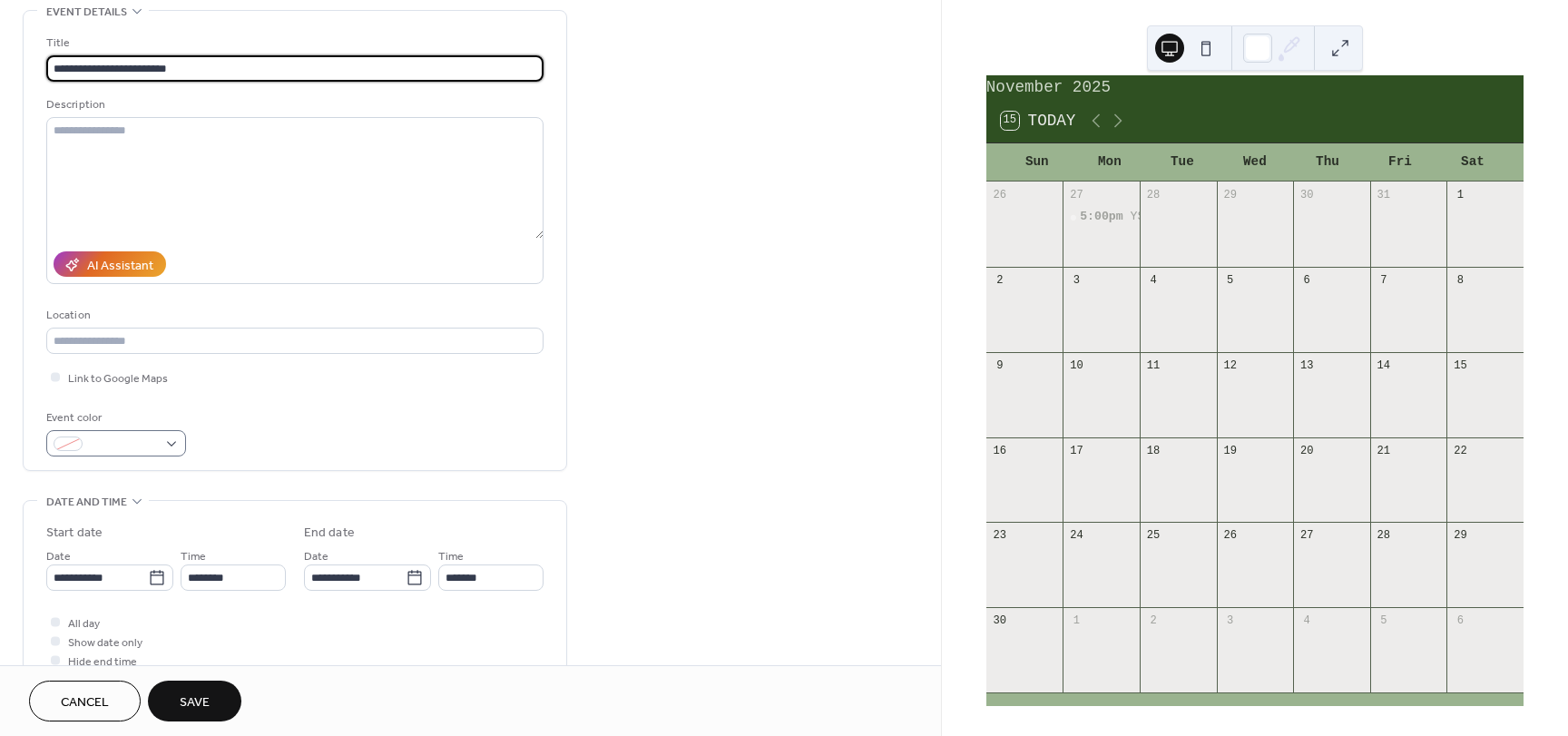 type on "**********" 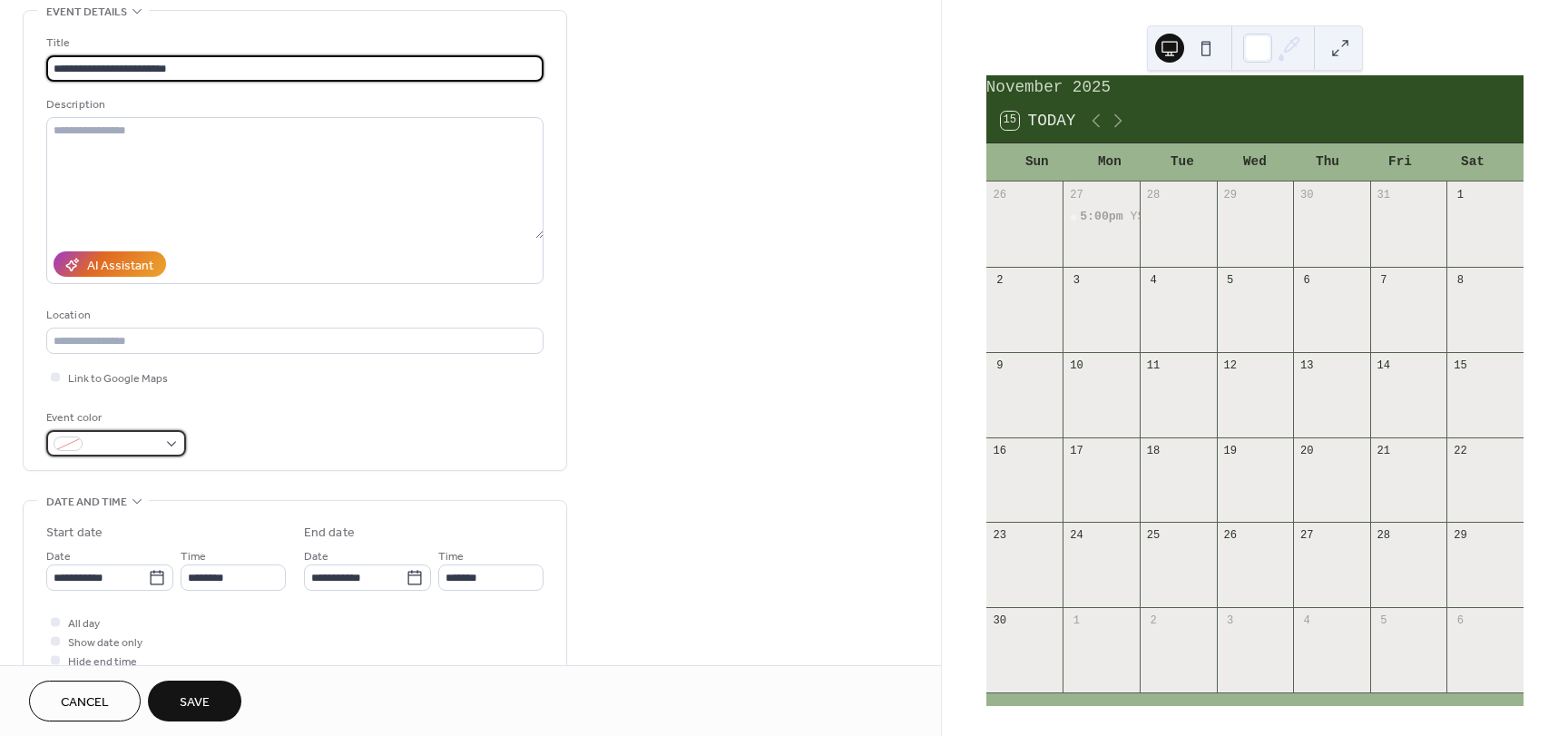 click at bounding box center [123, 445] 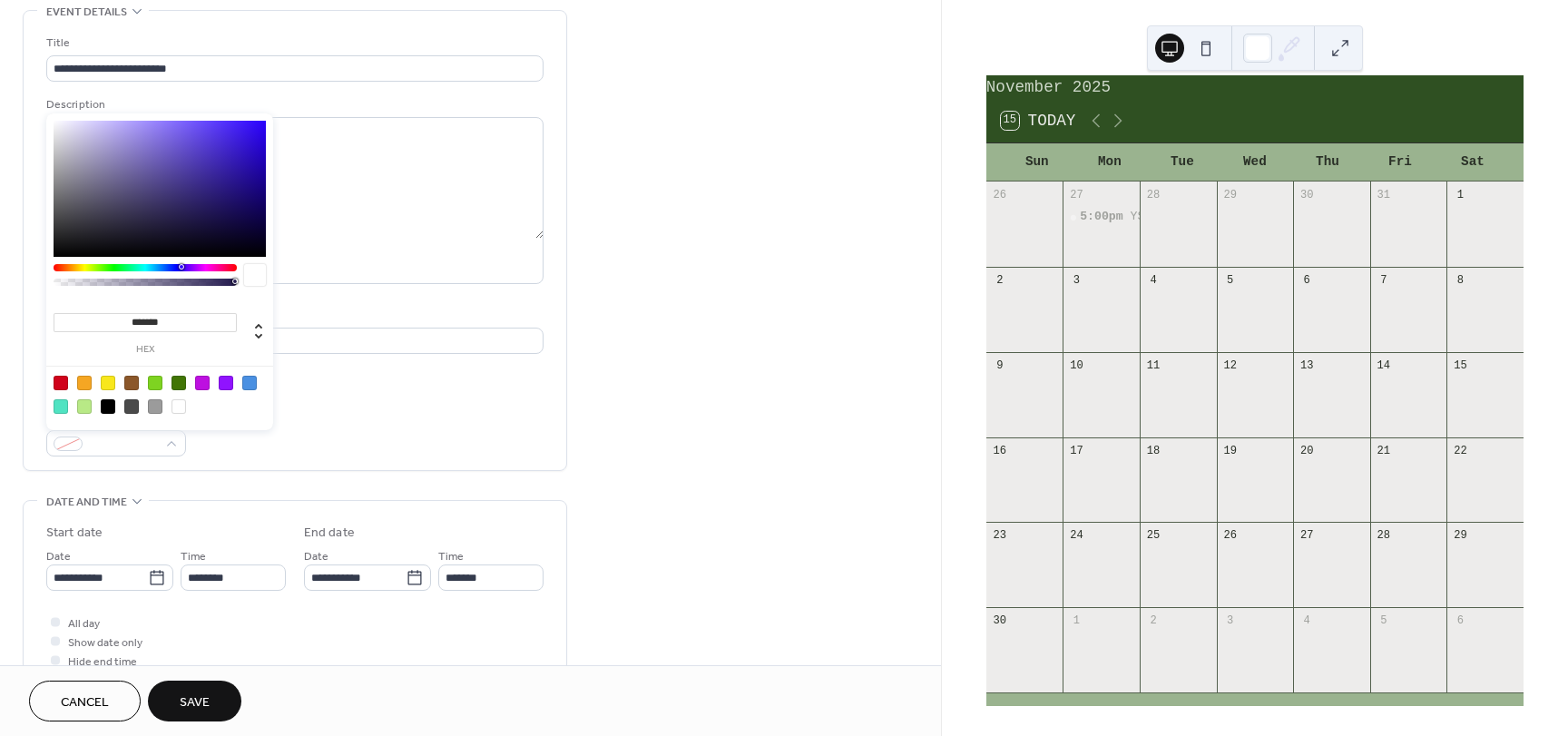 click at bounding box center [160, 394] 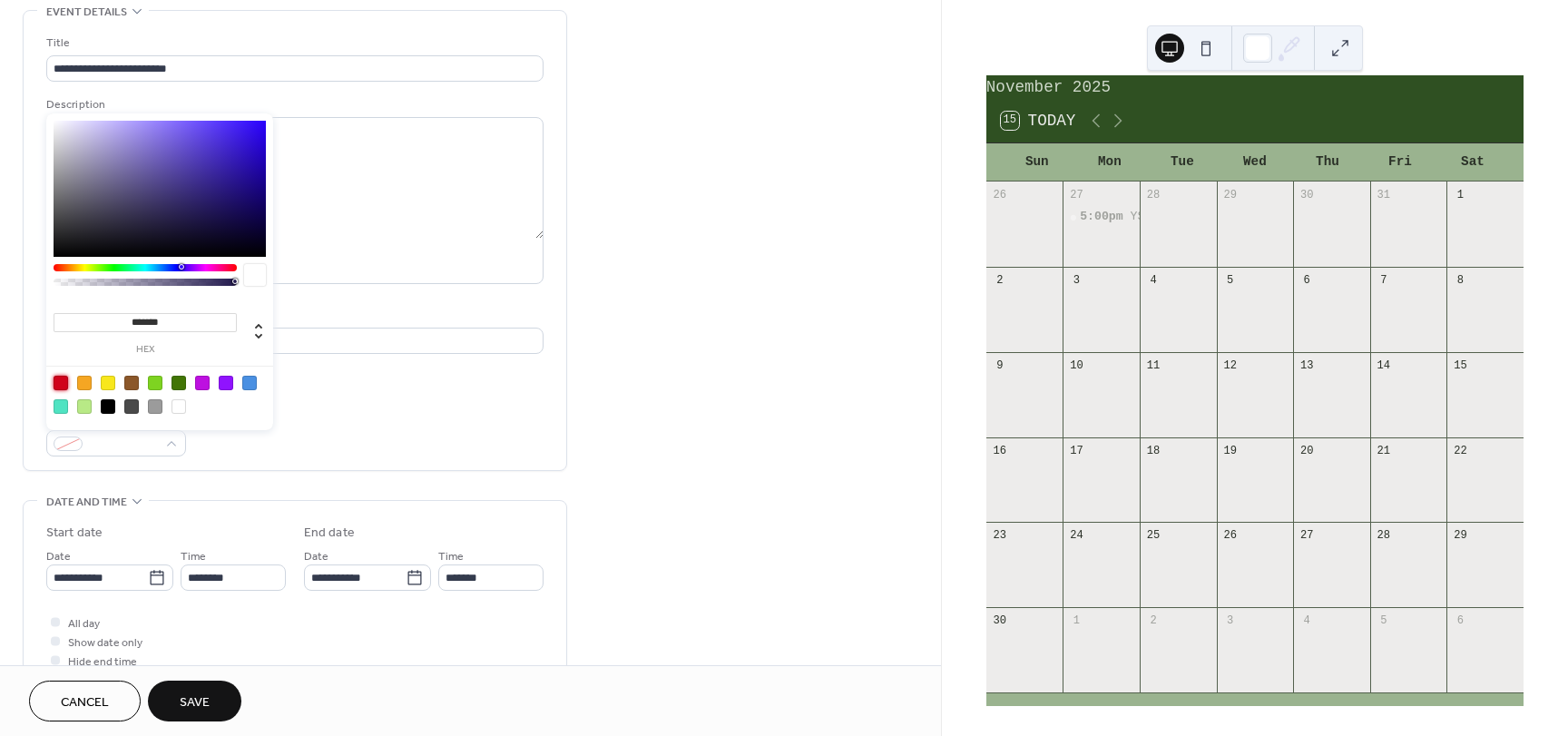 click at bounding box center (61, 383) 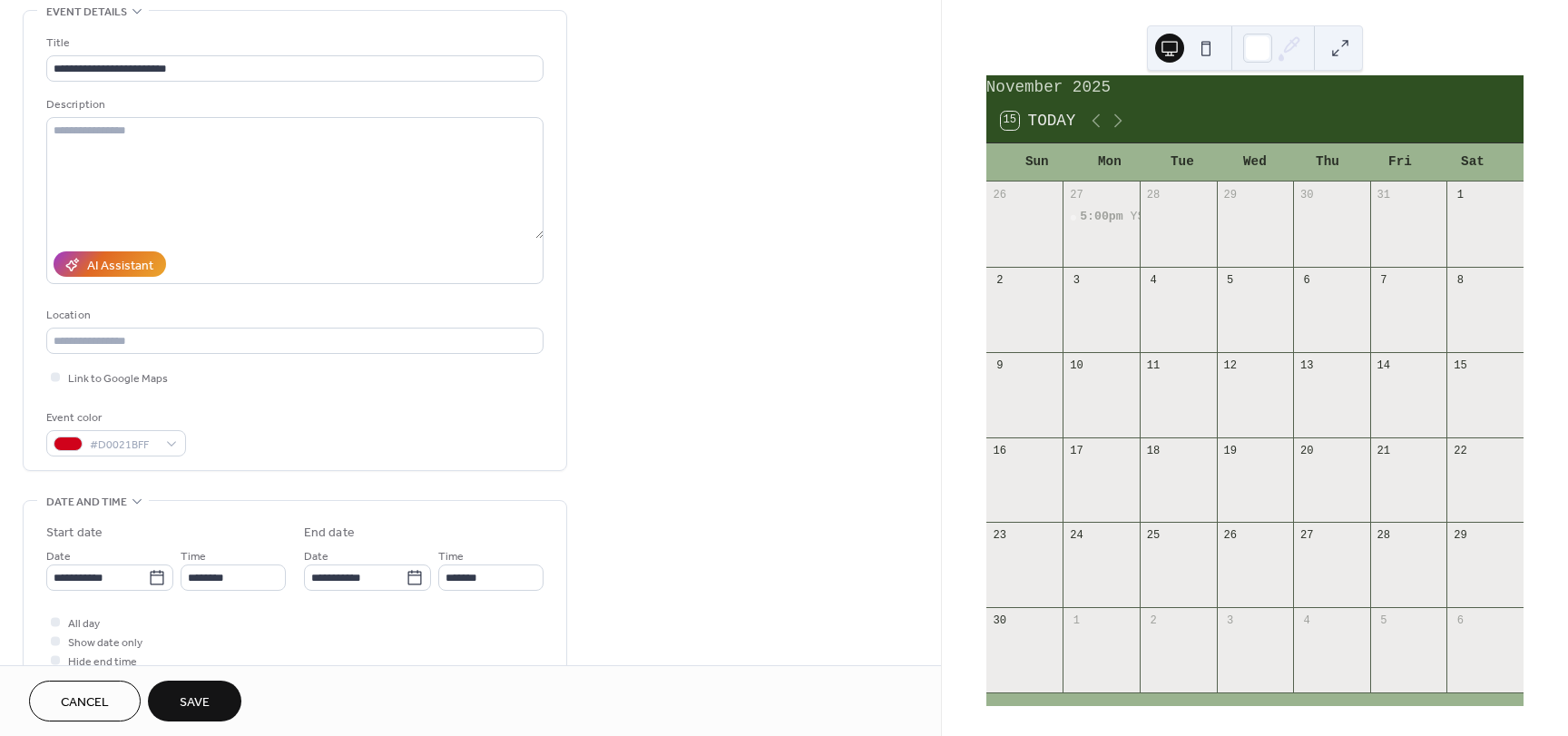click on "**********" at bounding box center [295, 240] 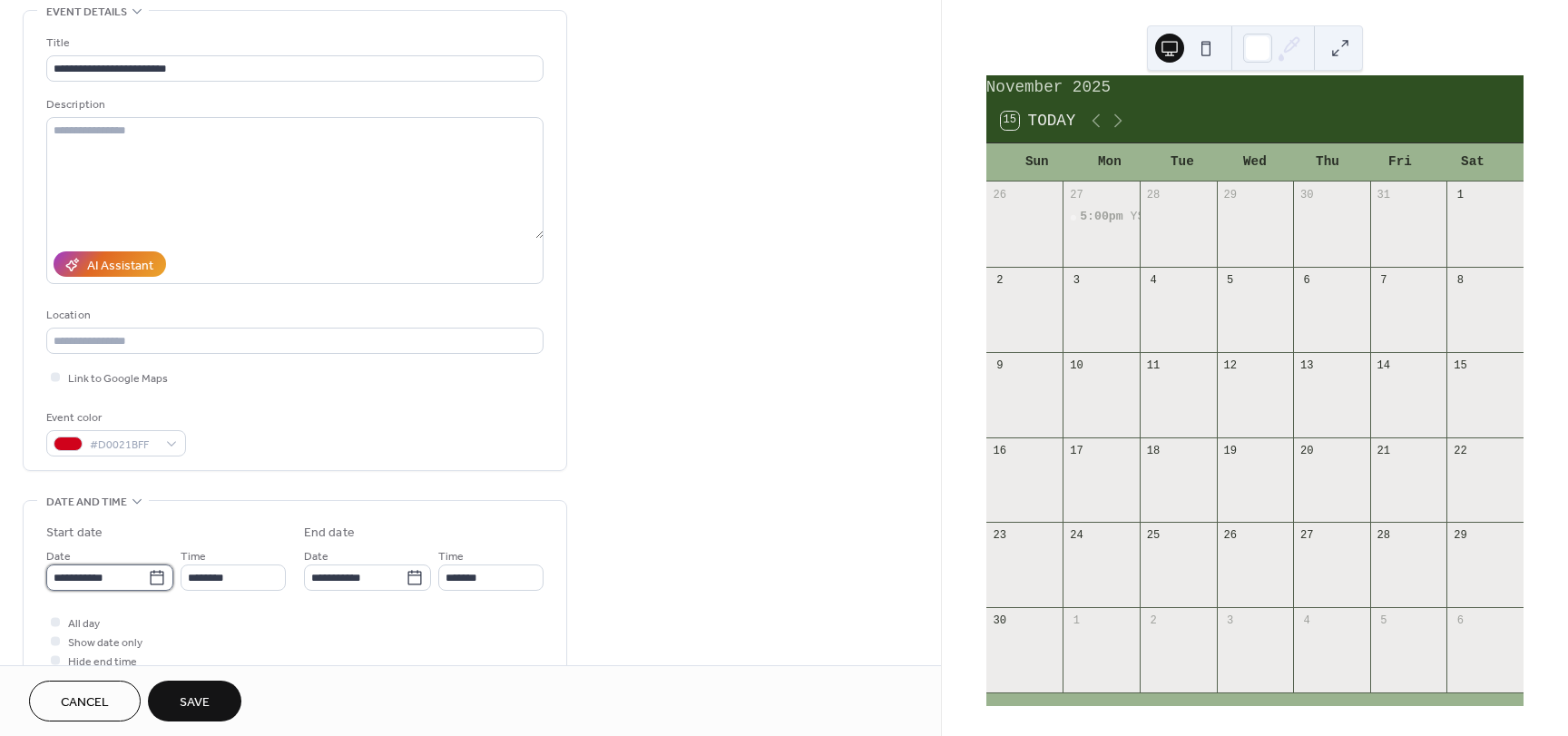 click on "**********" at bounding box center (97, 577) 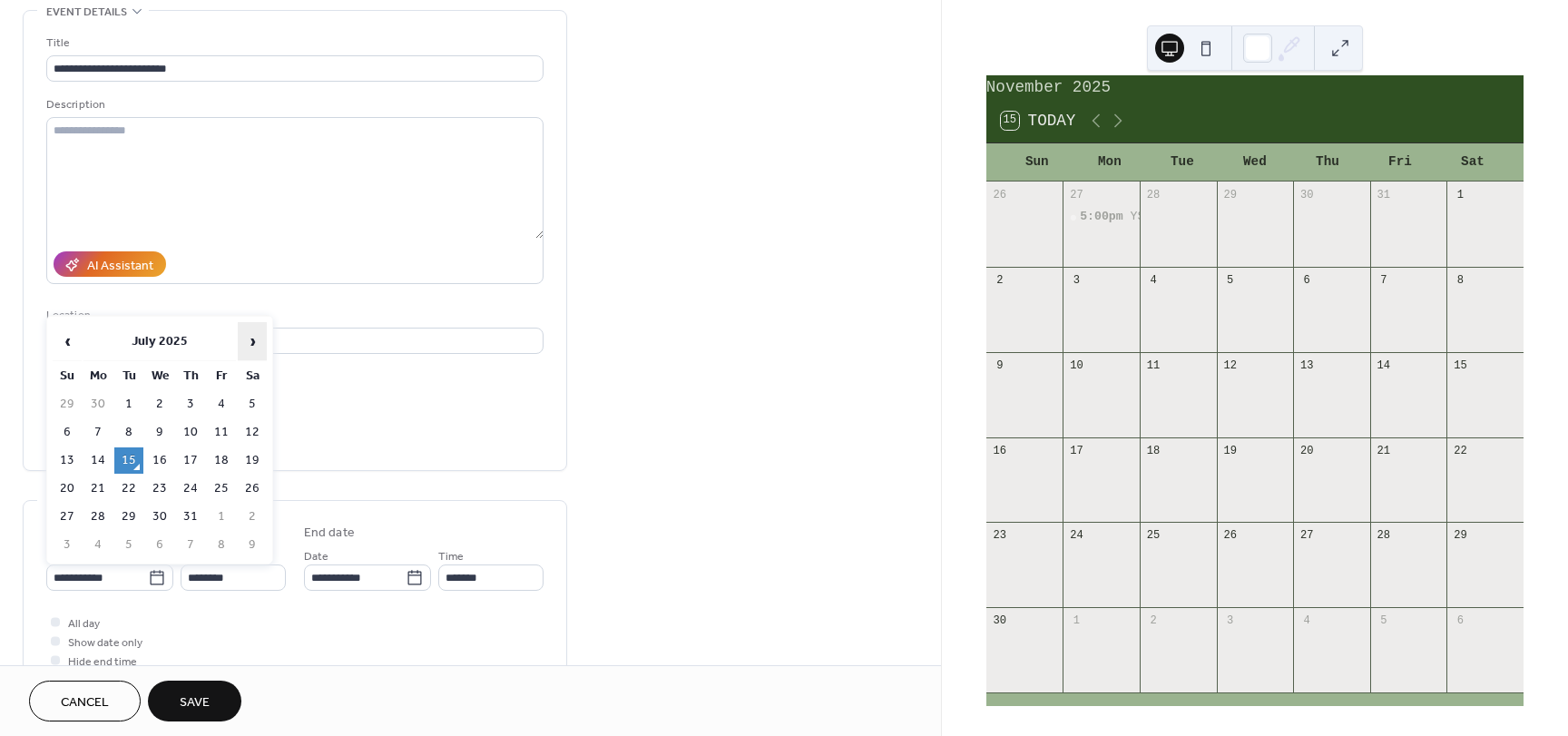 click on "›" at bounding box center (252, 341) 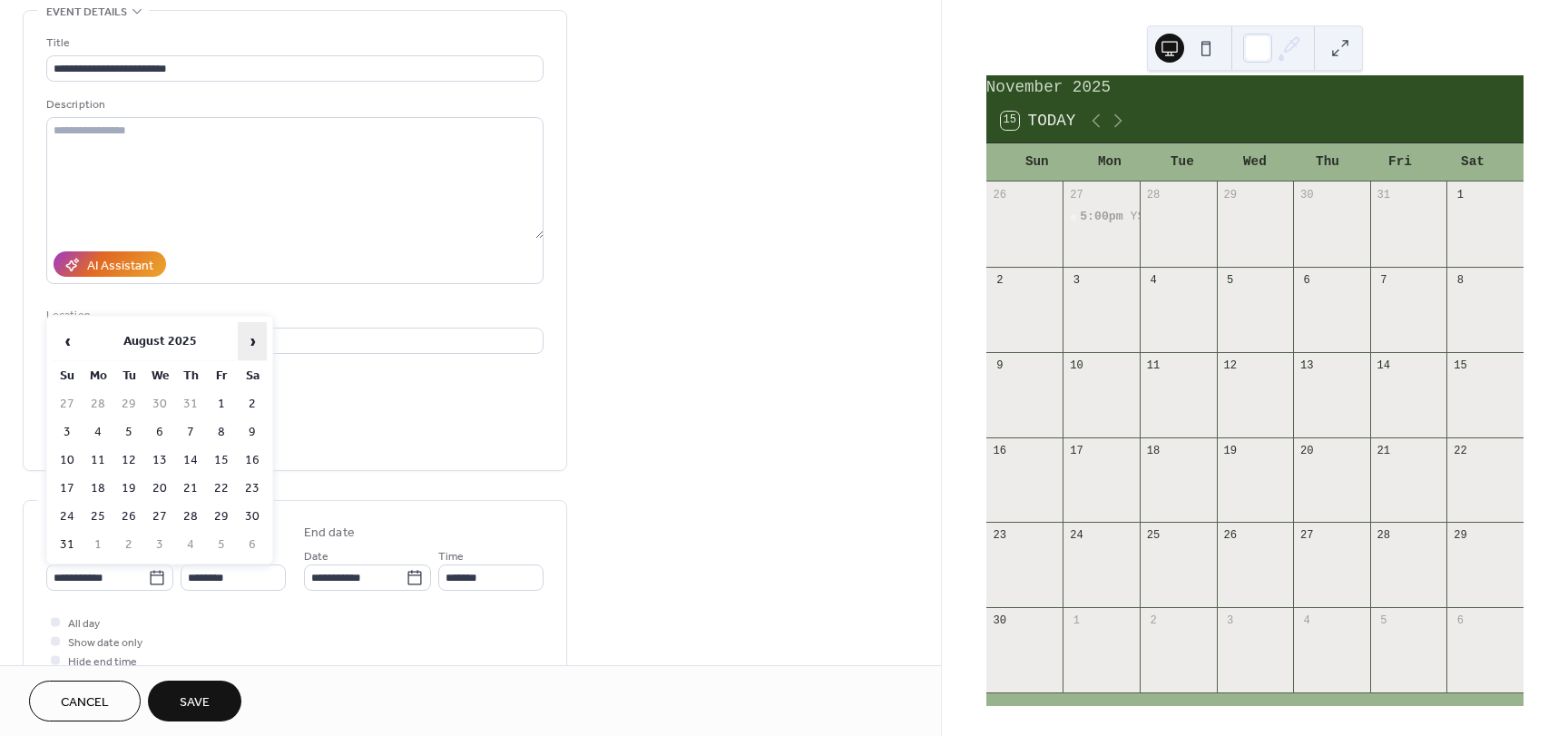 click on "›" at bounding box center [252, 341] 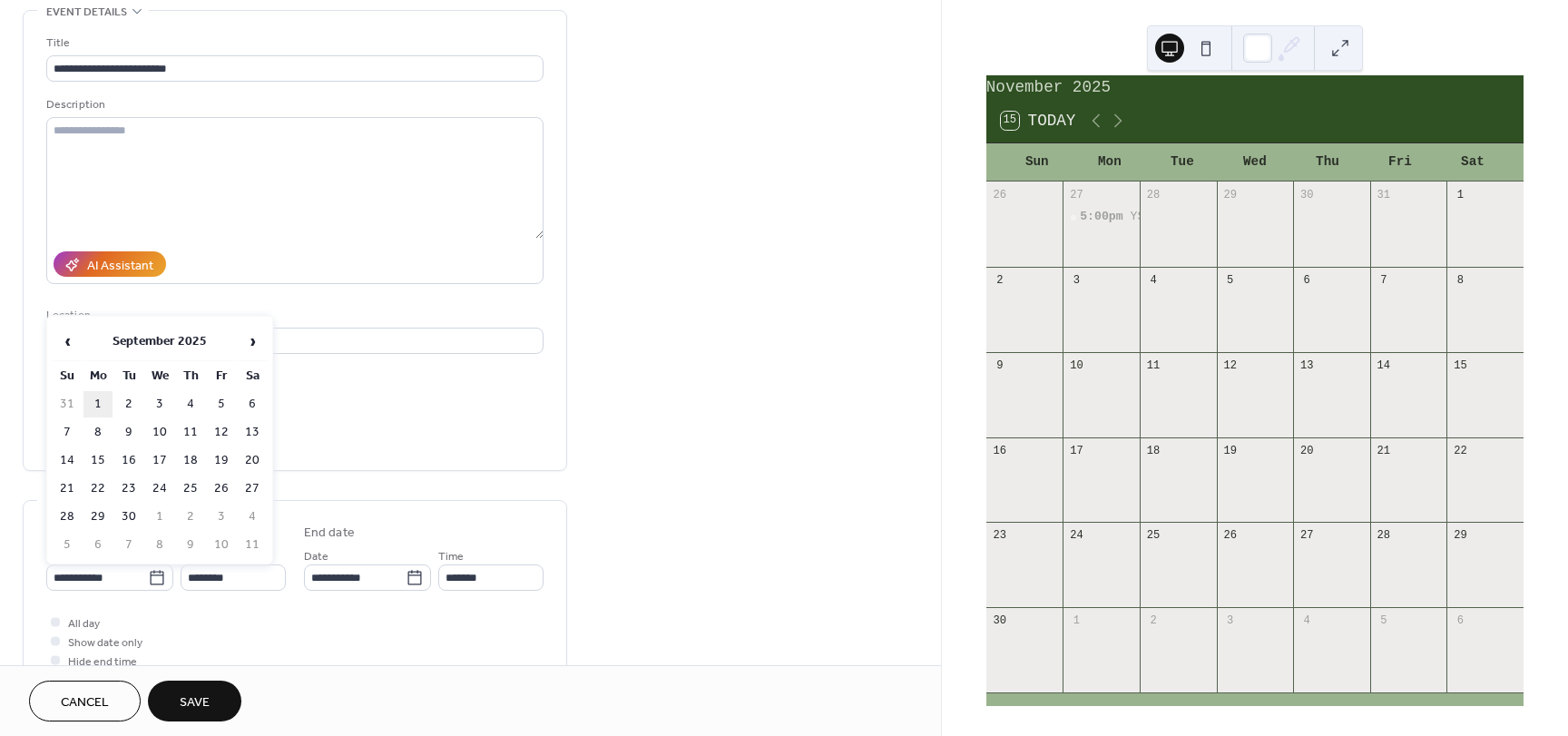 click on "1" at bounding box center (98, 404) 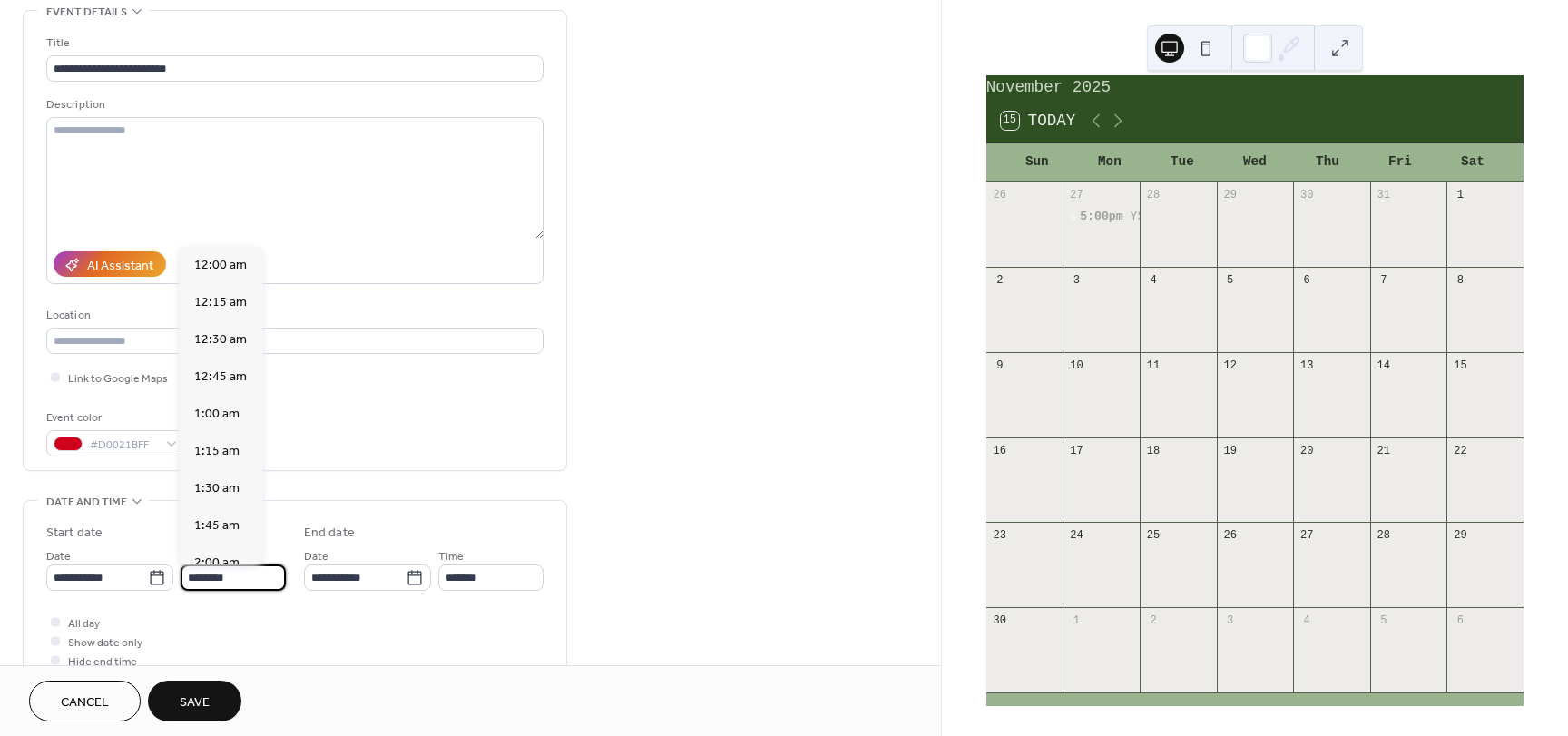 click on "********" at bounding box center [233, 577] 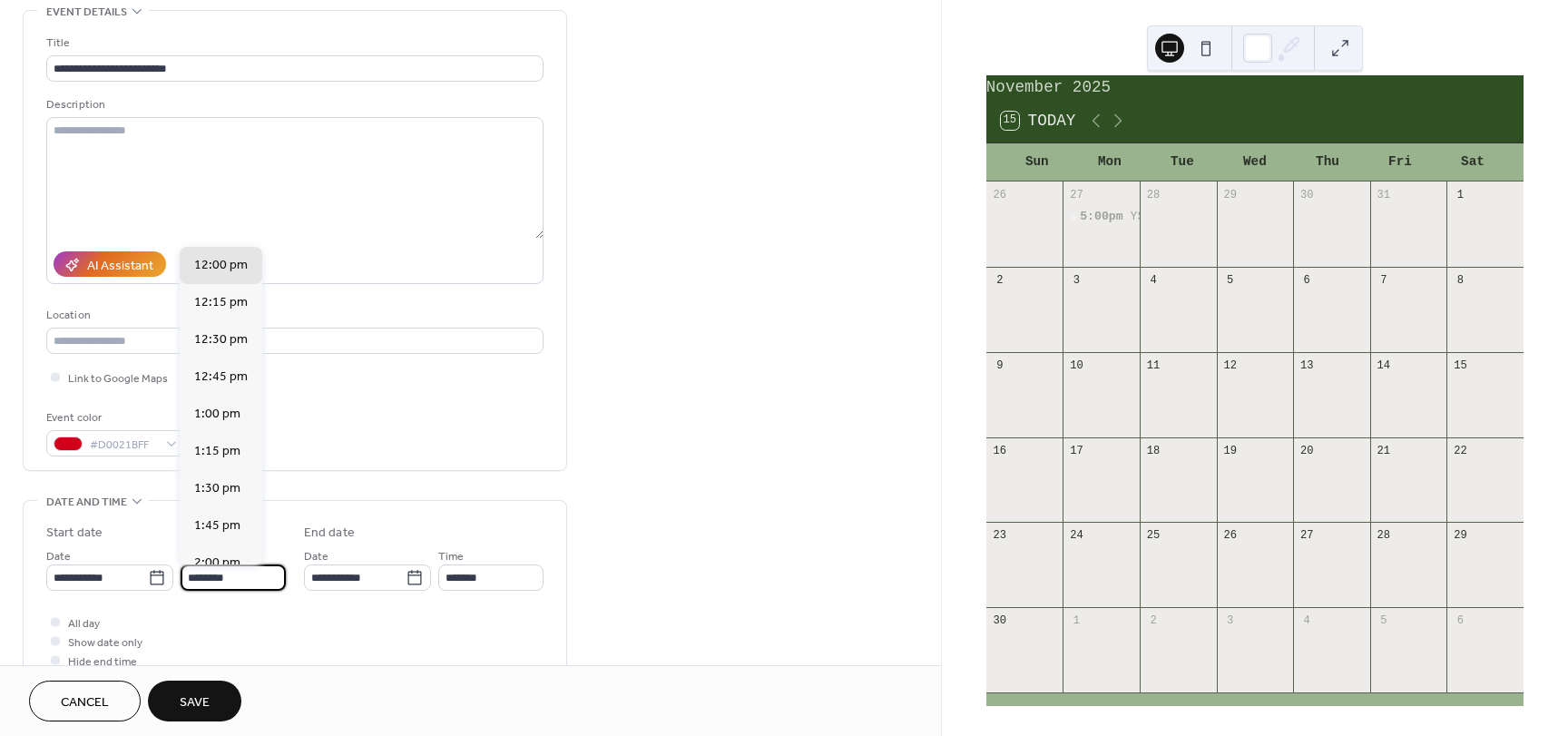 click on "**********" at bounding box center (295, 654) 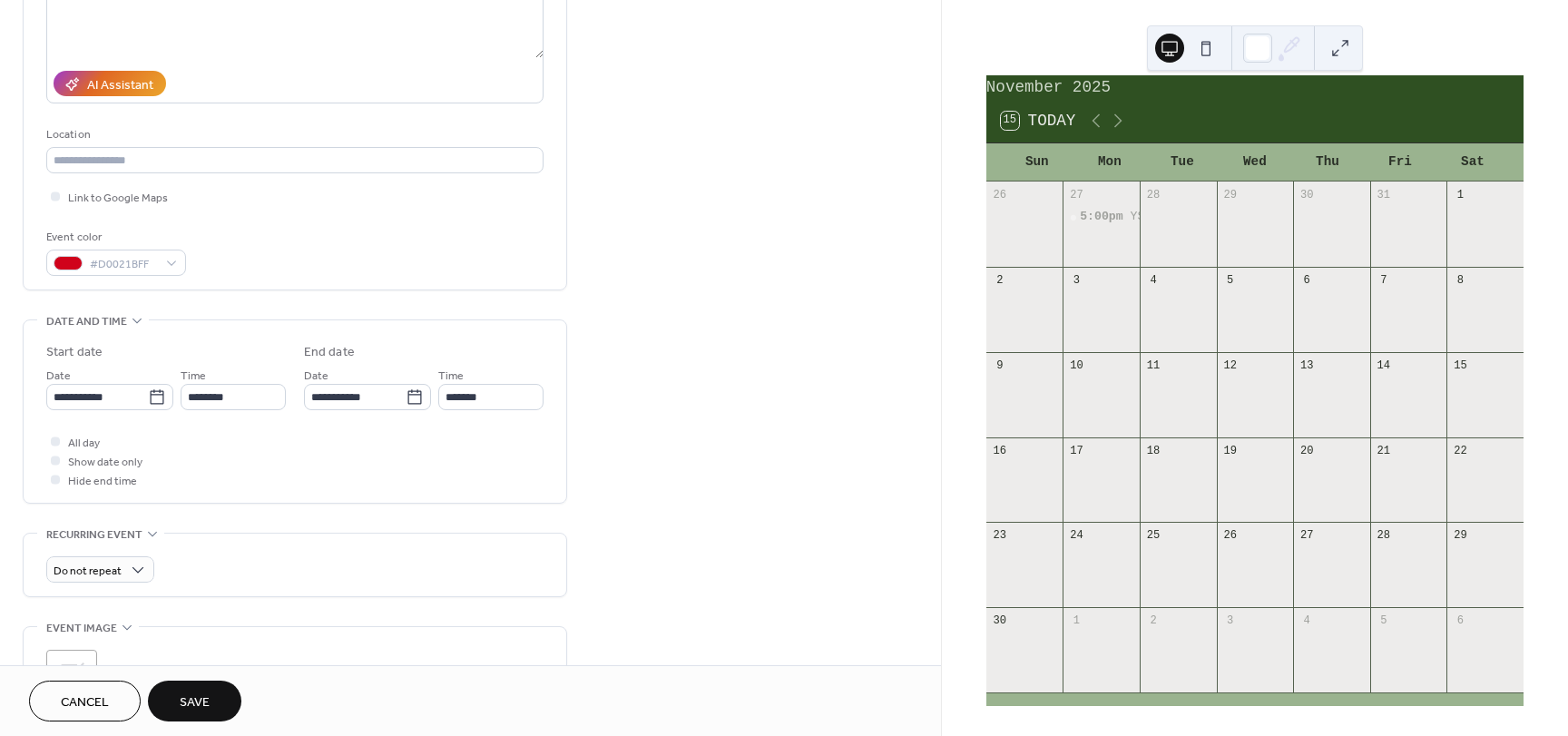 scroll, scrollTop: 272, scrollLeft: 0, axis: vertical 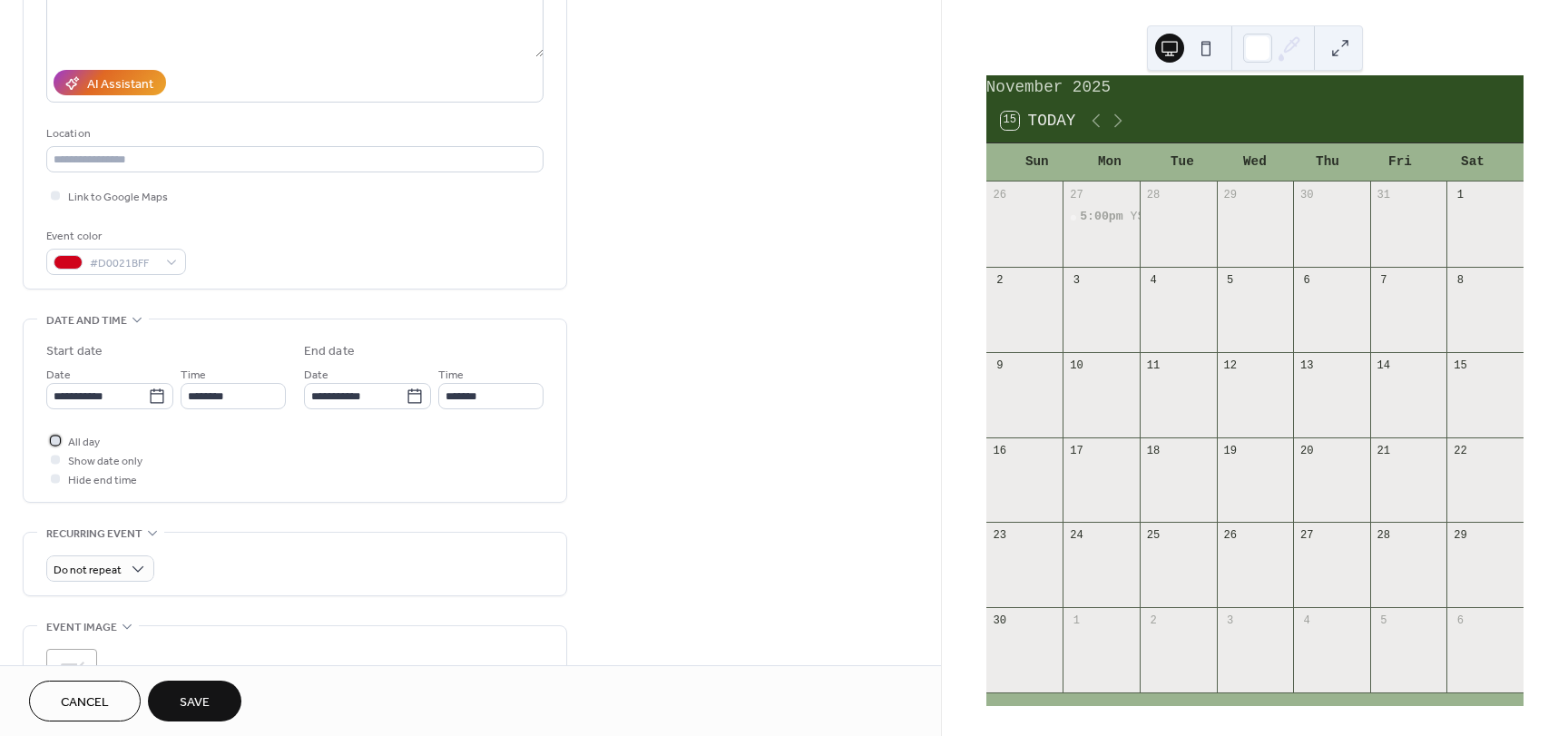 click on "All day" at bounding box center (83, 442) 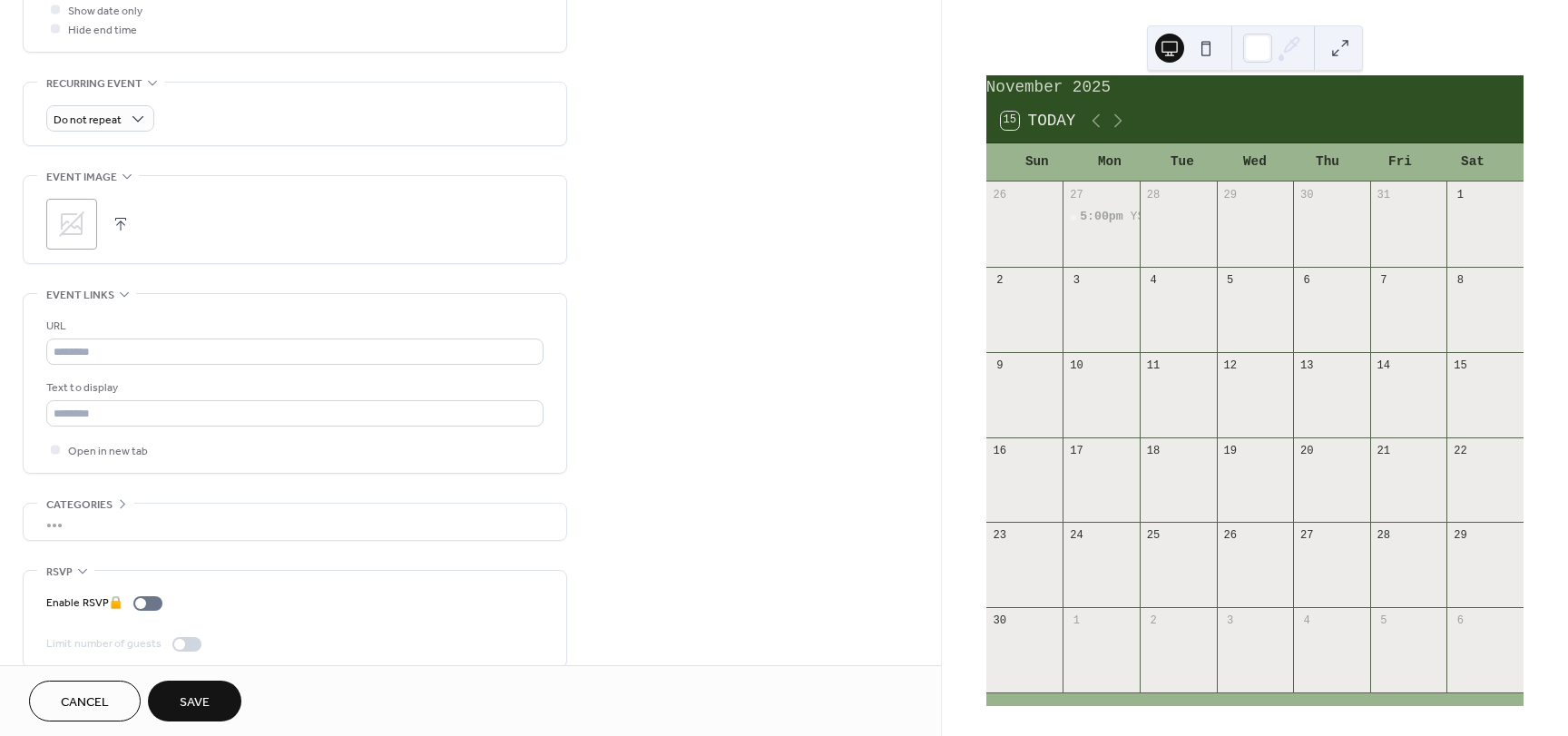 scroll, scrollTop: 743, scrollLeft: 0, axis: vertical 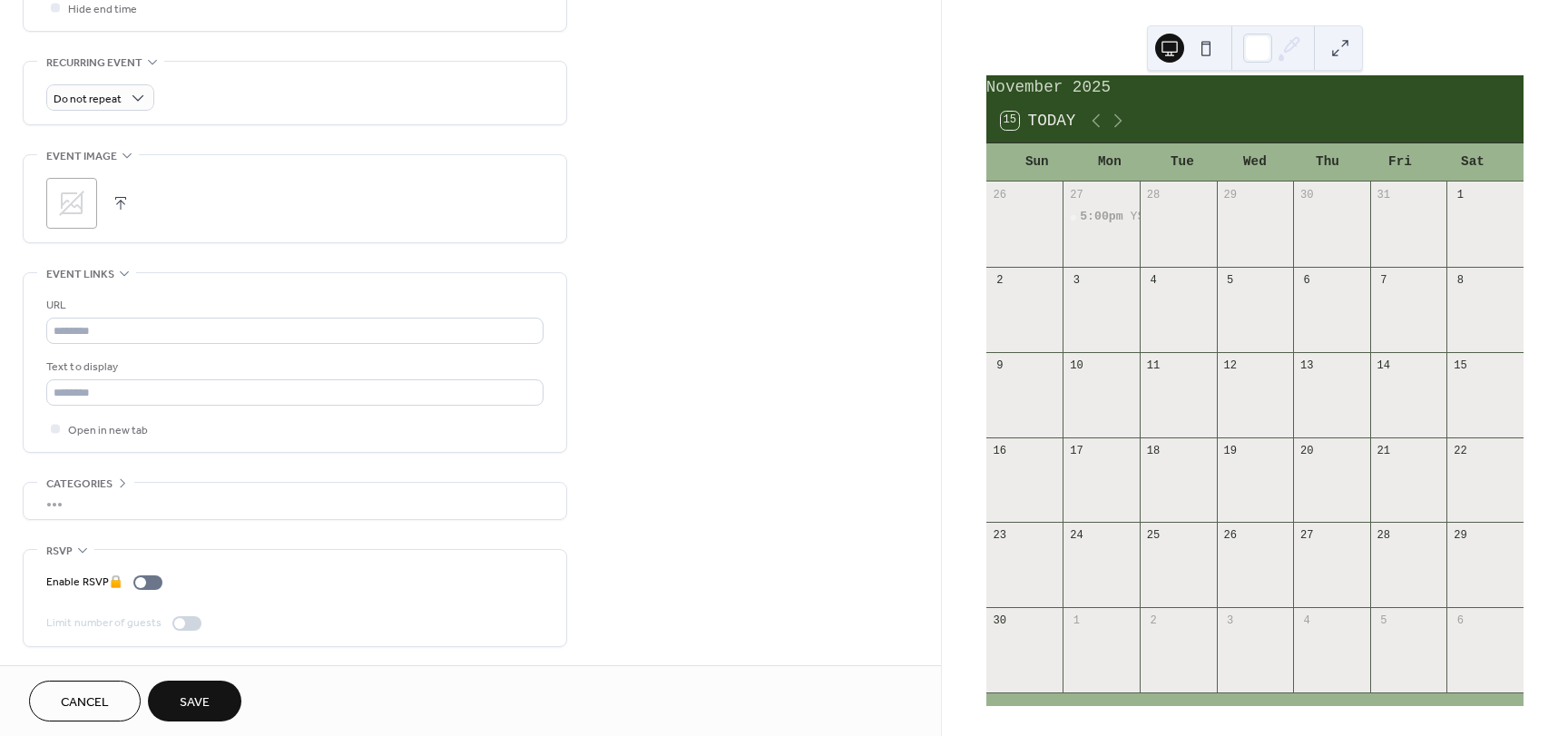click on "Save" at bounding box center (194, 702) 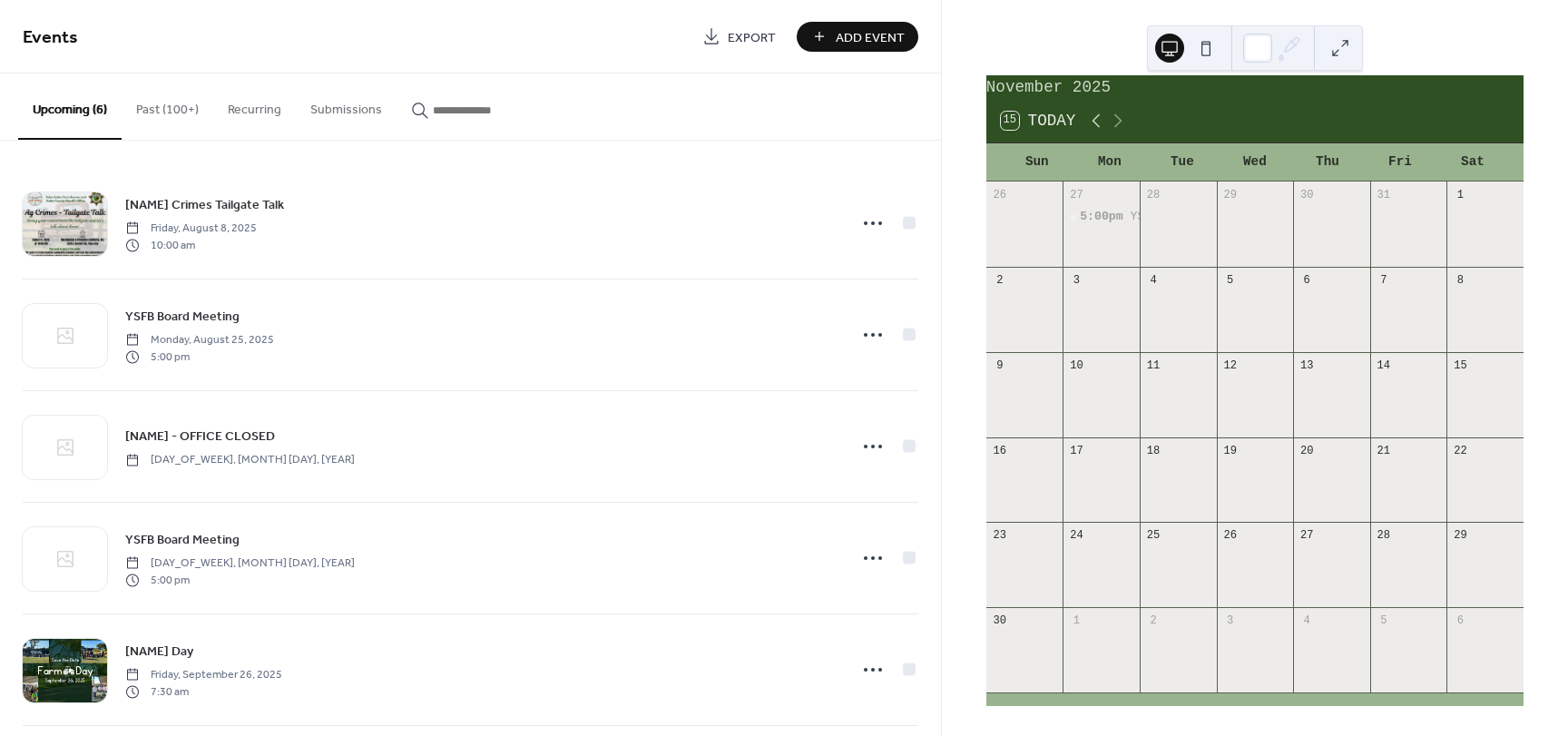 click 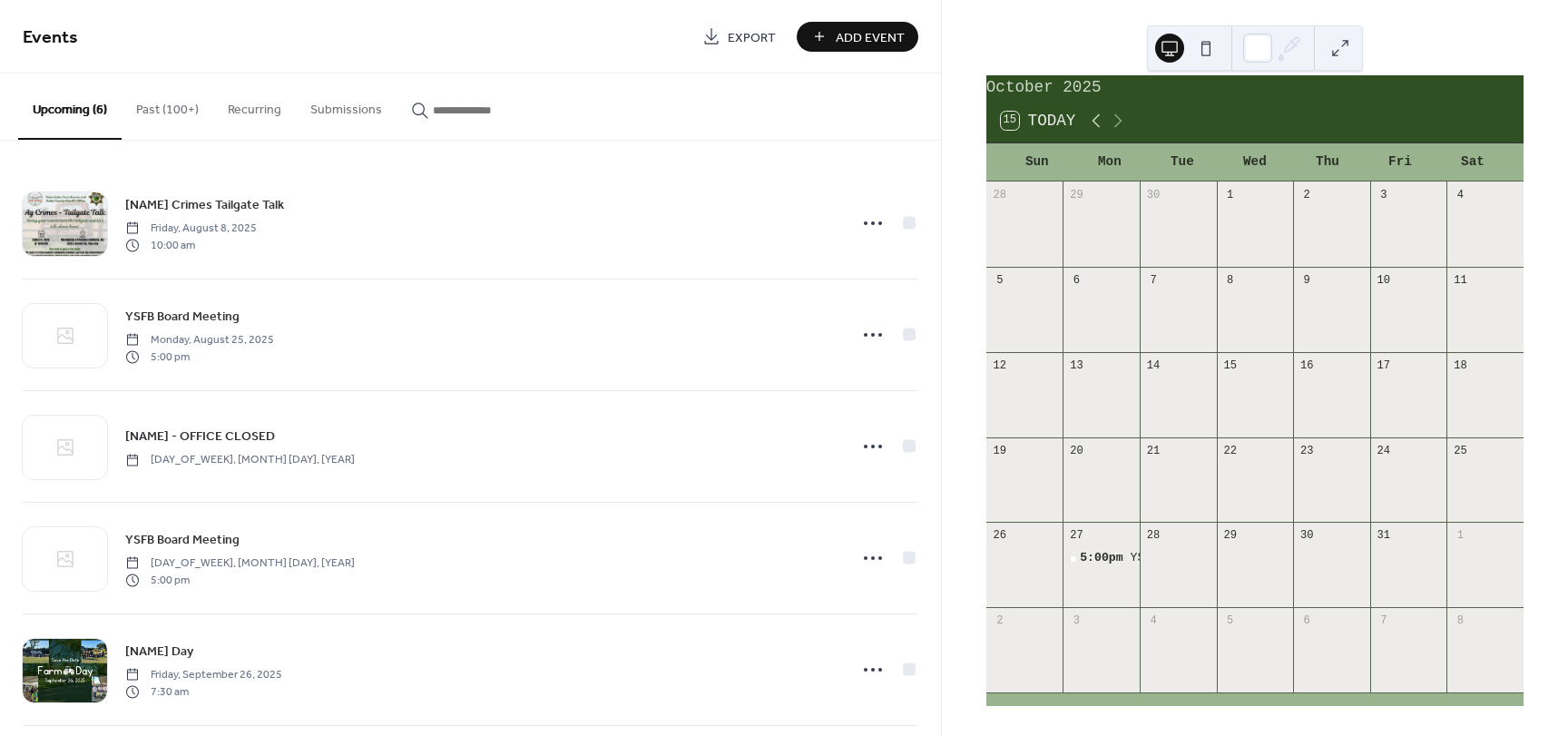 click 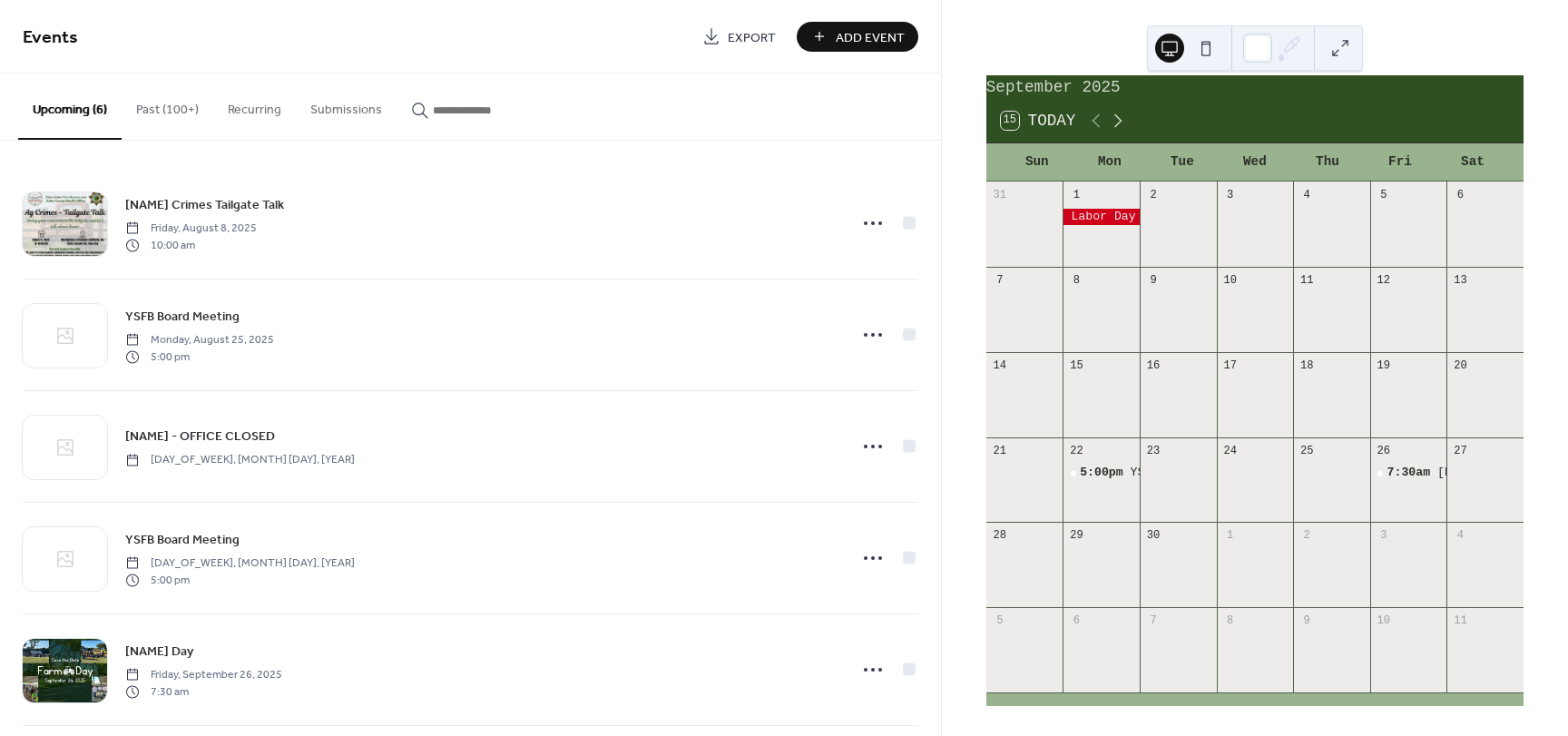 click 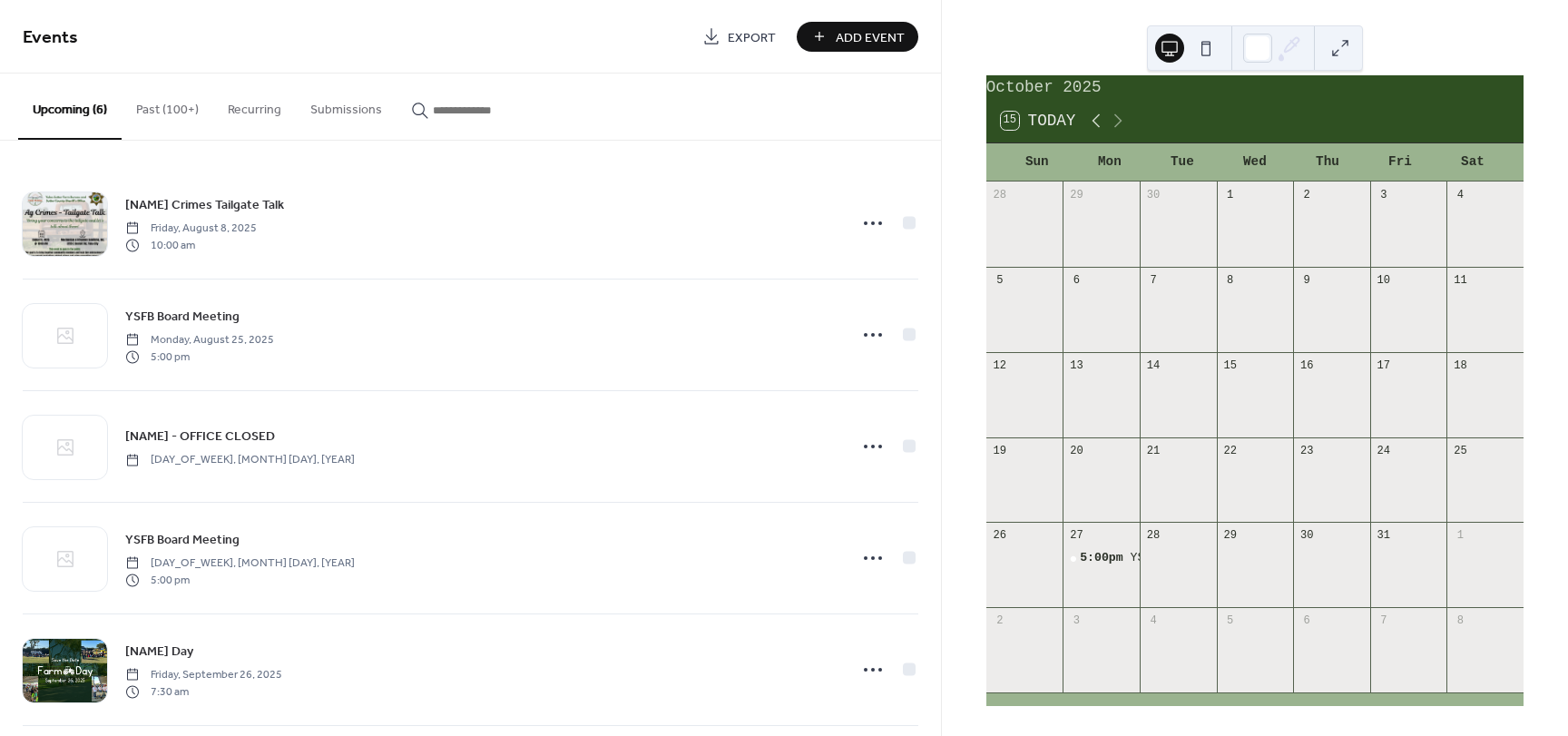 click 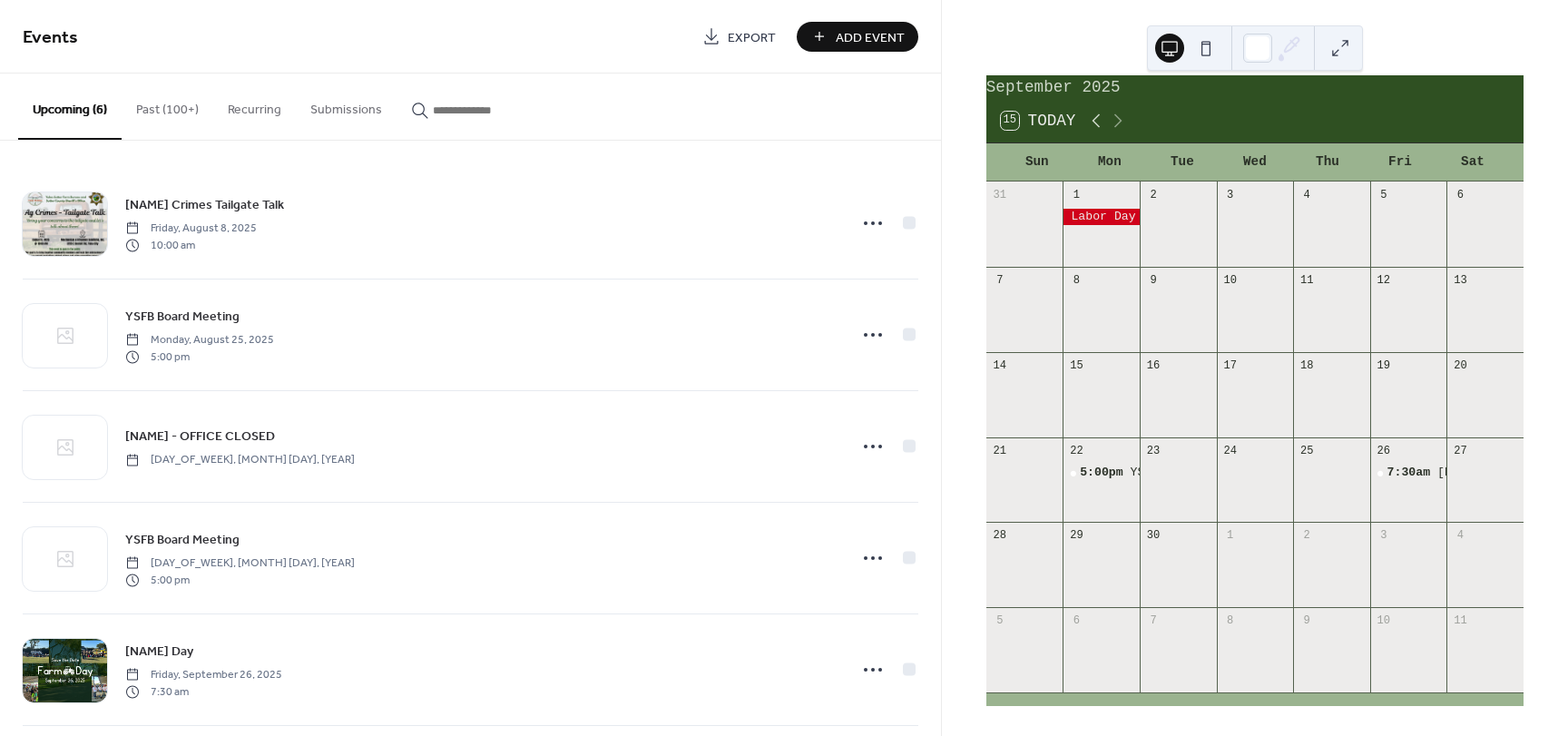 click 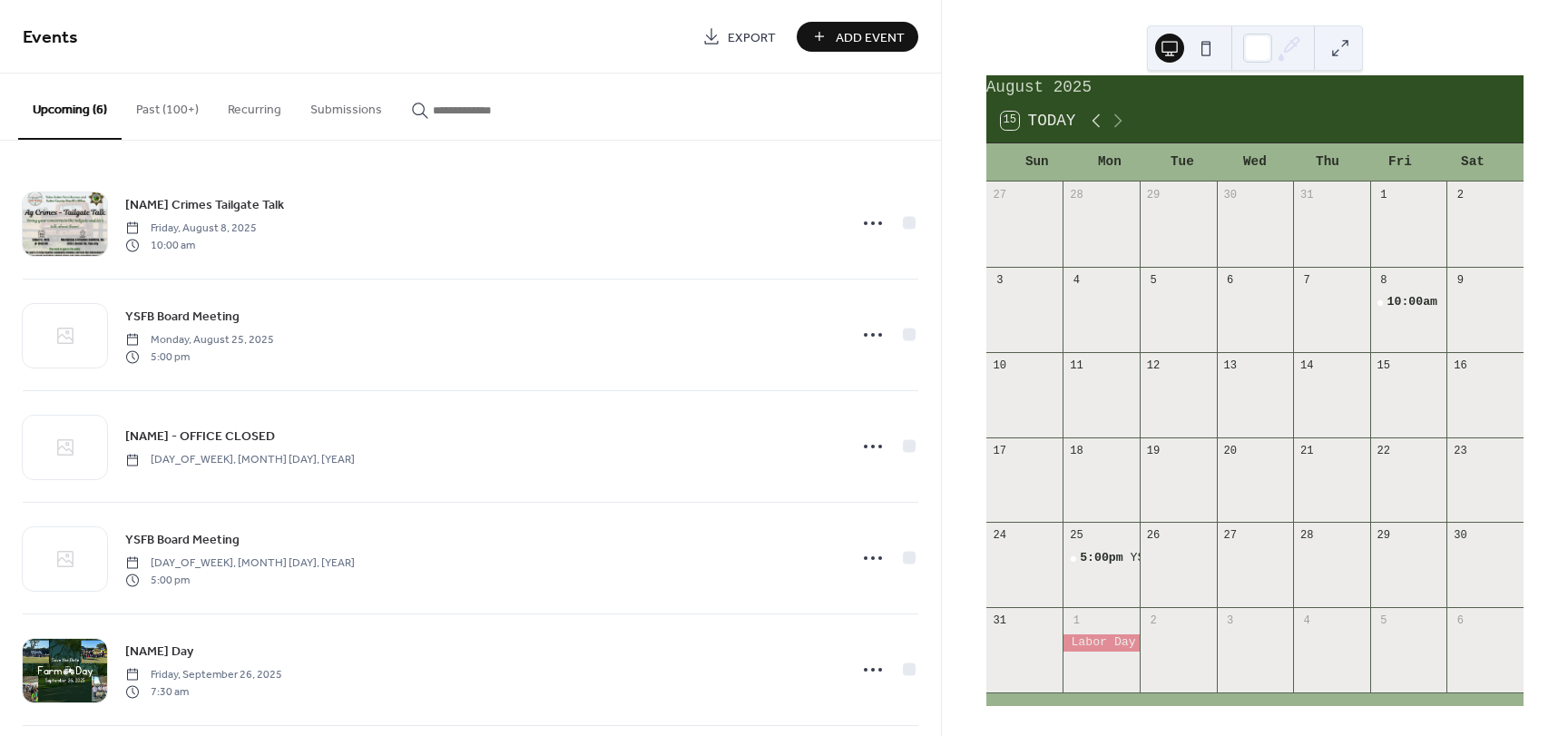 click 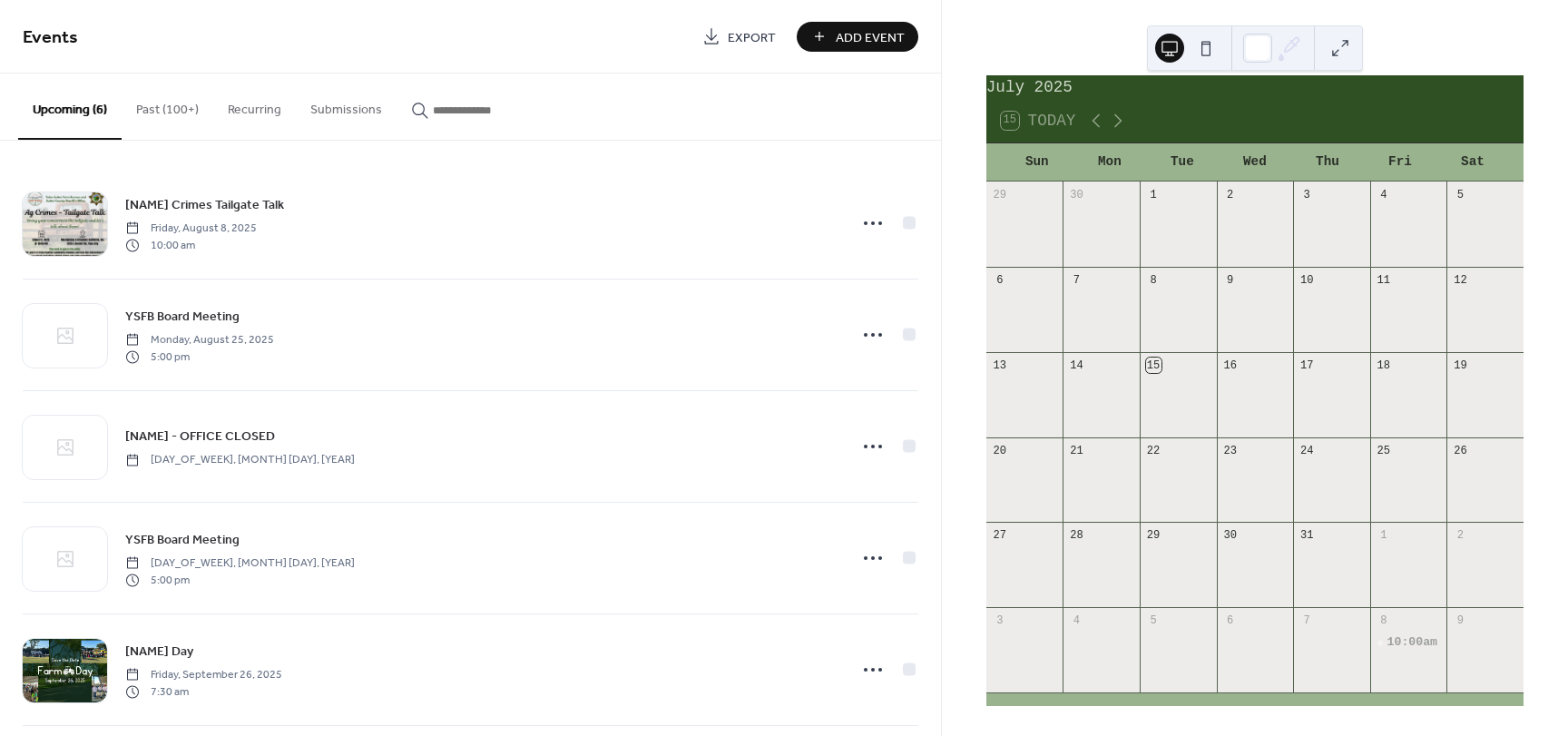 click on "Add Event" at bounding box center [870, 37] 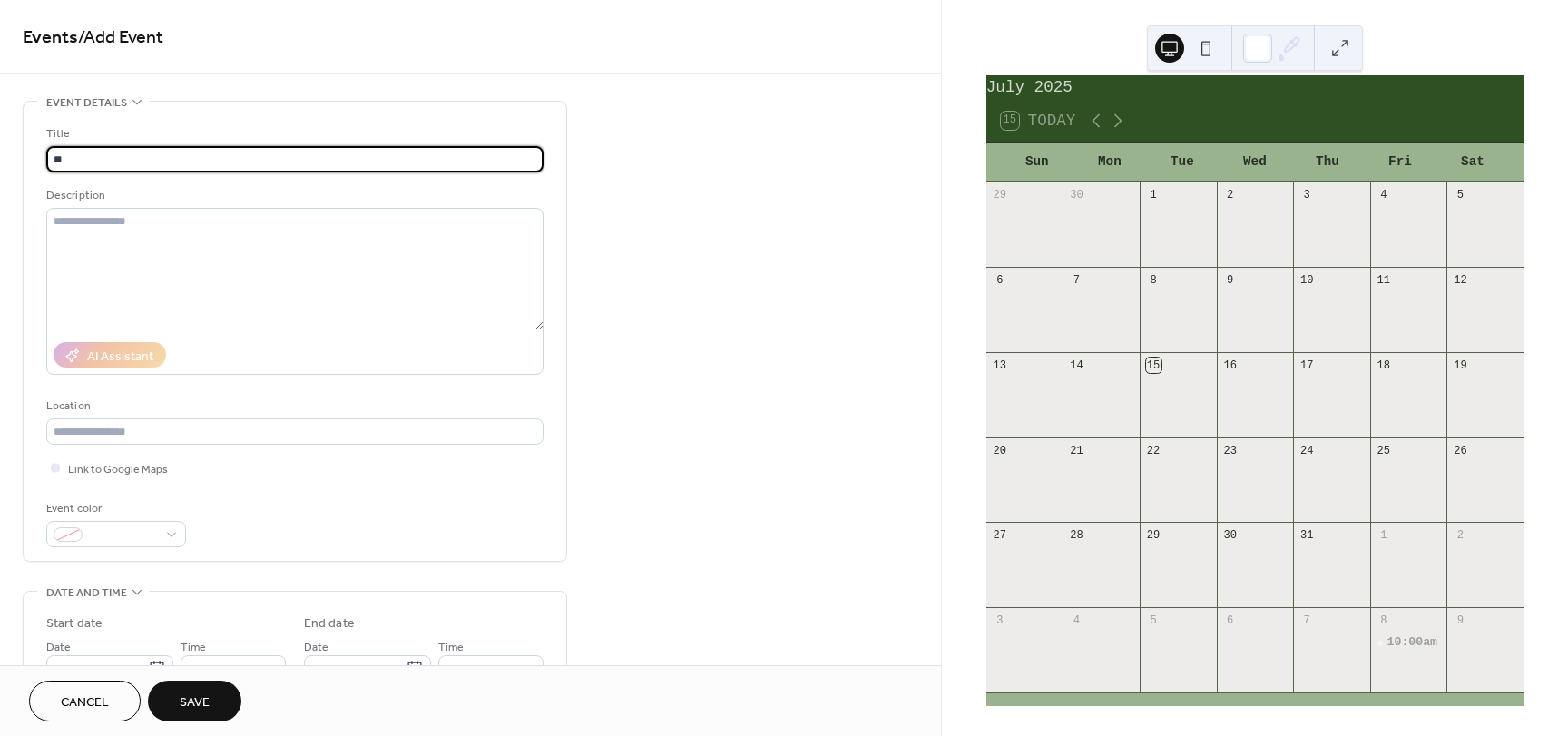 type on "*" 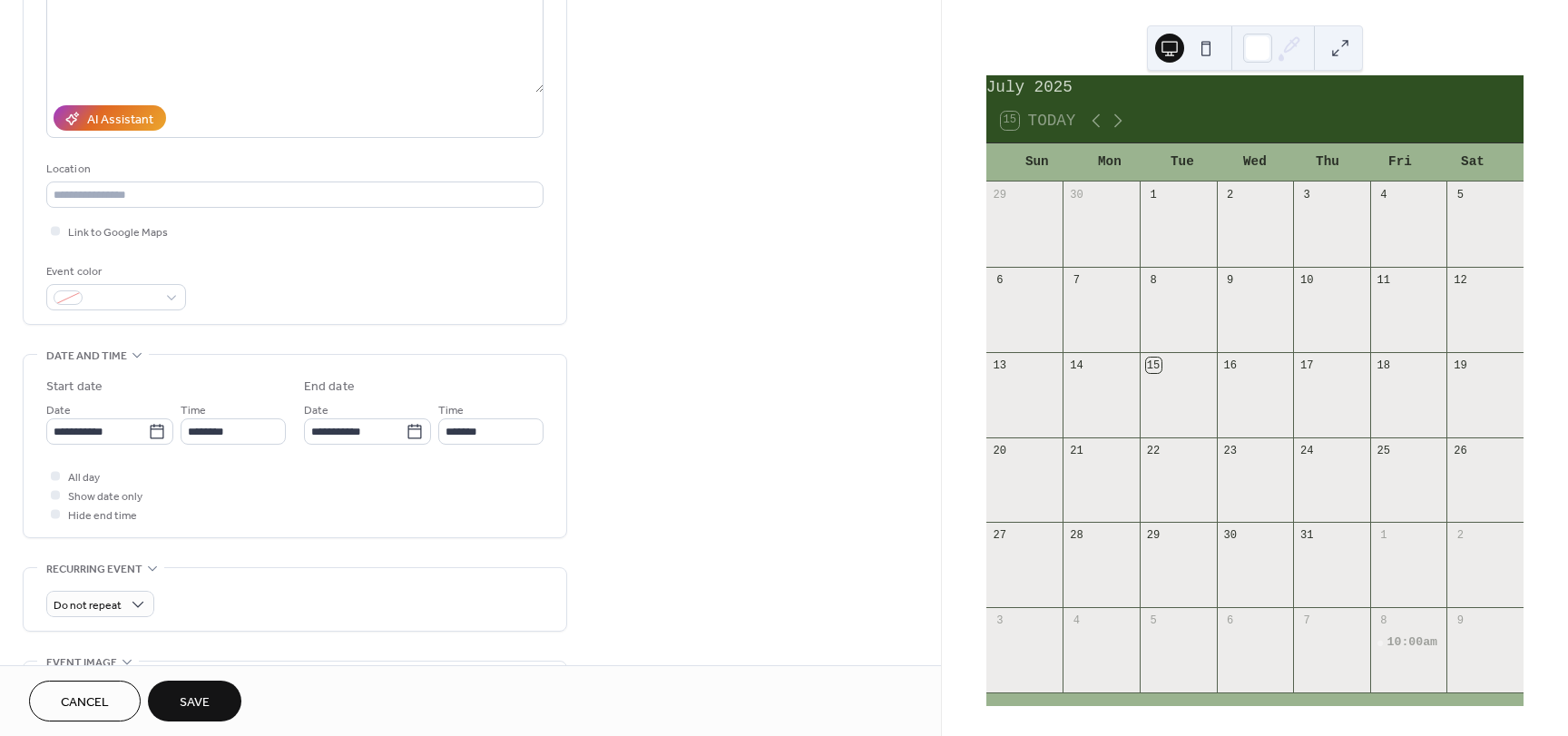 scroll, scrollTop: 363, scrollLeft: 0, axis: vertical 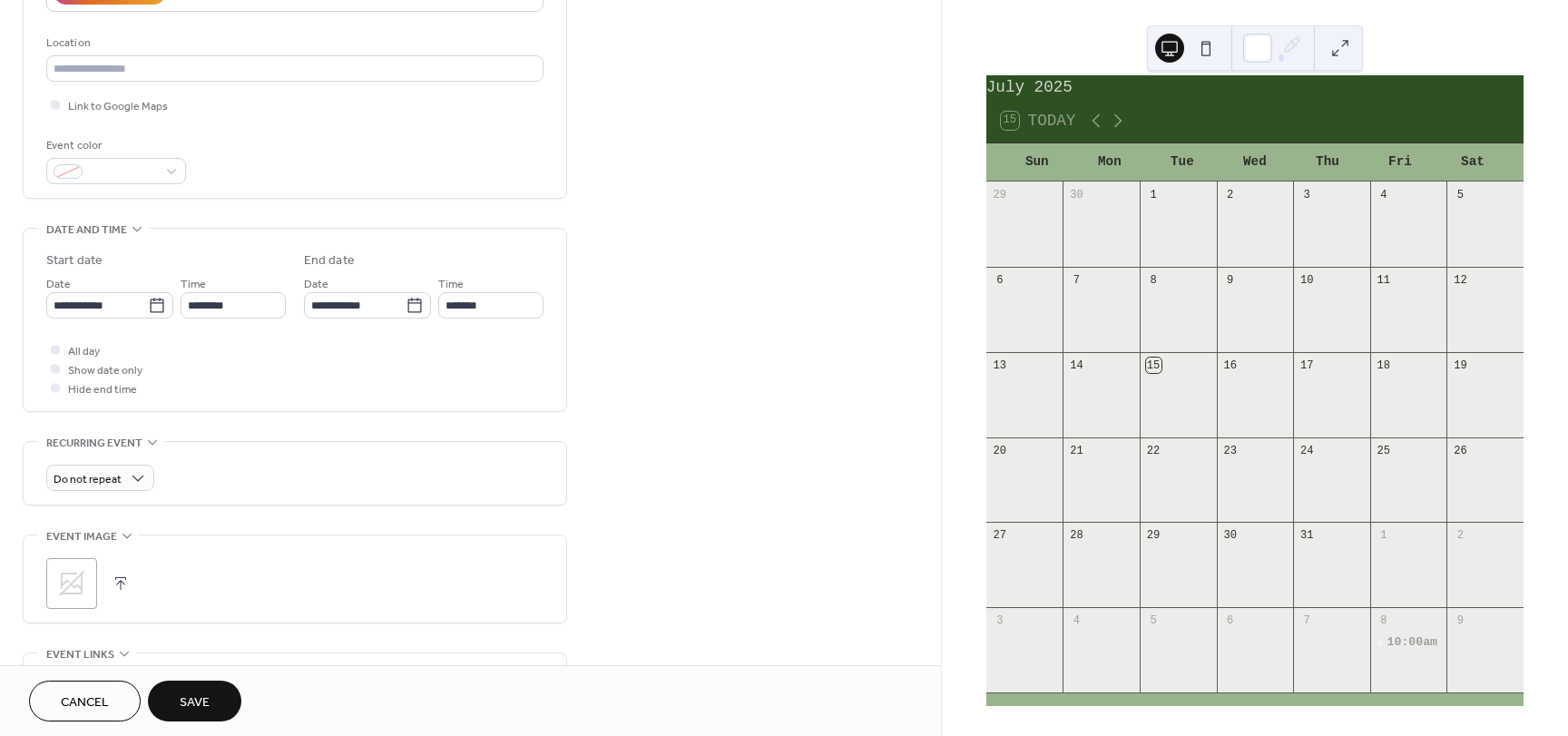 type on "**********" 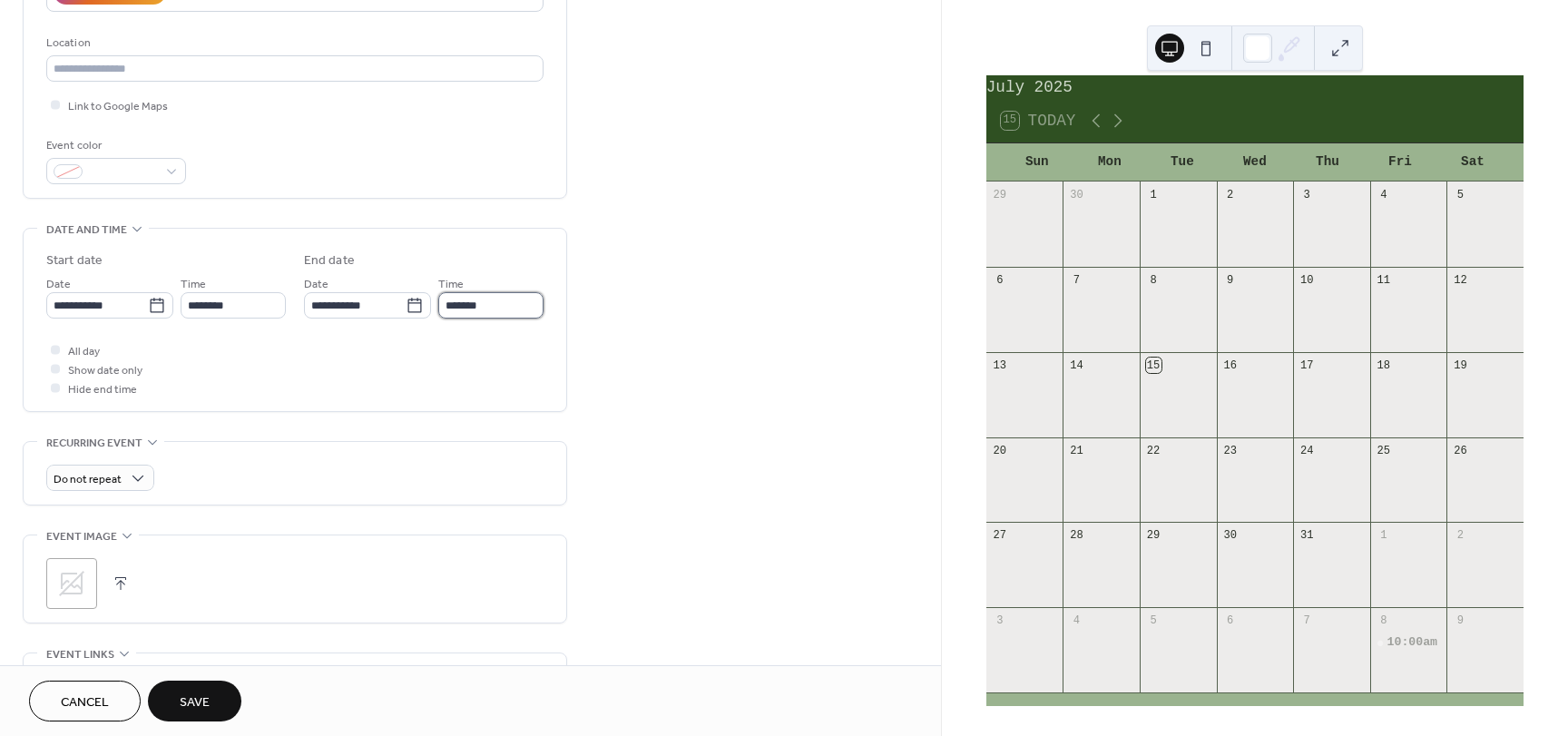 click on "*******" at bounding box center (491, 305) 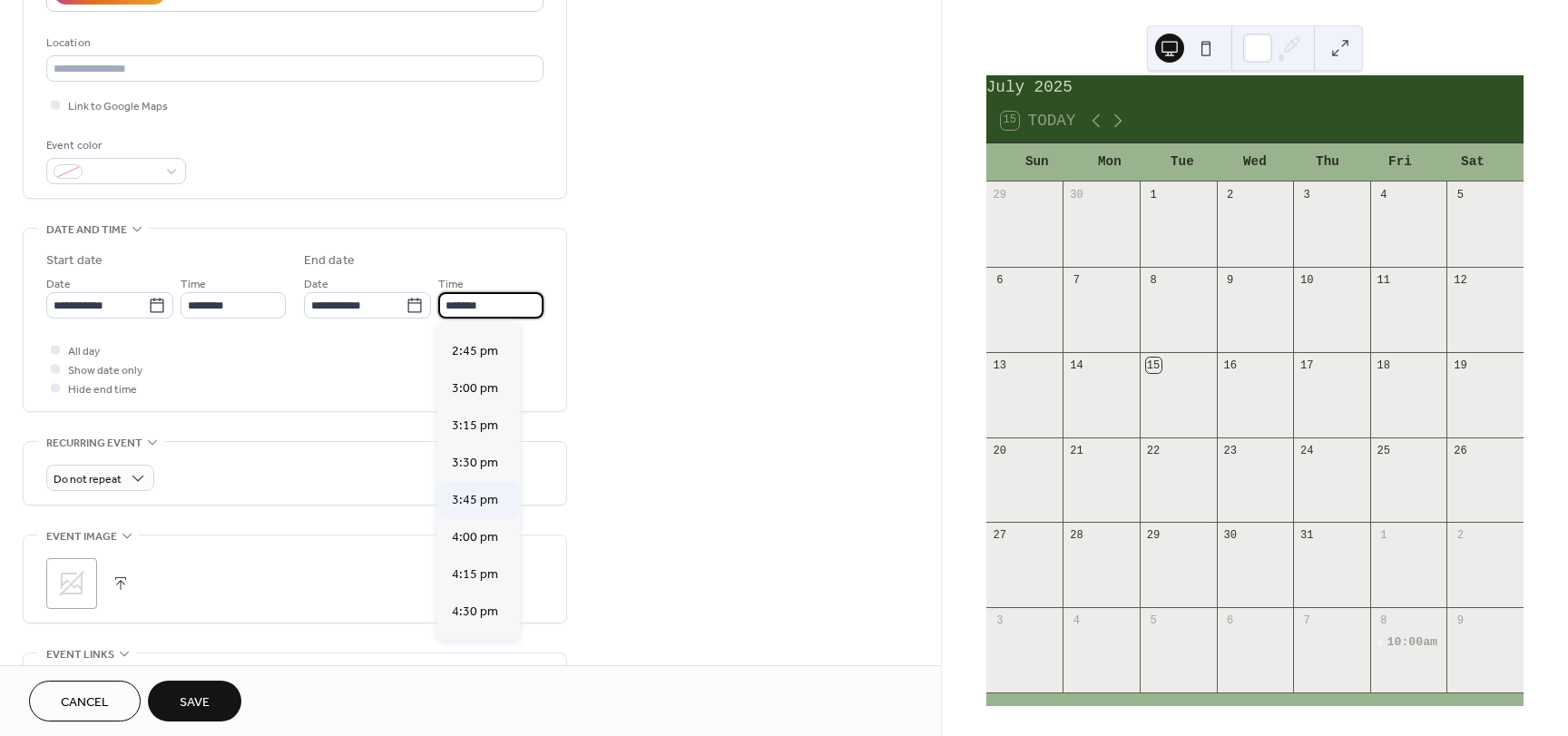 scroll, scrollTop: 363, scrollLeft: 0, axis: vertical 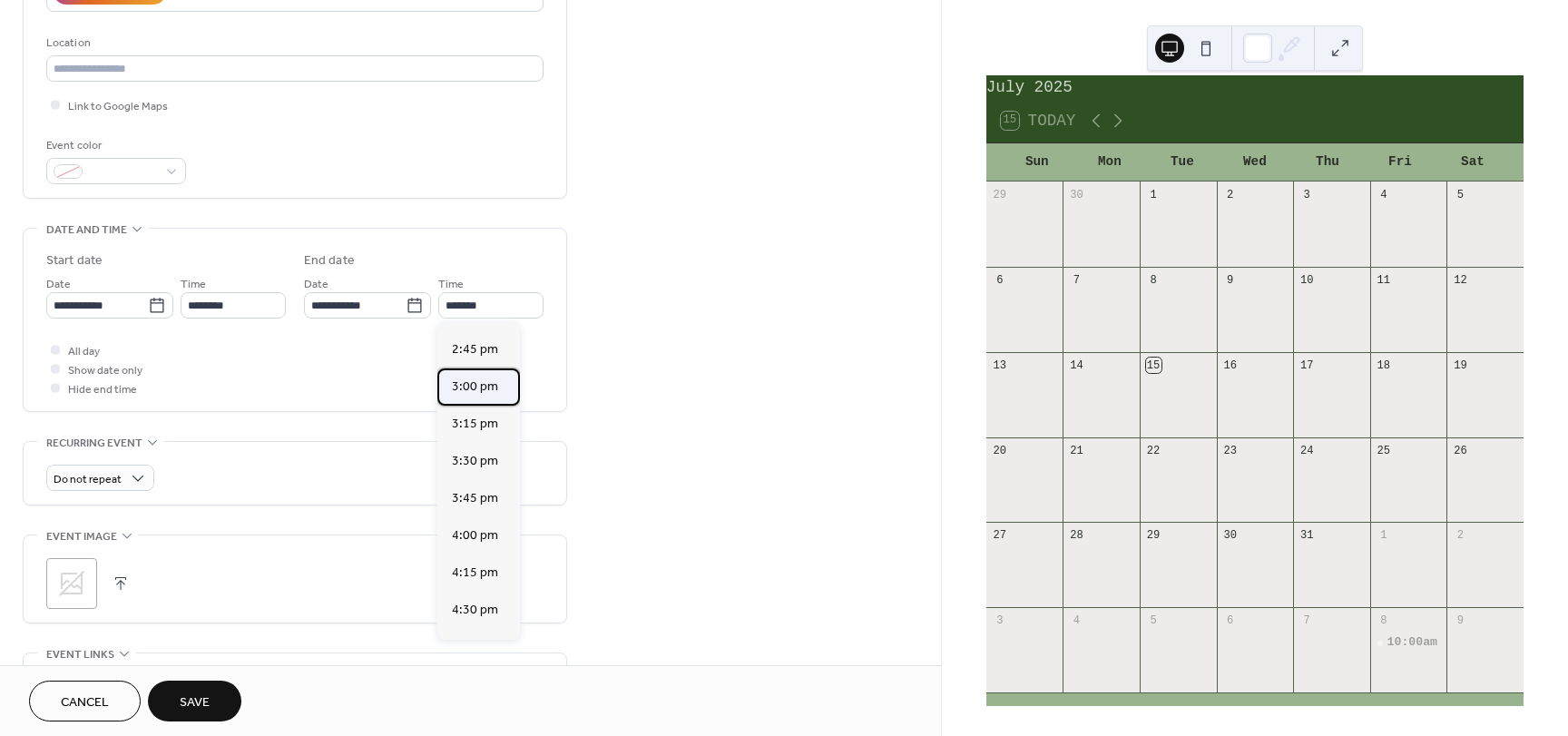 click on "3:00 pm" at bounding box center (478, 387) 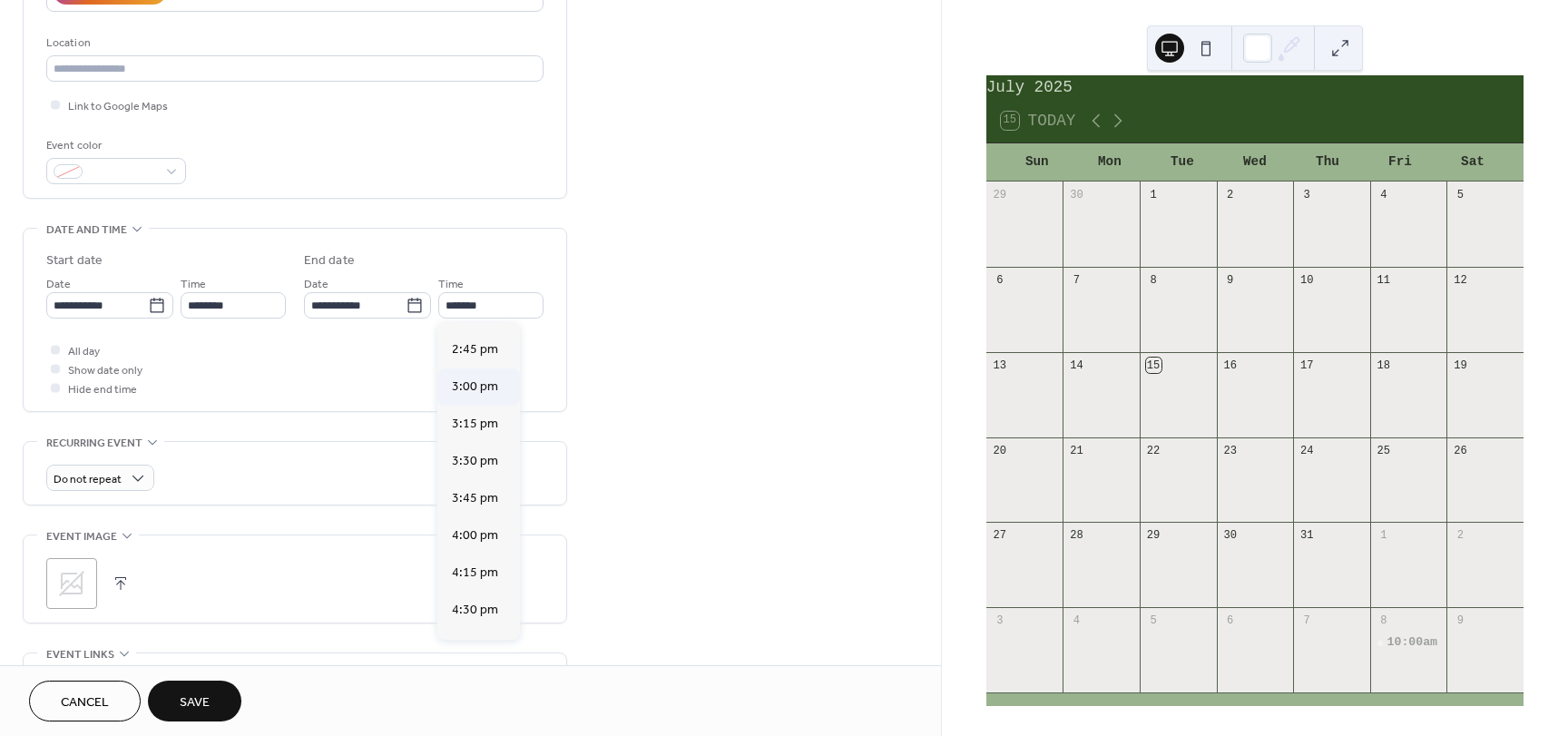 type on "*******" 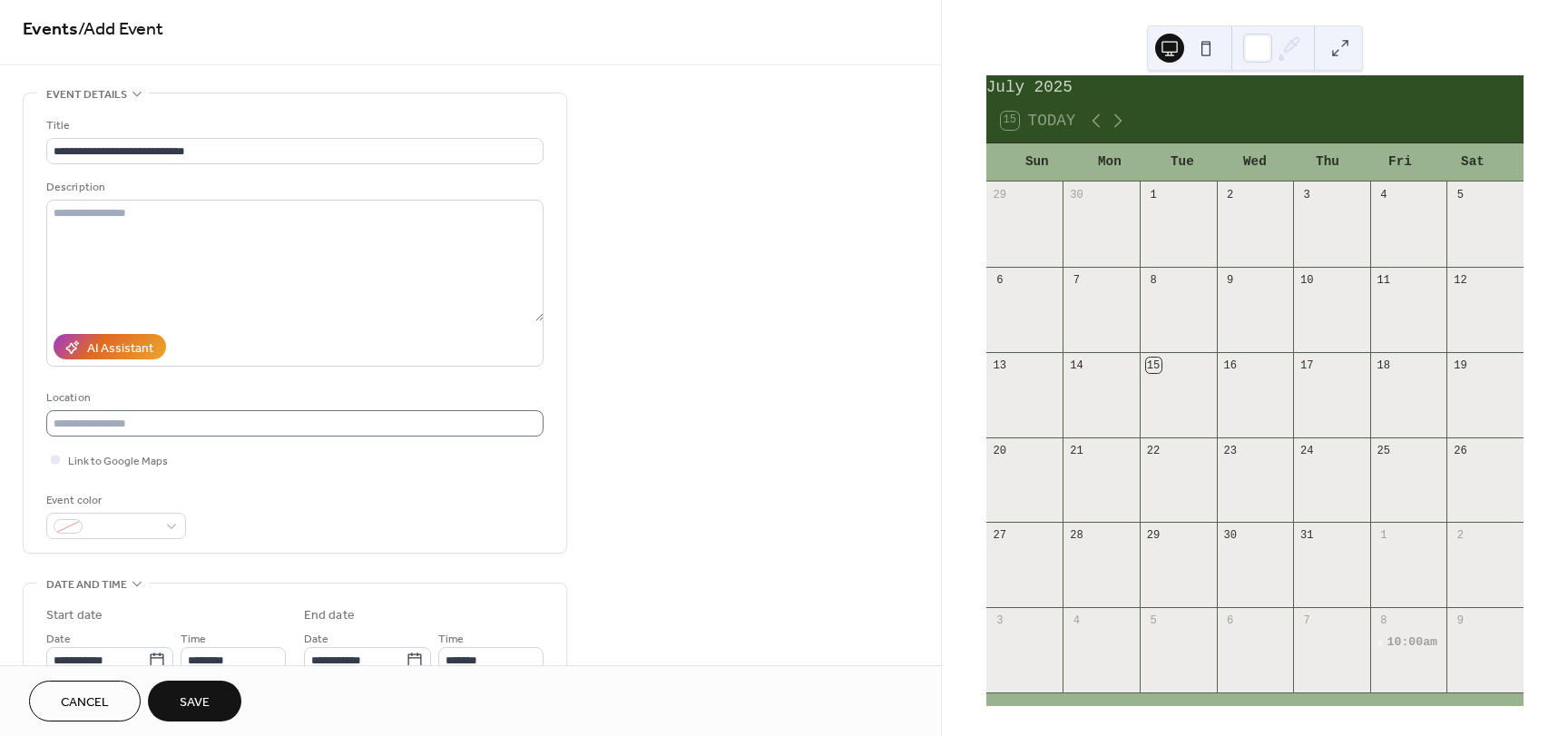 scroll, scrollTop: 0, scrollLeft: 0, axis: both 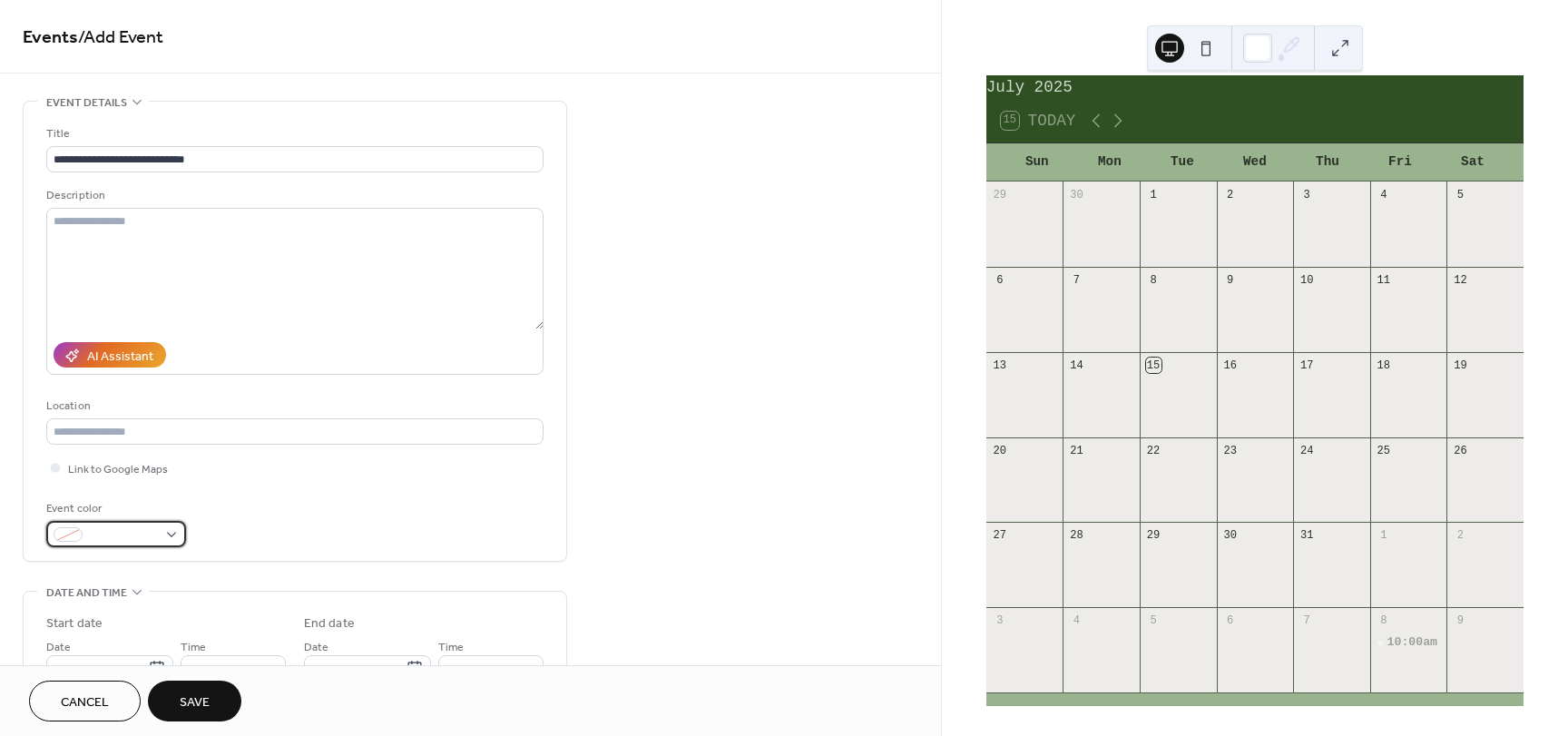 click at bounding box center [123, 535] 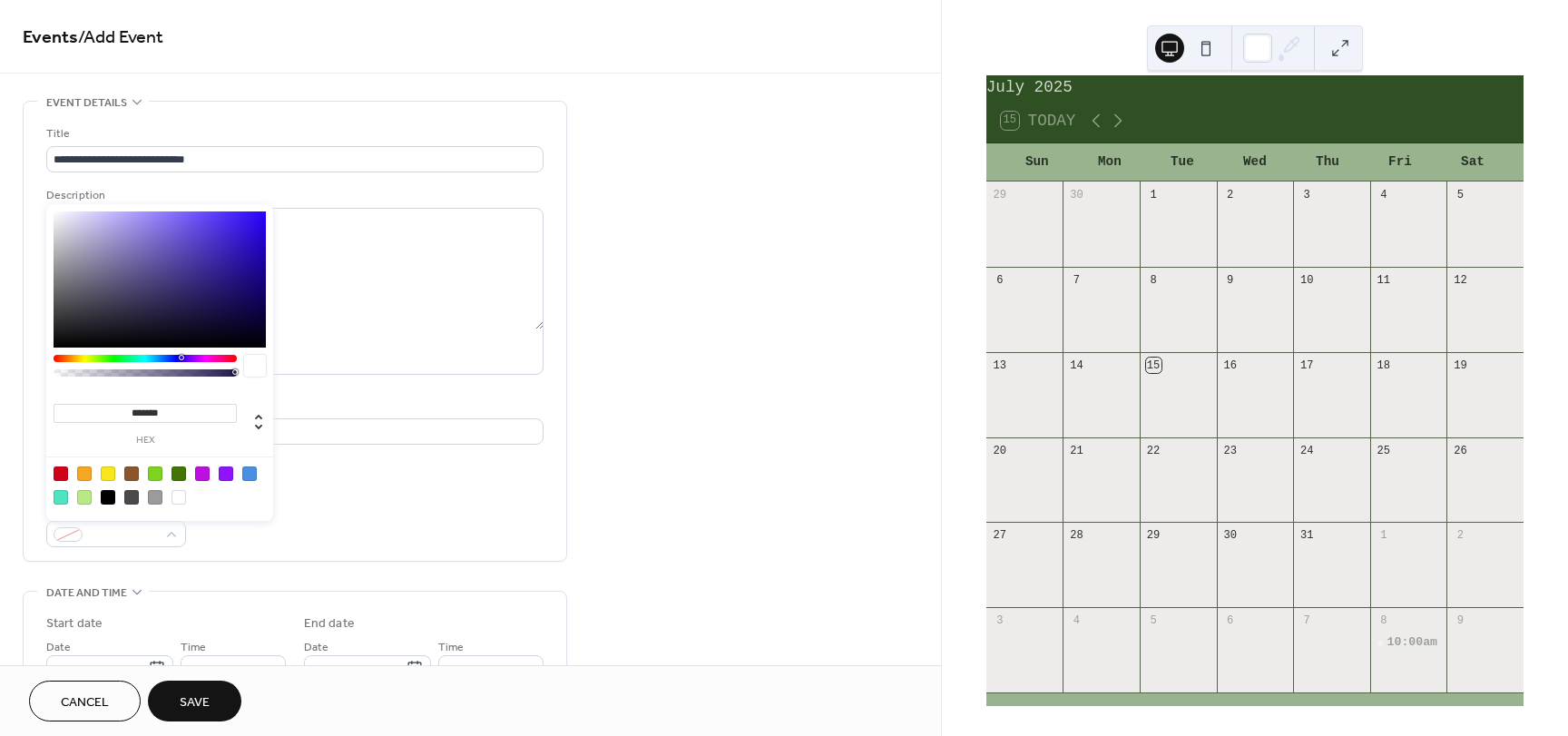 click at bounding box center (179, 474) 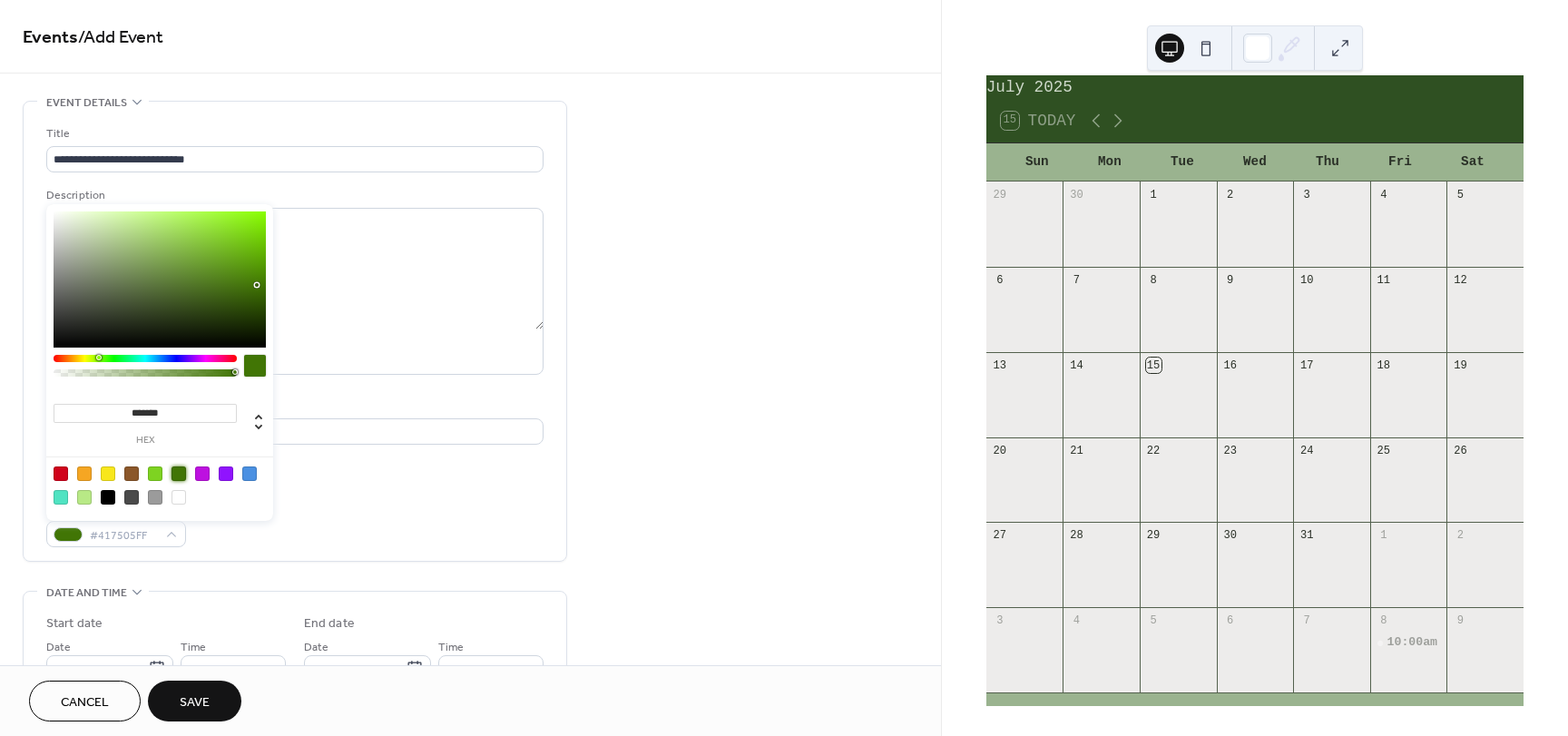 click on "**********" at bounding box center [470, 754] 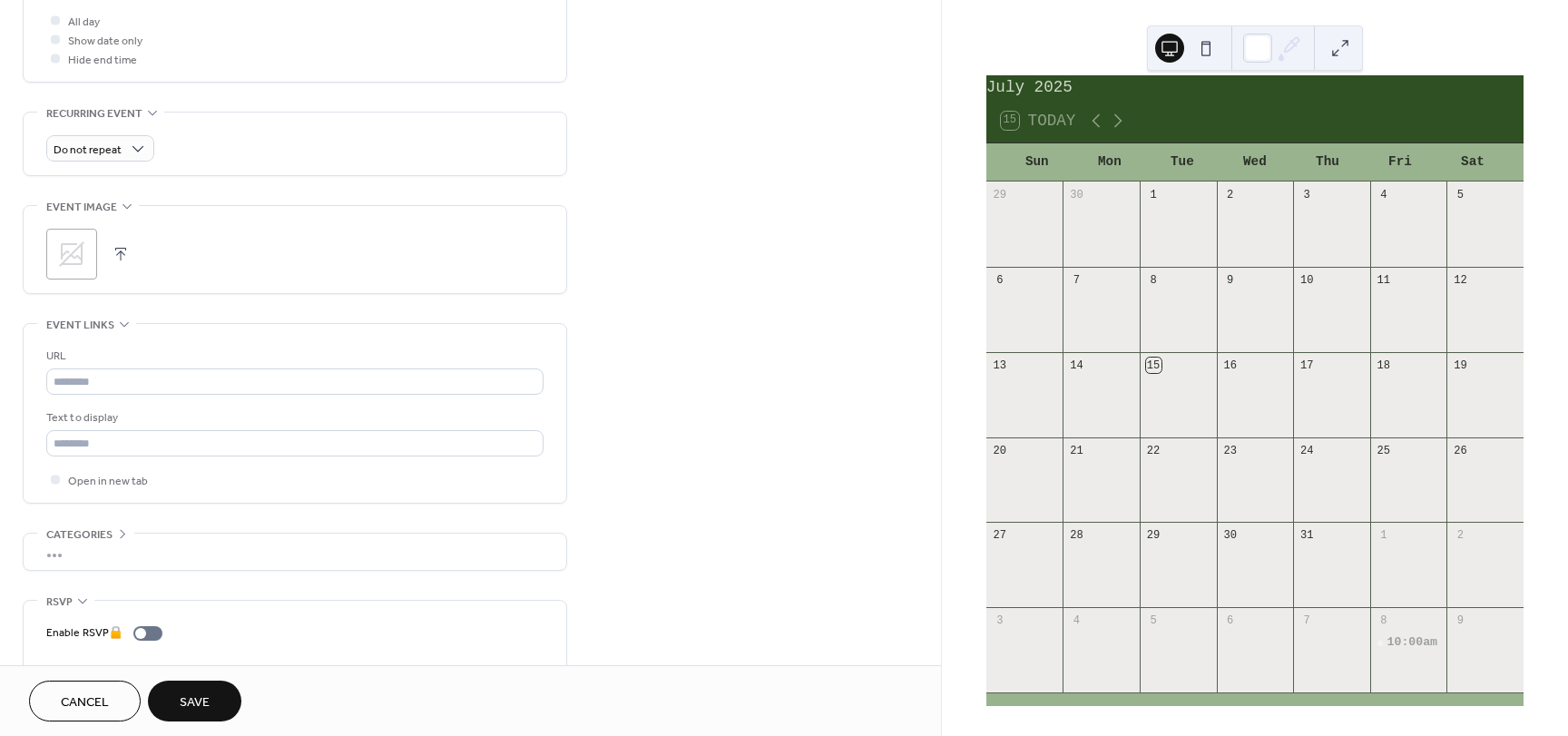 scroll, scrollTop: 743, scrollLeft: 0, axis: vertical 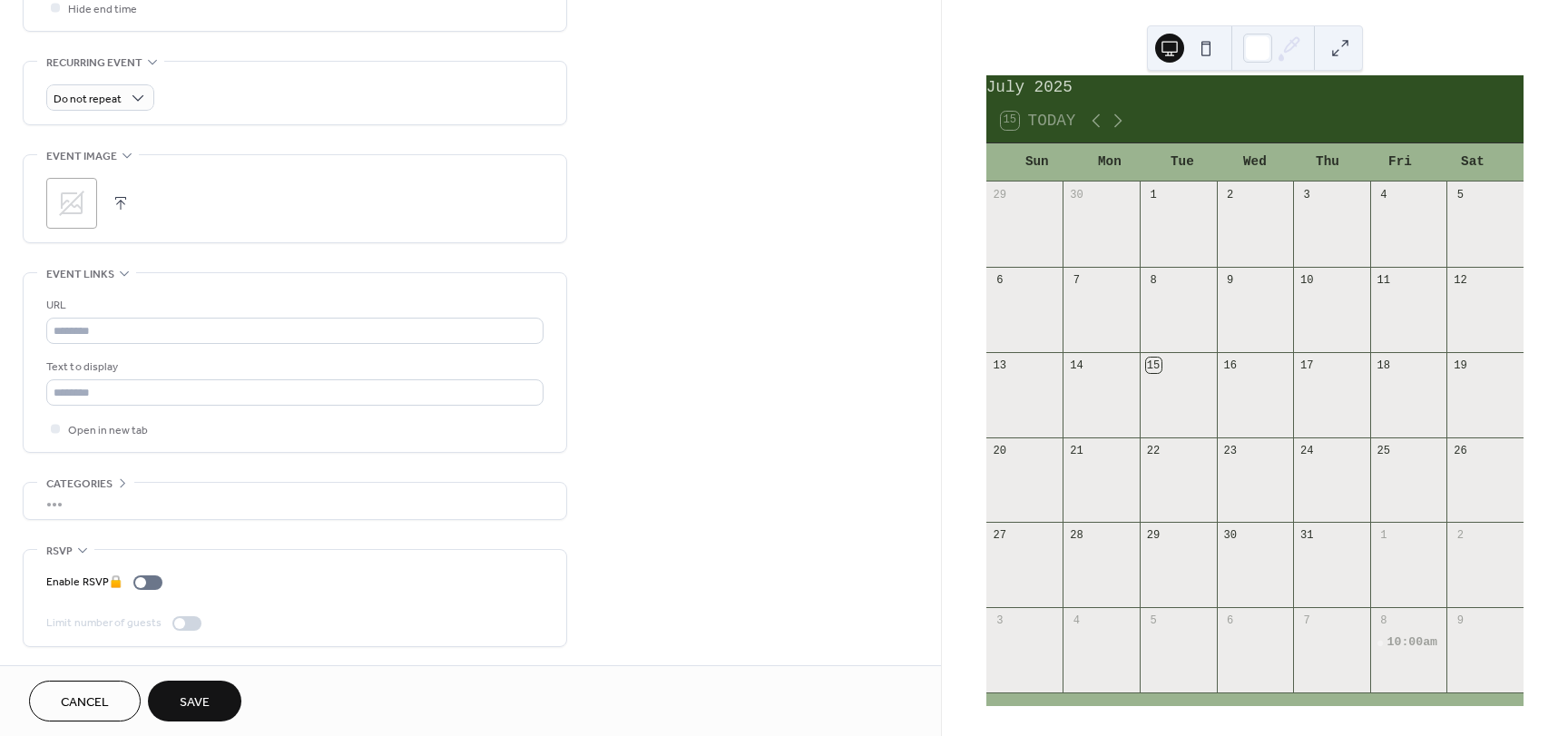 click 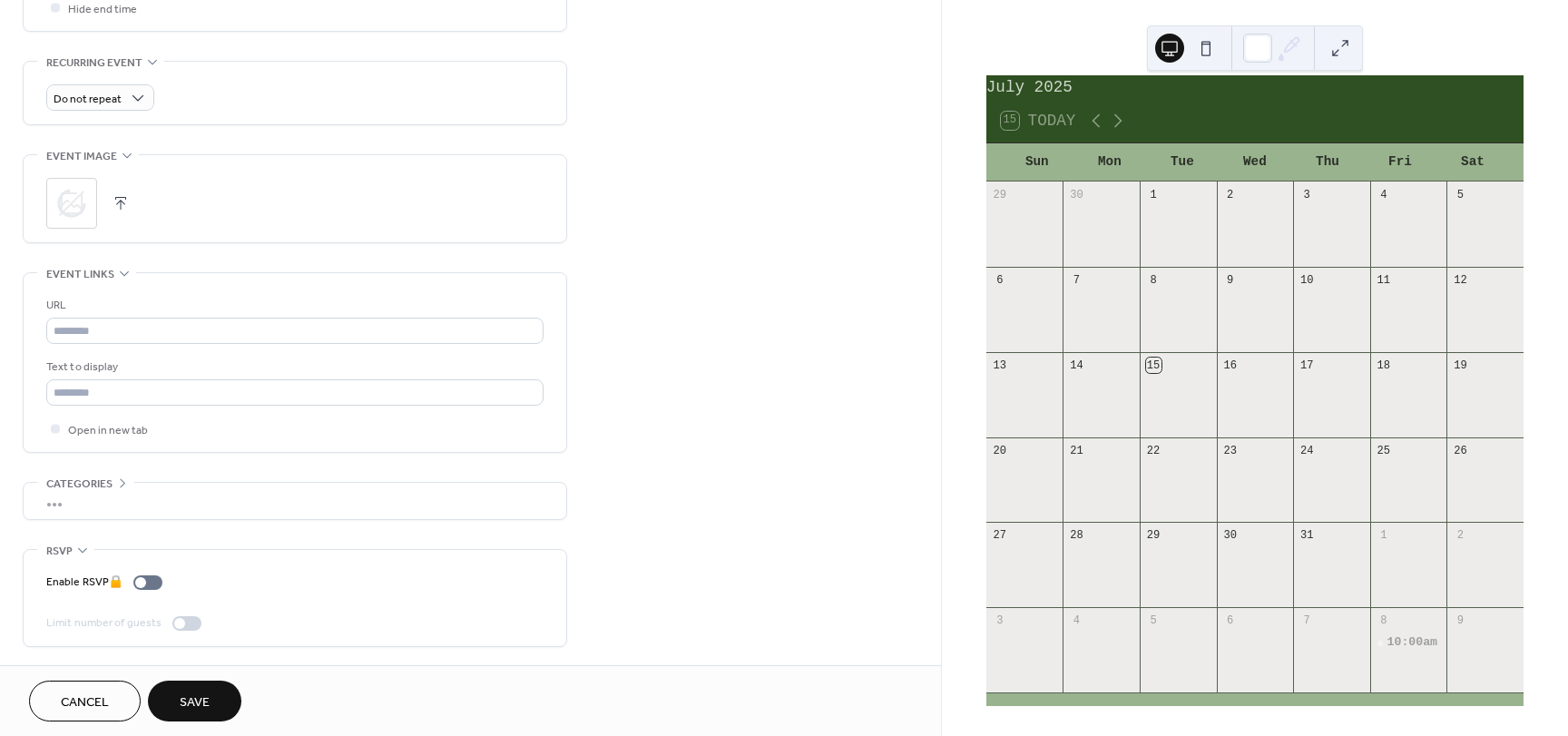 click on "Save" at bounding box center (194, 701) 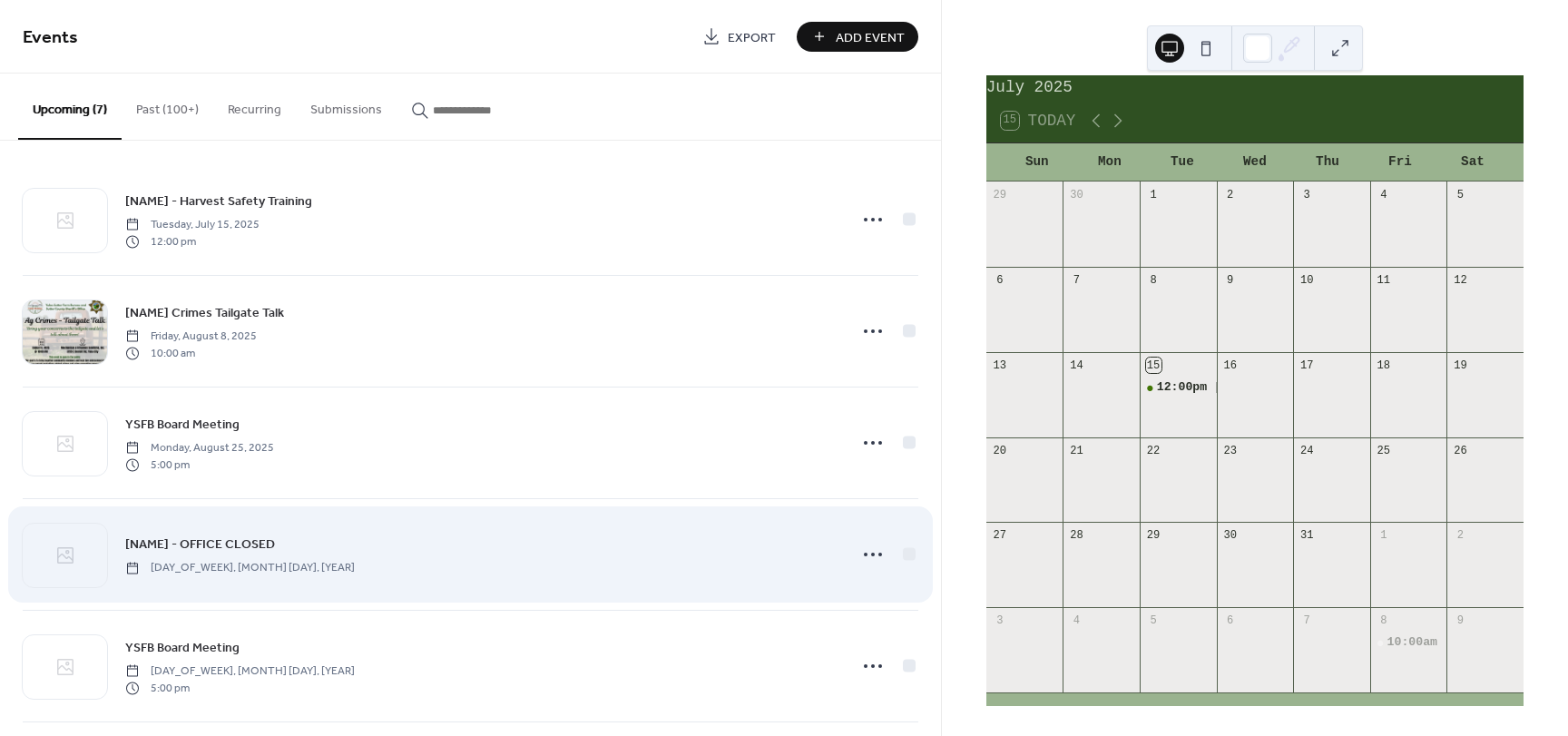 scroll, scrollTop: 0, scrollLeft: 0, axis: both 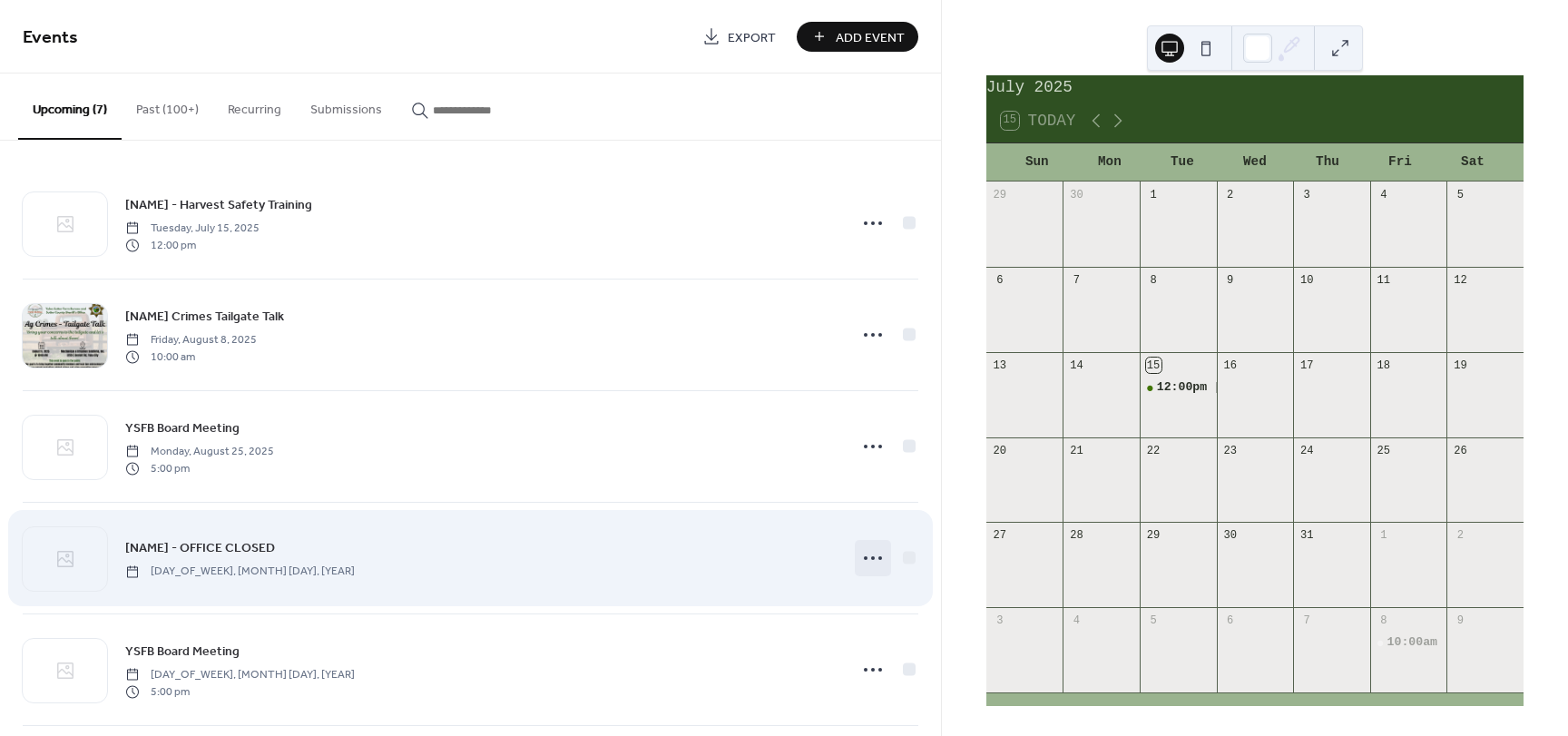 click 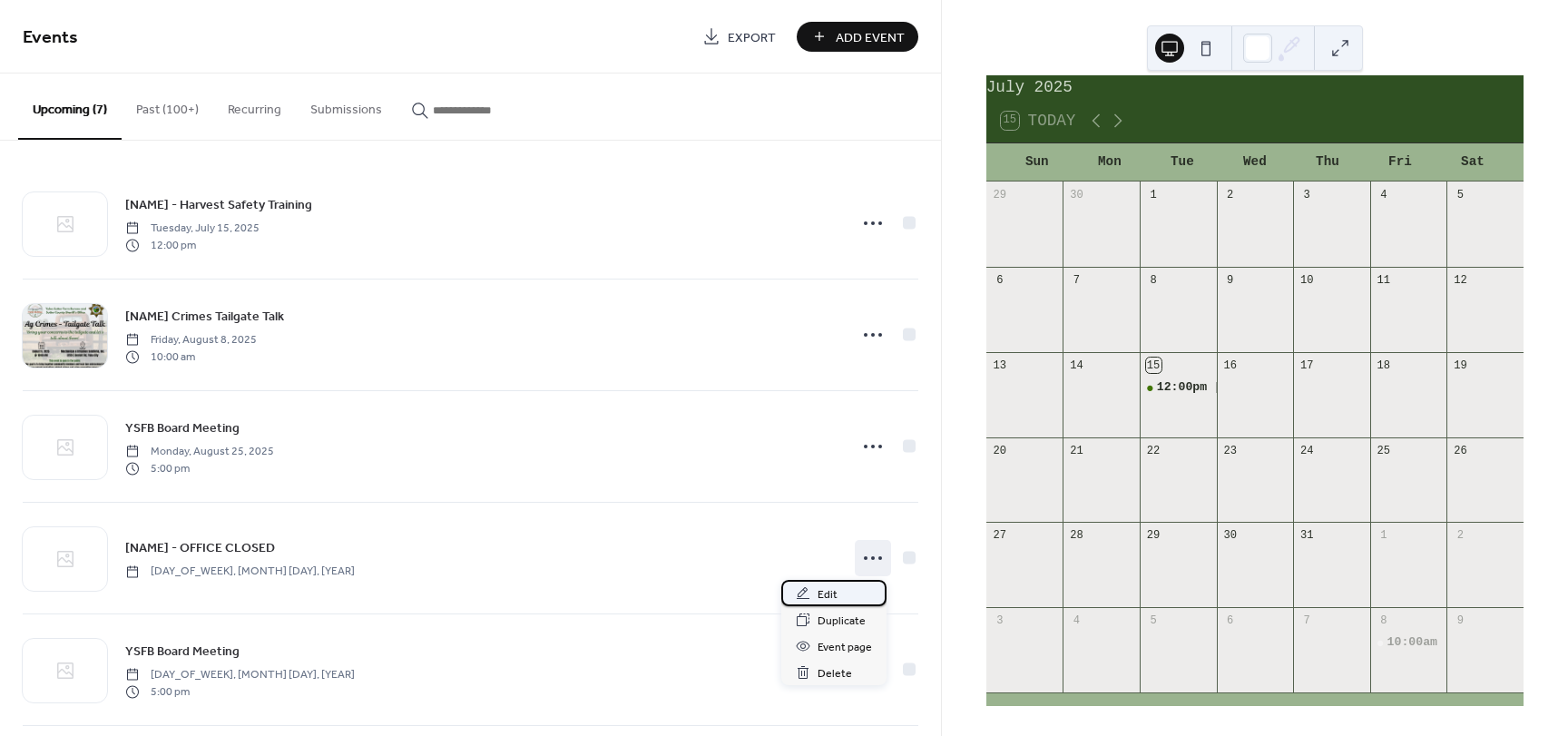 click on "Edit" at bounding box center (828, 594) 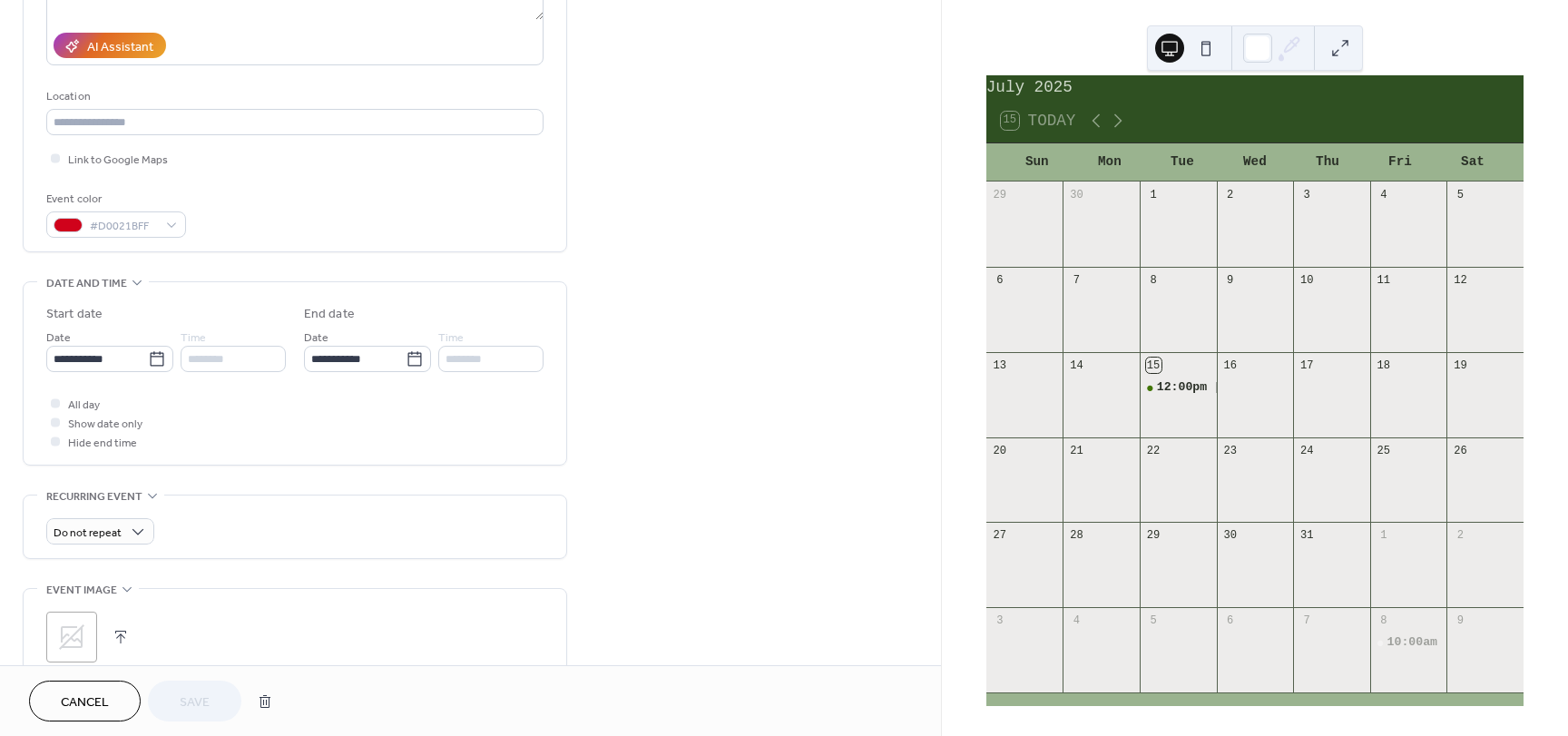 scroll, scrollTop: 363, scrollLeft: 0, axis: vertical 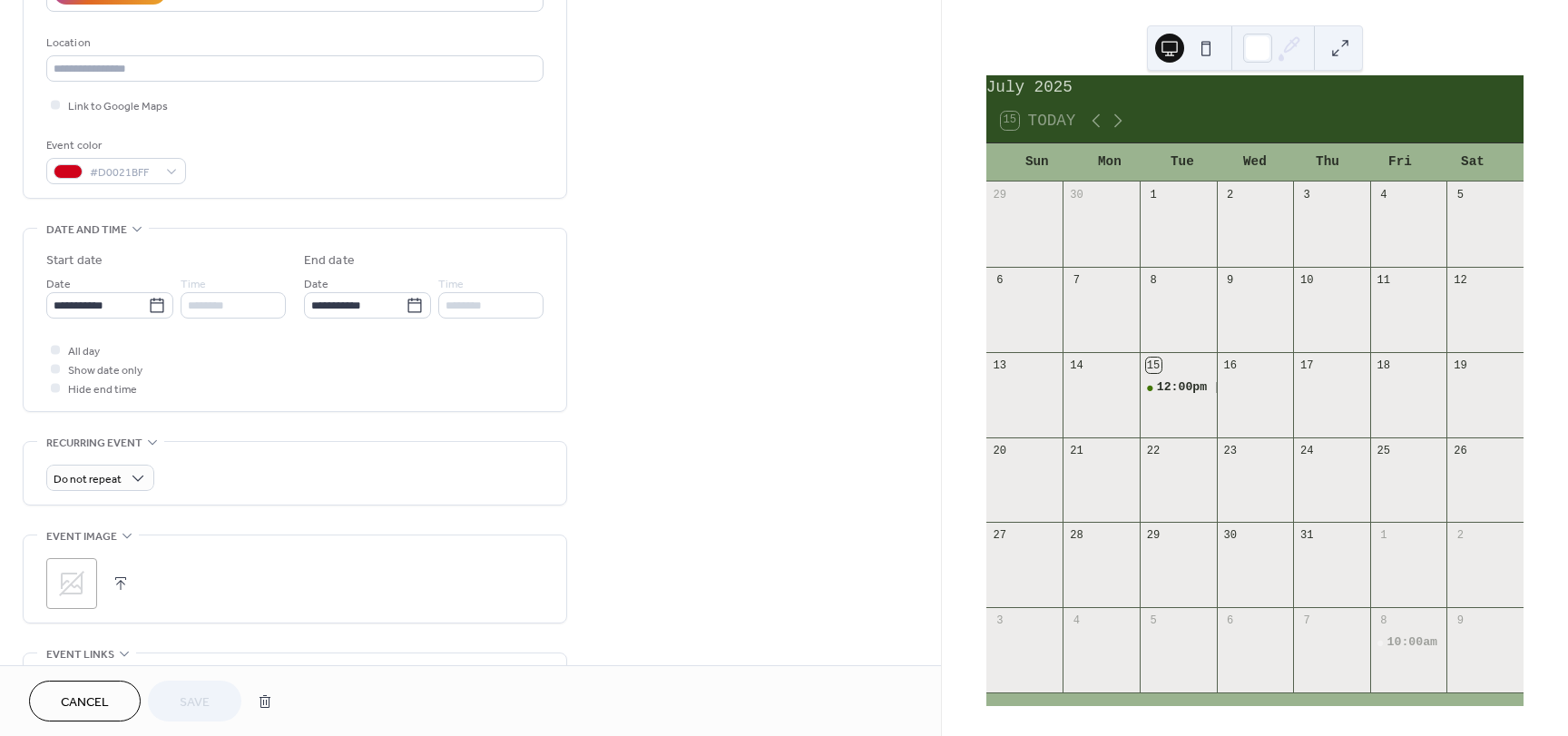 click 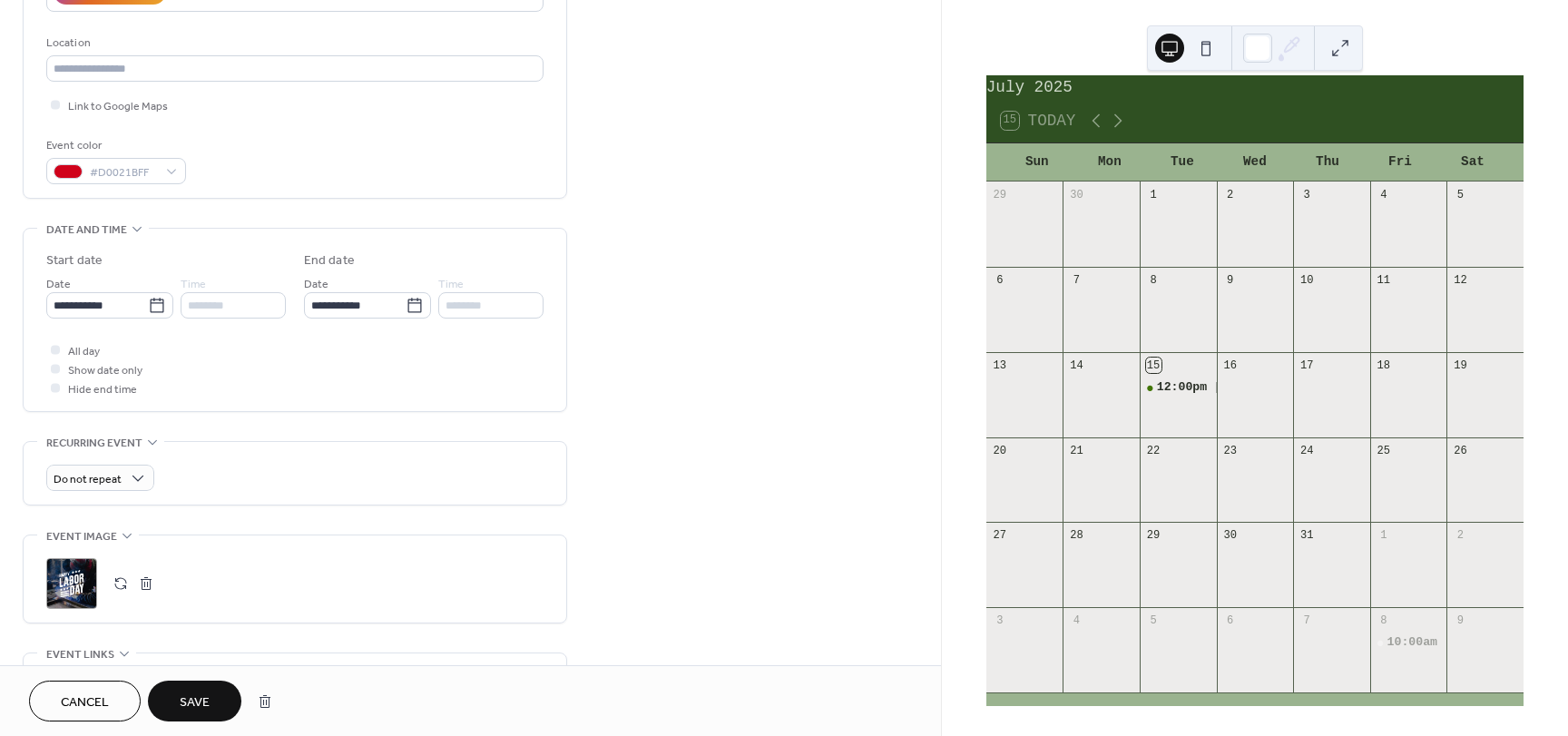 click on "Save" at bounding box center (194, 702) 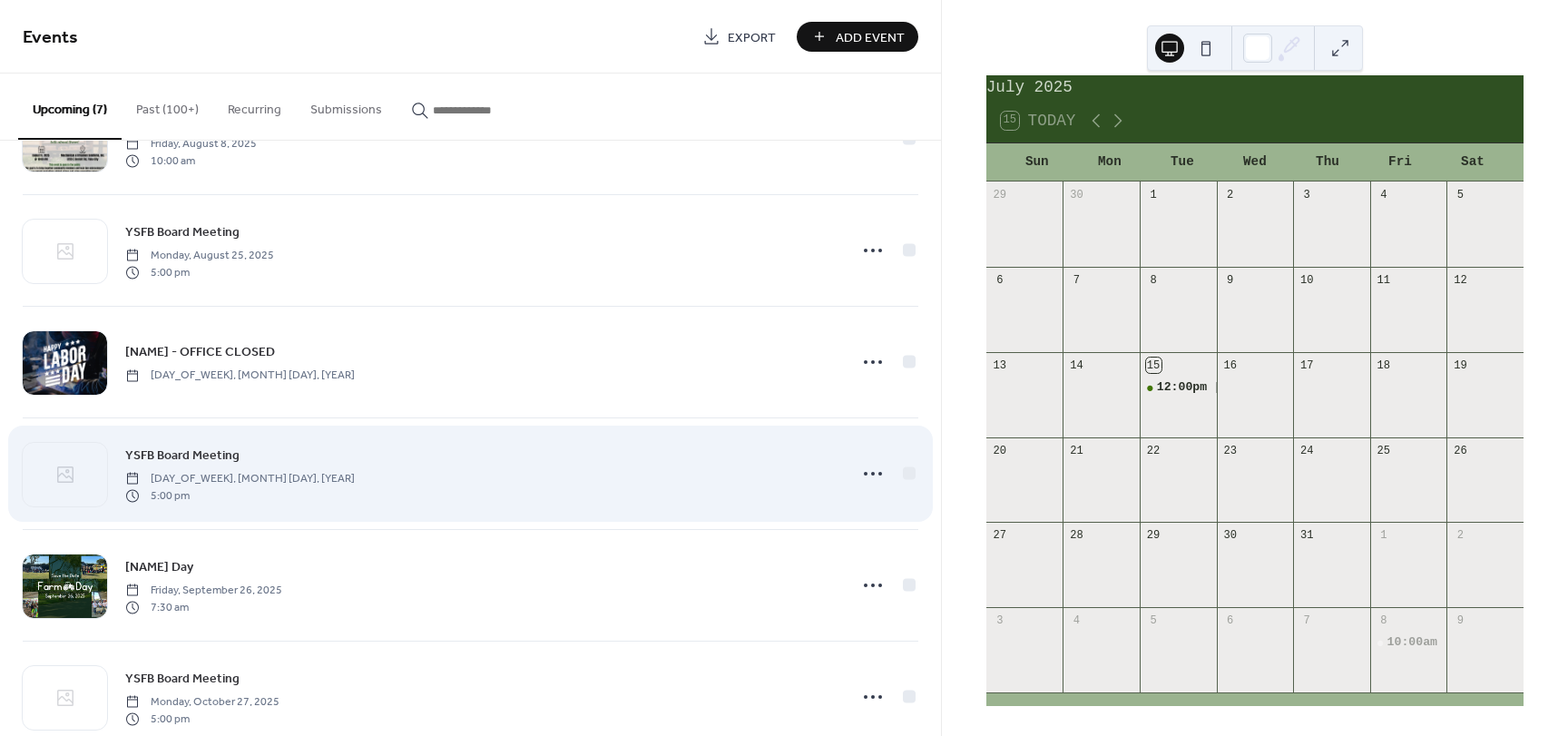 scroll, scrollTop: 240, scrollLeft: 0, axis: vertical 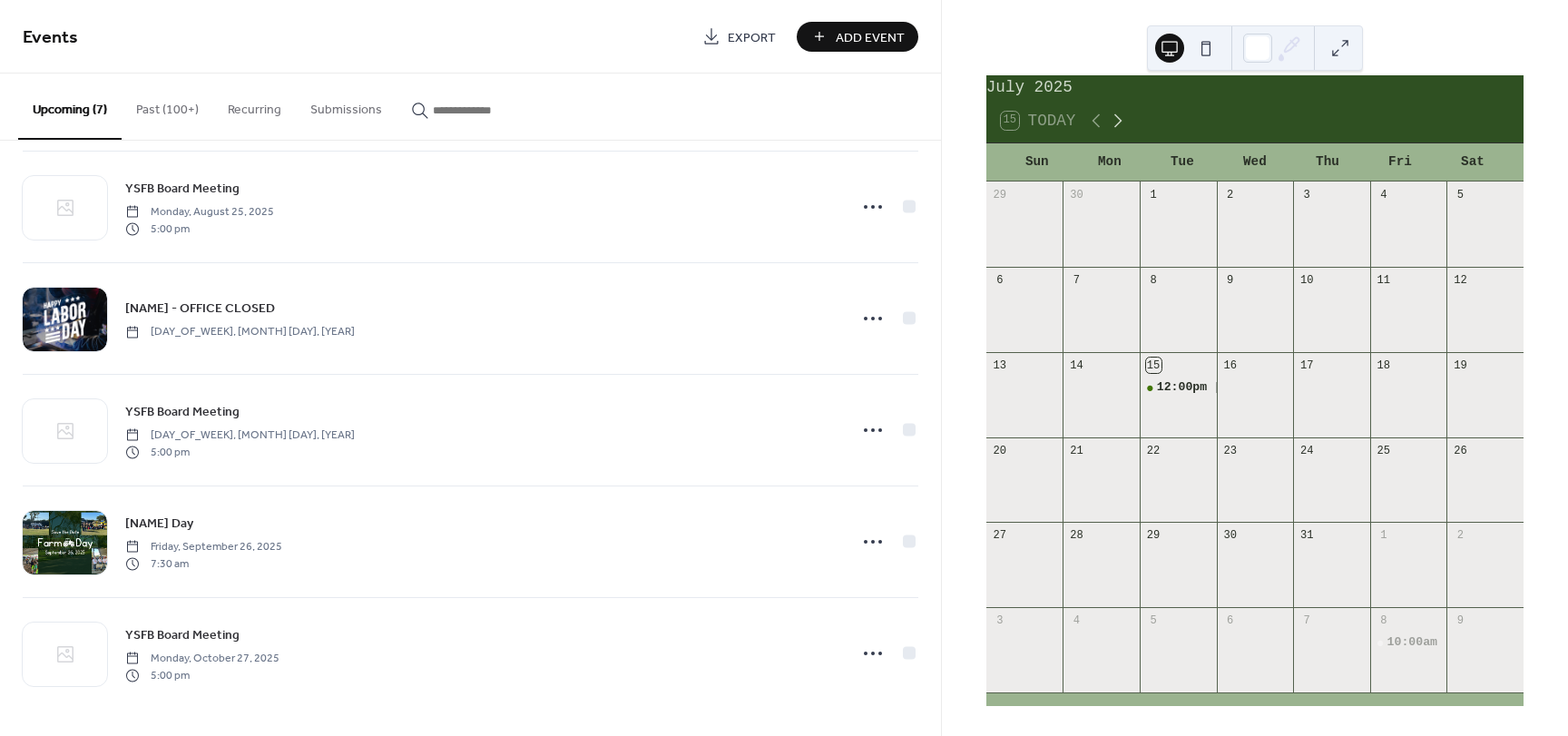click 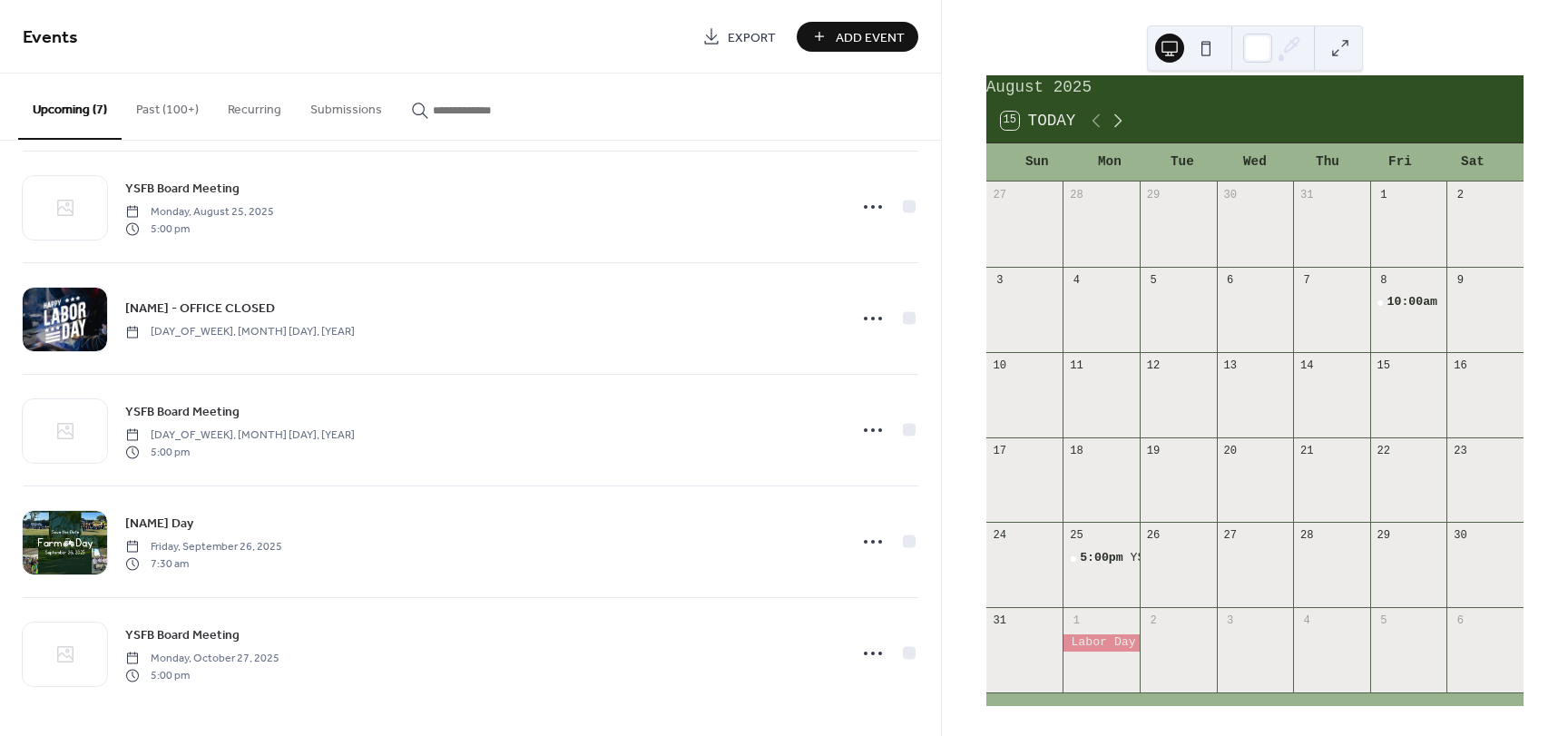 click 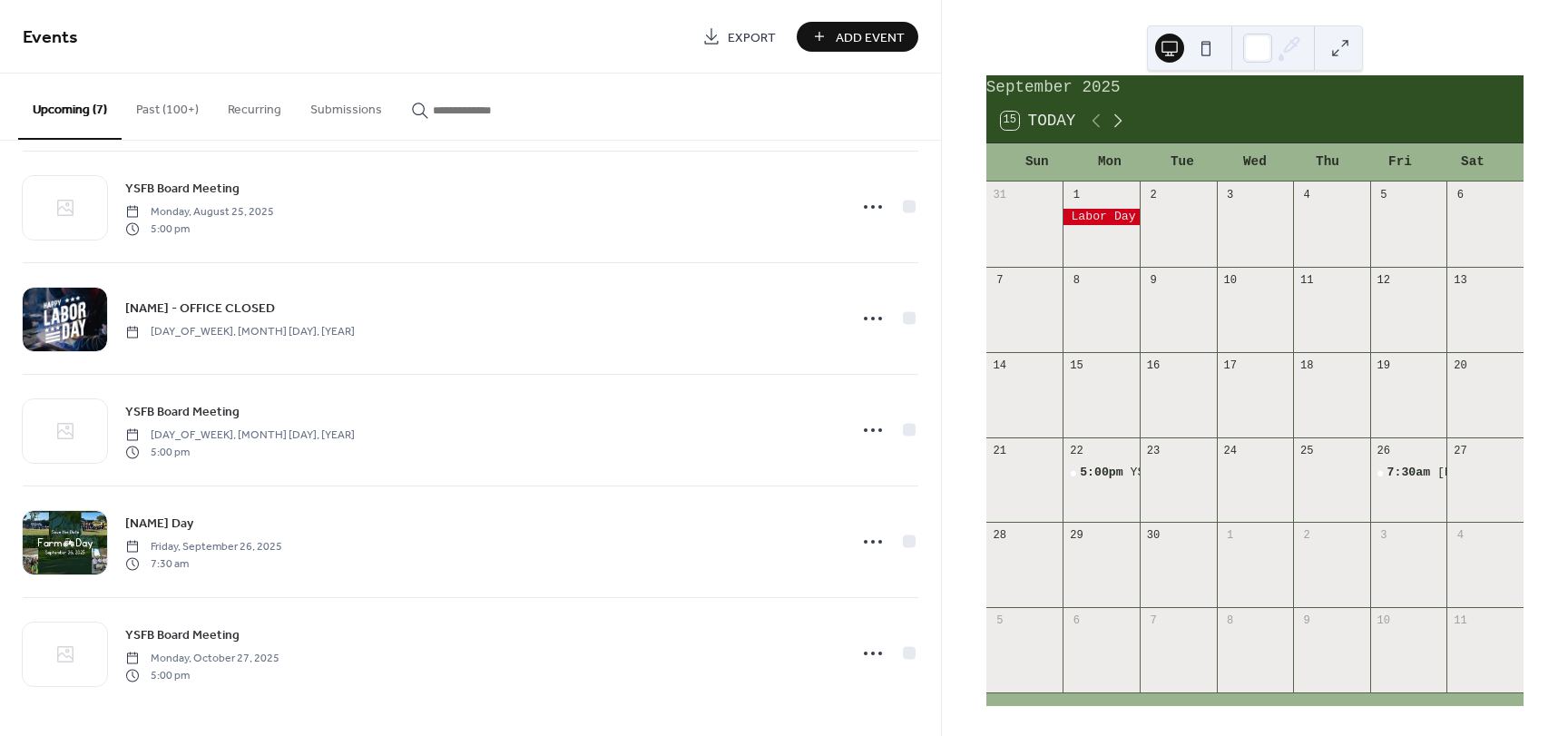 click 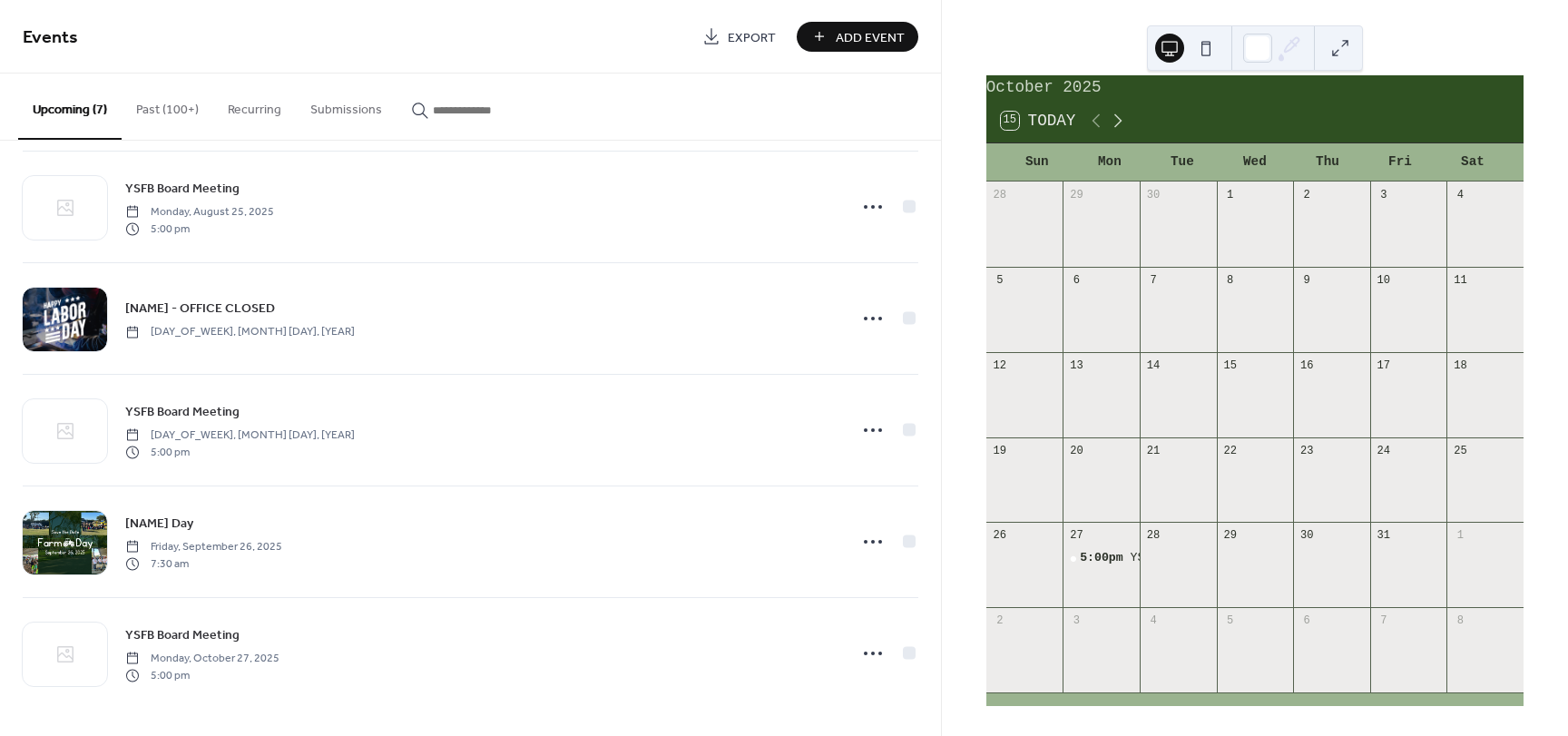 click 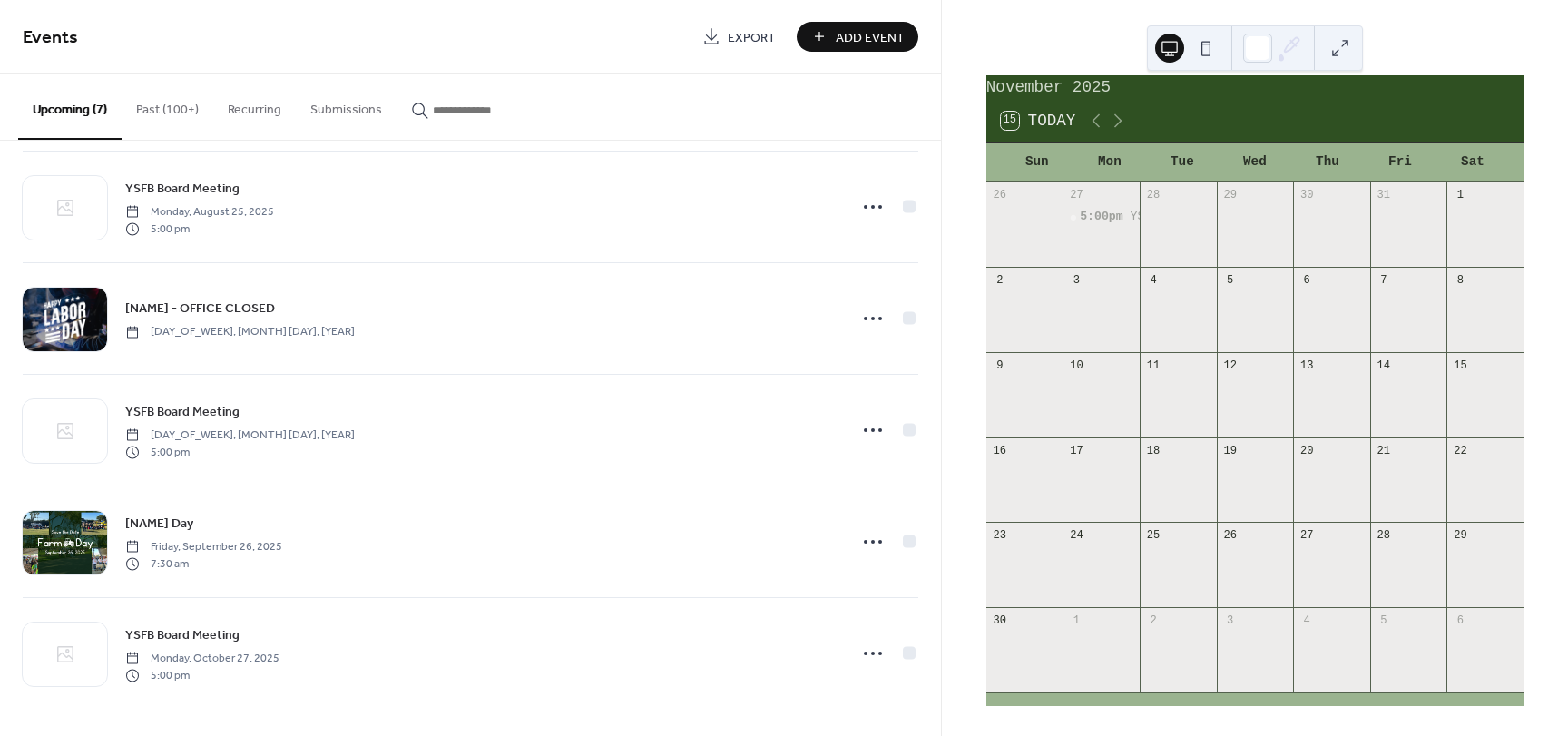click on "Add Event" at bounding box center [870, 37] 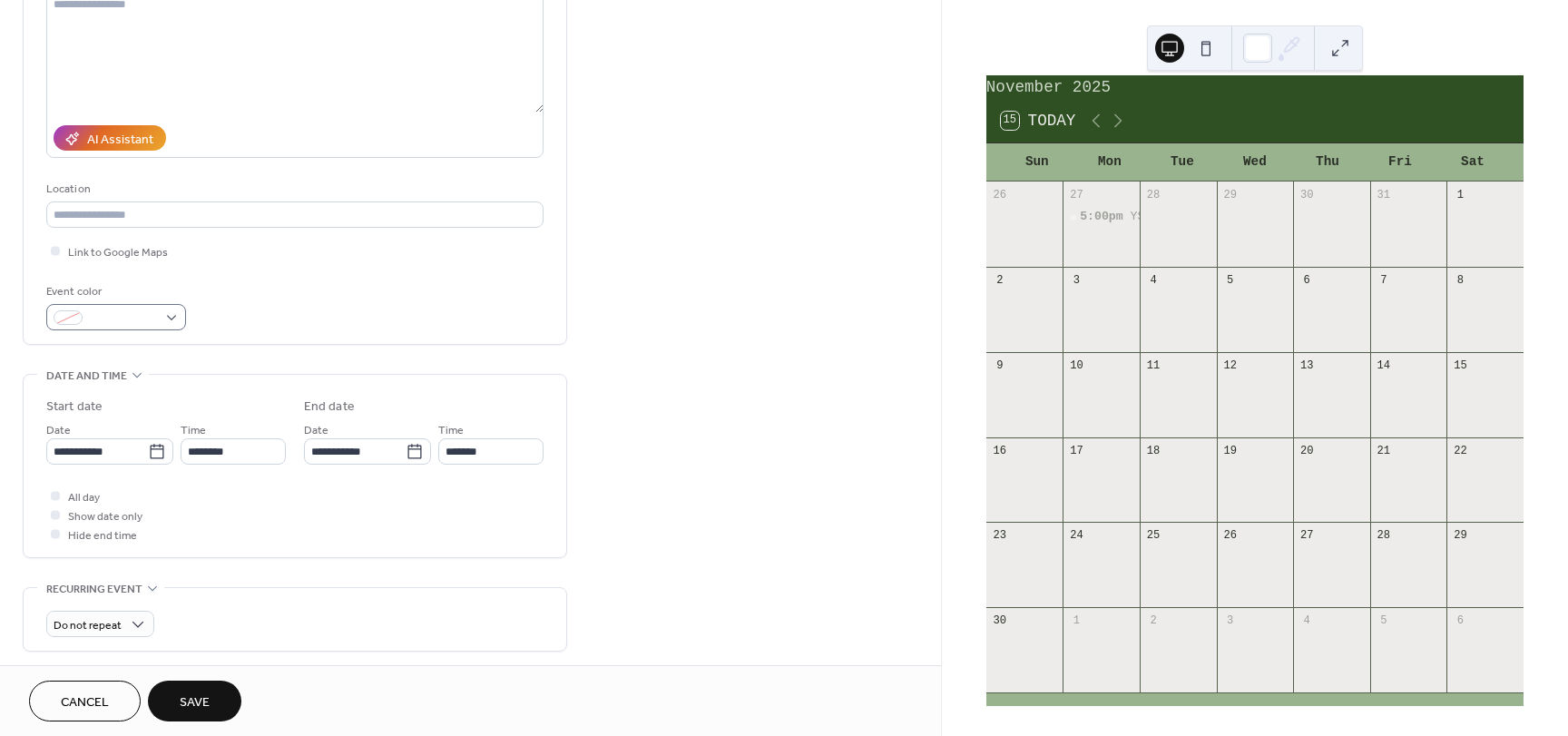 scroll, scrollTop: 272, scrollLeft: 0, axis: vertical 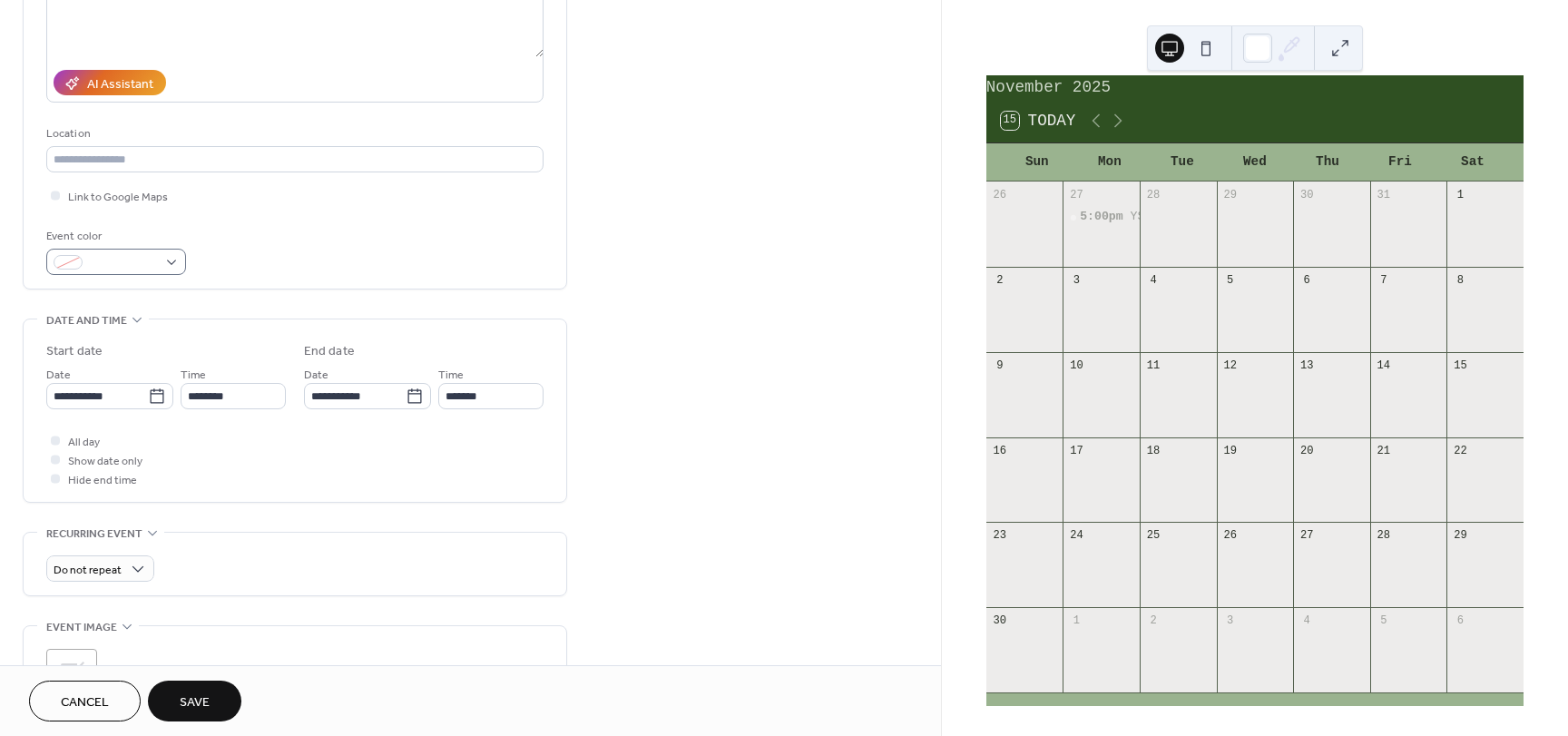 type on "**********" 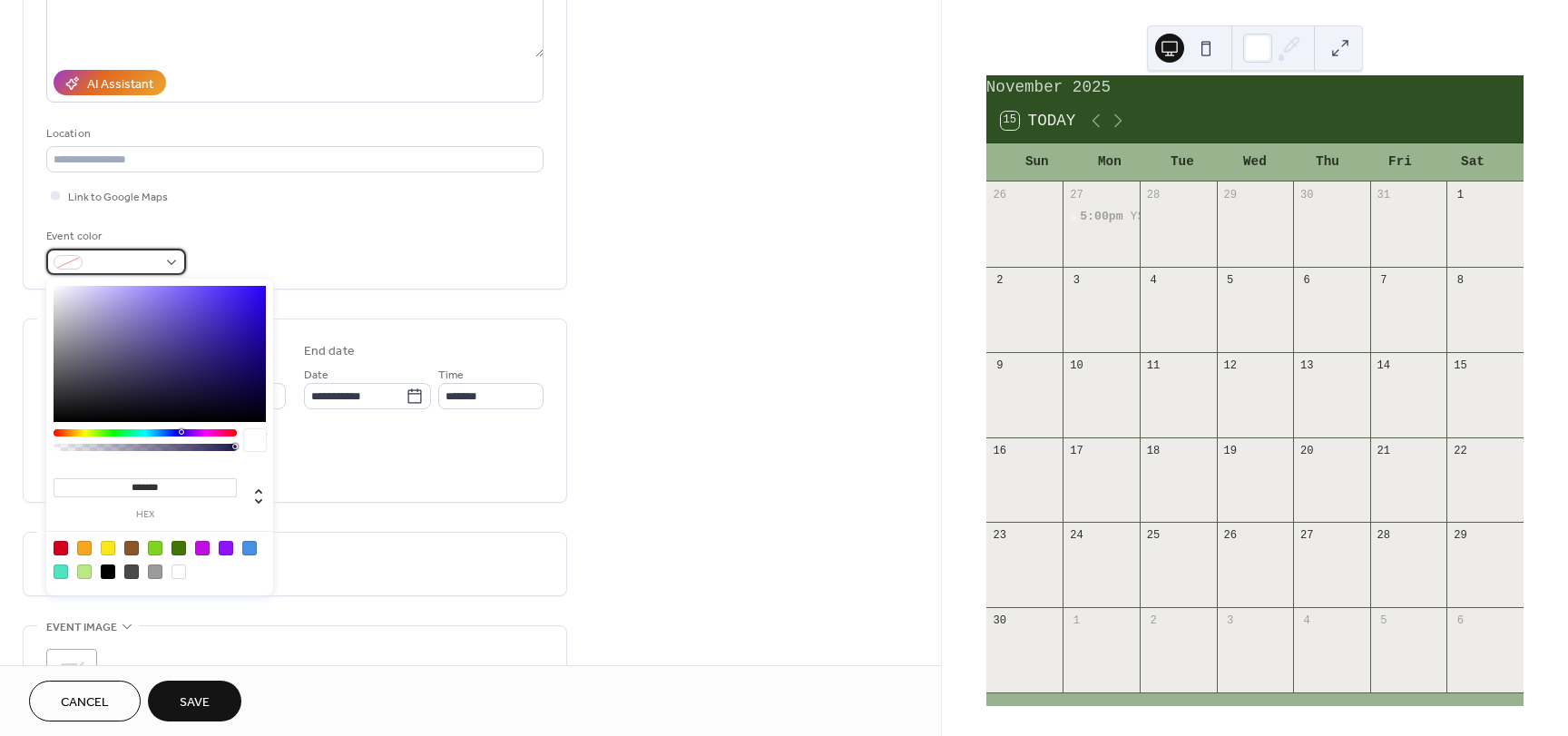 click at bounding box center (123, 263) 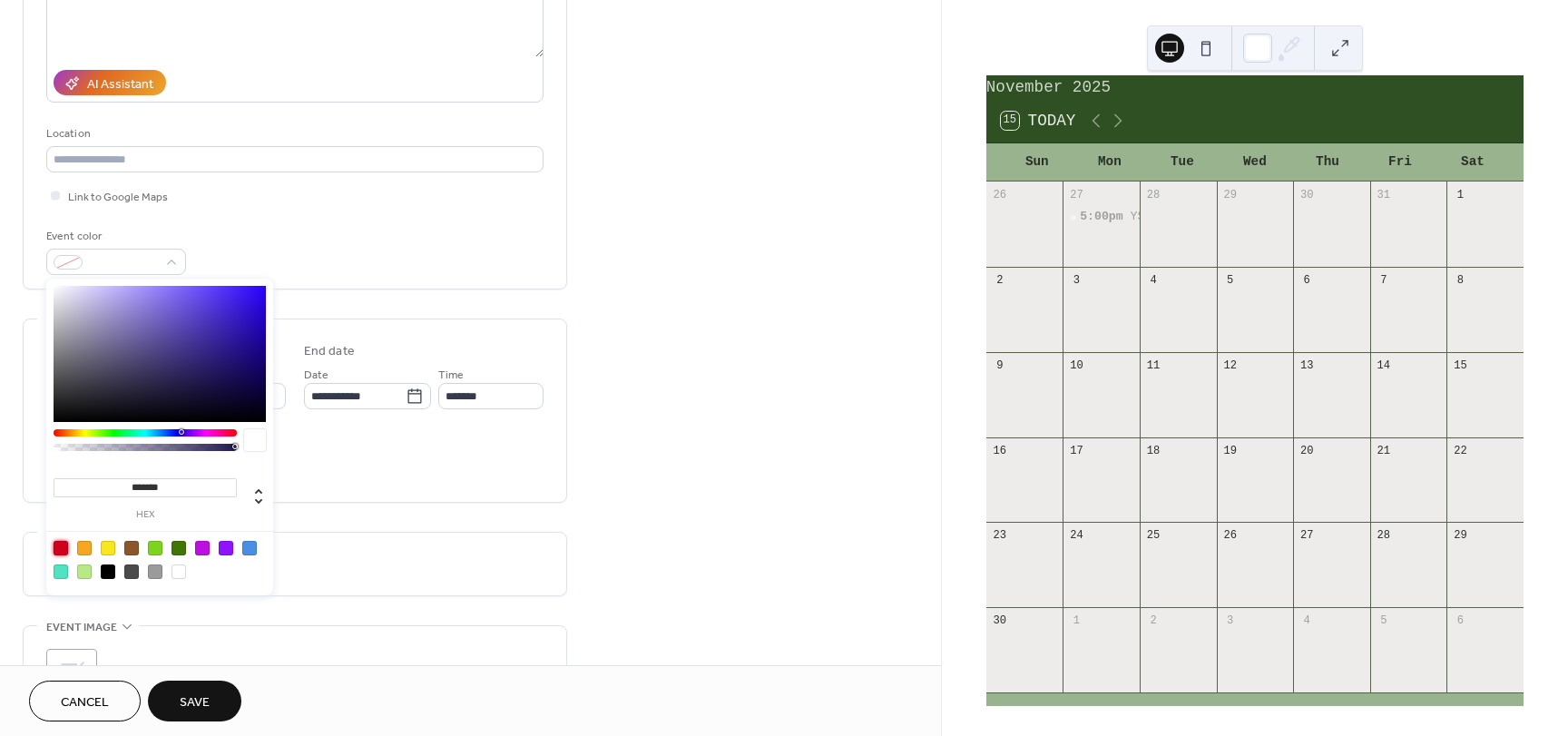 click at bounding box center [61, 548] 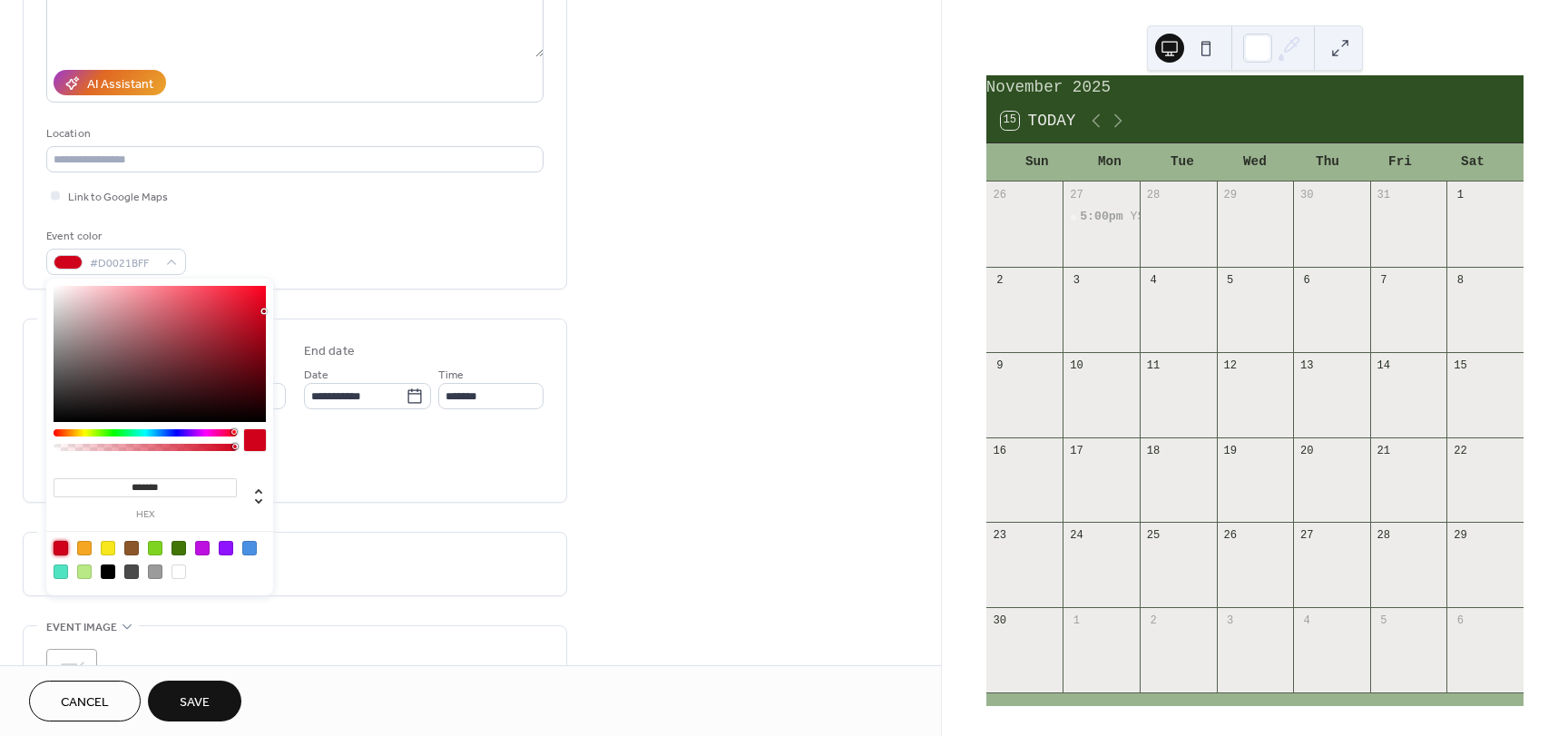 click on "**********" at bounding box center (470, 482) 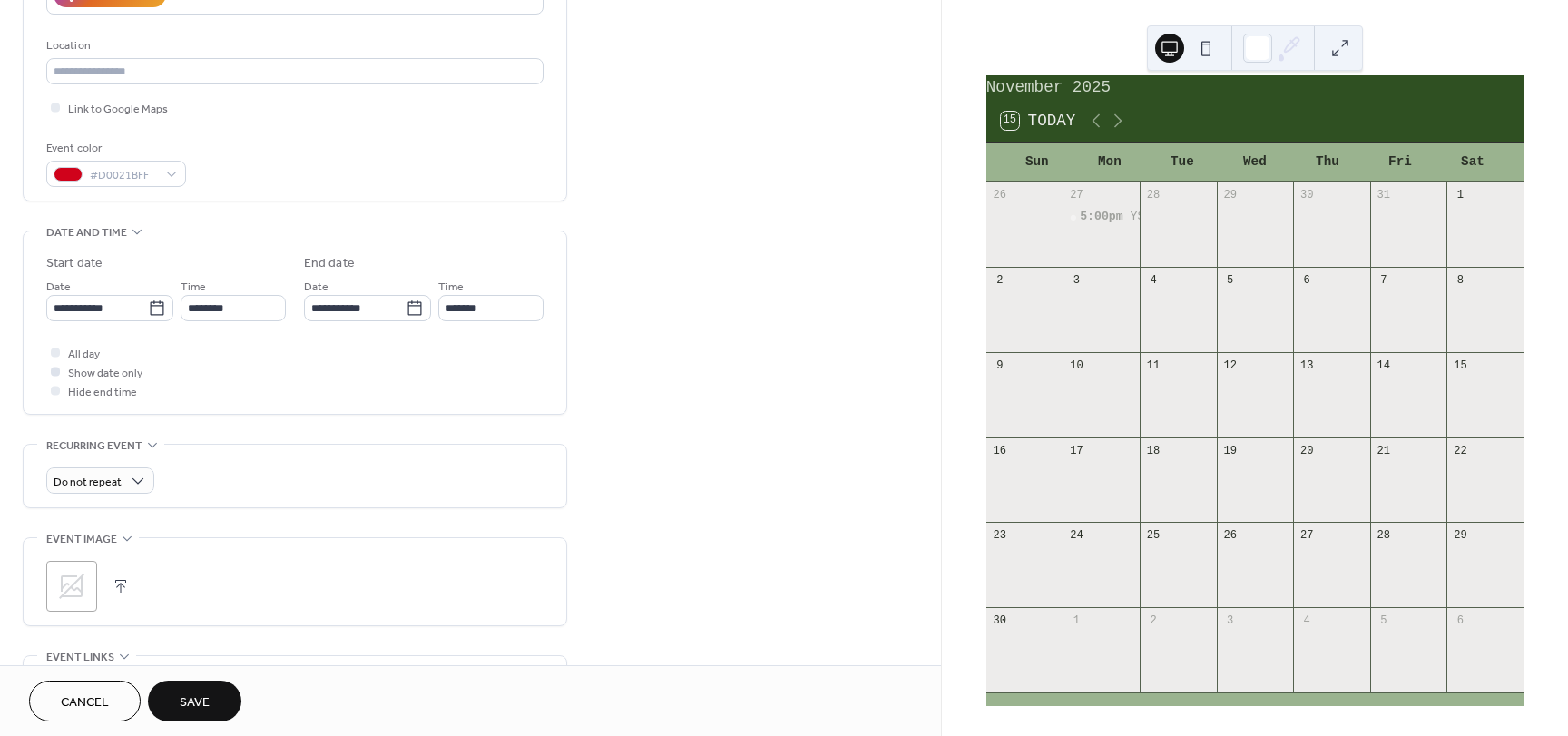 scroll, scrollTop: 363, scrollLeft: 0, axis: vertical 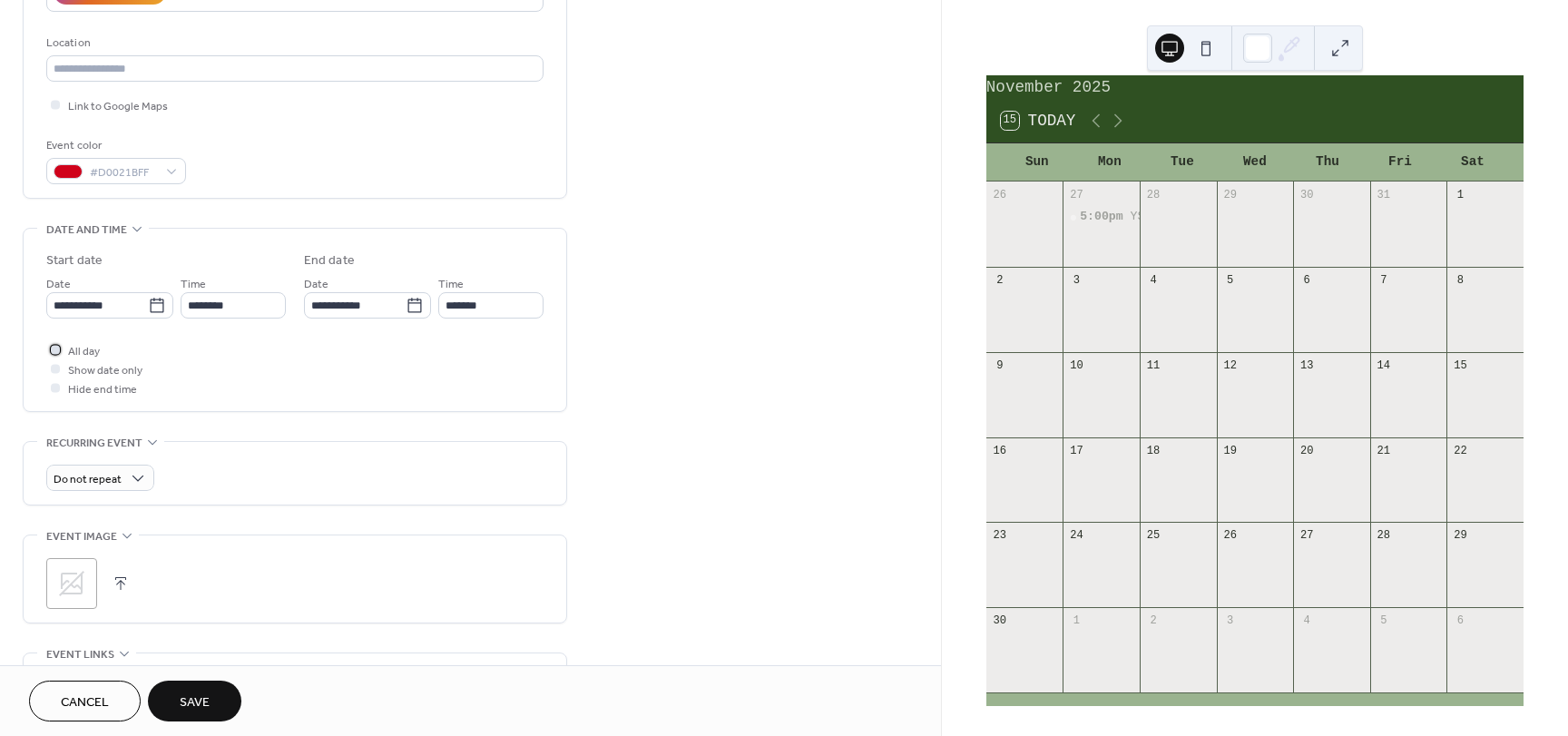 click on "All day" at bounding box center (83, 351) 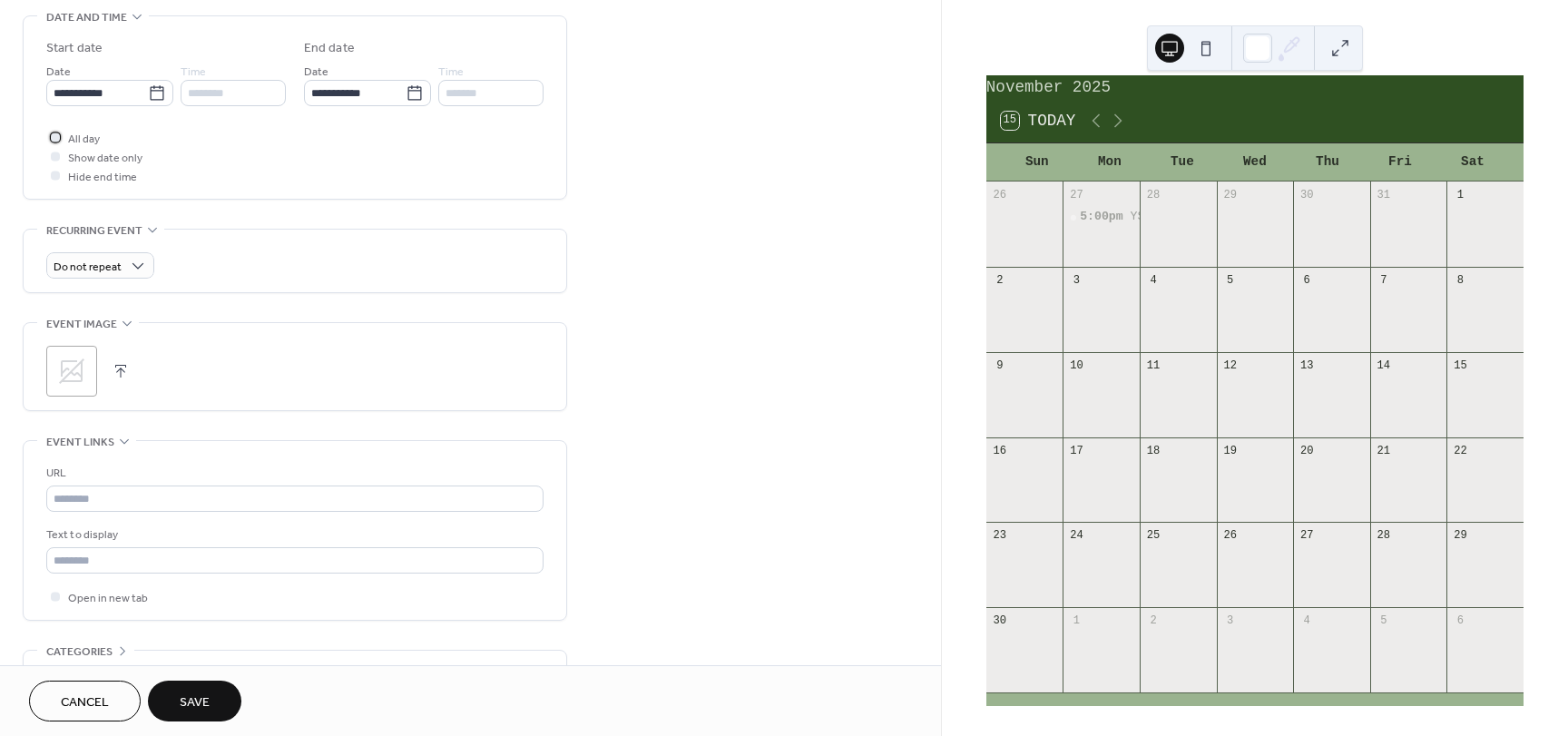 scroll, scrollTop: 635, scrollLeft: 0, axis: vertical 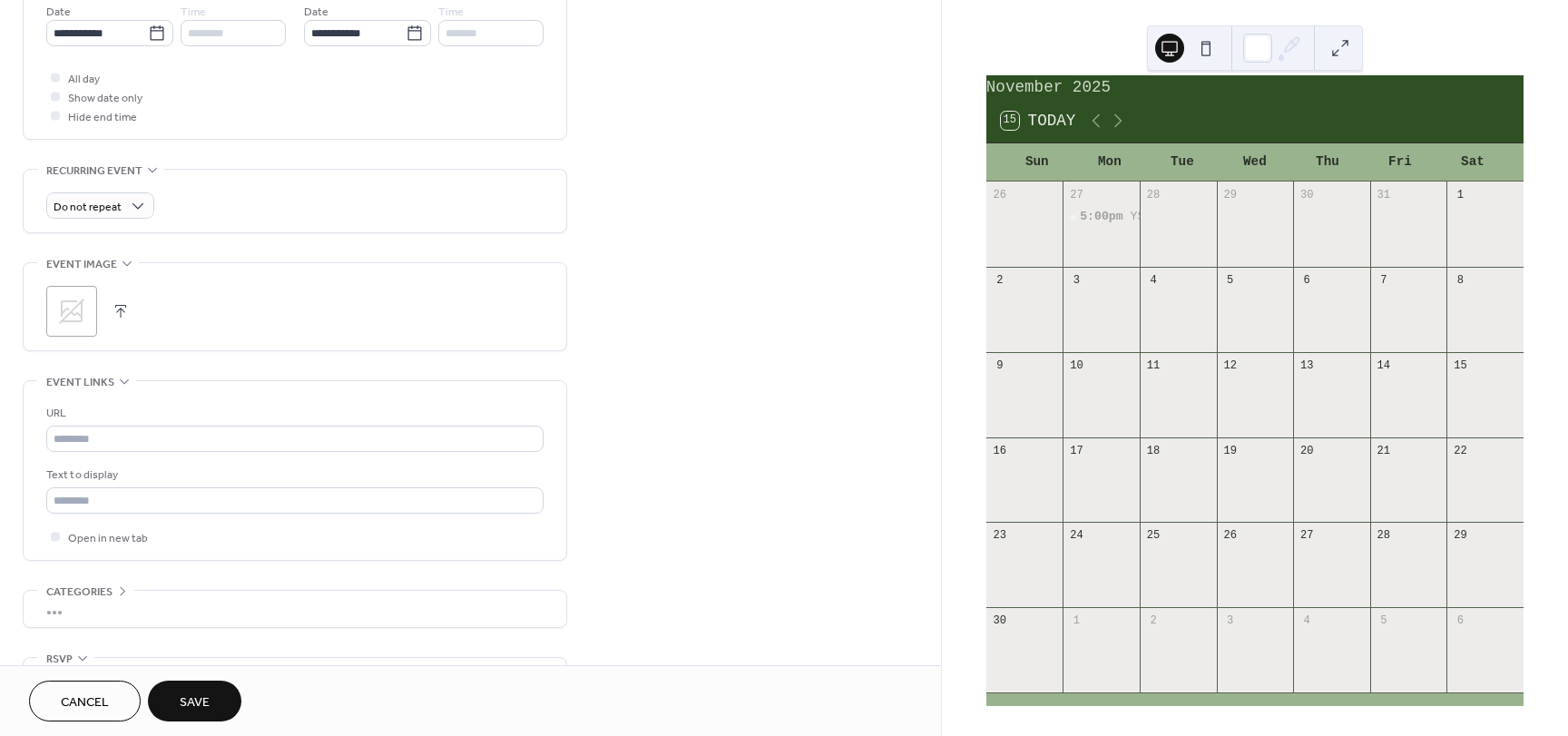 click 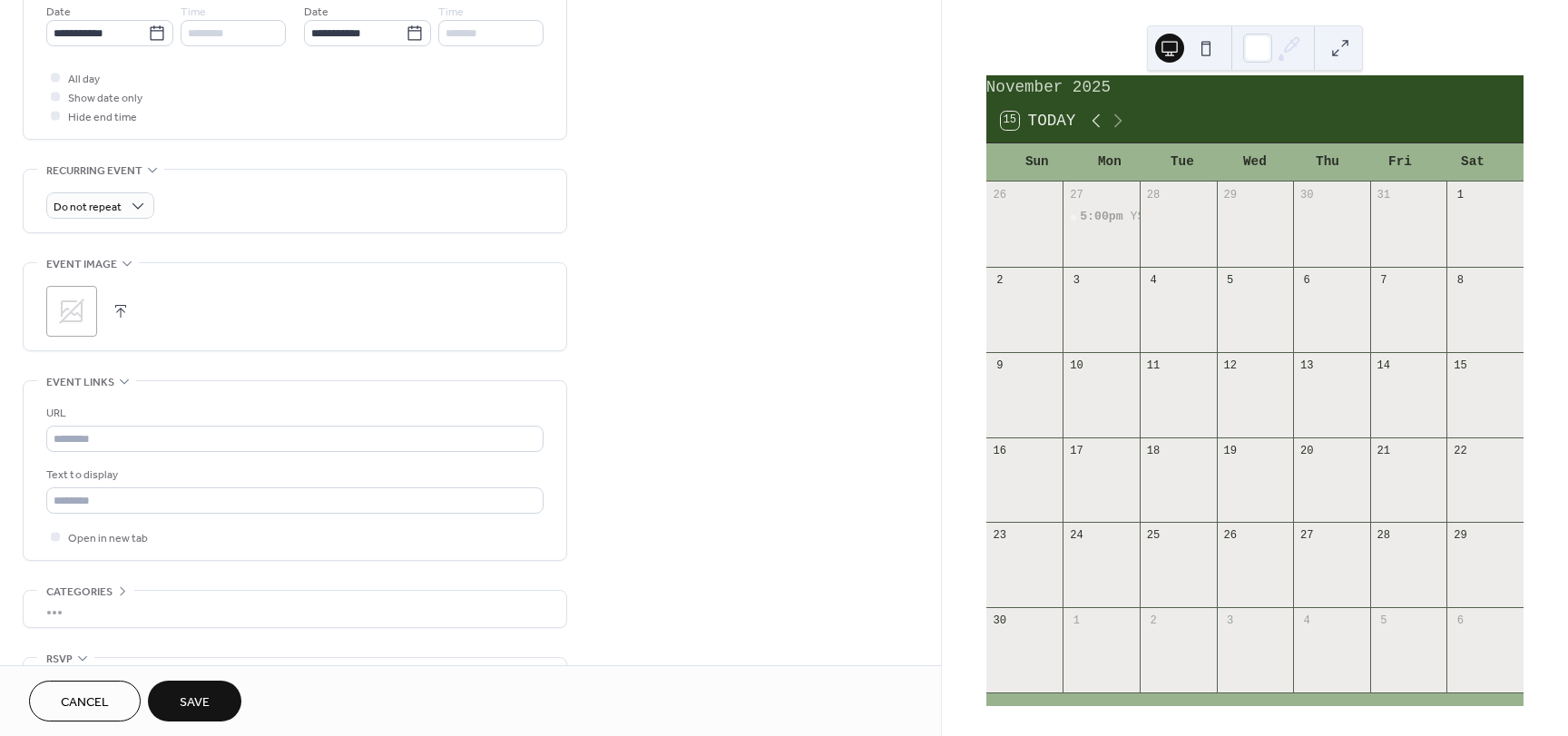 click 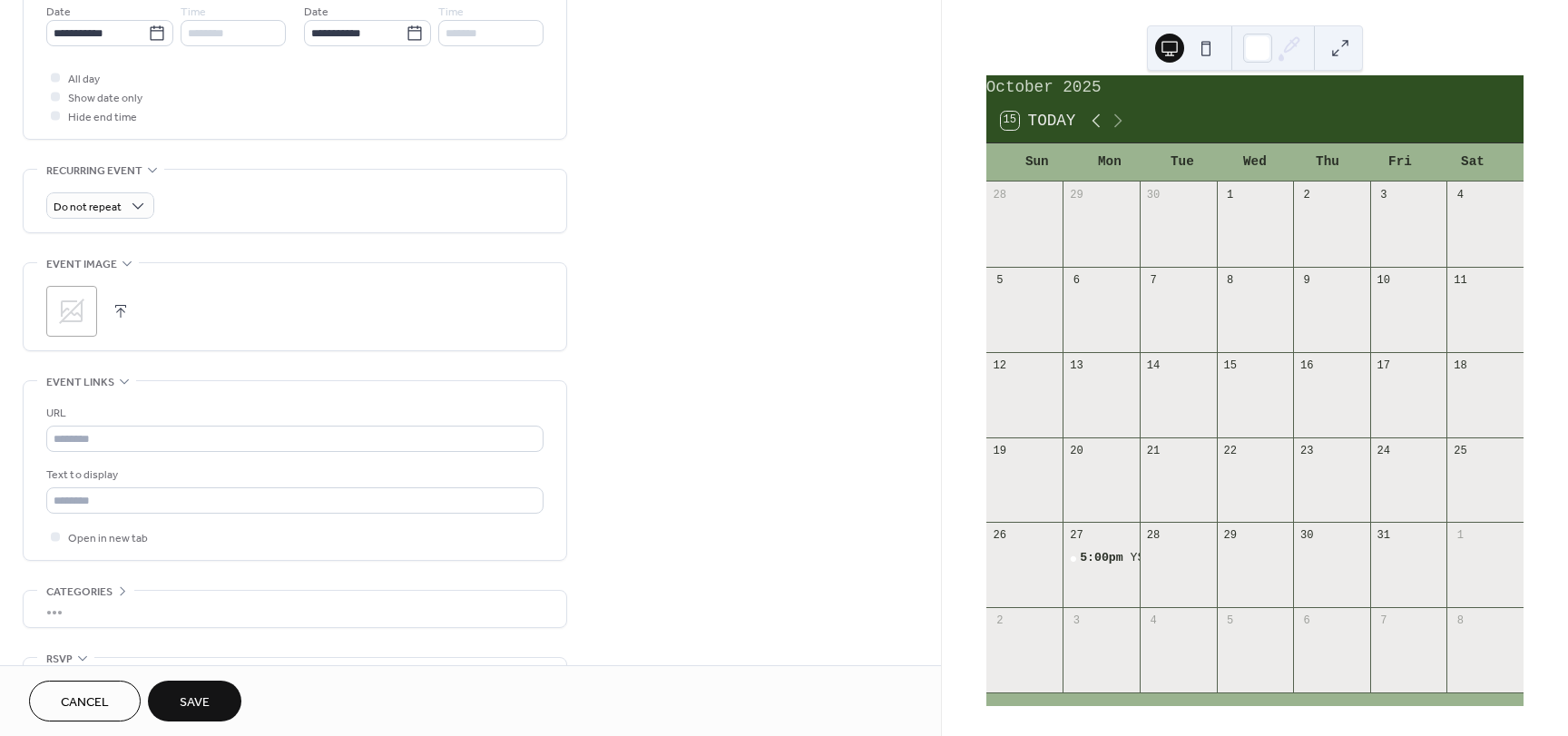 click 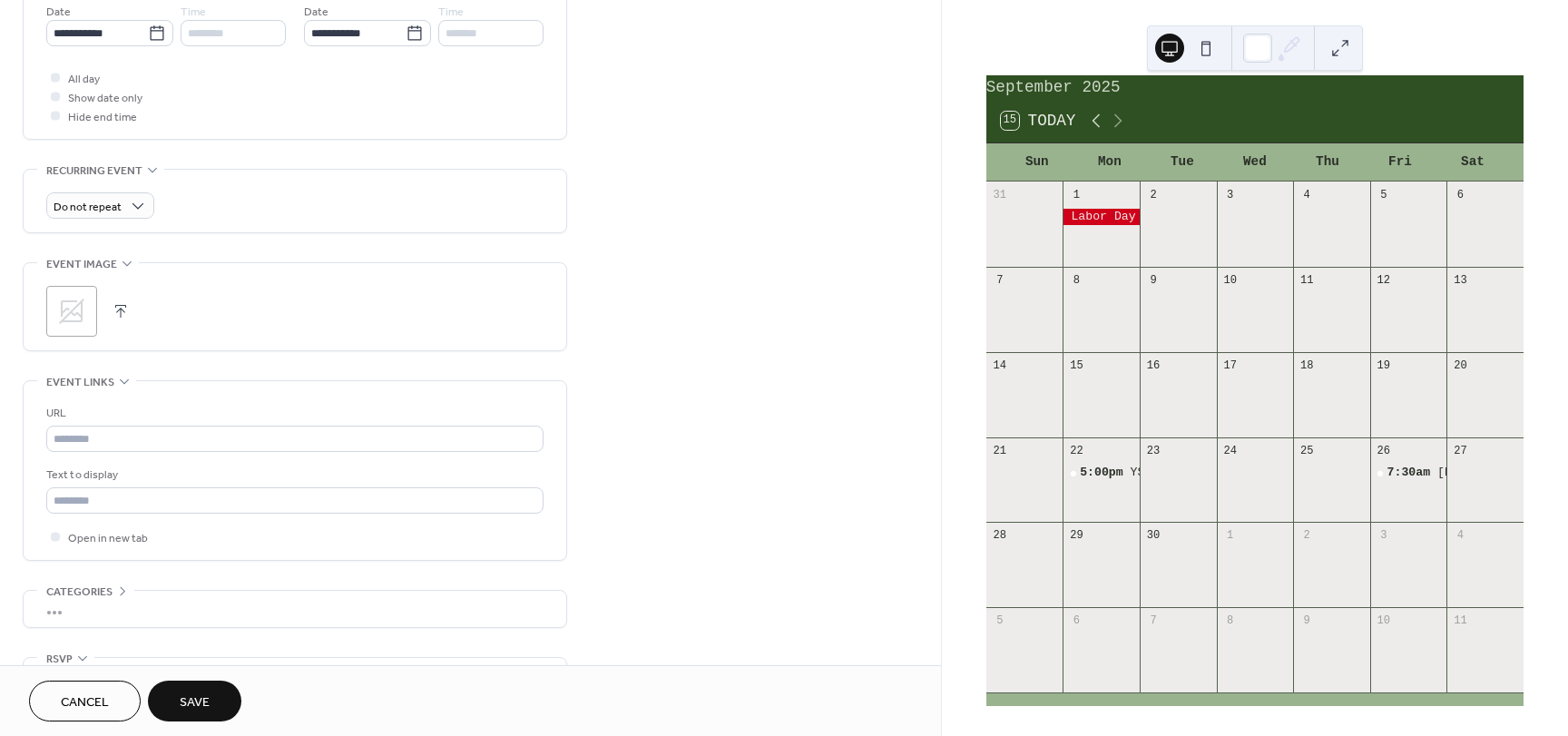 click 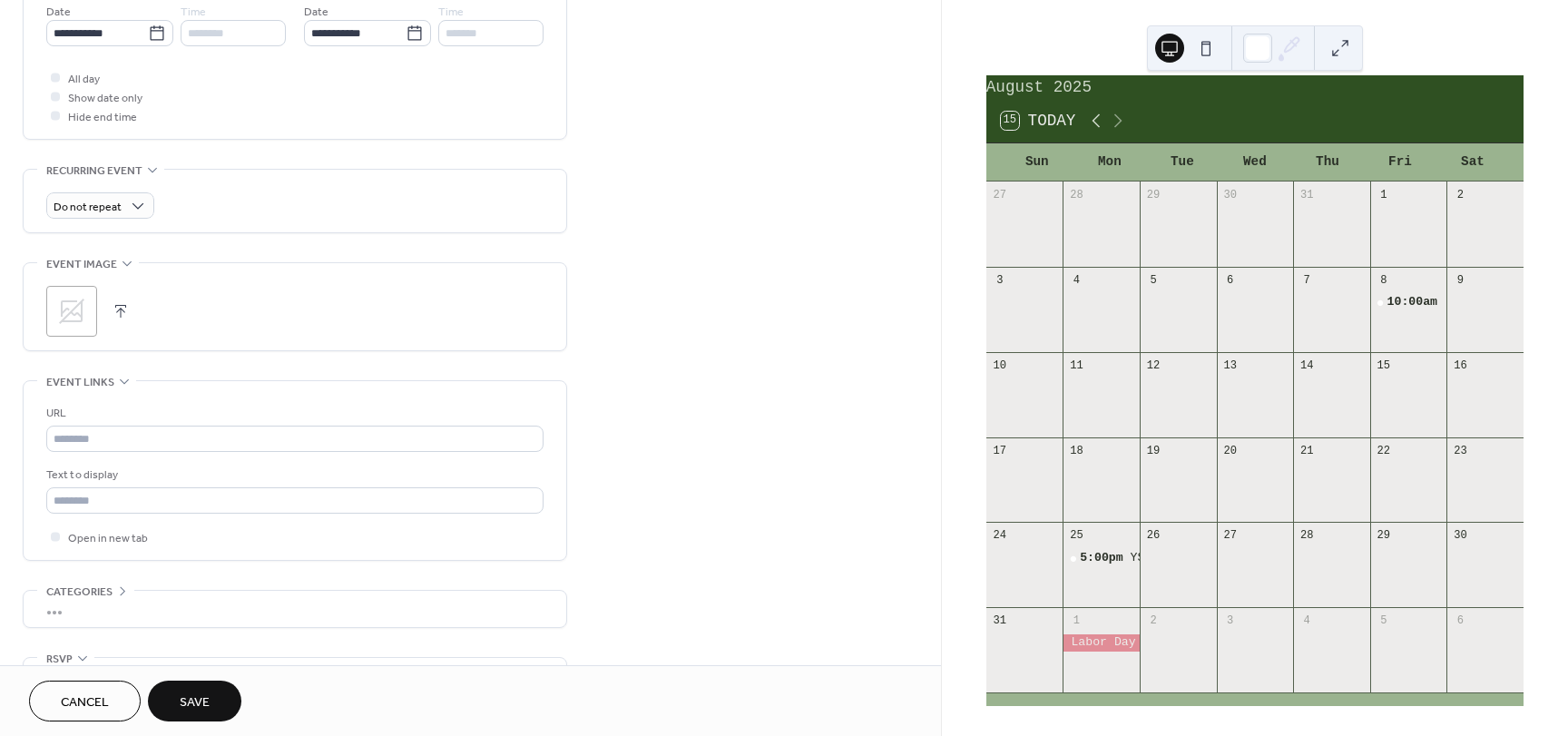 click 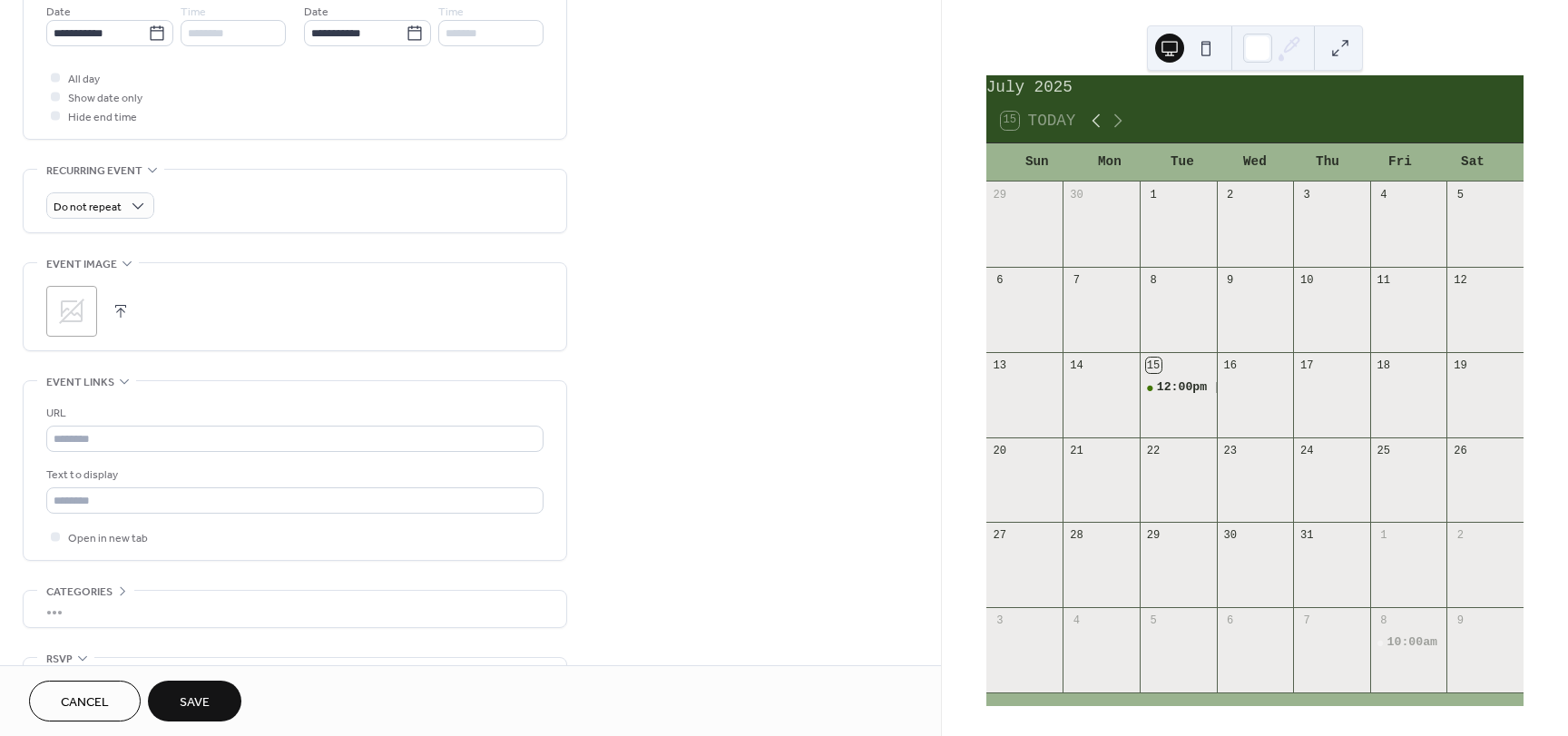 click 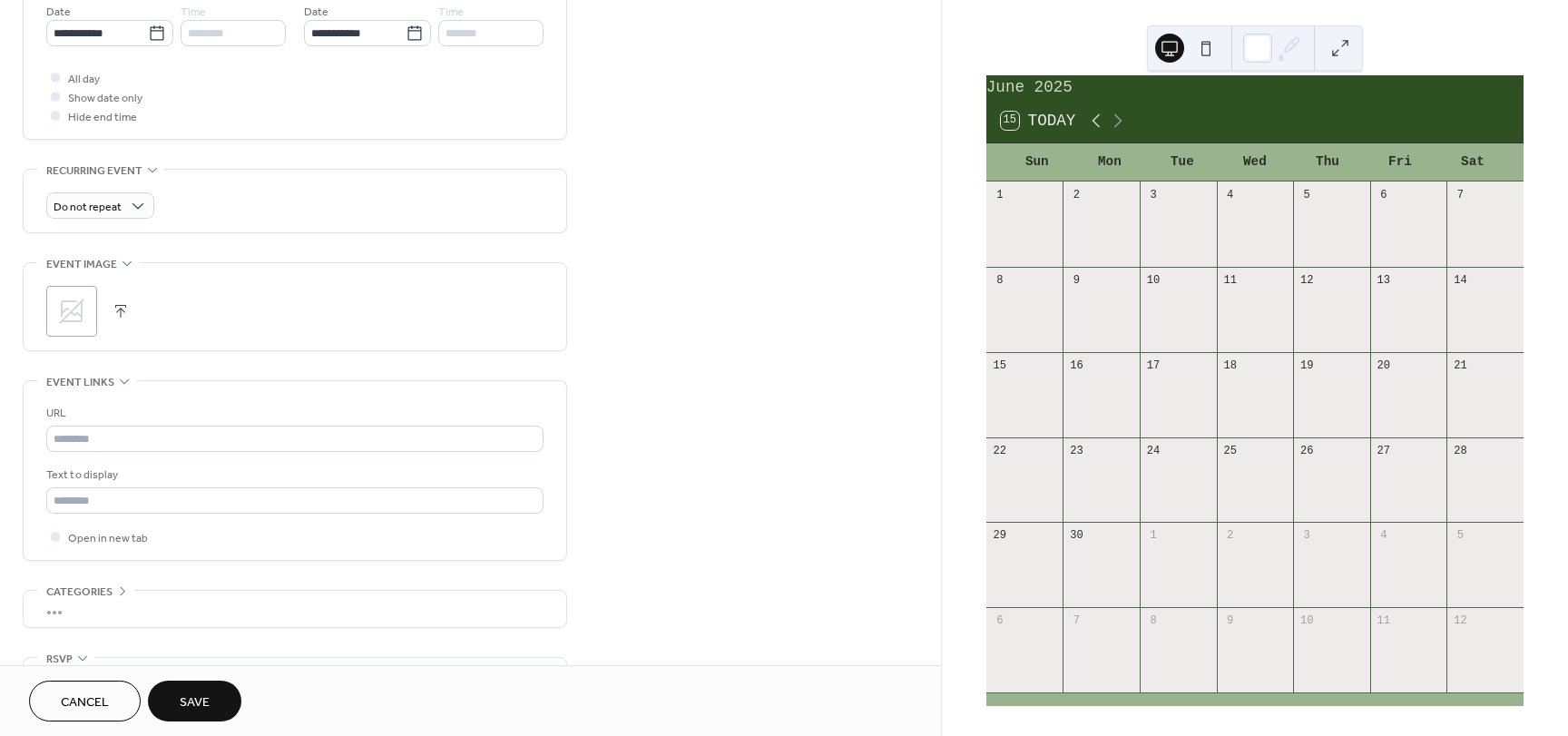 click 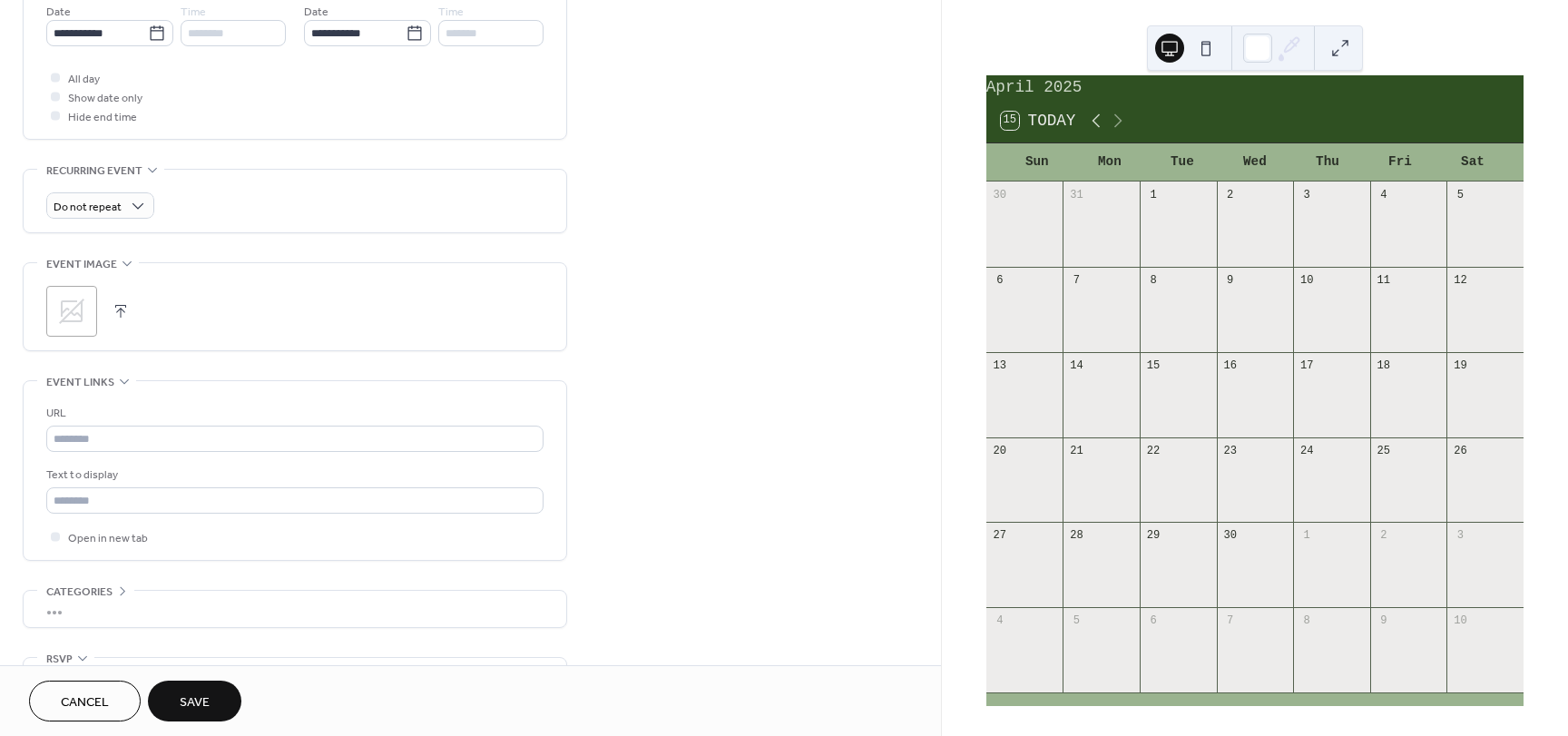 click 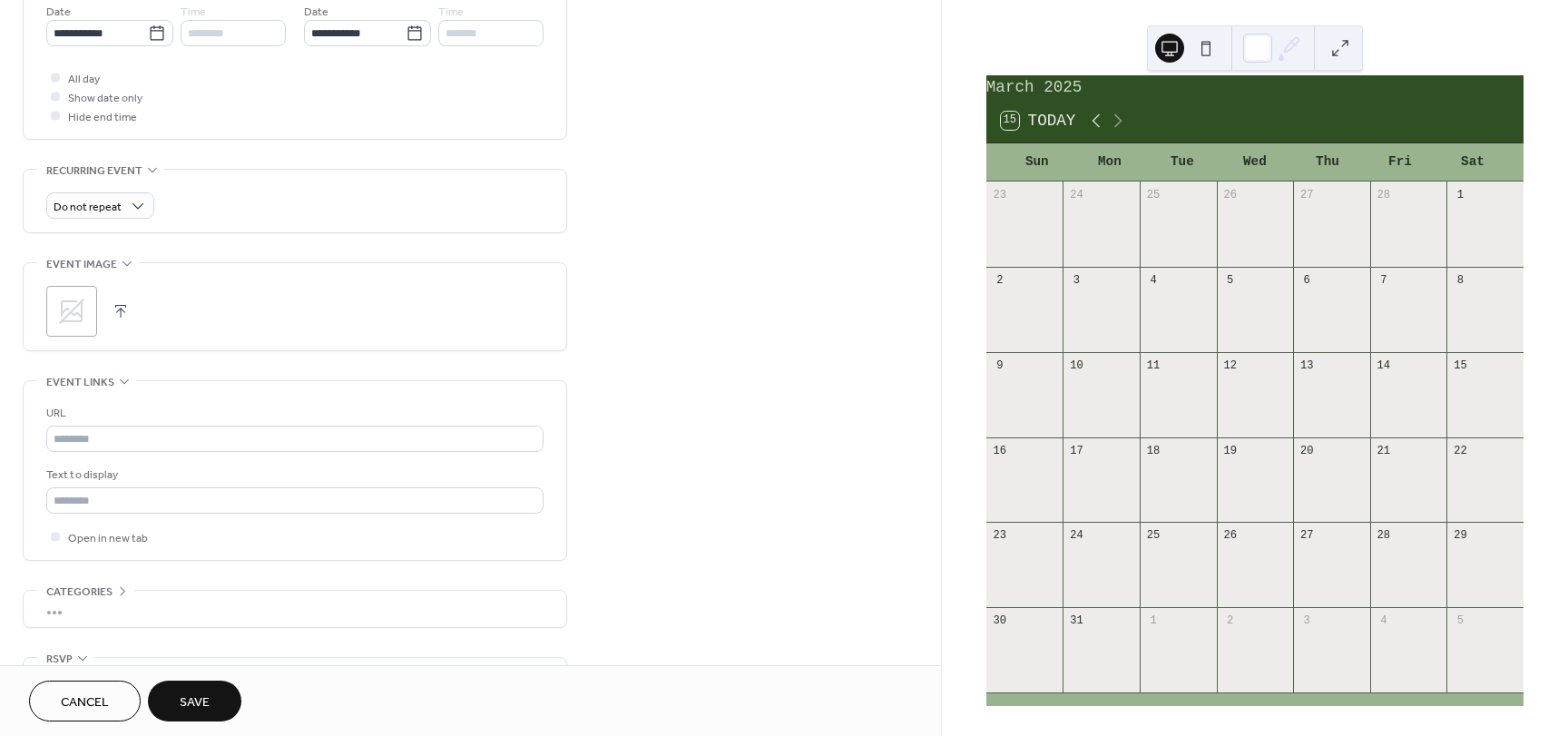 click 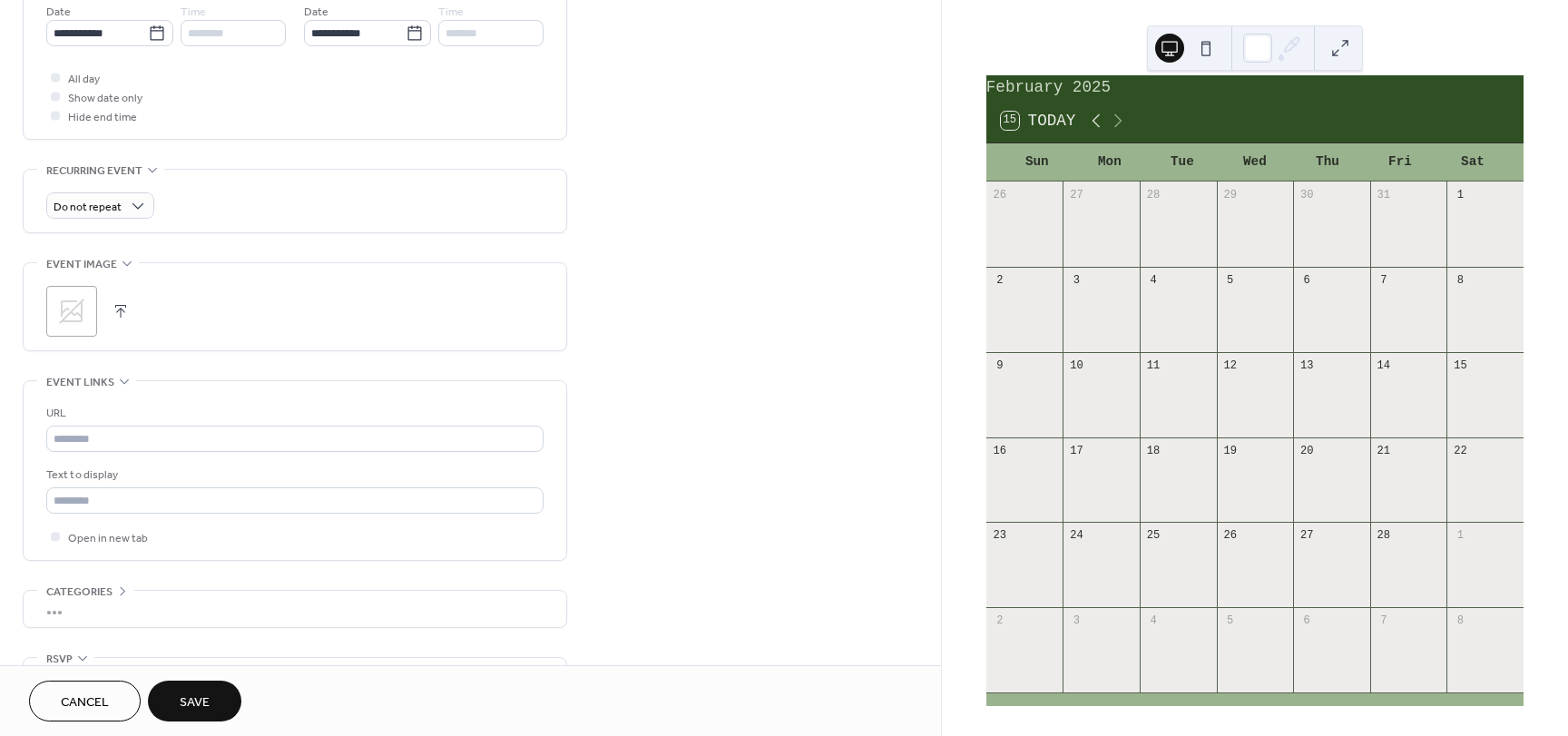 click 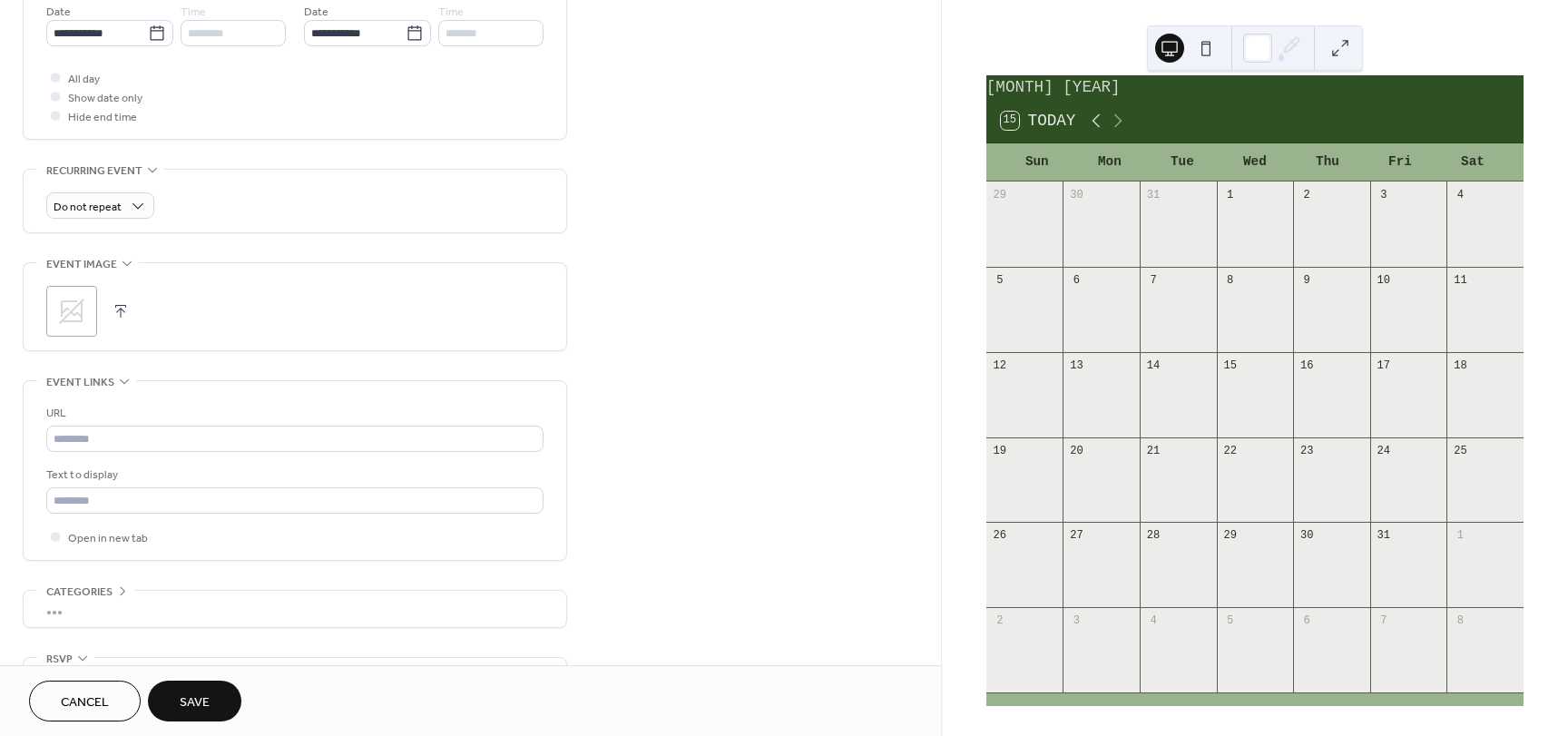 click 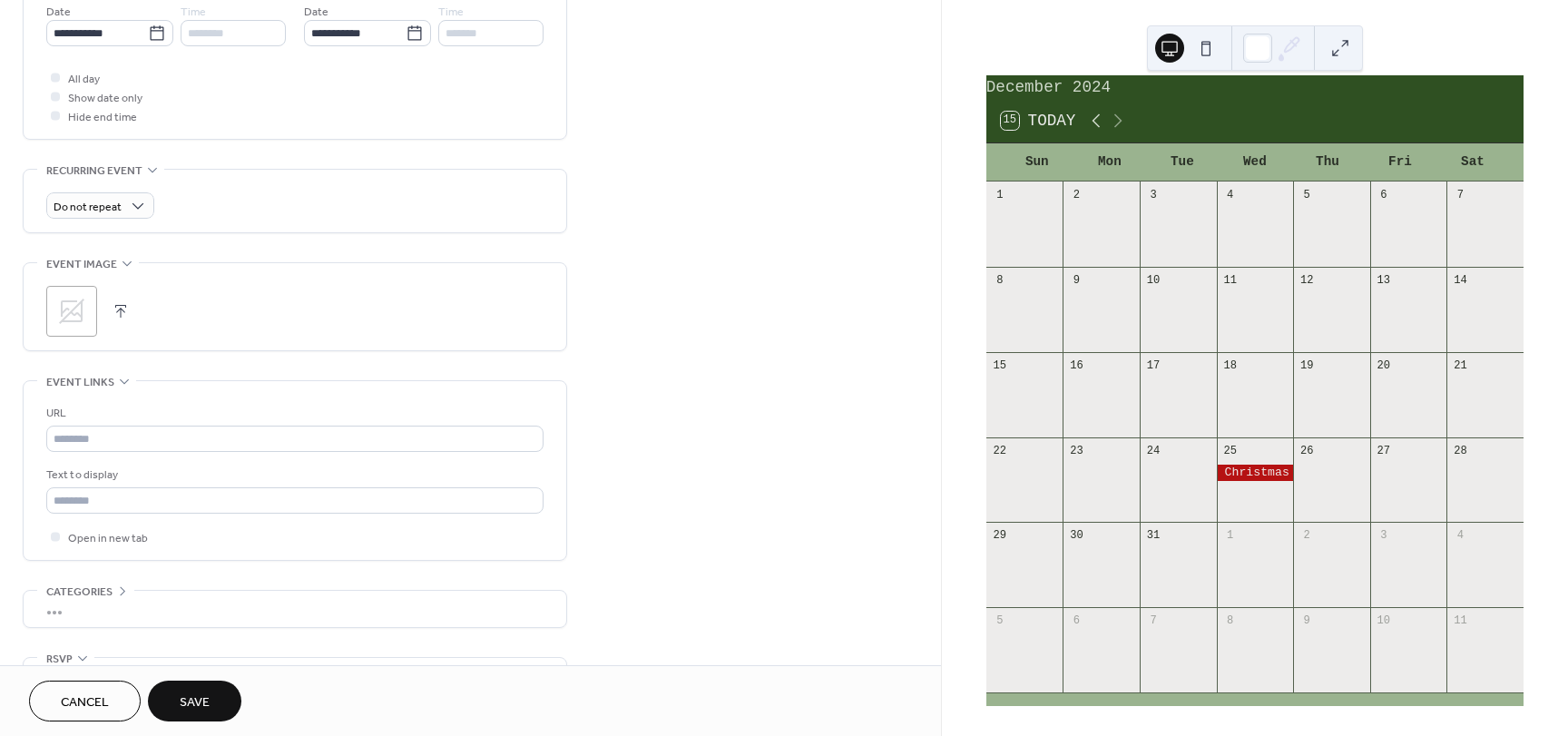 click 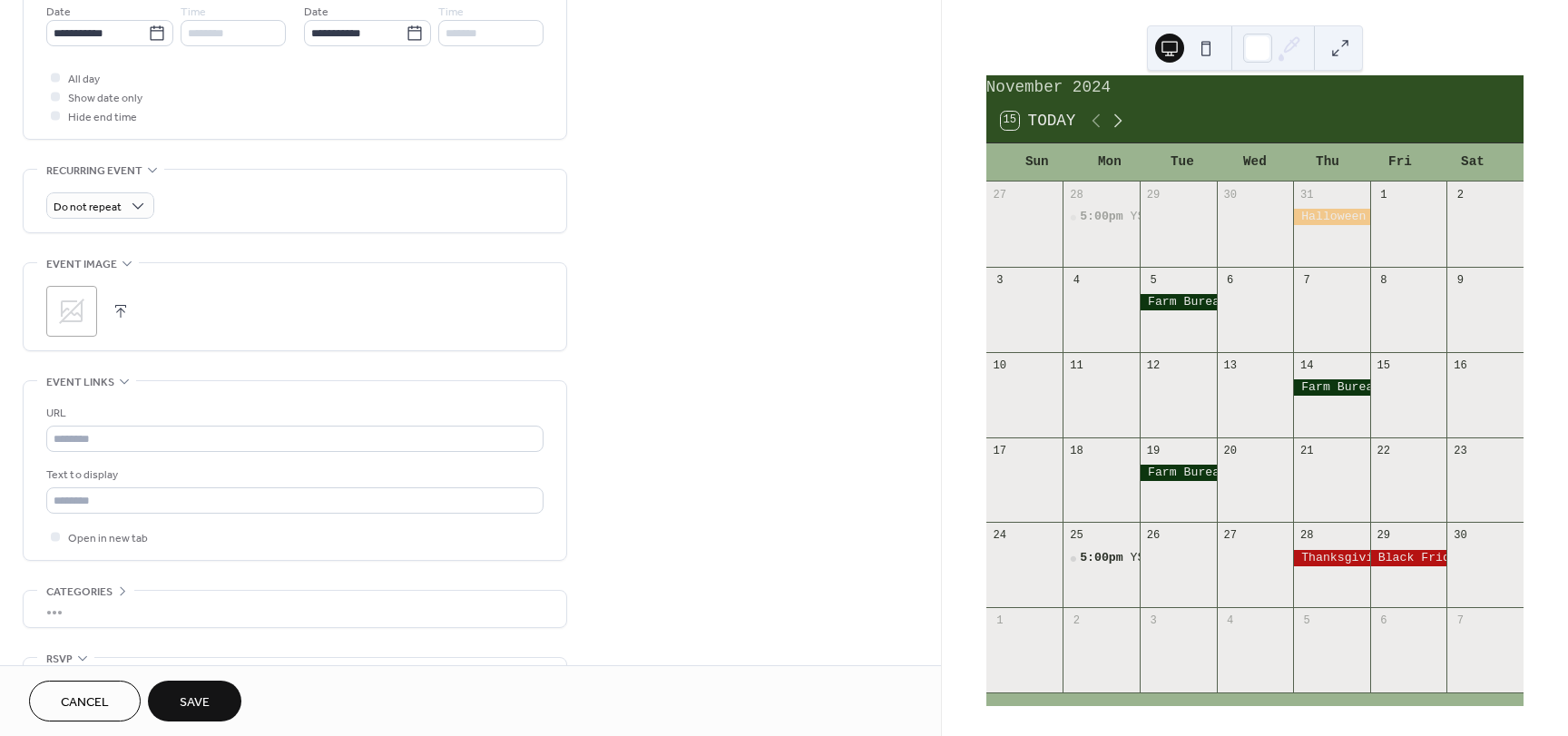 click 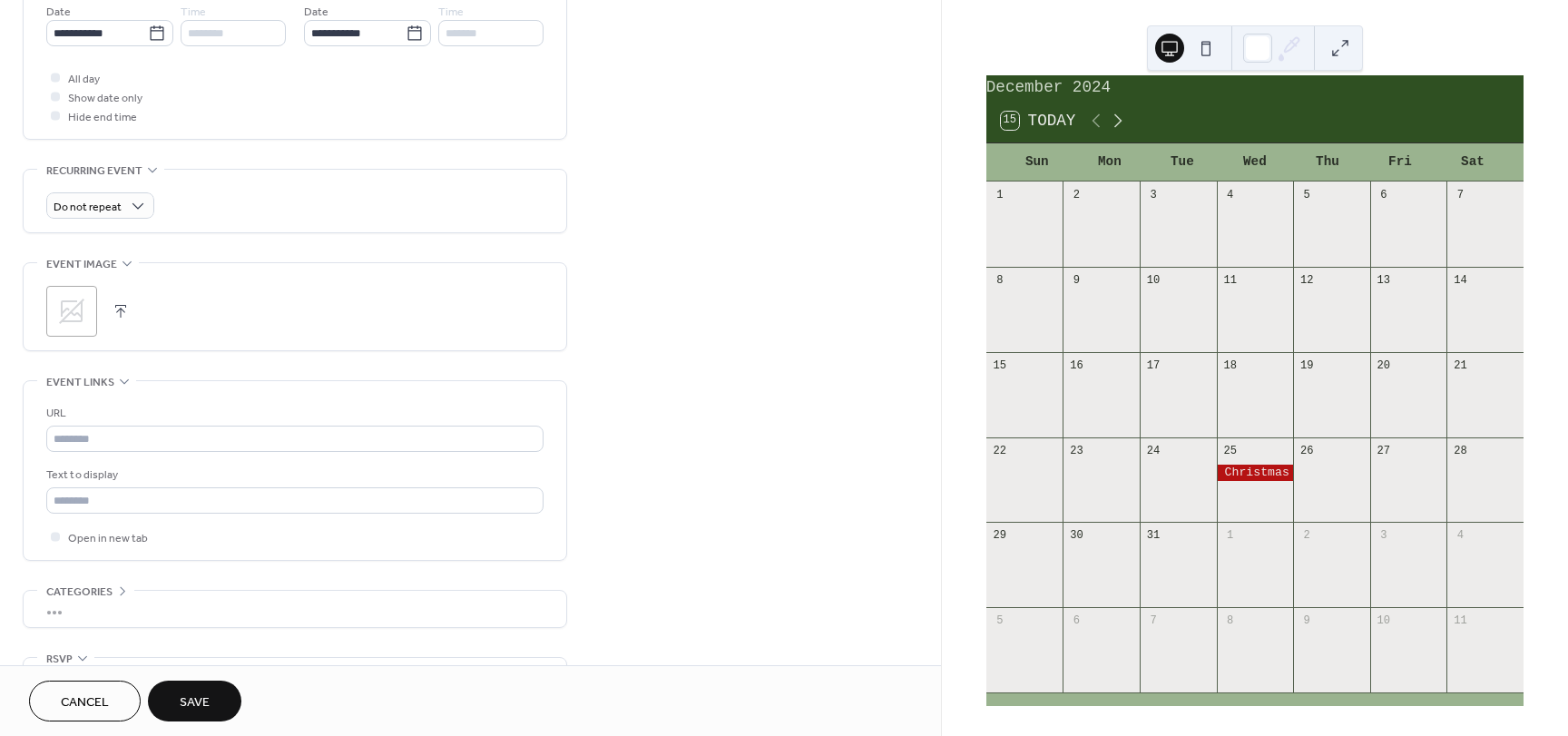 click 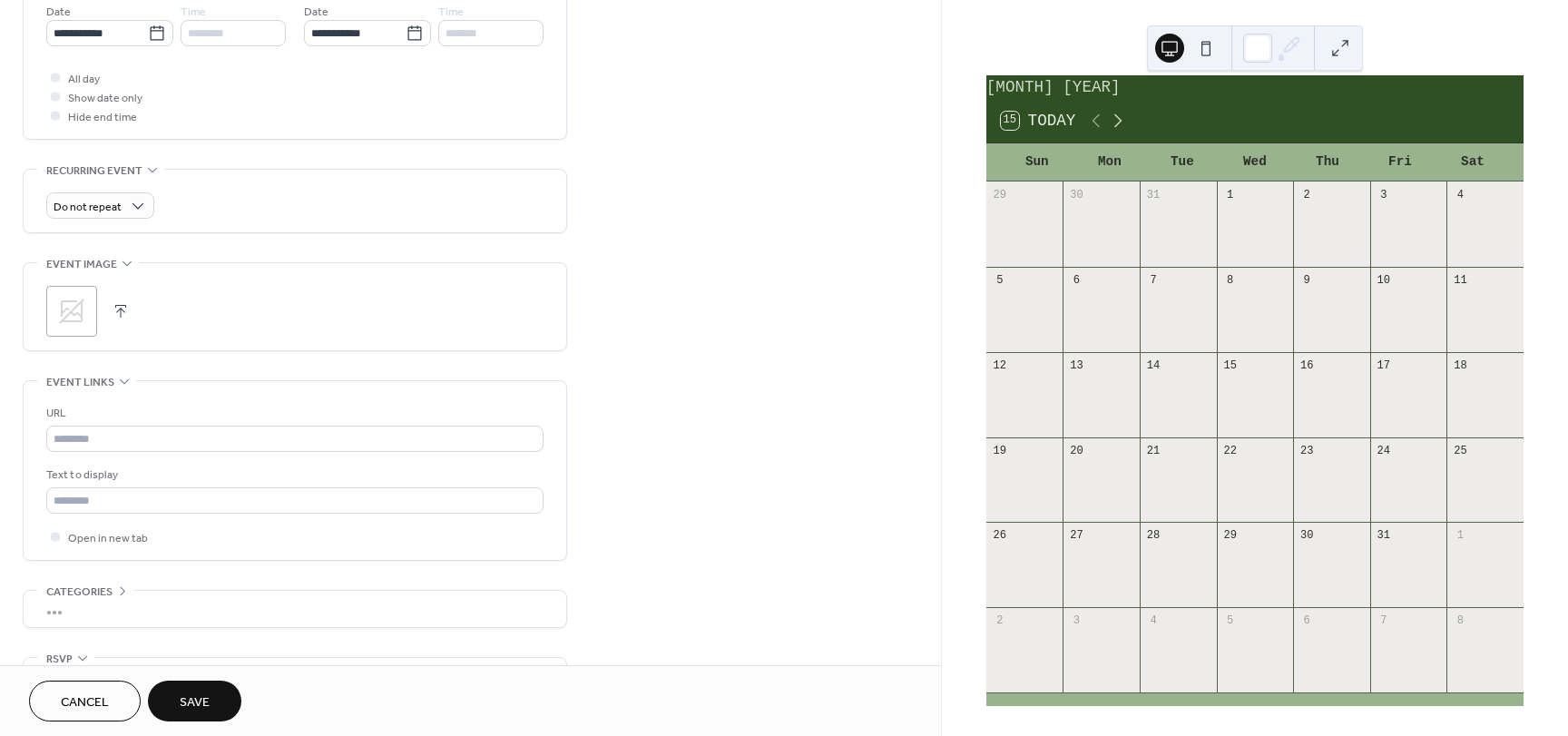 click 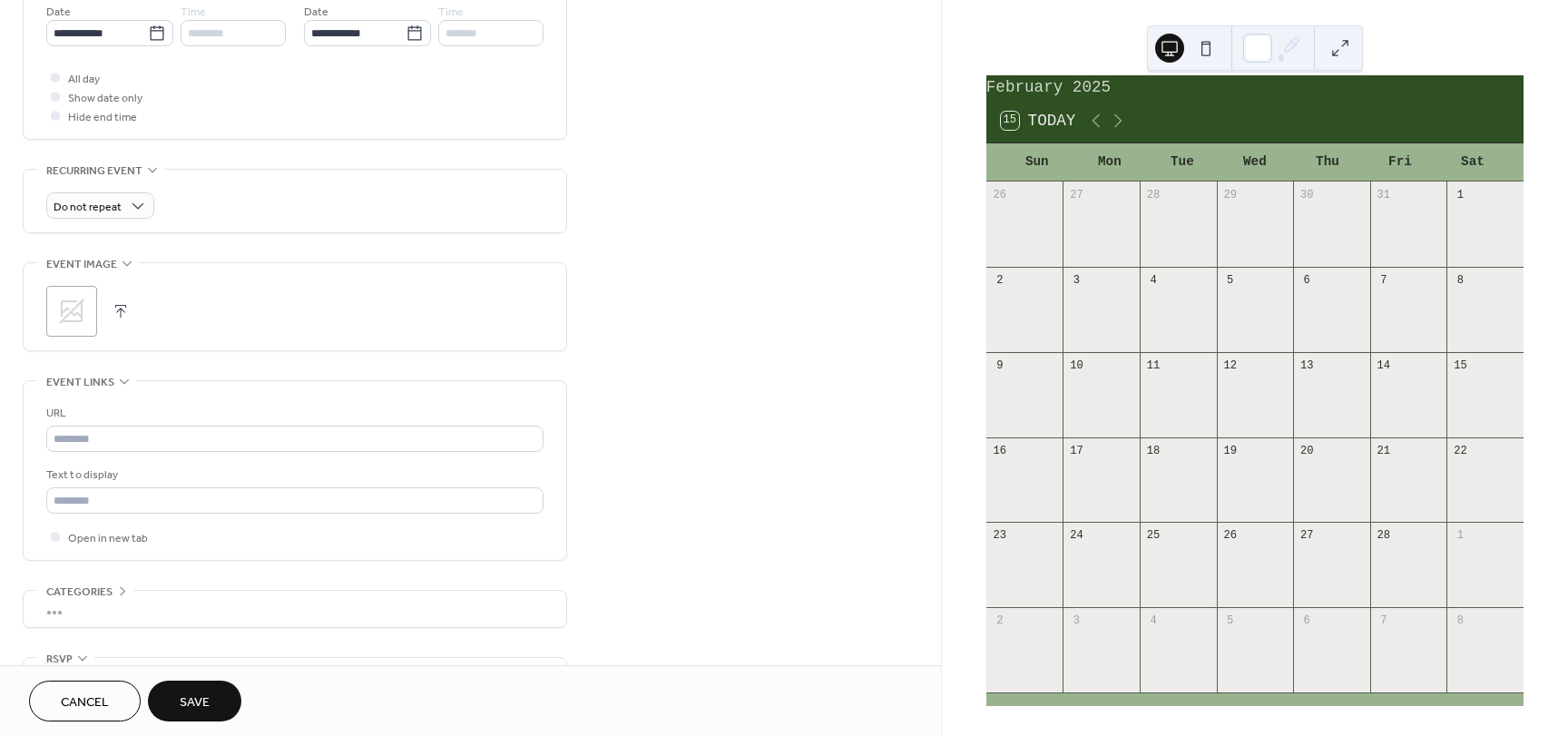 click on "15 Today" at bounding box center (1255, 121) 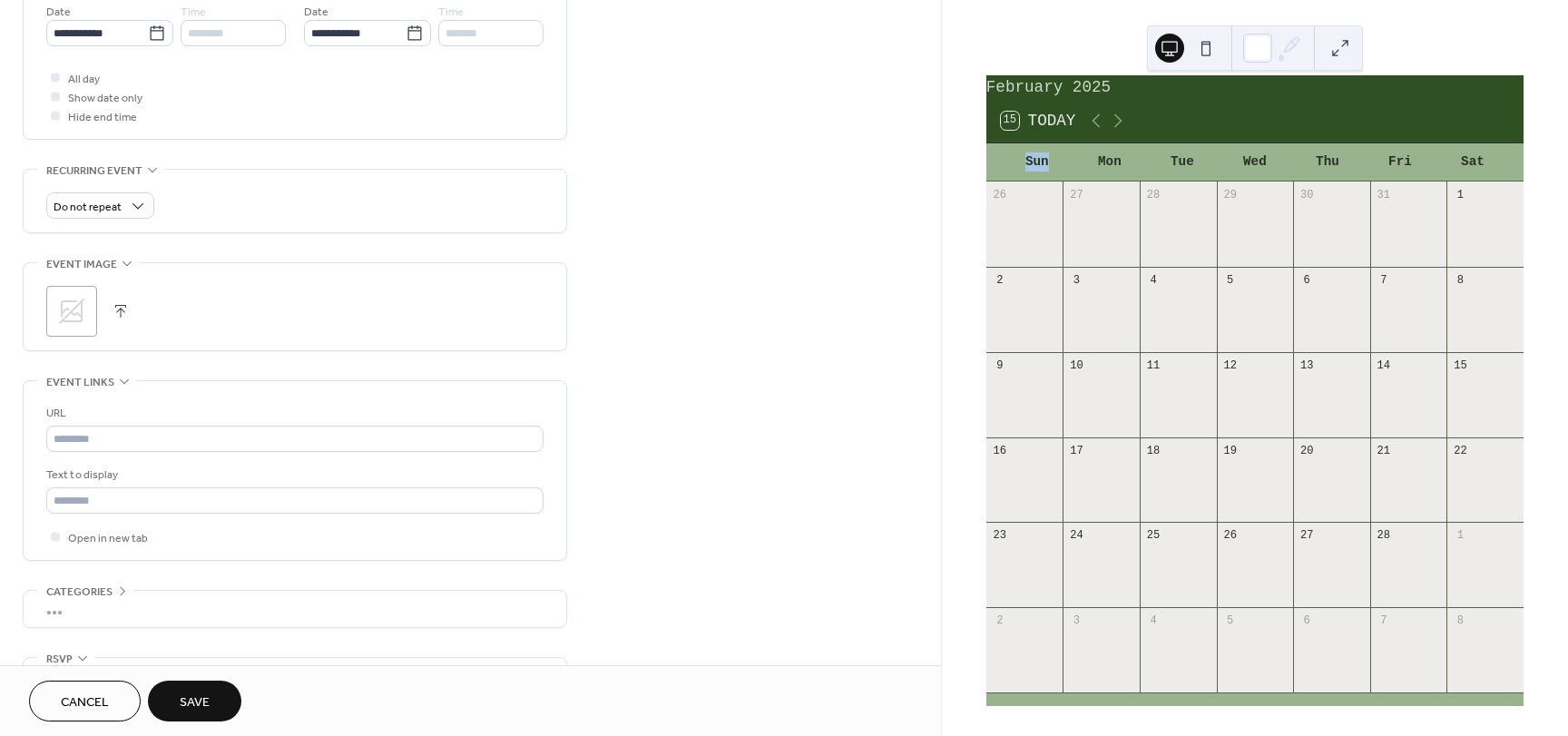 click on "15 Today" at bounding box center [1255, 121] 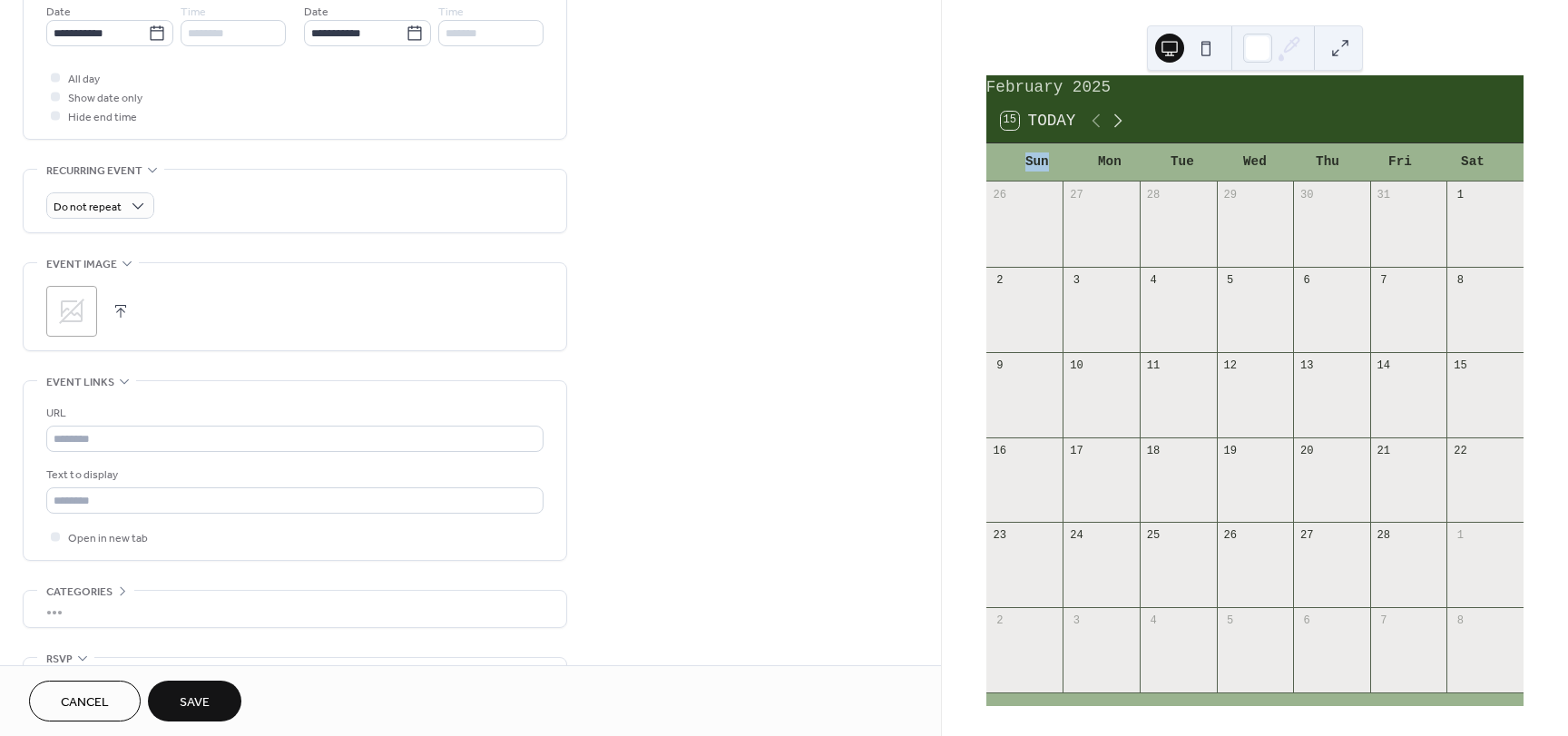 click 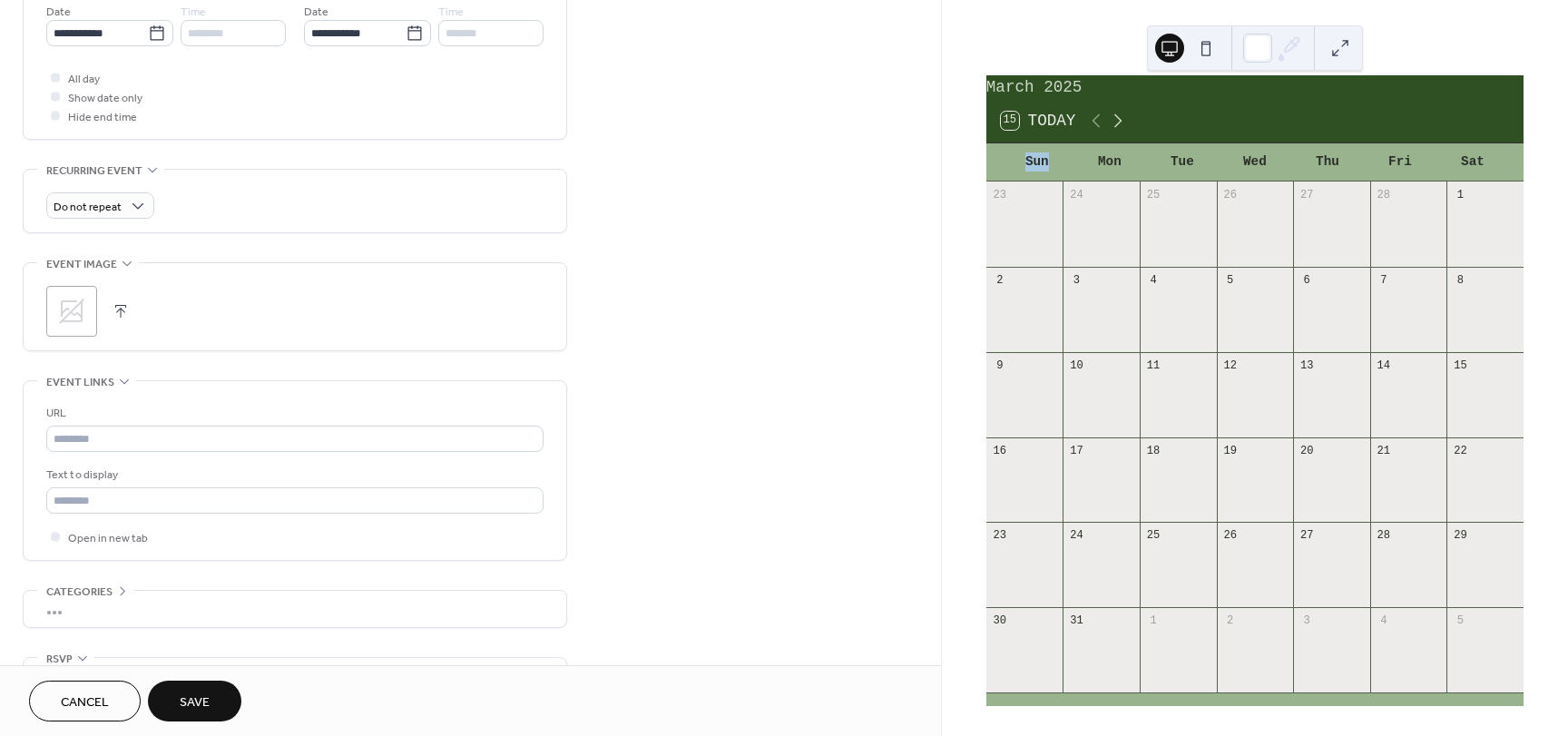 click 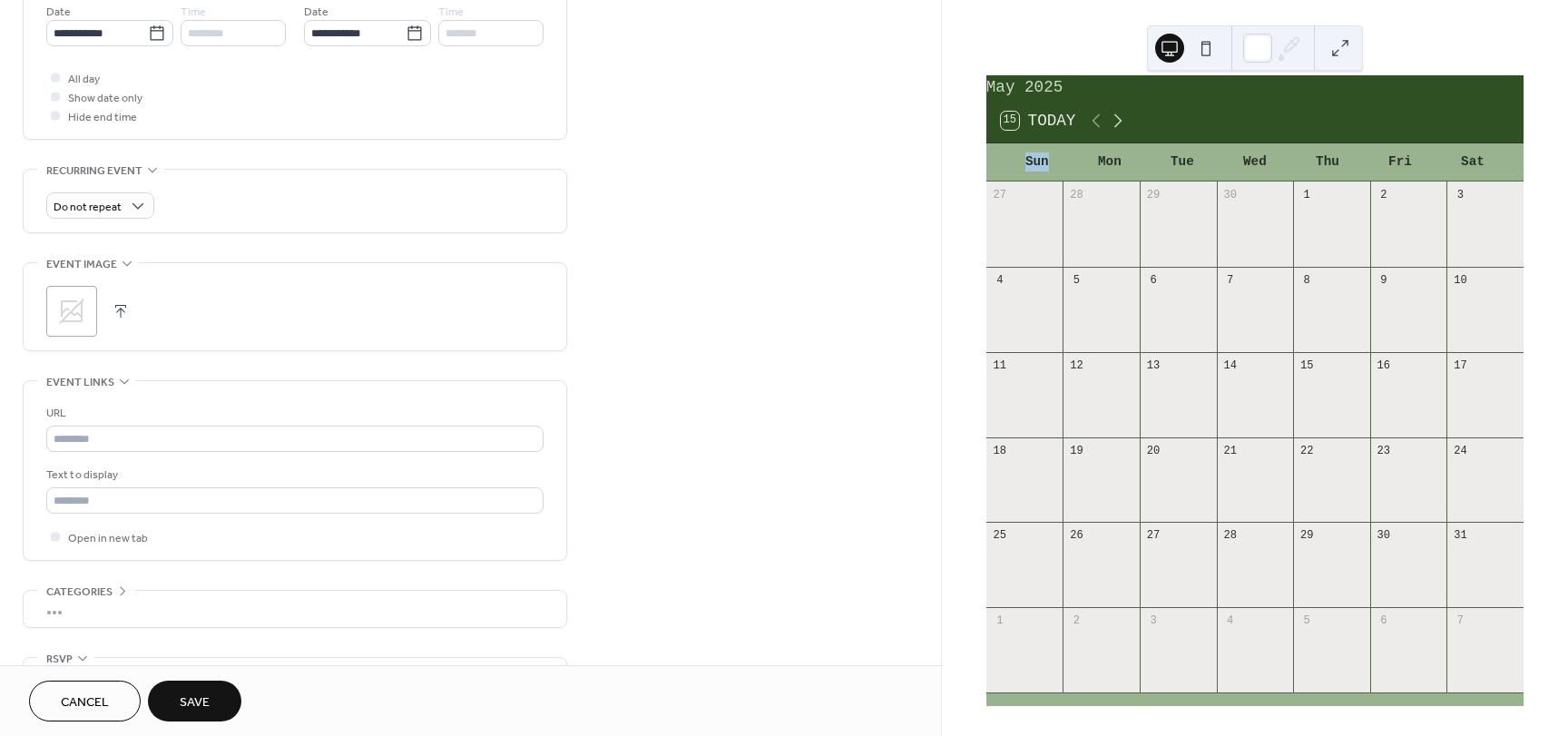 click 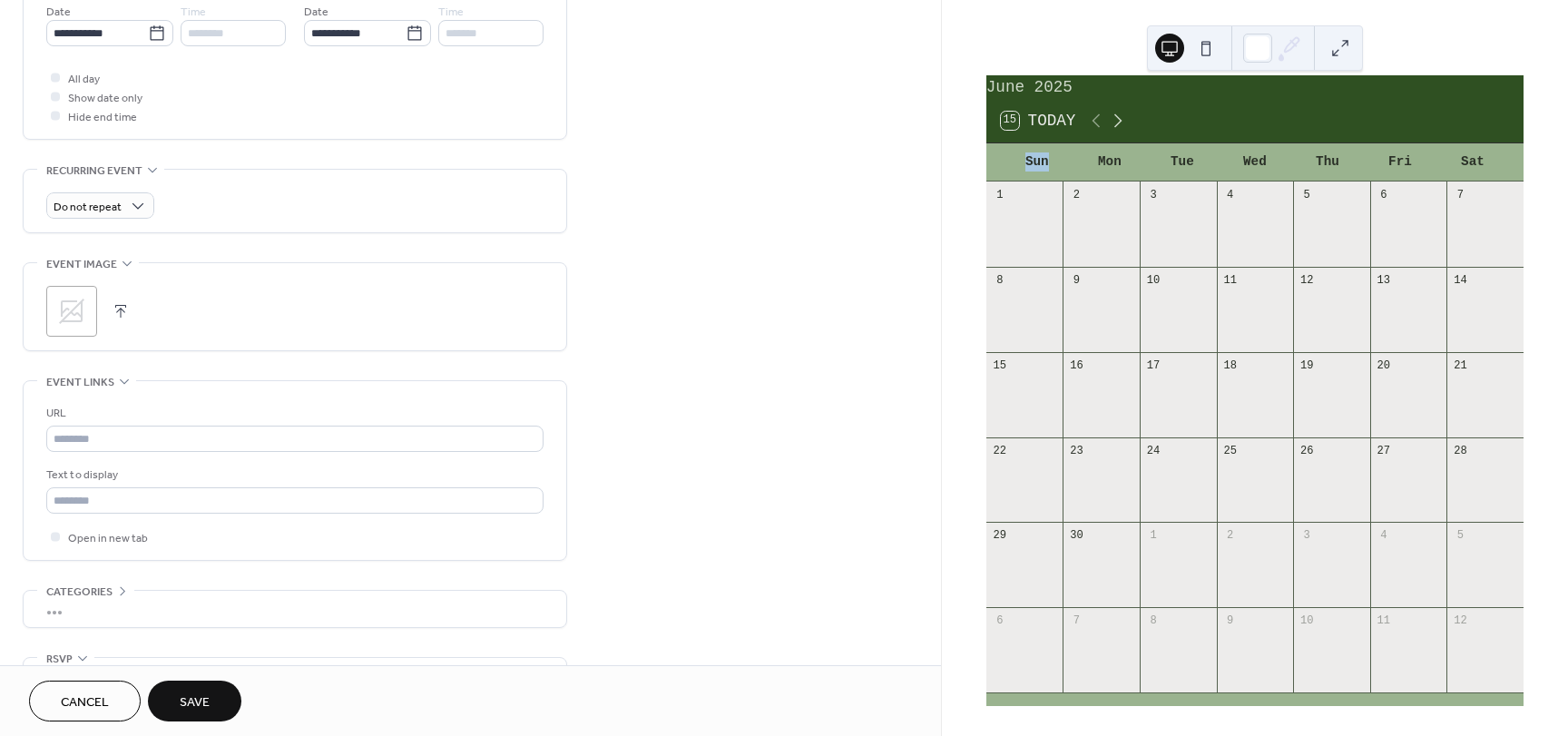 click 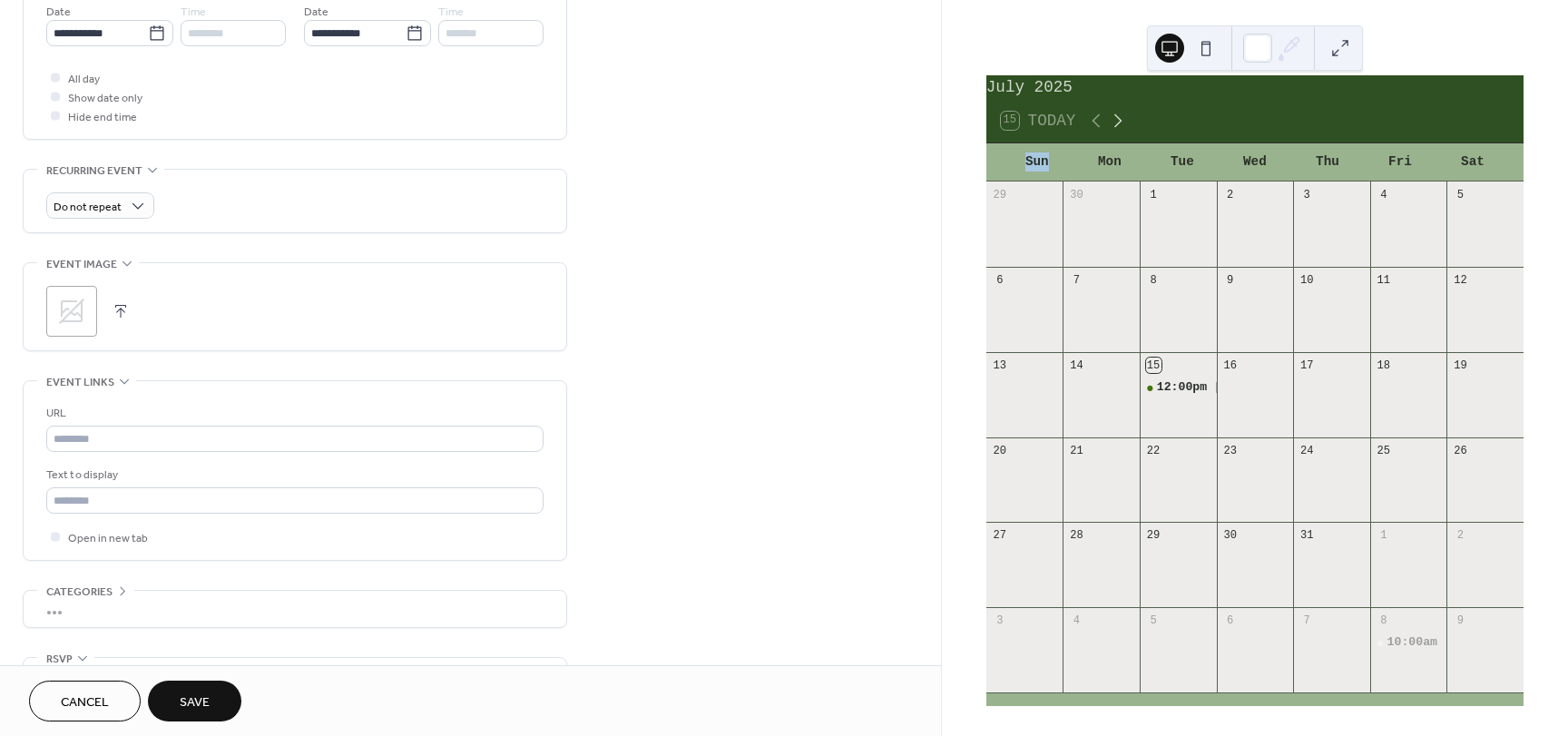 click 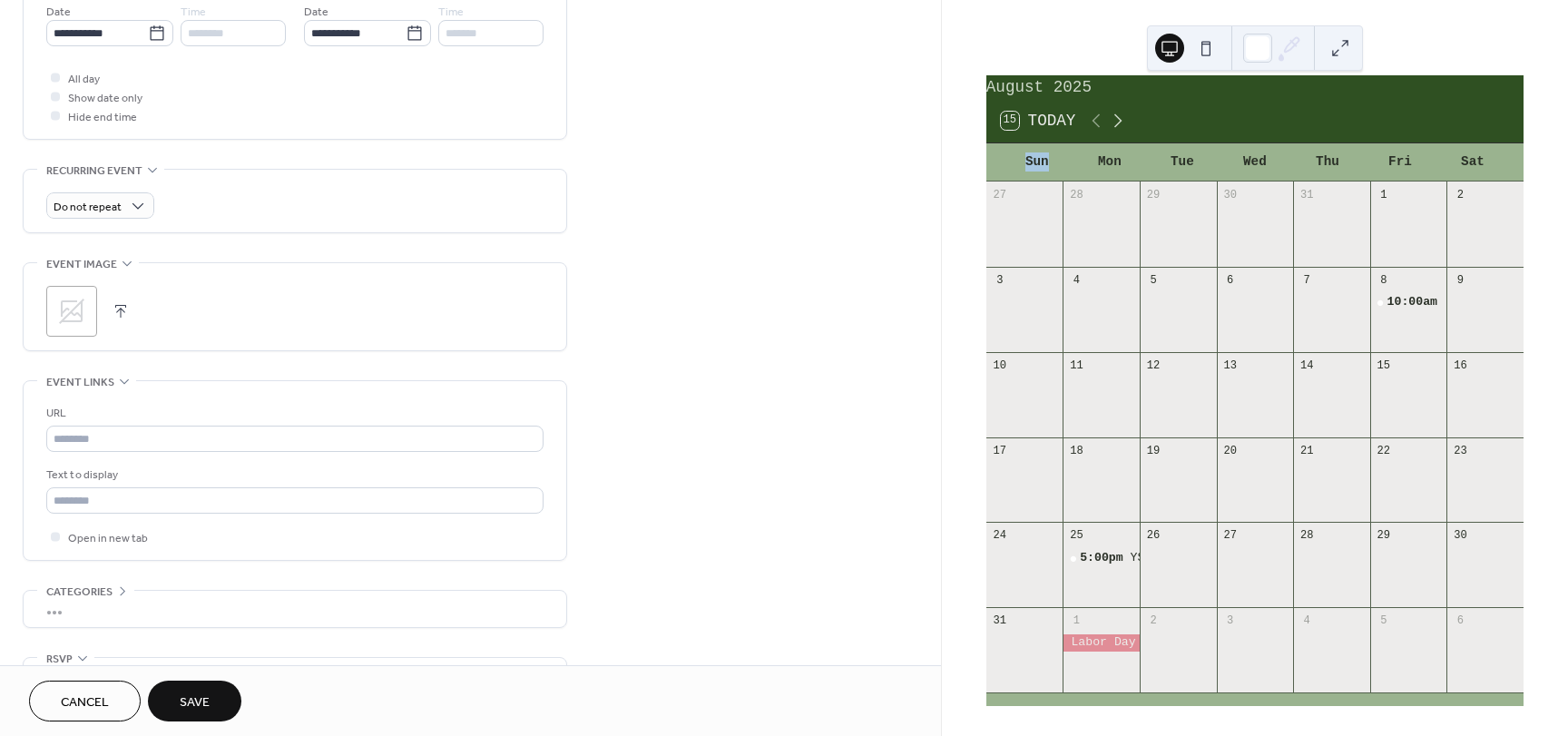 click 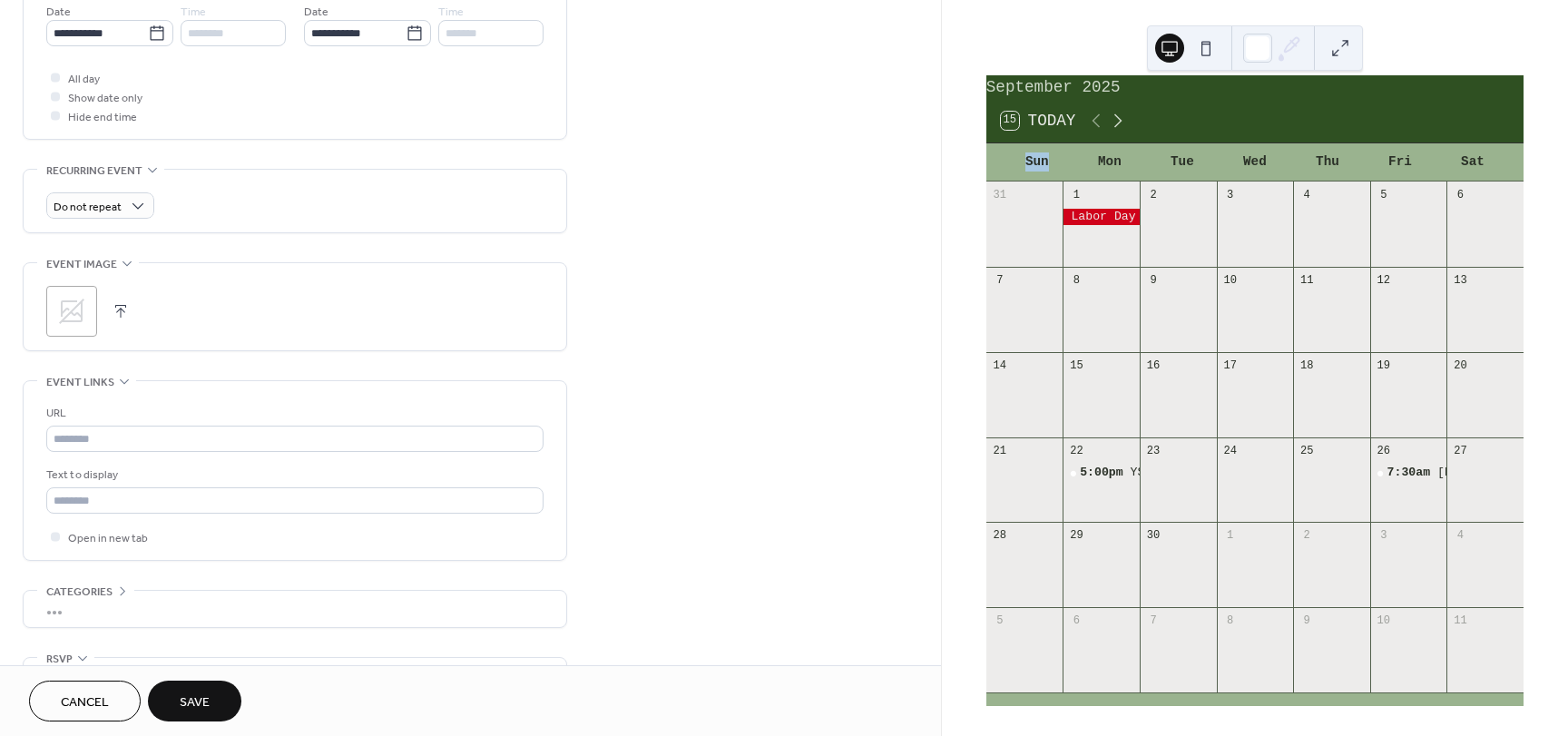 click 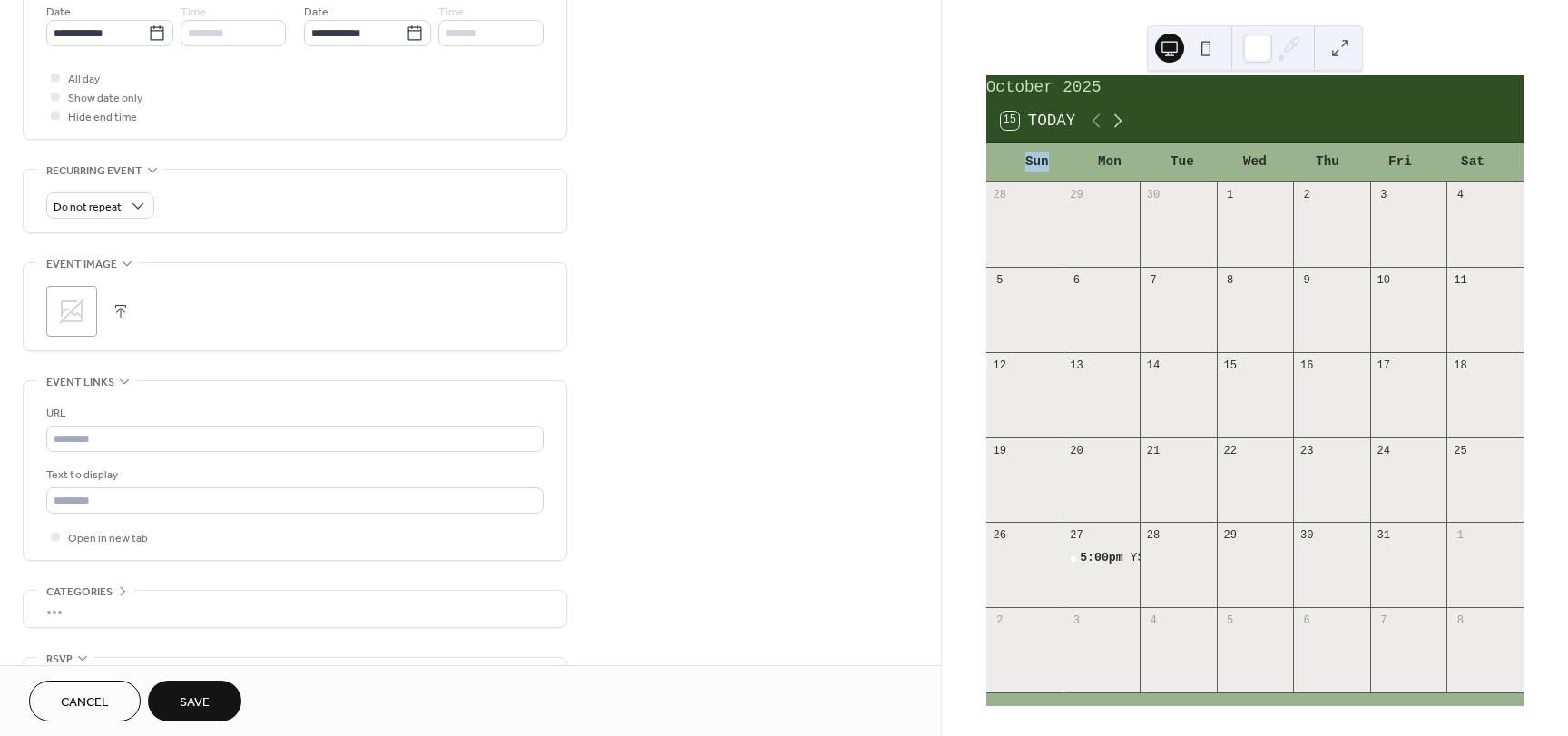 click 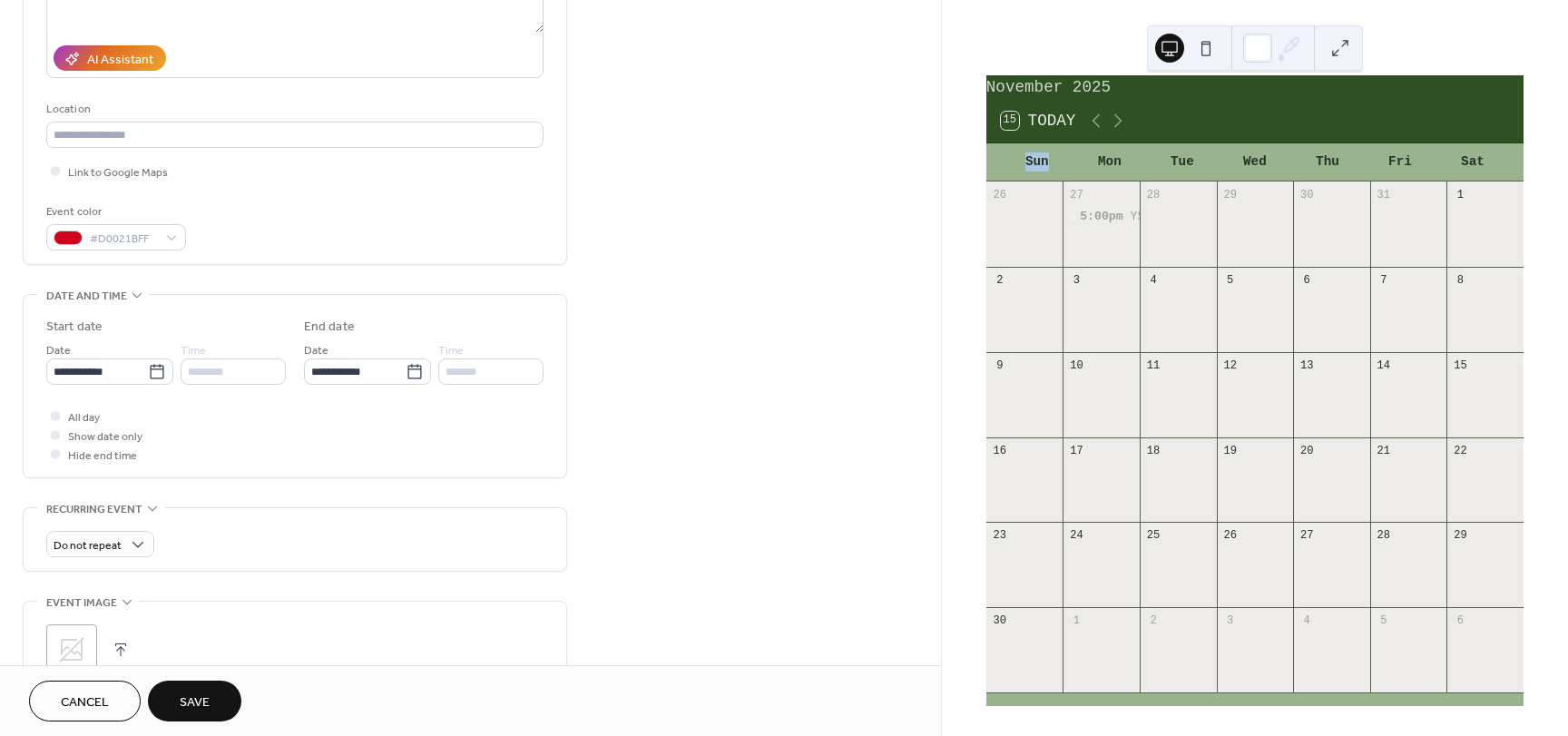 scroll, scrollTop: 272, scrollLeft: 0, axis: vertical 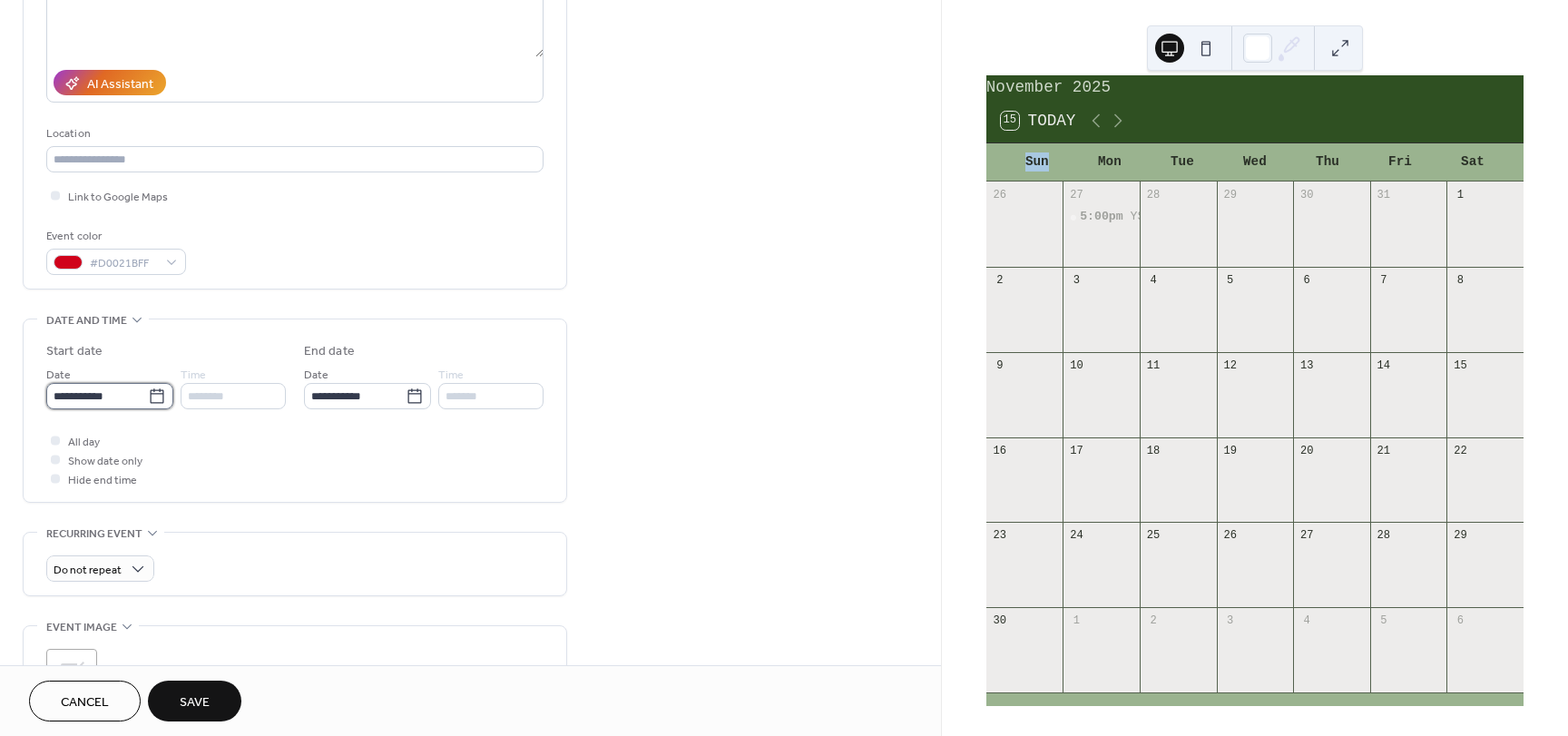 click on "**********" at bounding box center [784, 368] 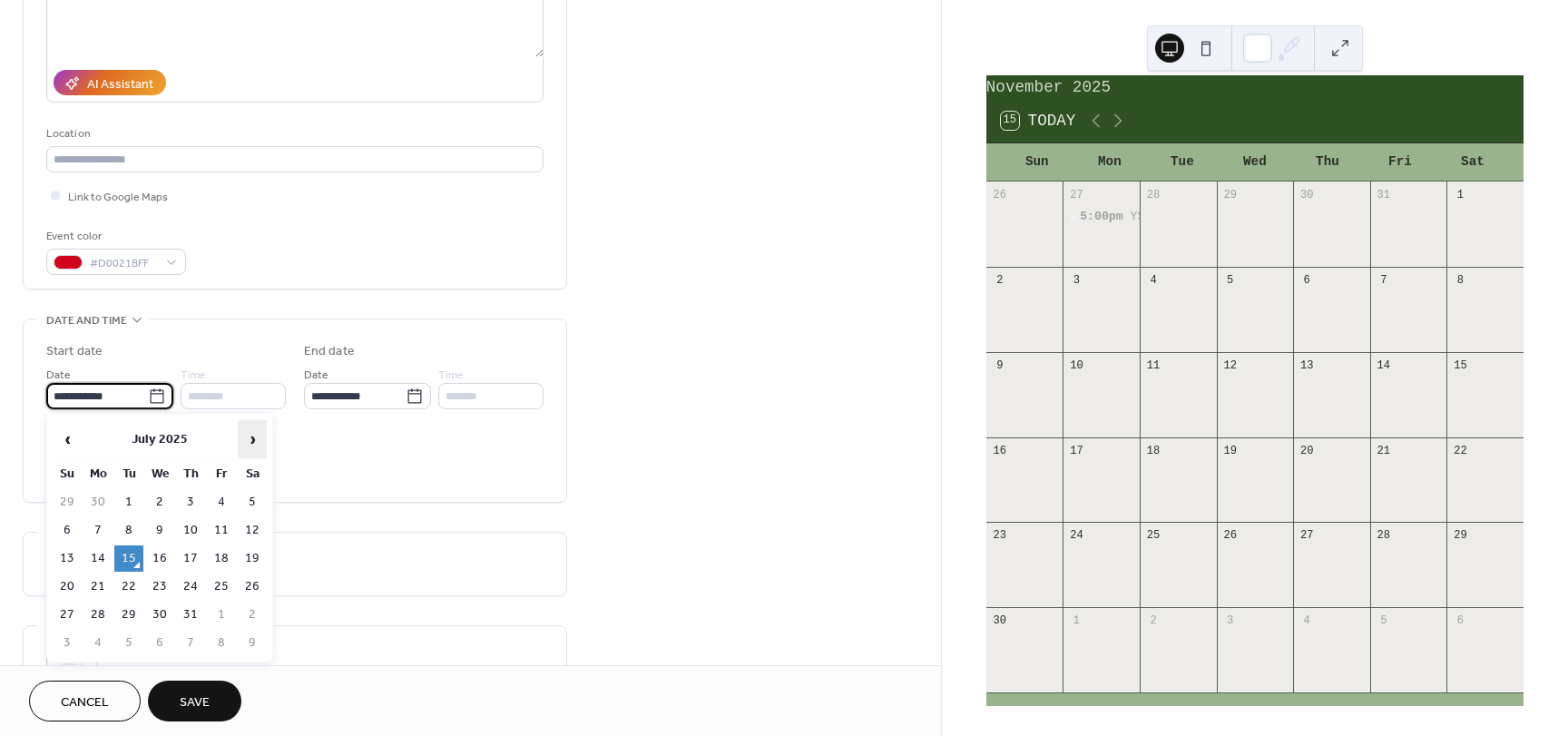 click on "›" at bounding box center (252, 439) 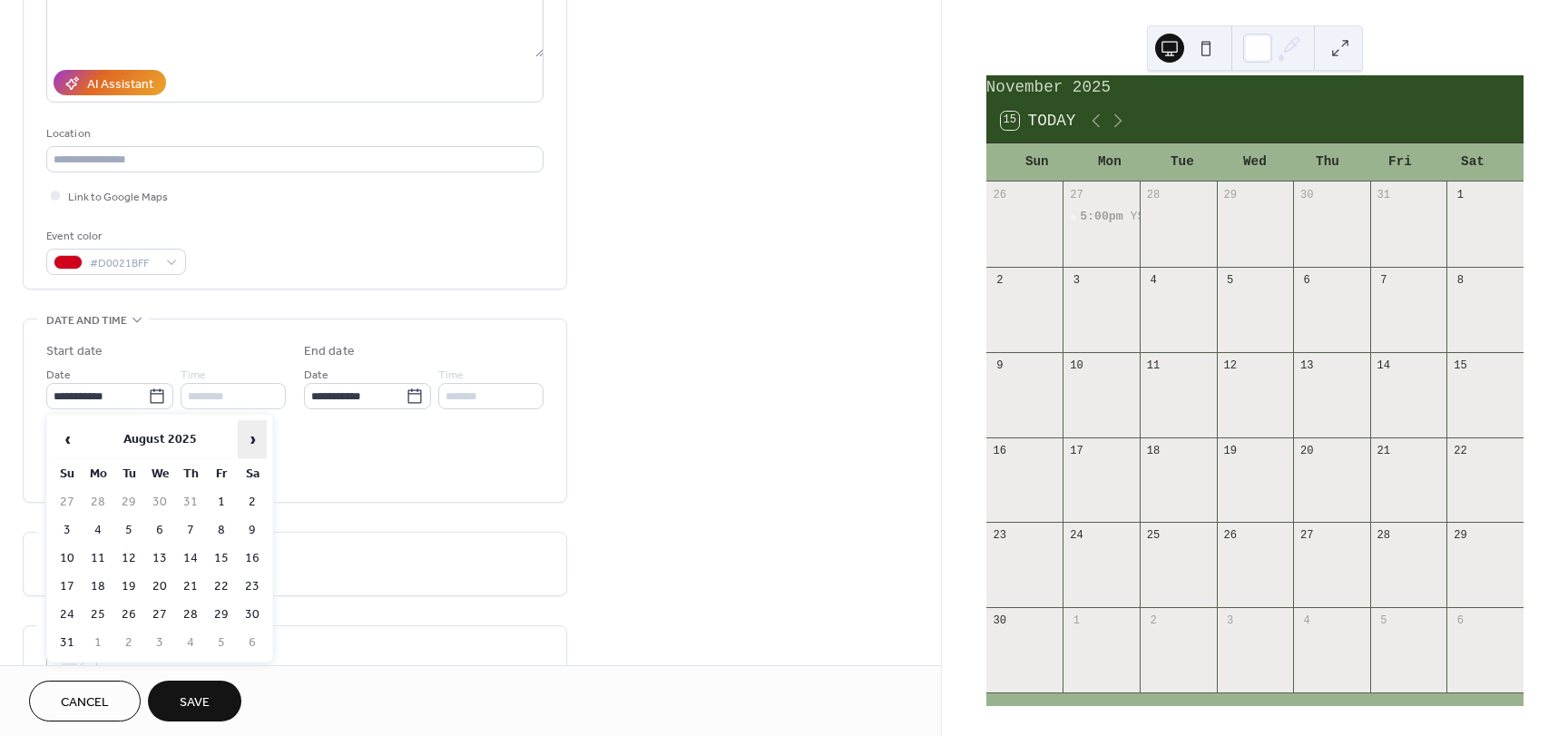 click on "›" at bounding box center (252, 439) 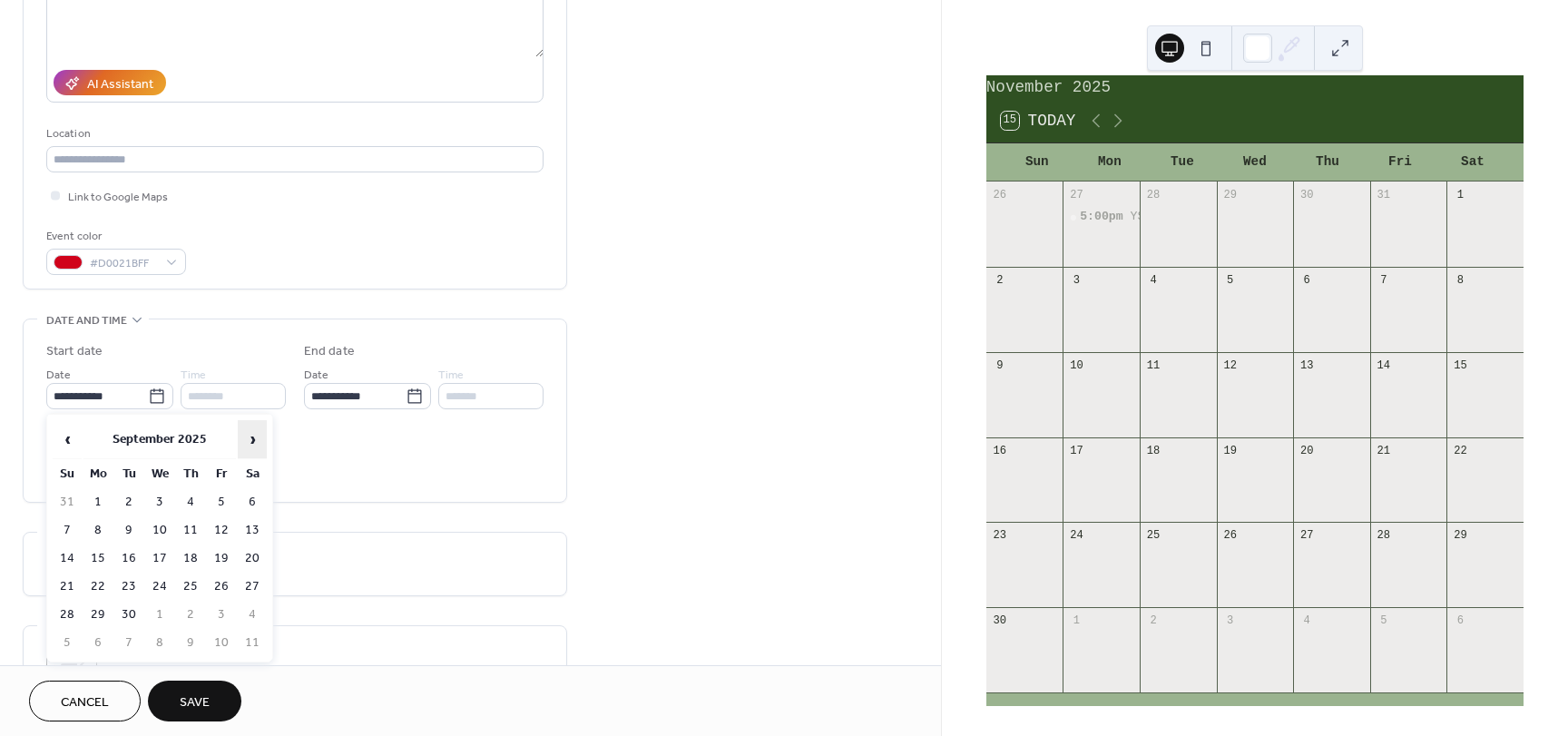 click on "›" at bounding box center [252, 439] 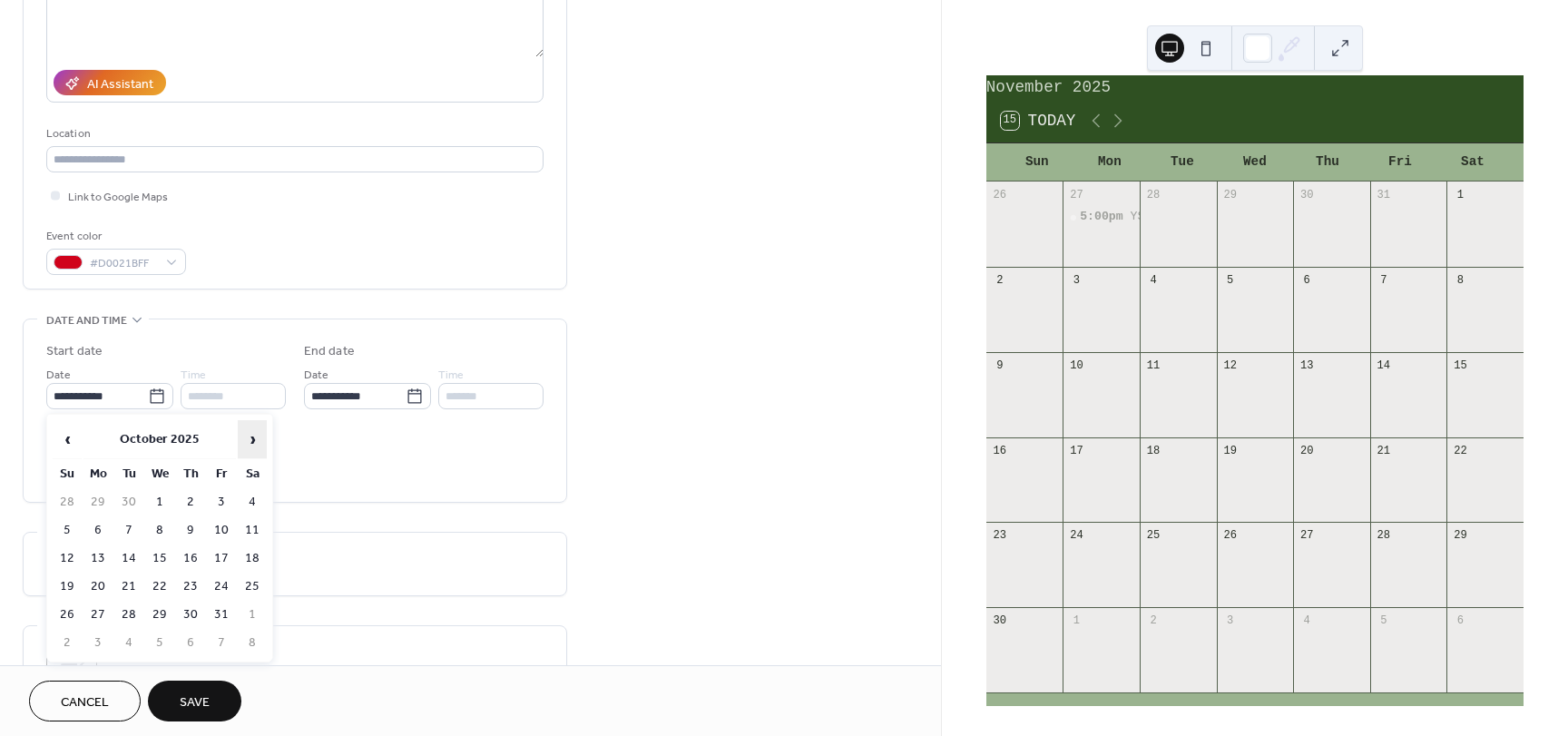 click on "›" at bounding box center (252, 439) 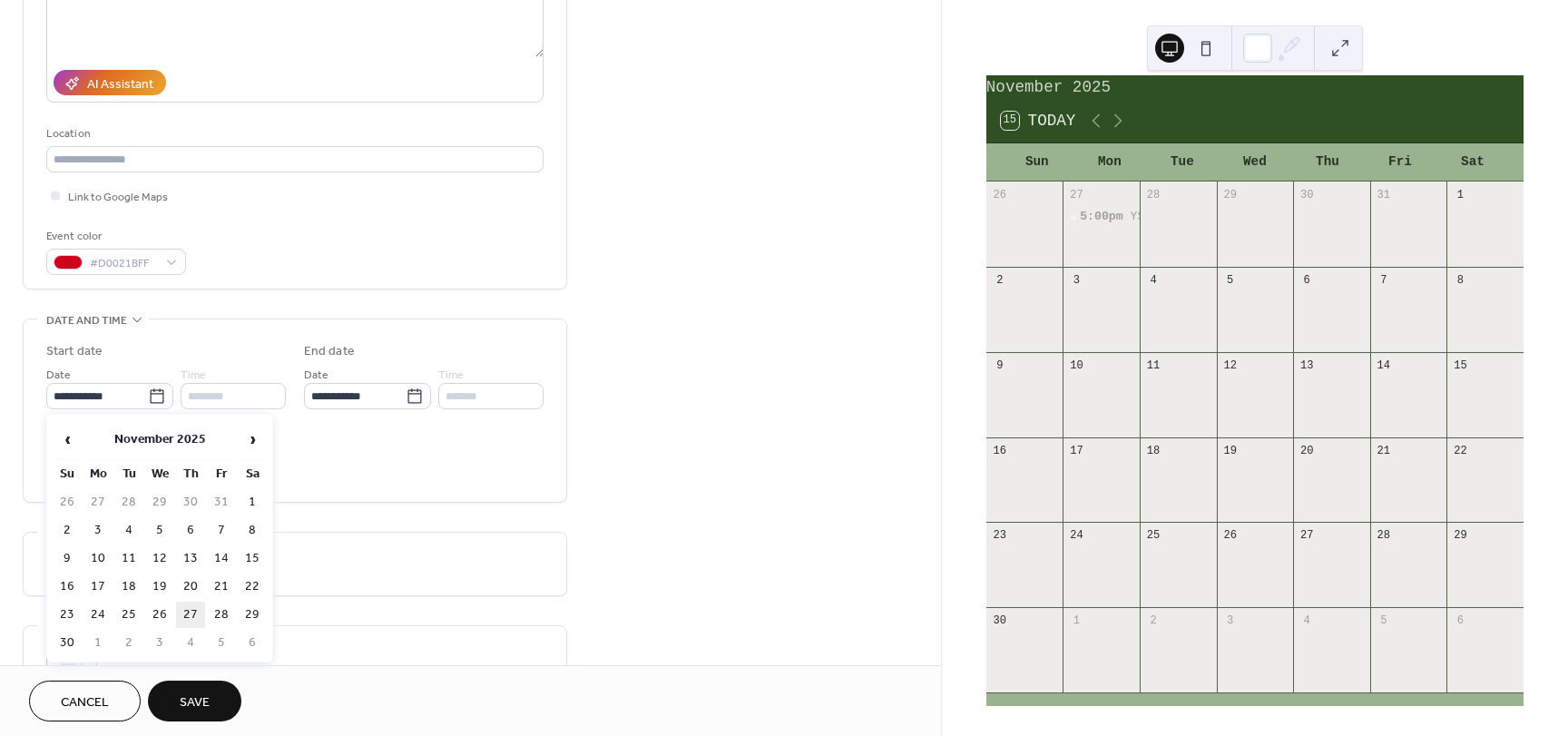 click on "27" at bounding box center [191, 614] 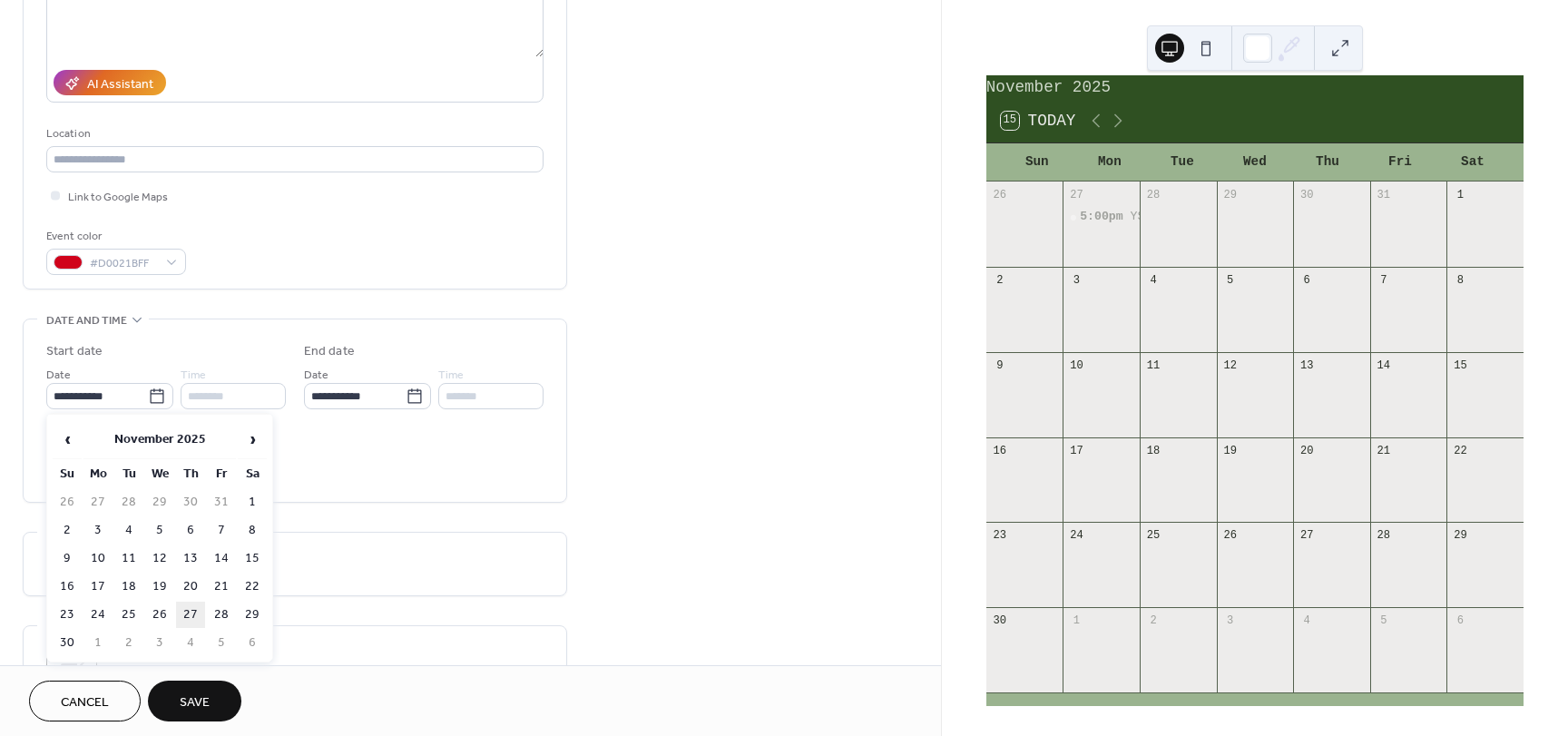 type on "**********" 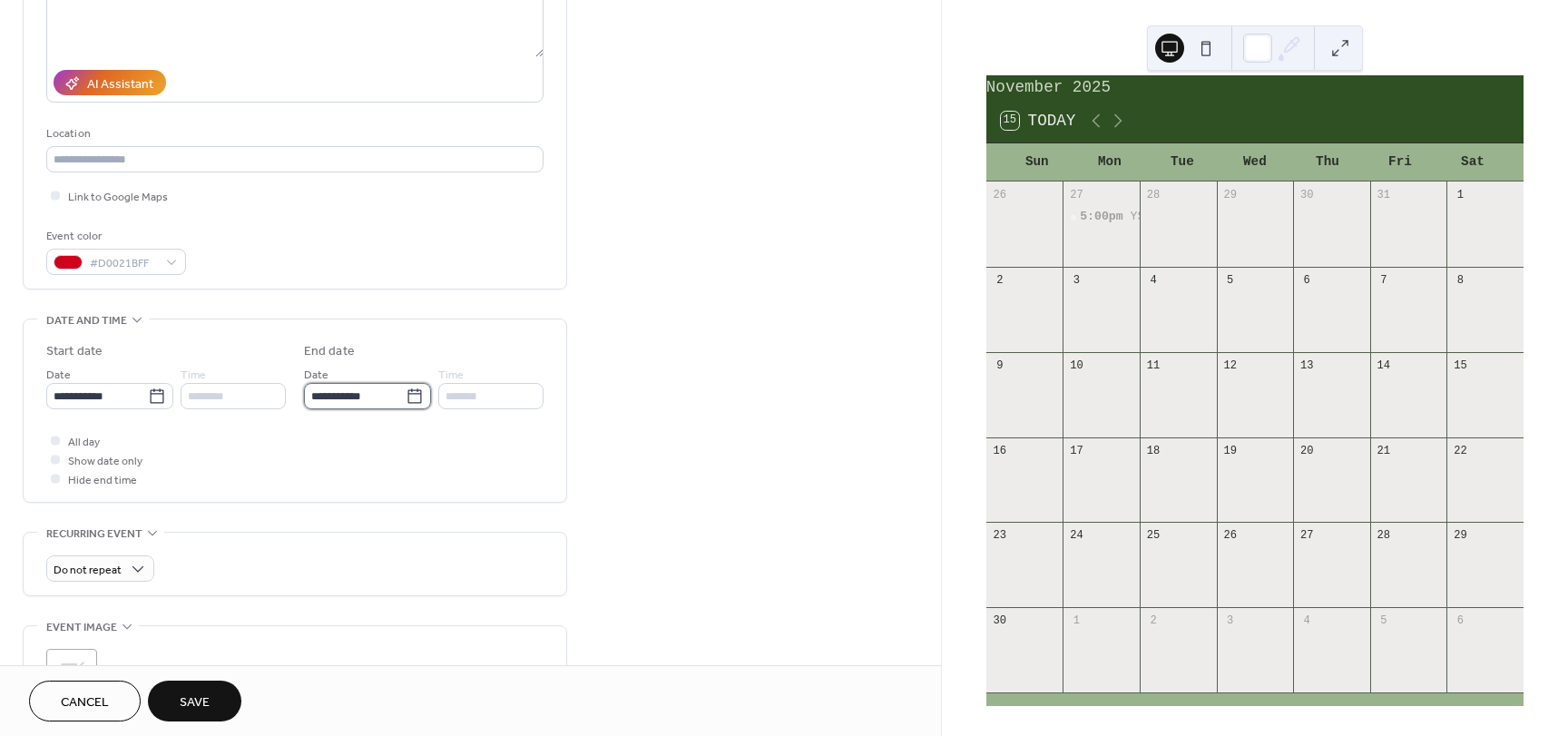 click on "**********" at bounding box center (355, 396) 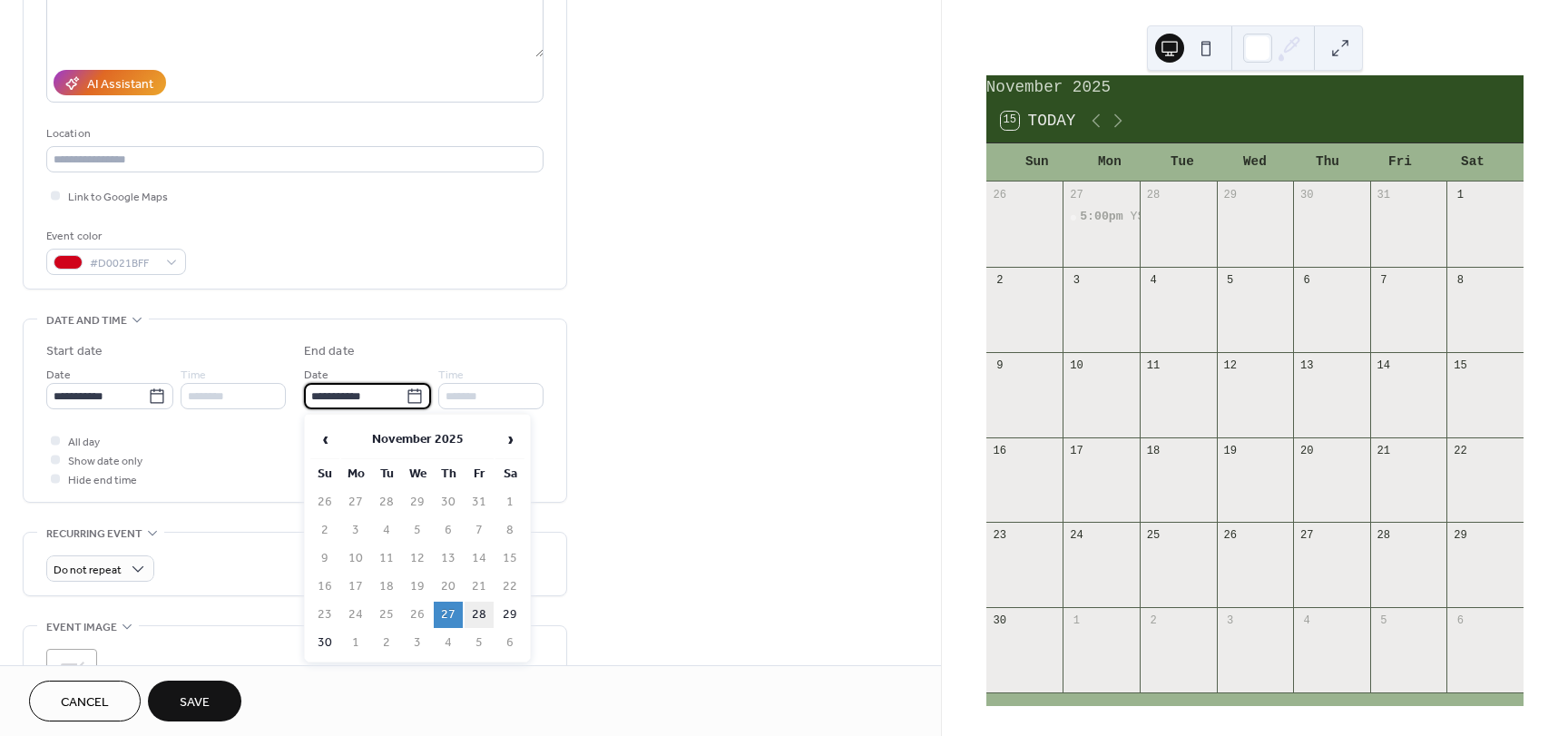 click on "28" at bounding box center [479, 614] 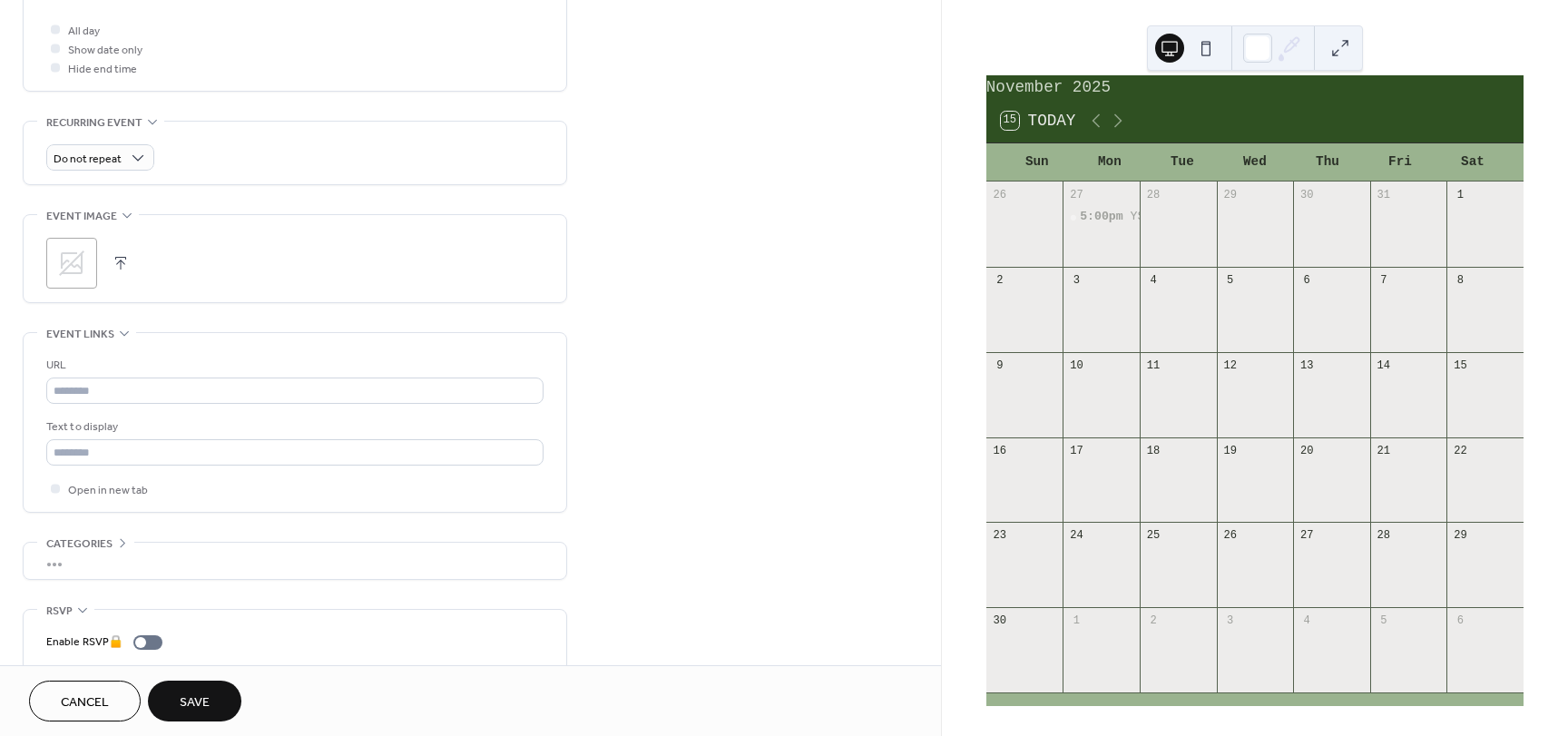 scroll, scrollTop: 726, scrollLeft: 0, axis: vertical 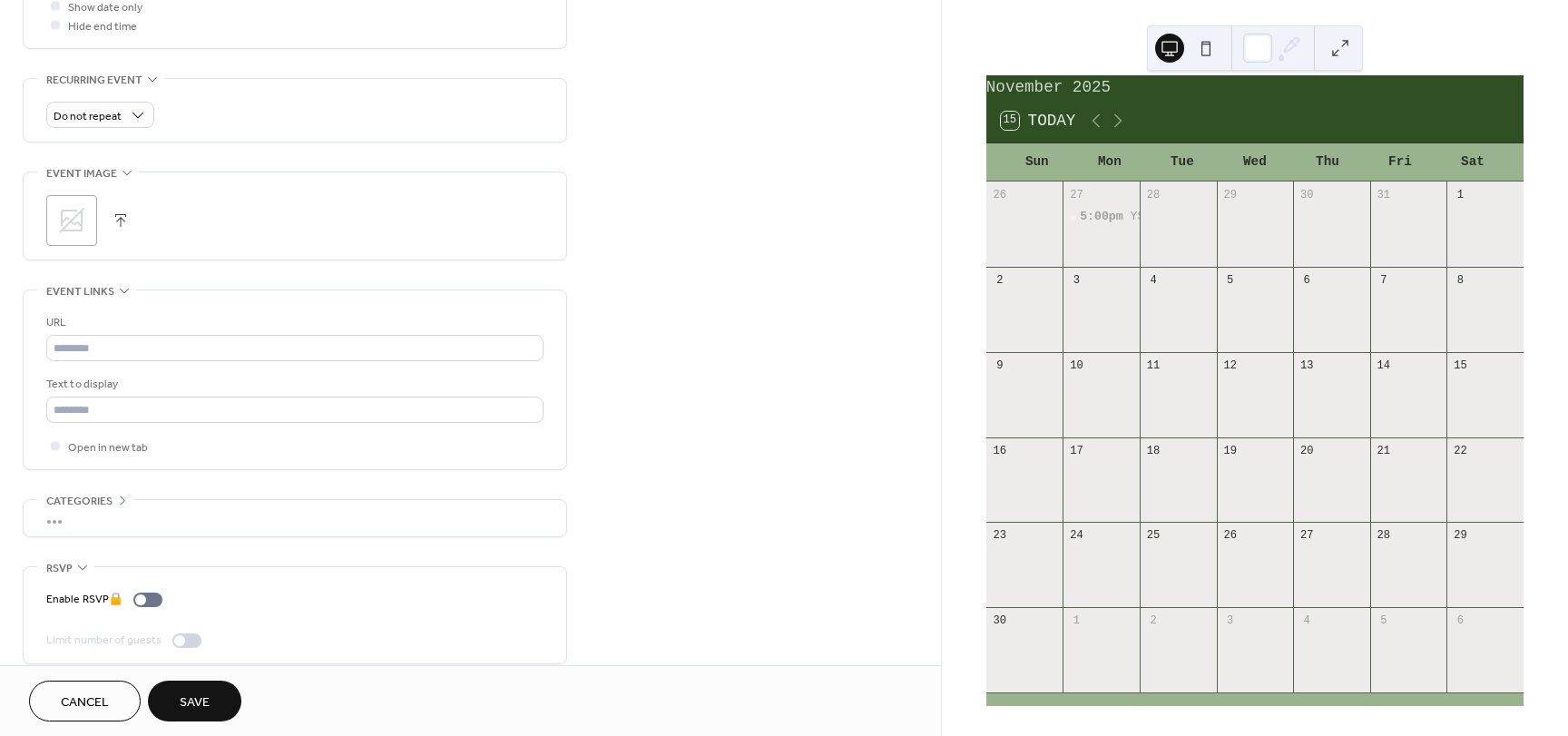 click on "Save" at bounding box center [194, 702] 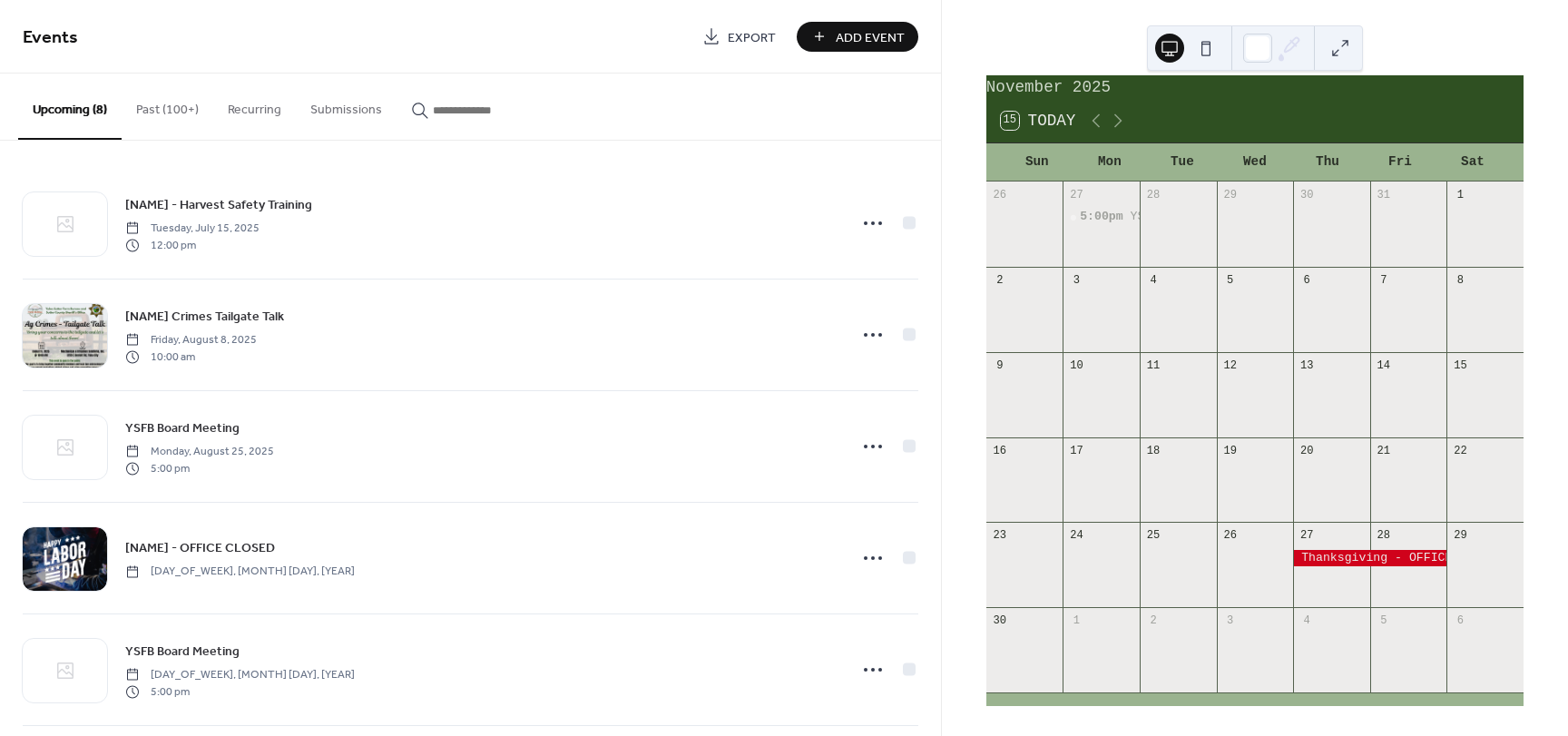 click on "Add Event" at bounding box center [870, 37] 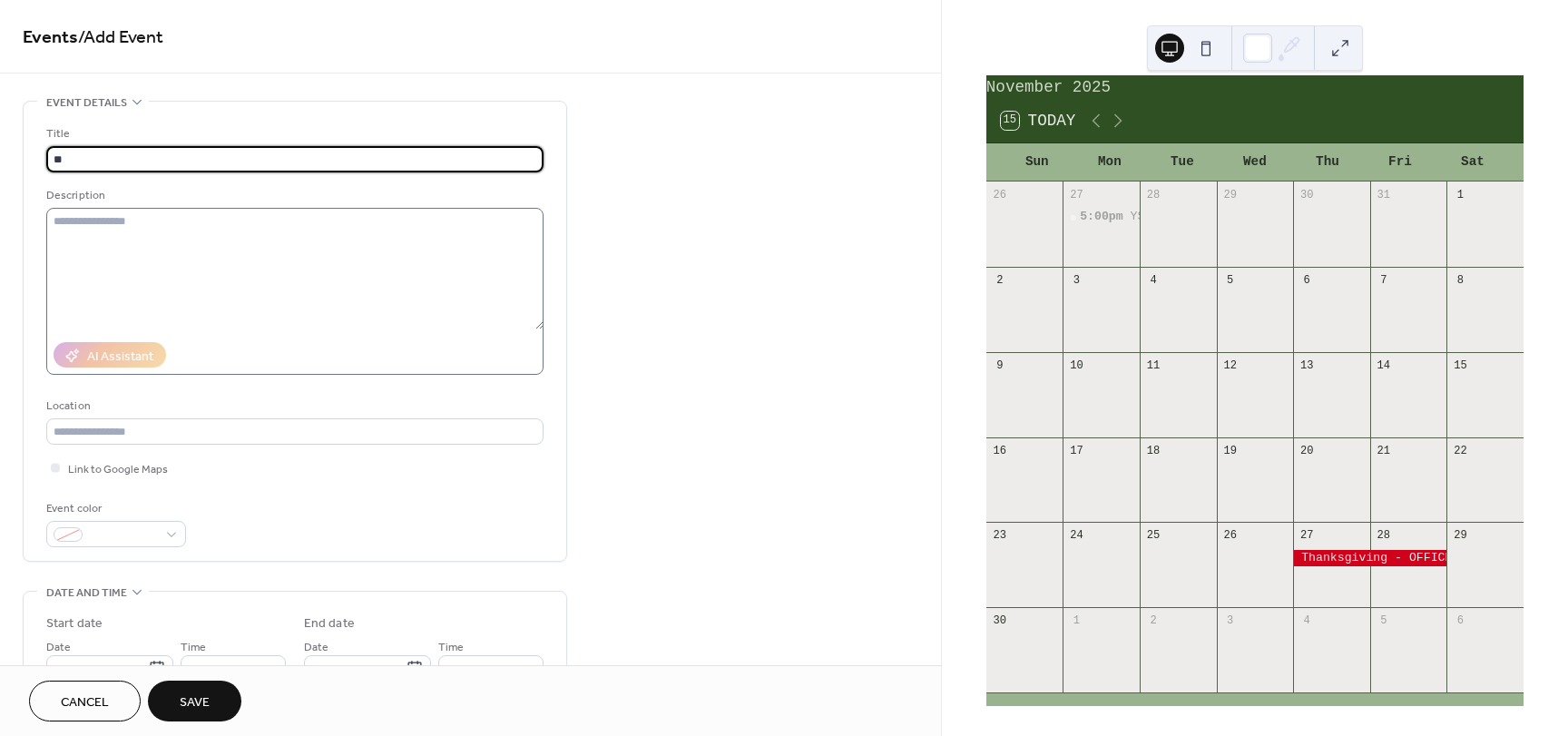 type on "*" 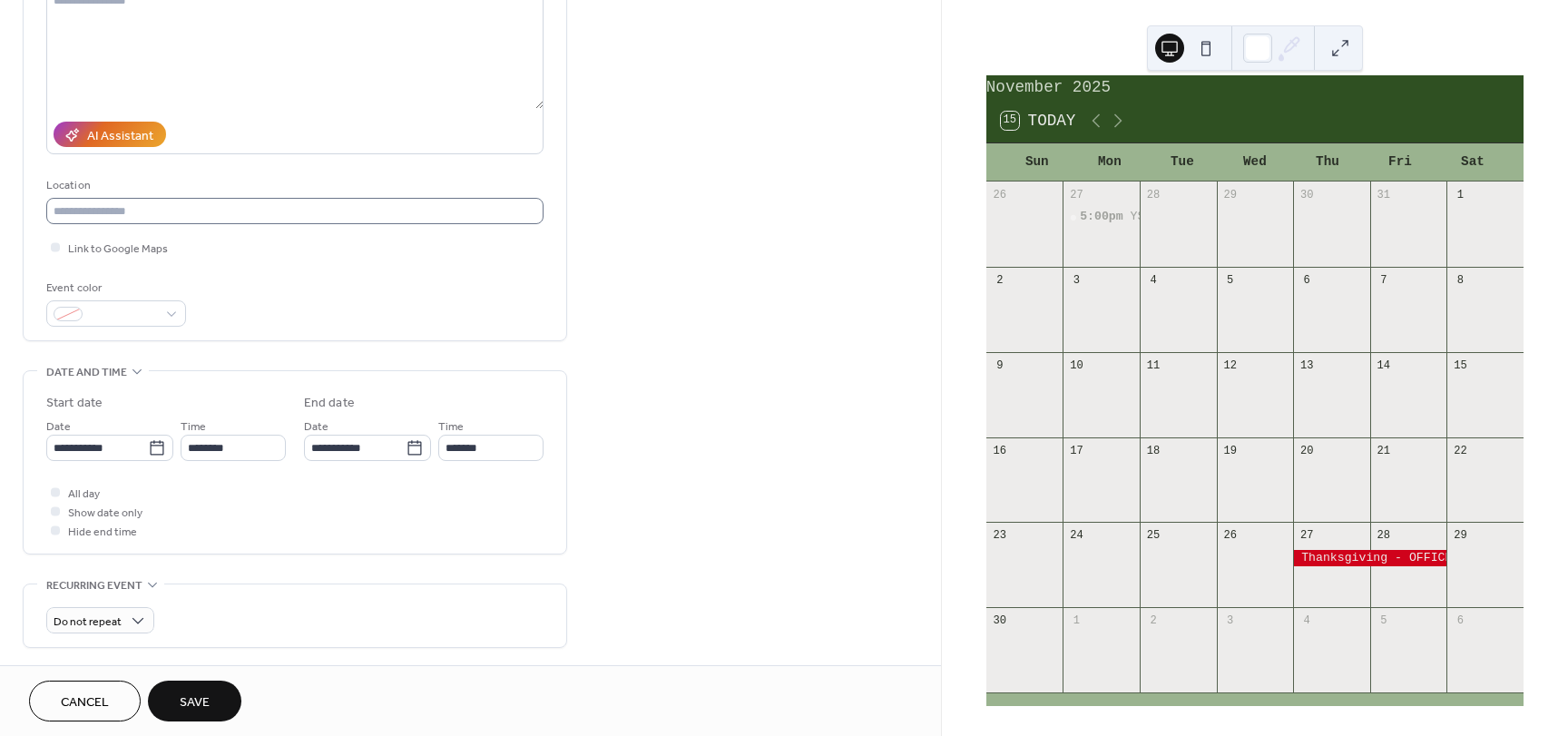 scroll, scrollTop: 272, scrollLeft: 0, axis: vertical 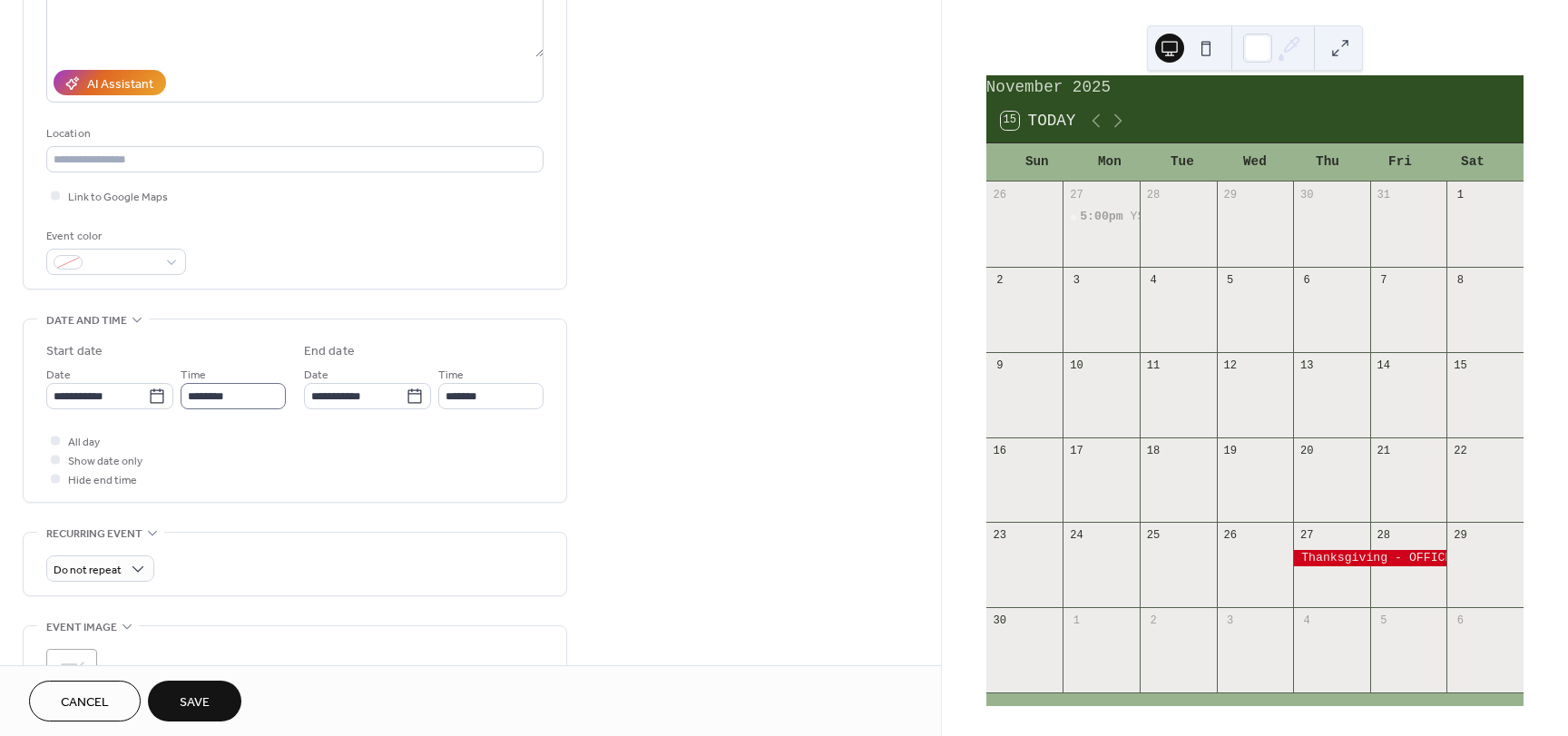 type on "**********" 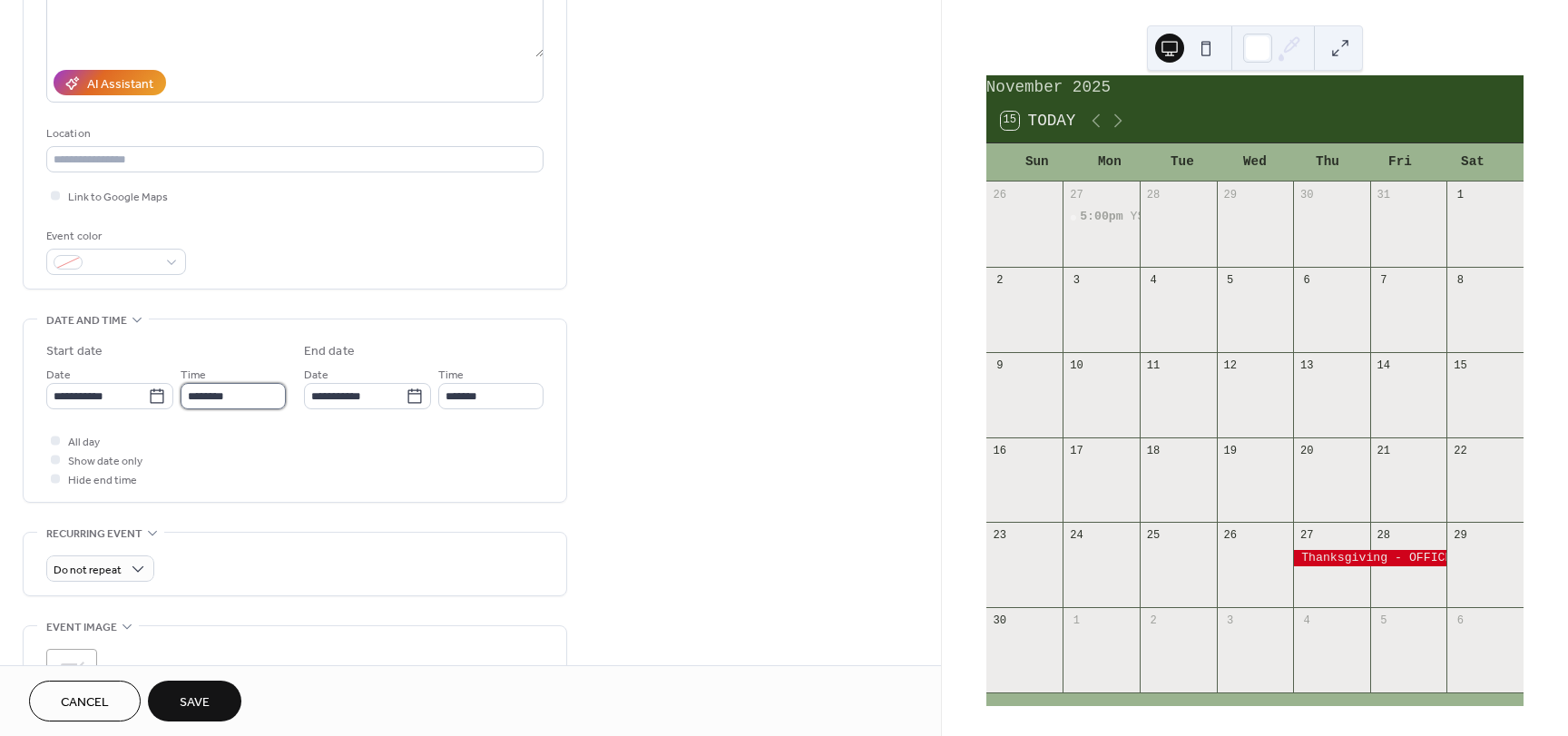 click on "********" at bounding box center [233, 396] 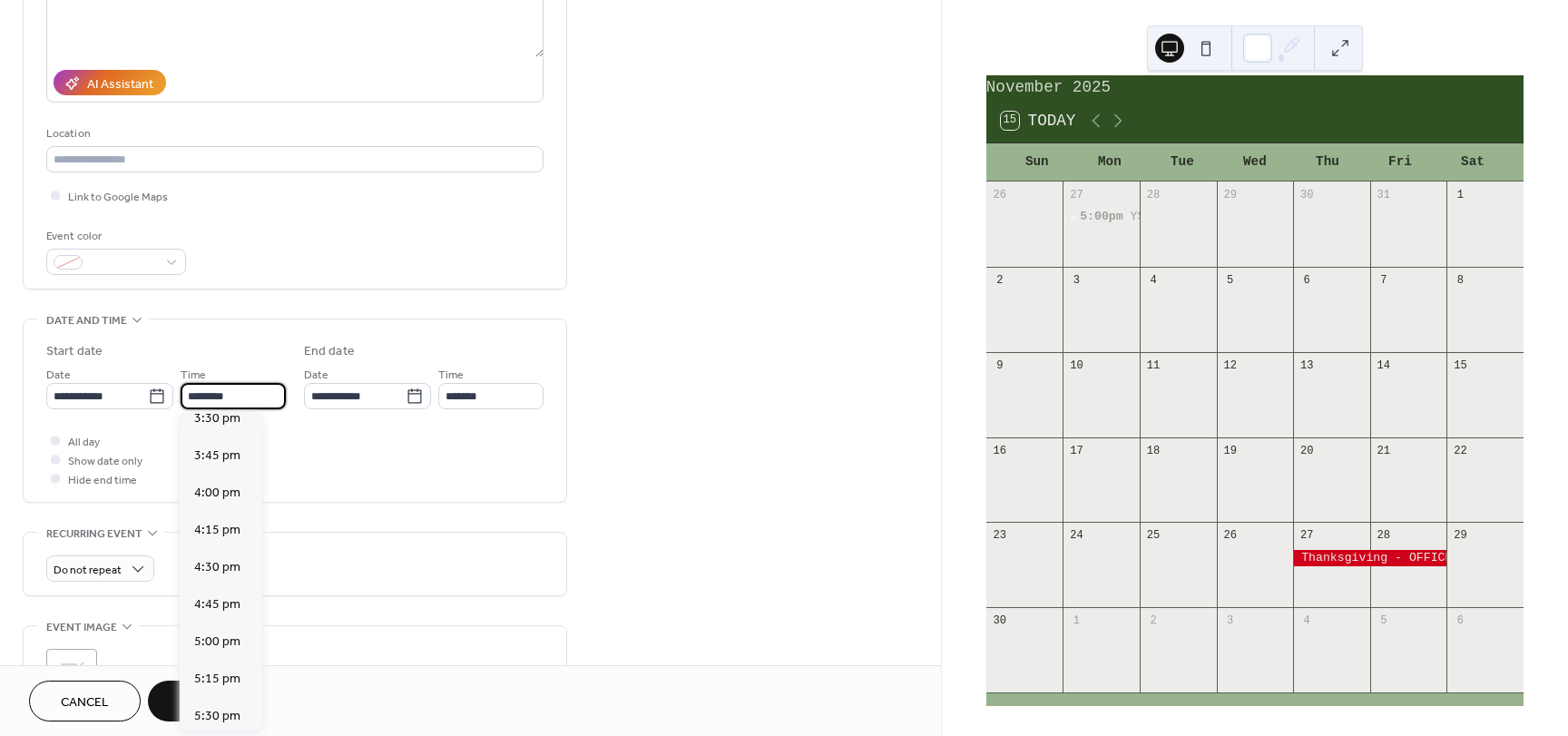 scroll, scrollTop: 2331, scrollLeft: 0, axis: vertical 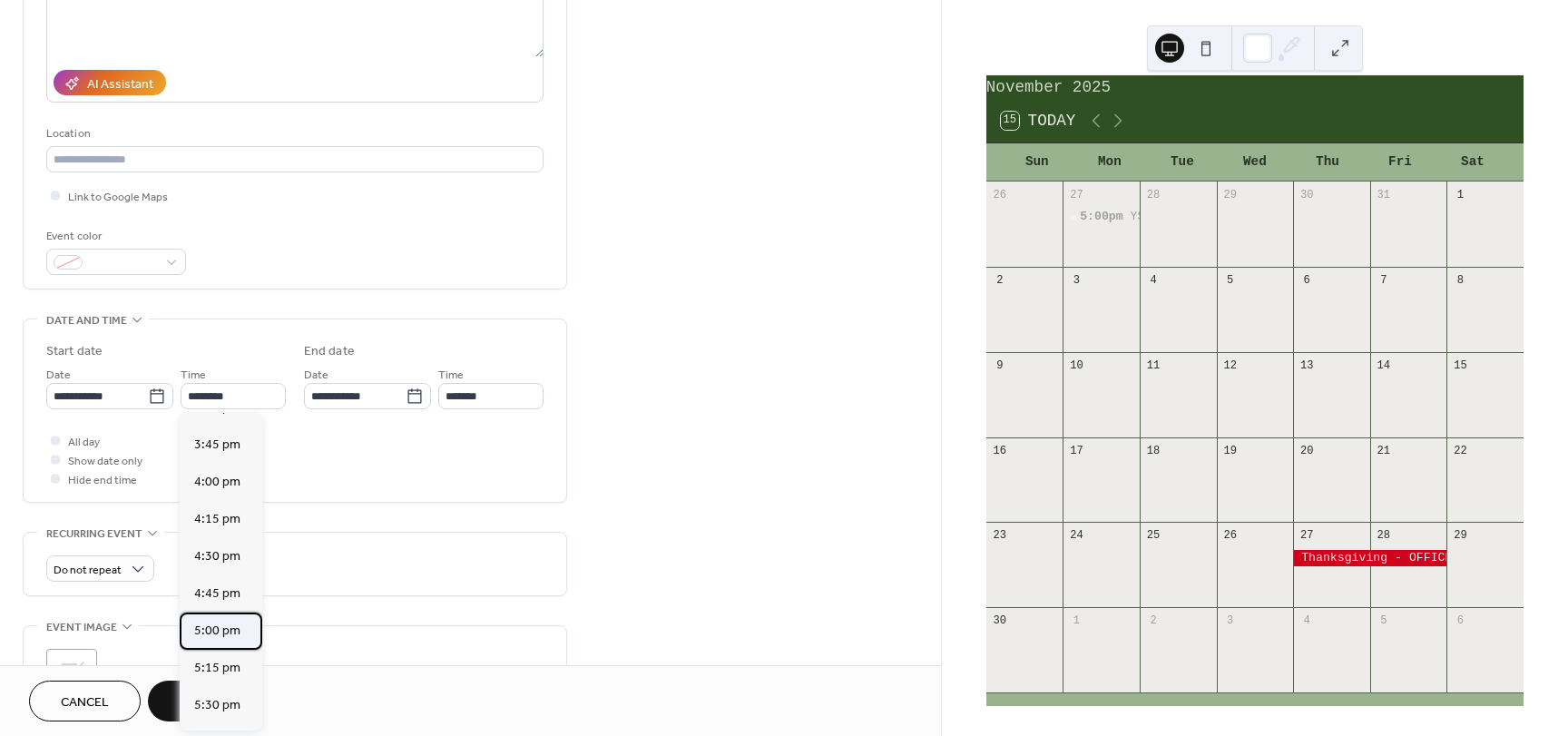 click on "5:00 pm" at bounding box center [217, 631] 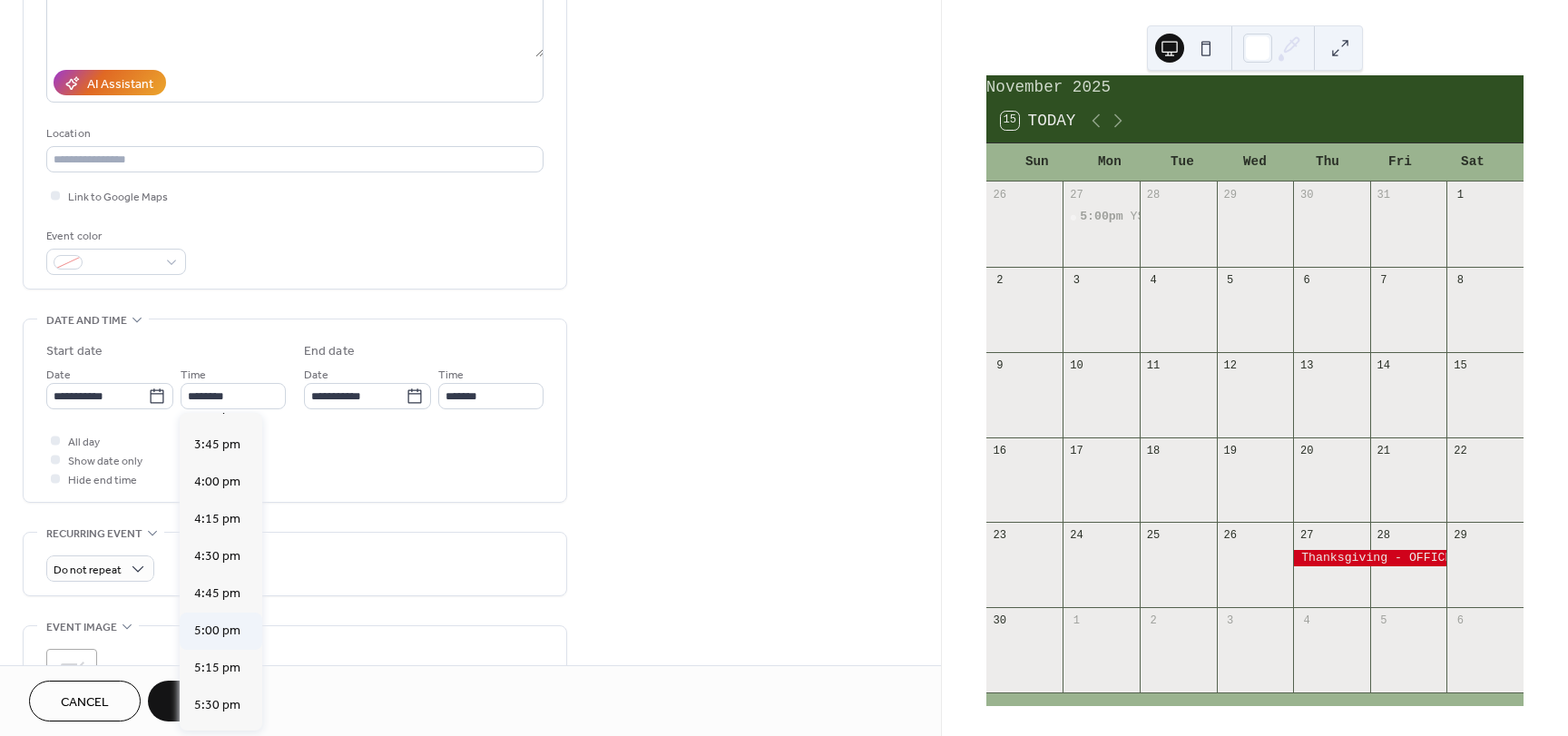 type on "*******" 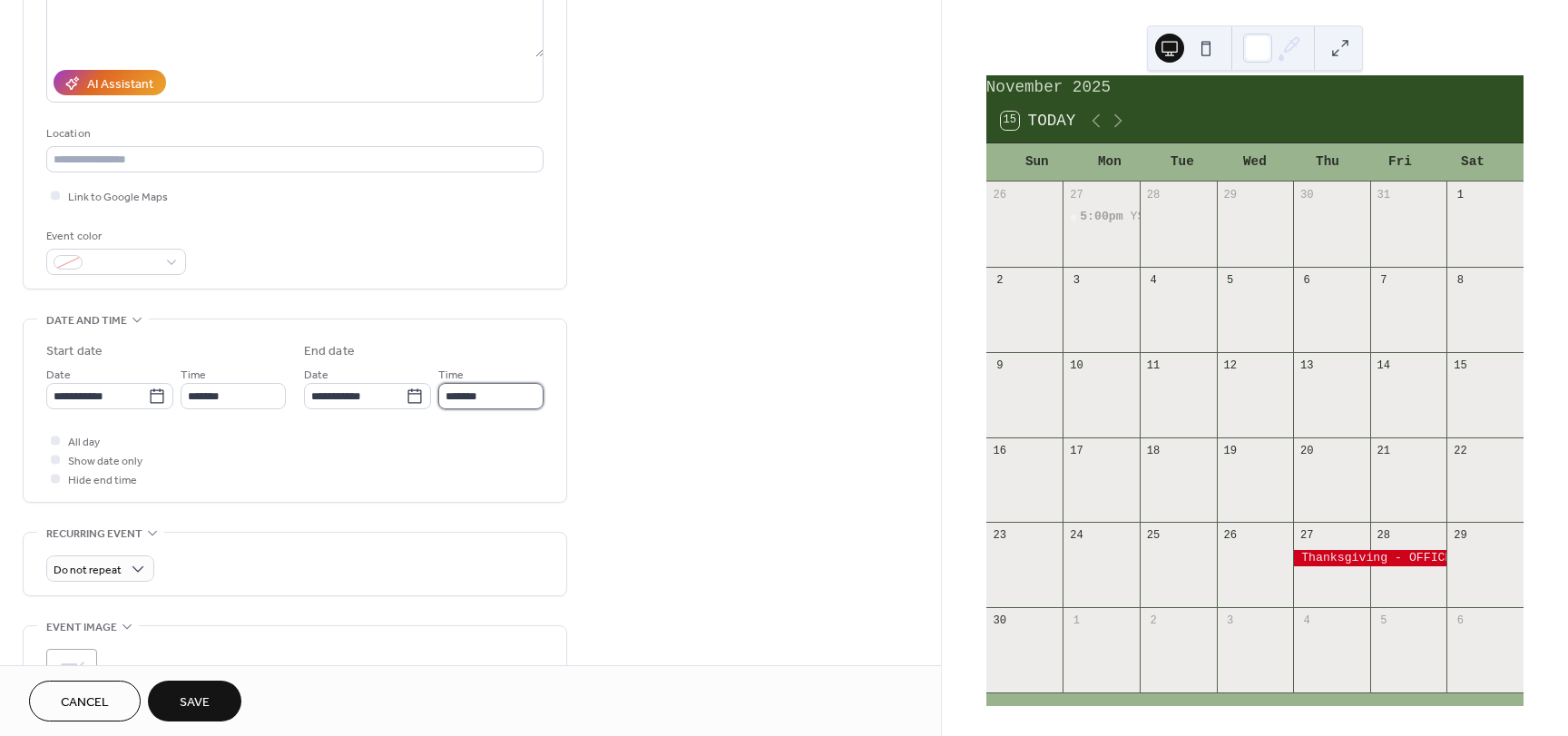 click on "*******" at bounding box center [491, 396] 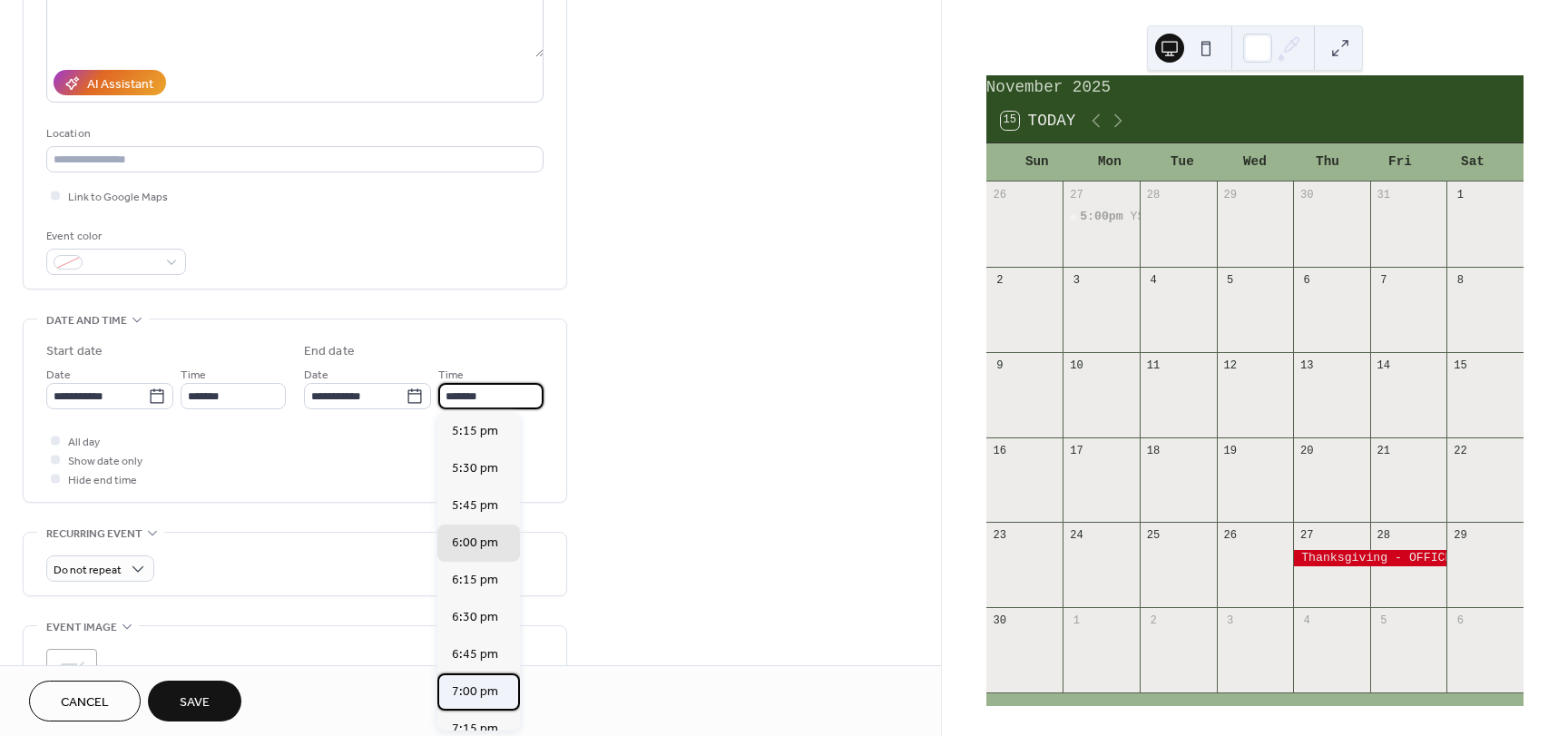 click on "7:00 pm" at bounding box center [475, 692] 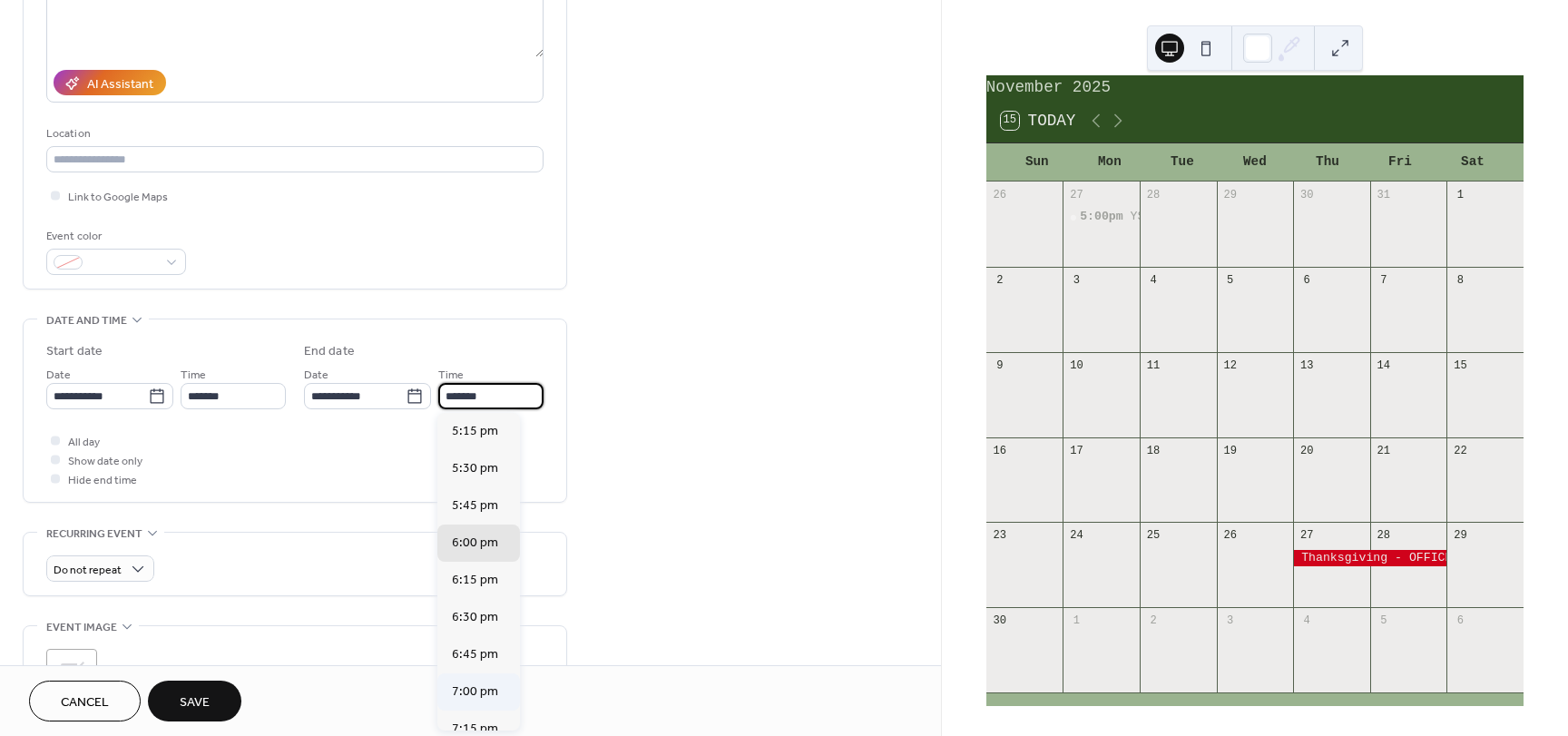 type on "*******" 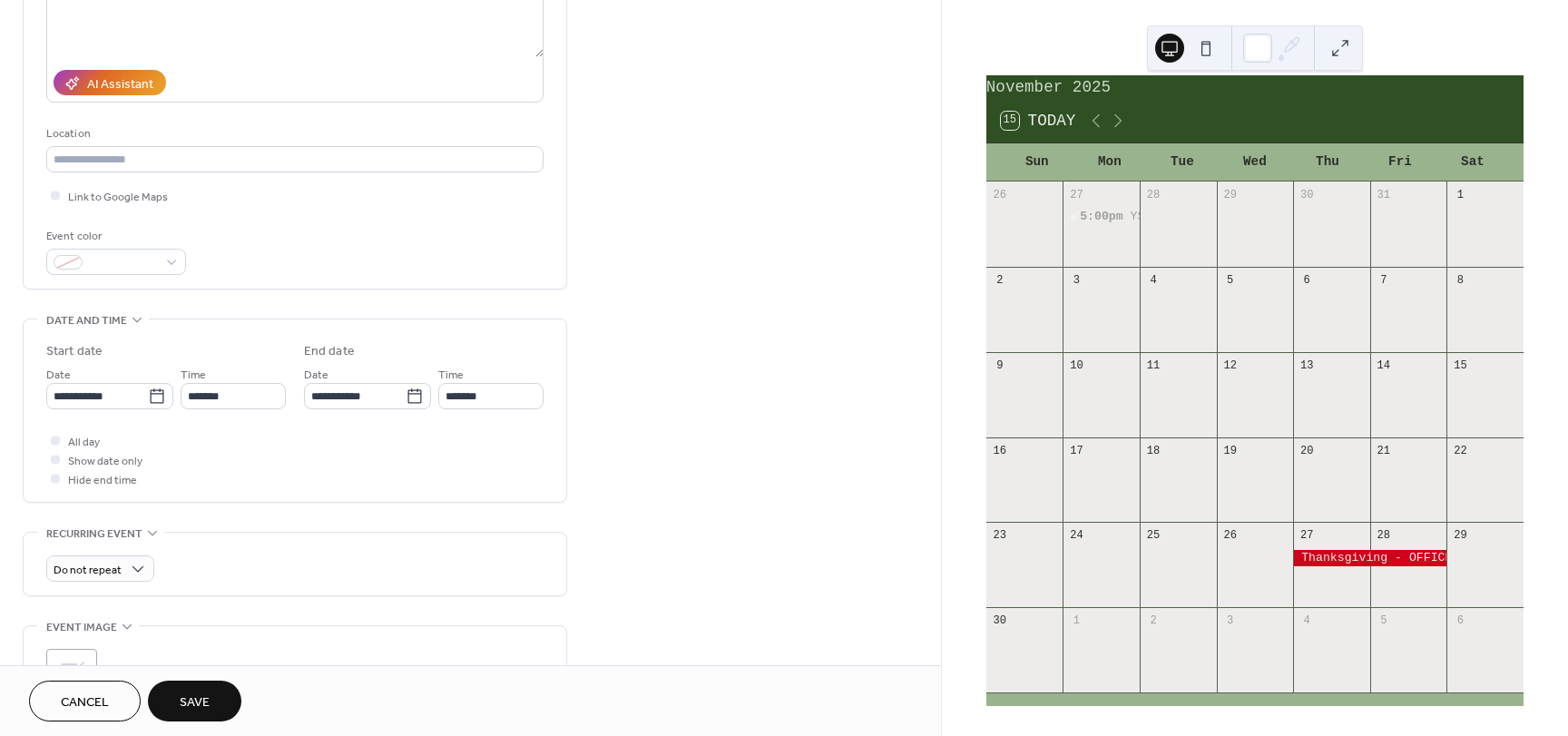 click on "Save" at bounding box center (194, 701) 